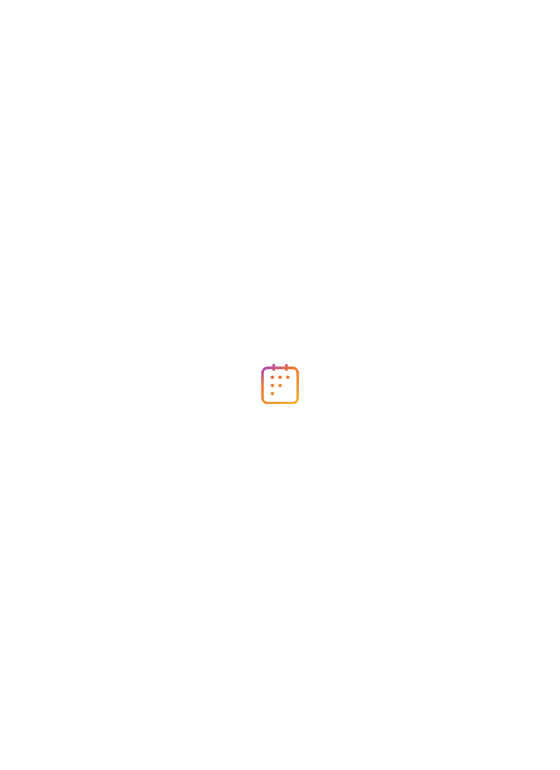 scroll, scrollTop: 0, scrollLeft: 0, axis: both 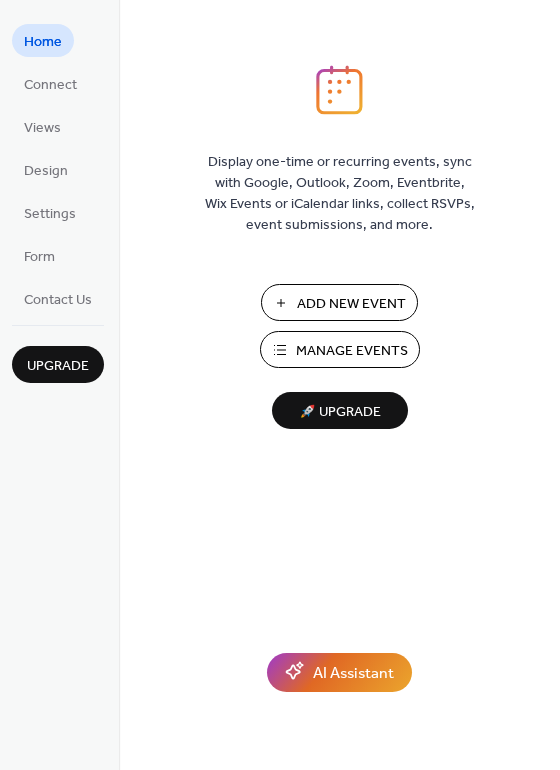click on "Manage Events" at bounding box center [352, 351] 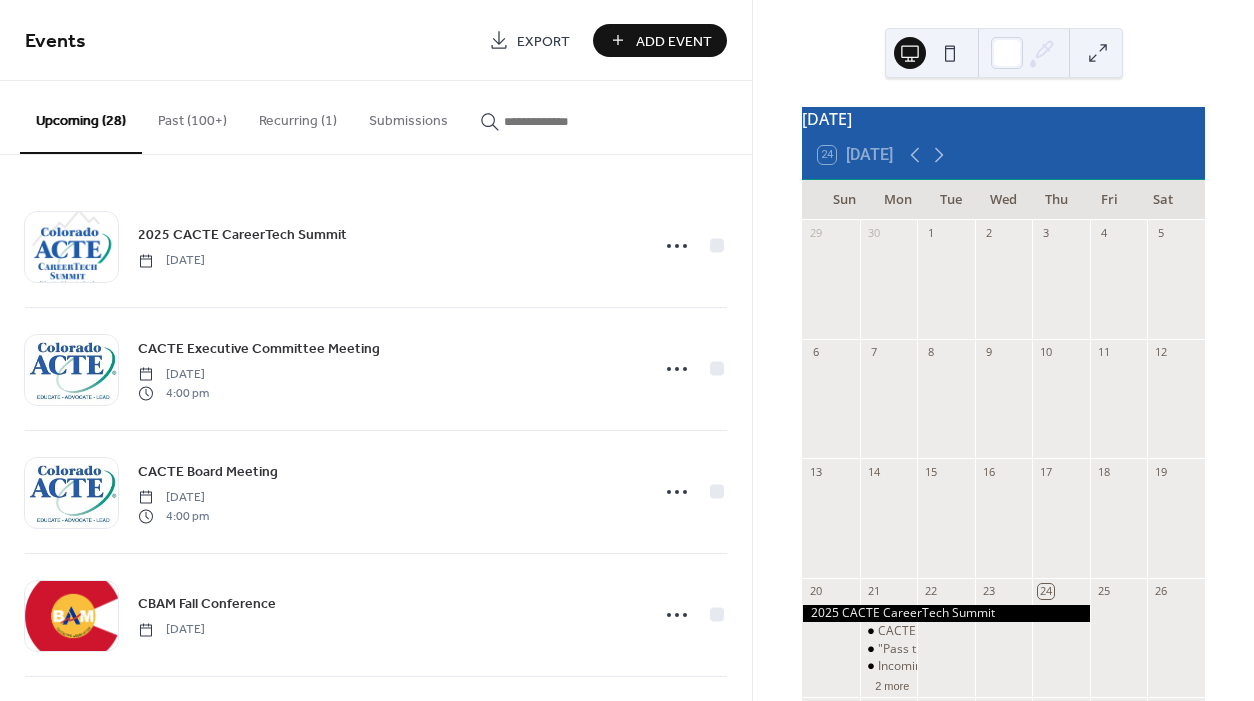 scroll, scrollTop: 0, scrollLeft: 0, axis: both 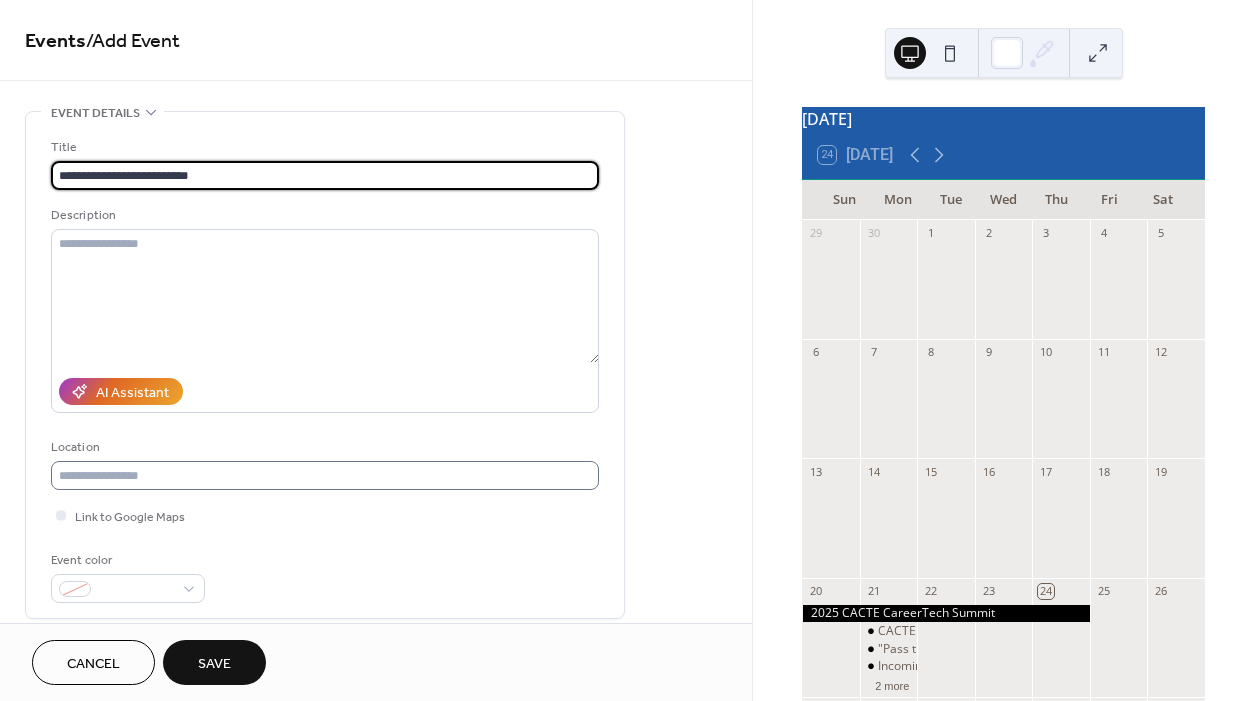type on "**********" 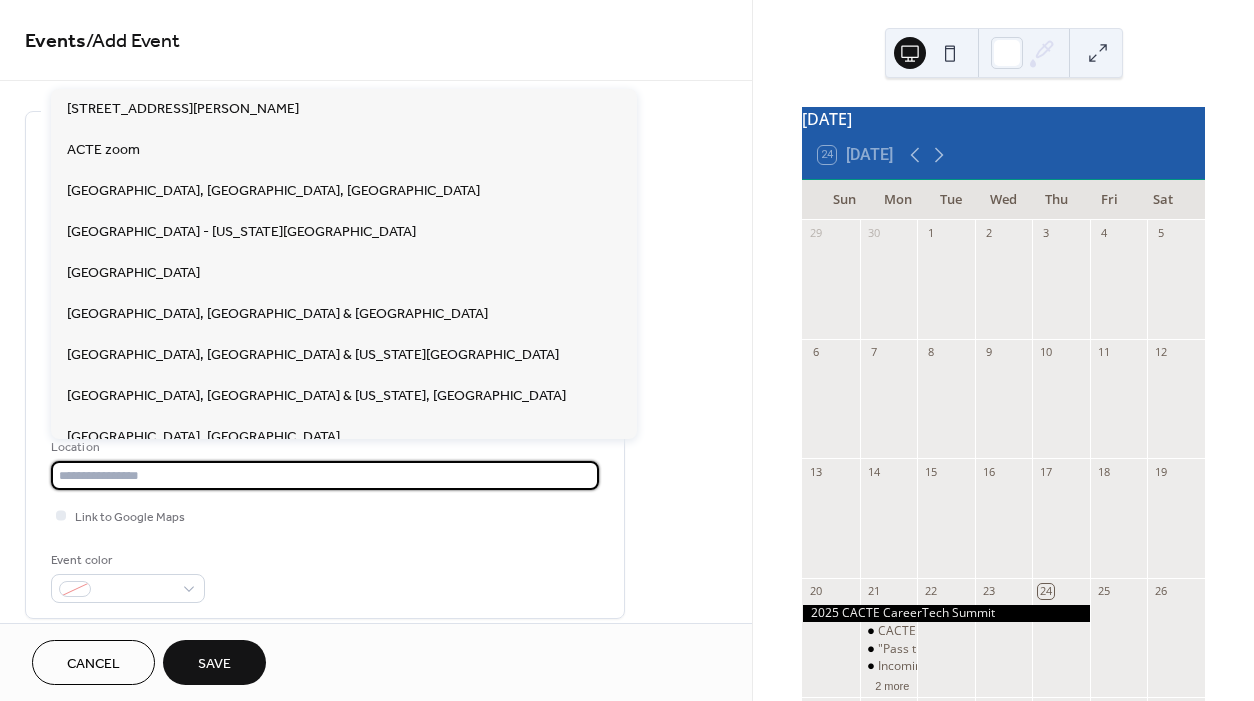 click at bounding box center (325, 475) 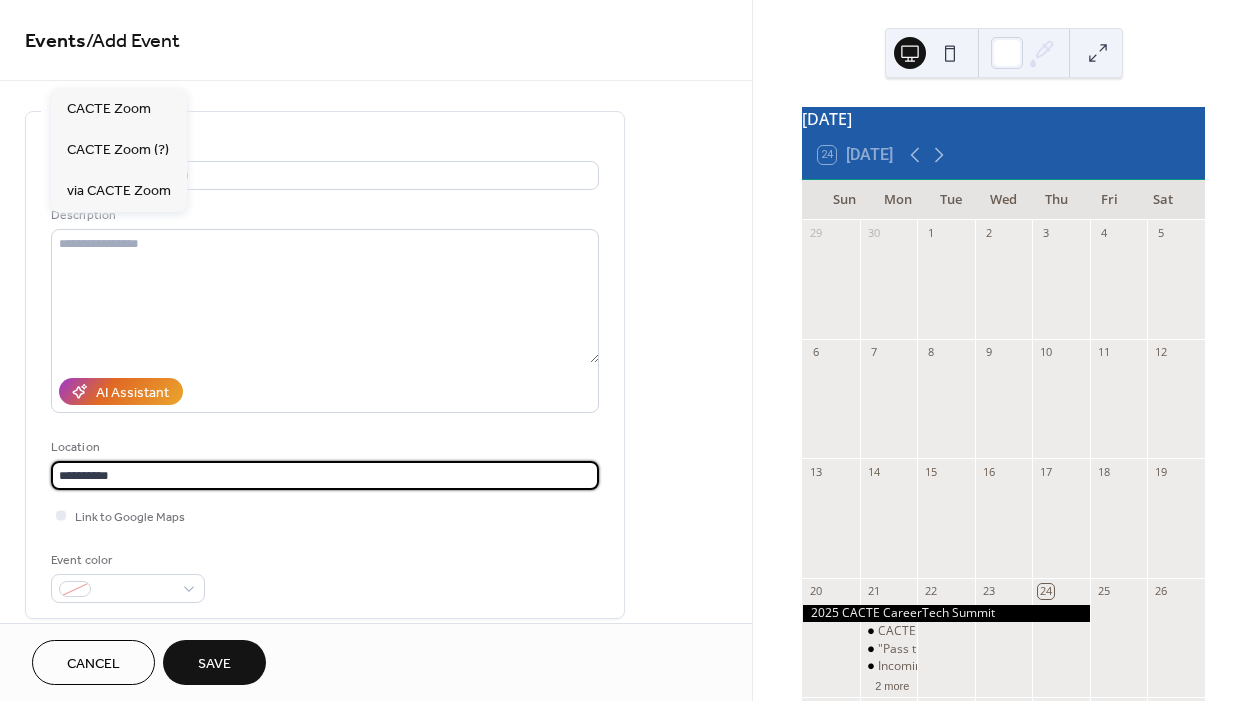 scroll, scrollTop: 96, scrollLeft: 0, axis: vertical 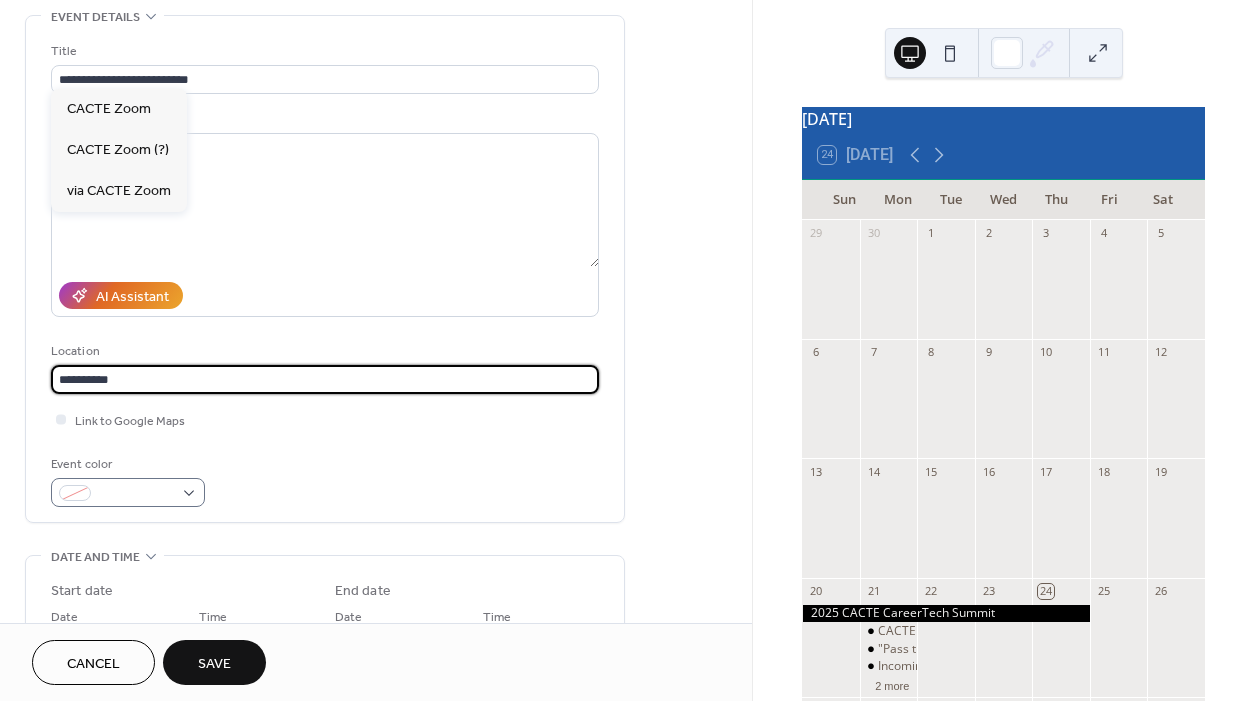 type on "**********" 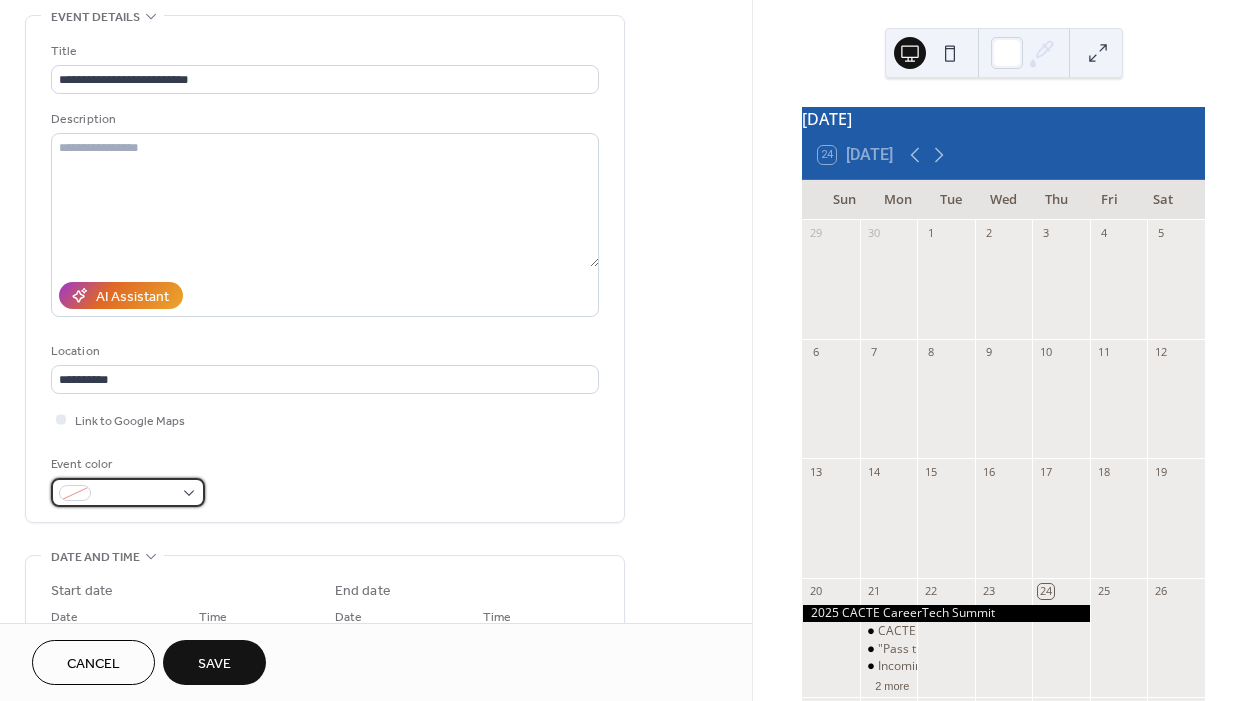 click at bounding box center (136, 494) 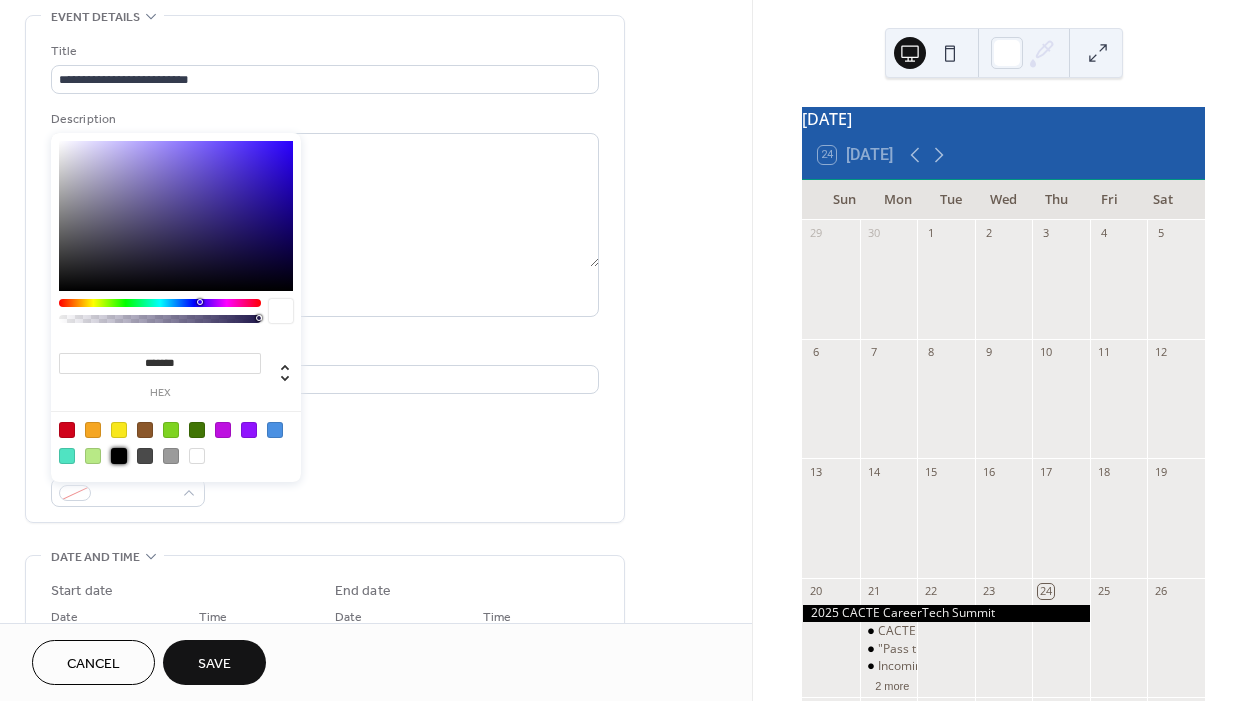 click at bounding box center [119, 456] 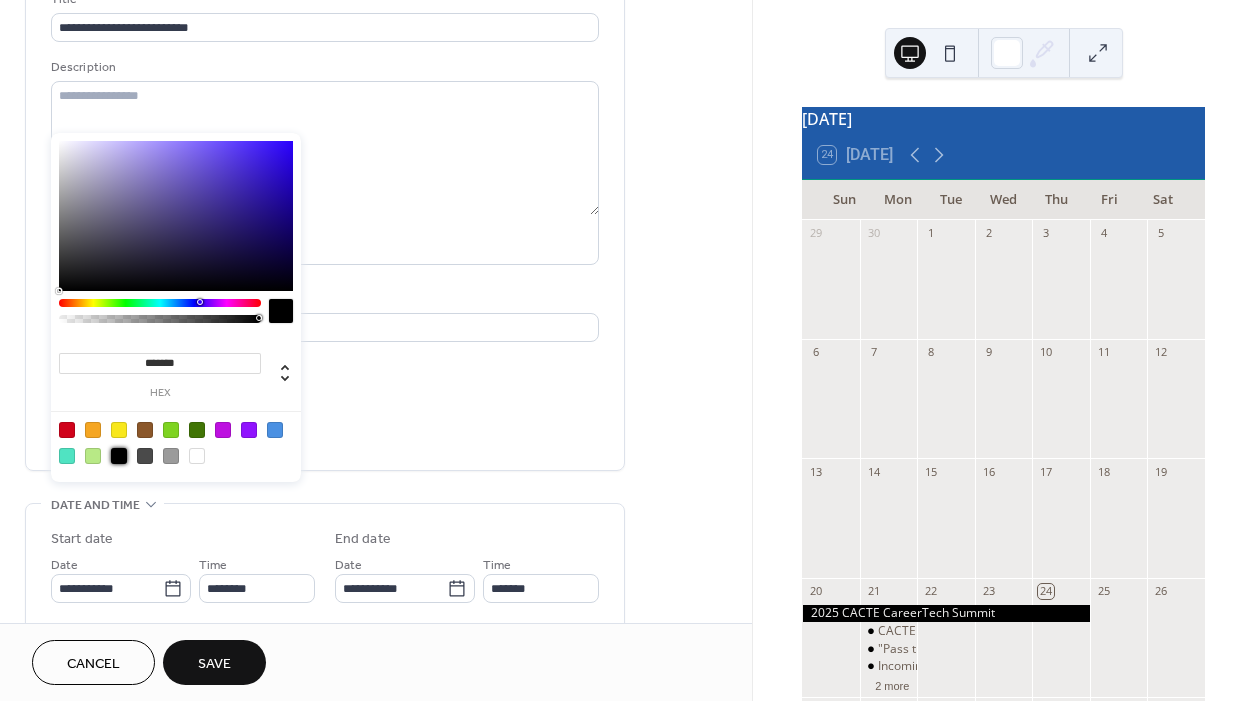 scroll, scrollTop: 152, scrollLeft: 0, axis: vertical 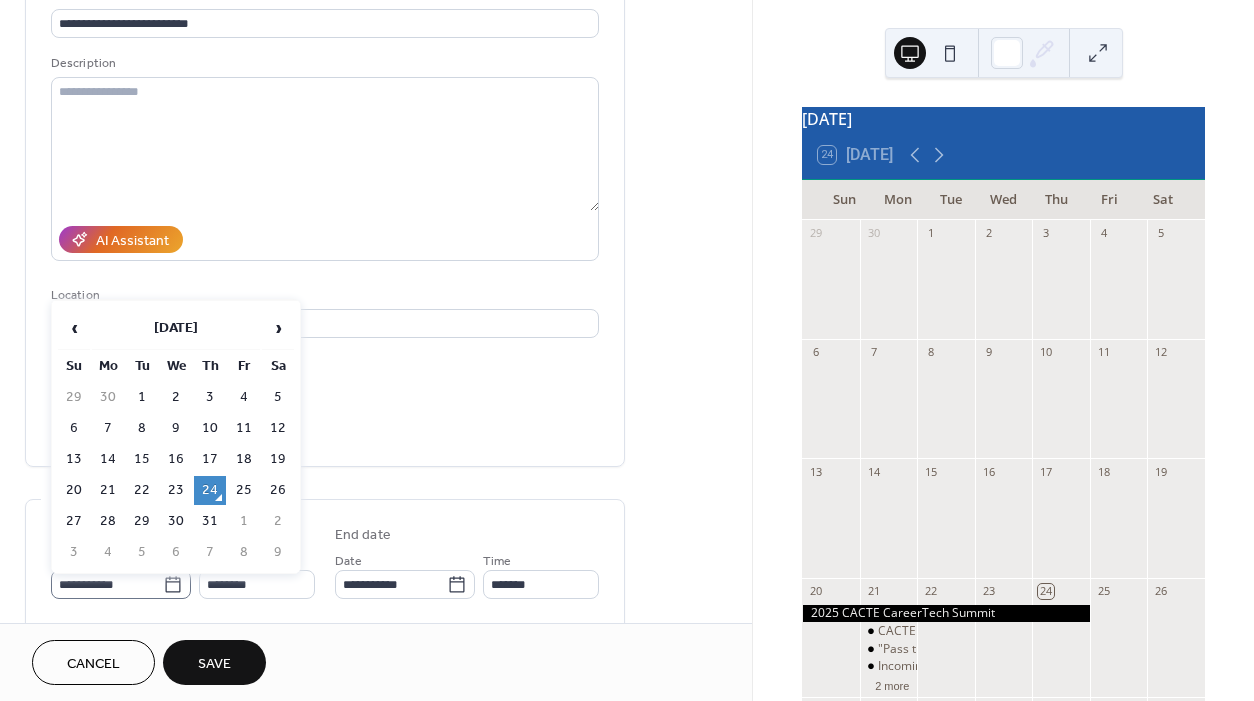 click 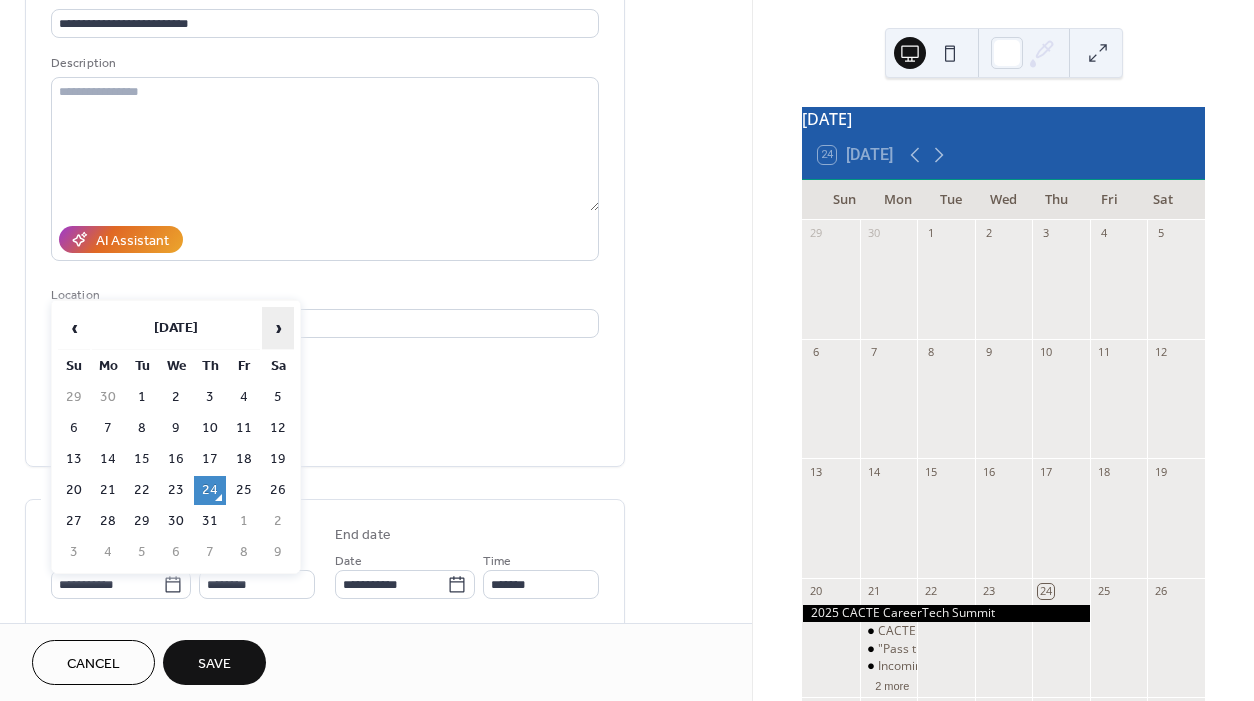 click on "›" at bounding box center [278, 328] 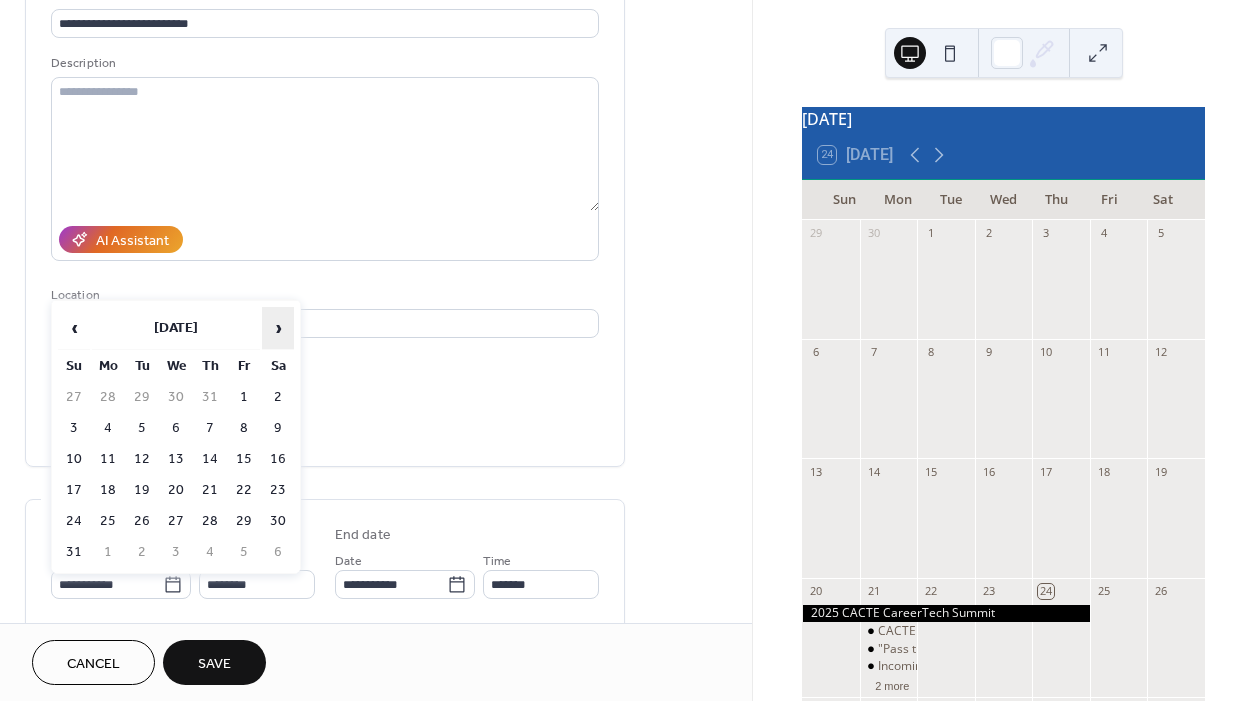 click on "›" at bounding box center [278, 328] 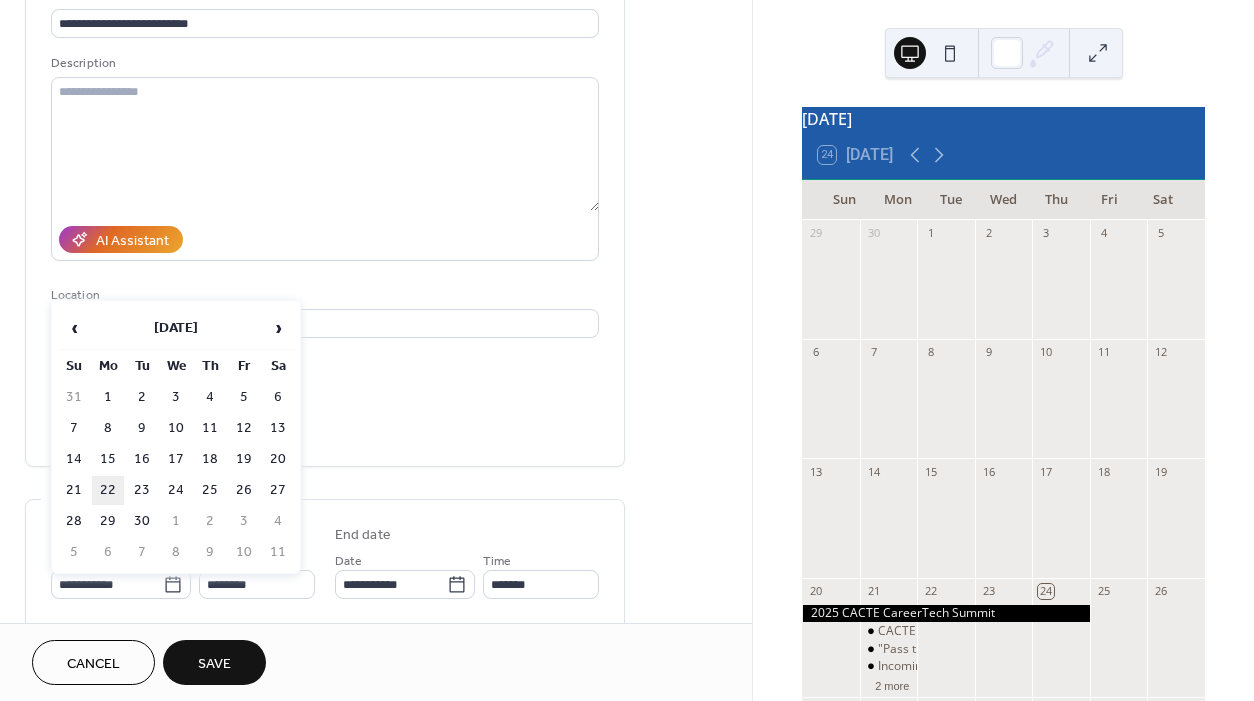 click on "22" at bounding box center (108, 490) 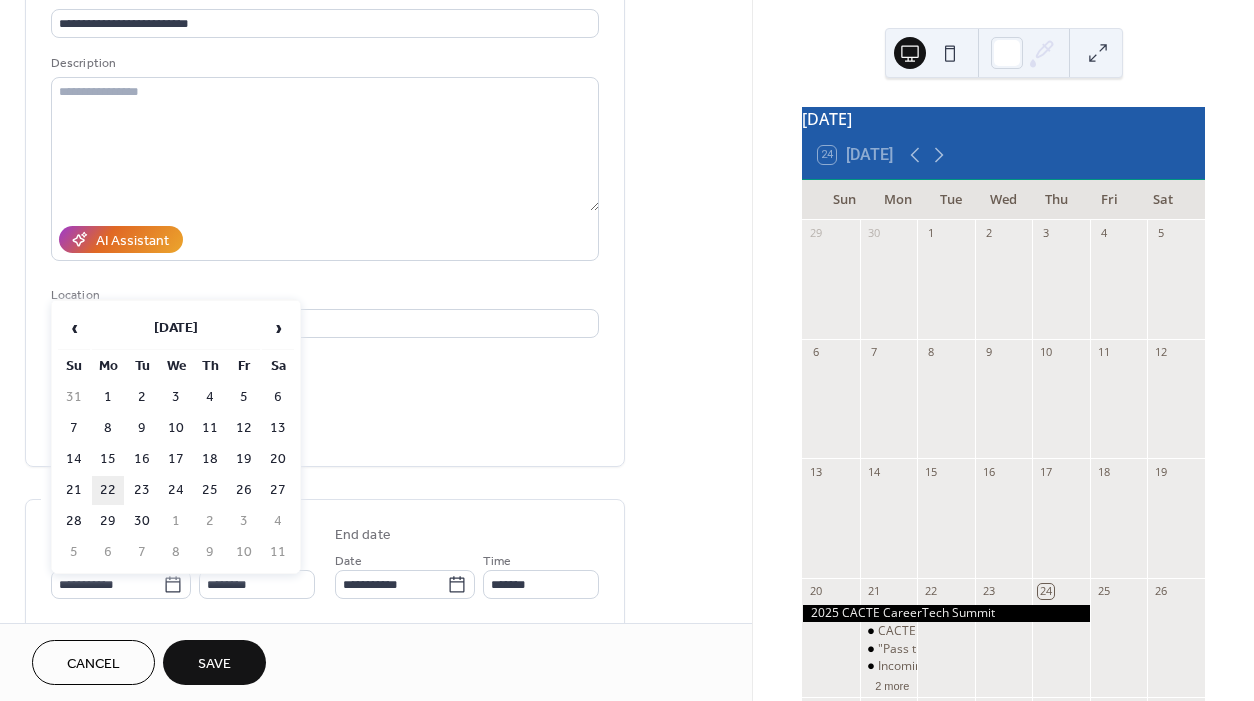 type on "**********" 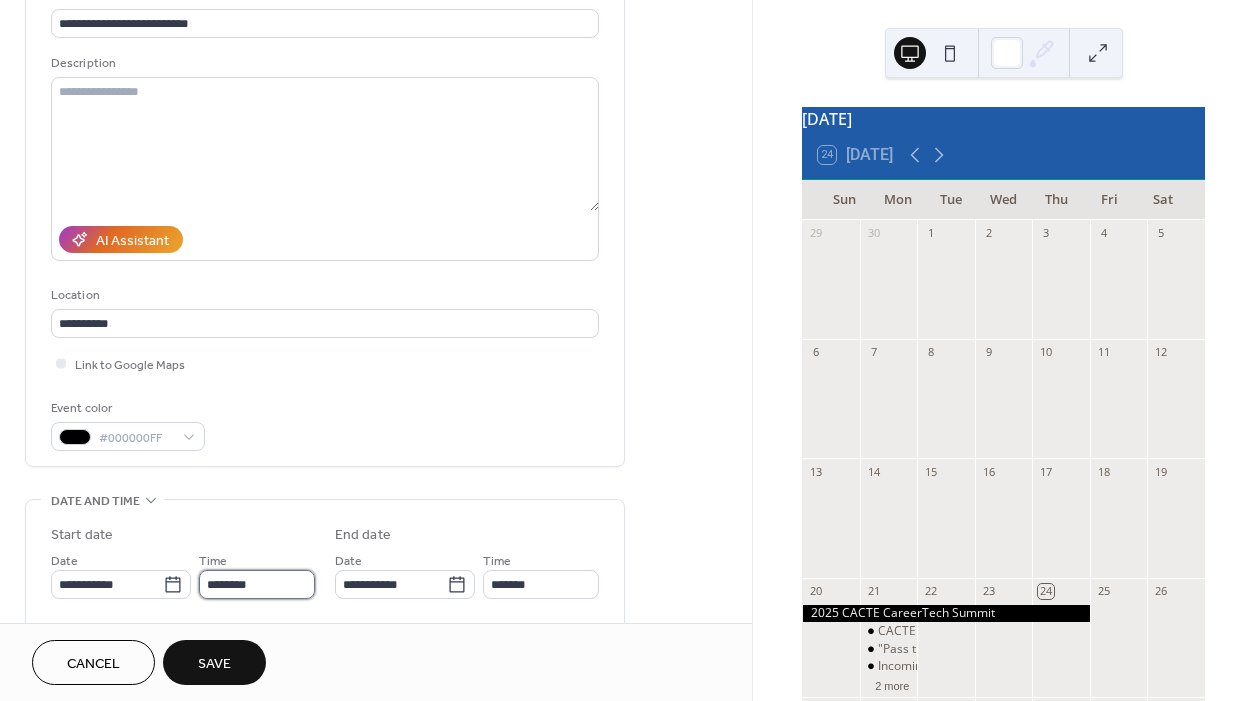 click on "********" at bounding box center [257, 584] 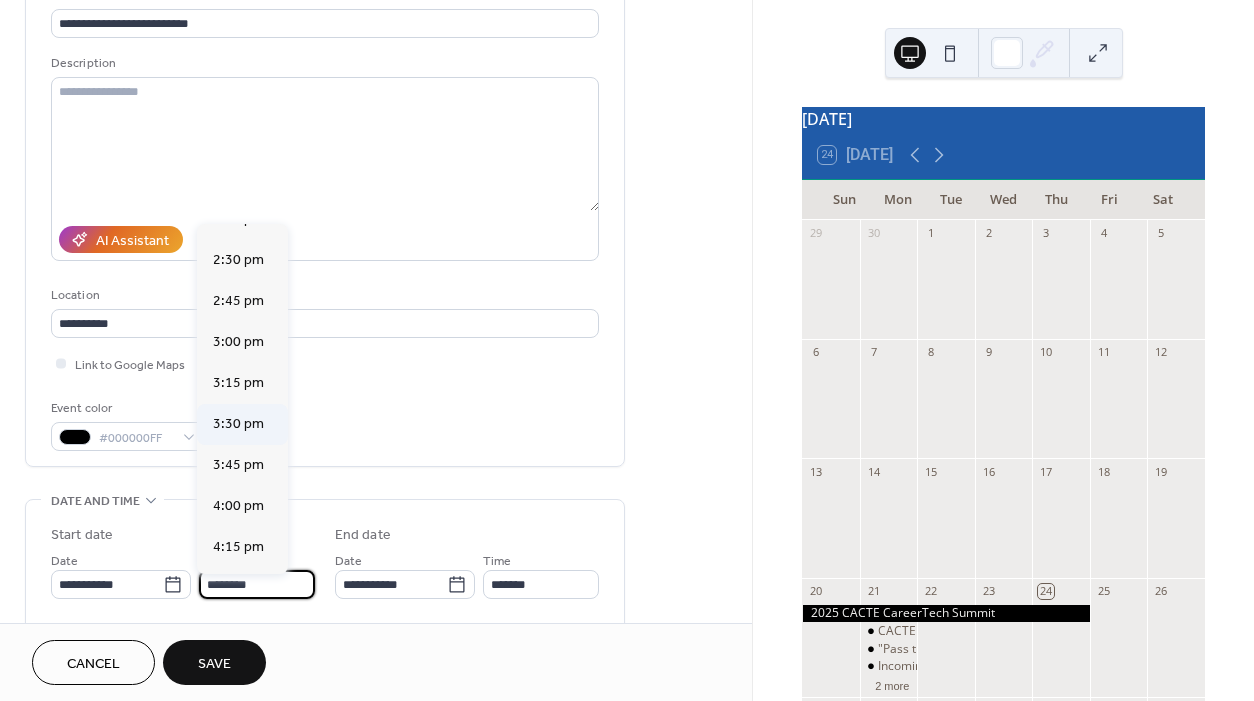 scroll, scrollTop: 2366, scrollLeft: 0, axis: vertical 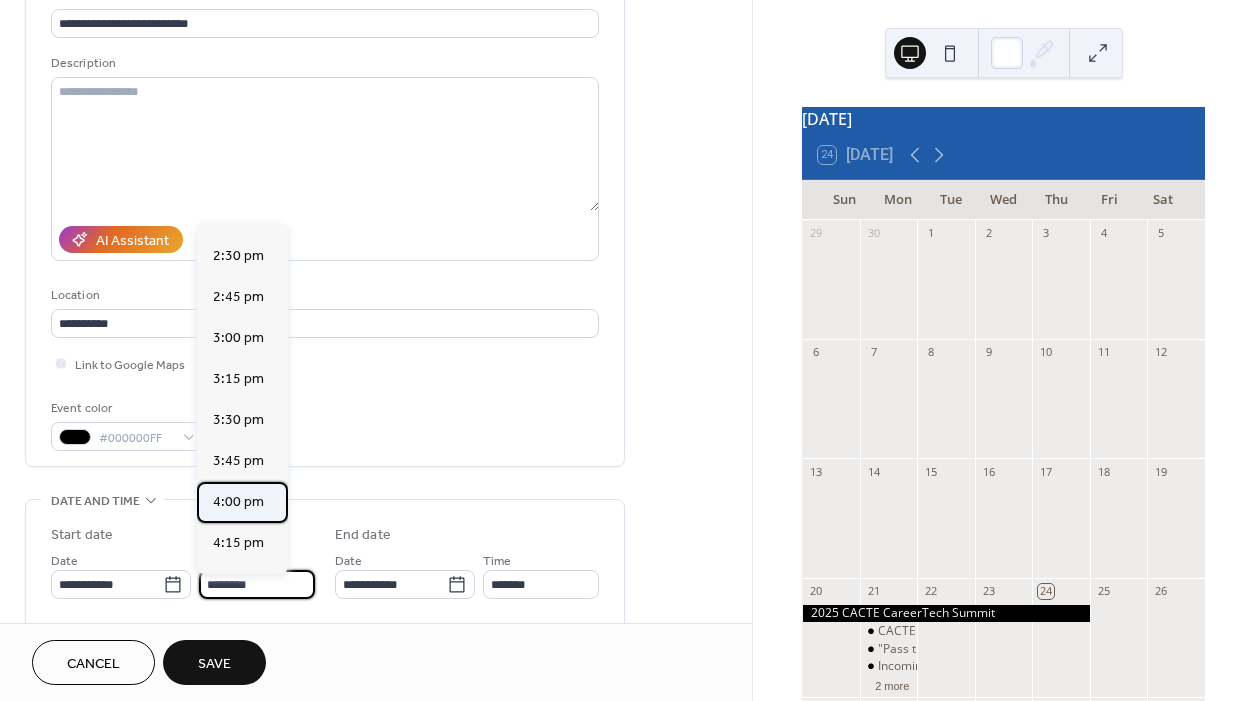 click on "4:00 pm" at bounding box center [238, 502] 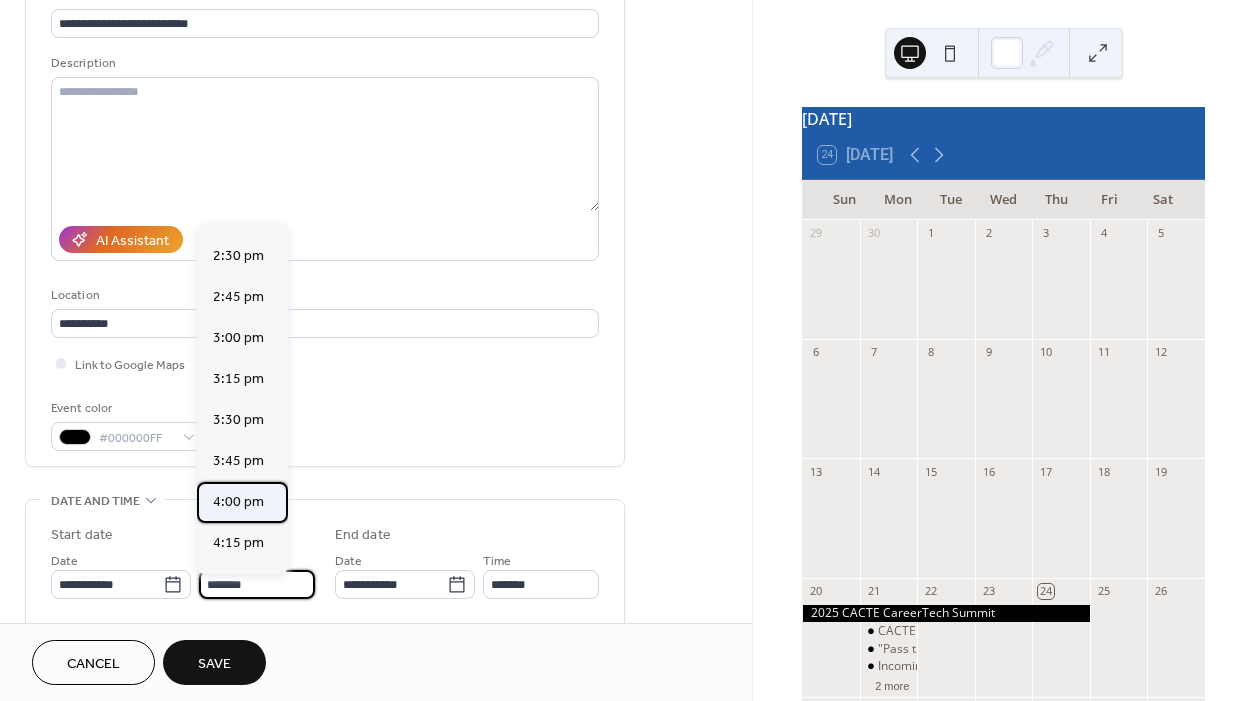 type on "*******" 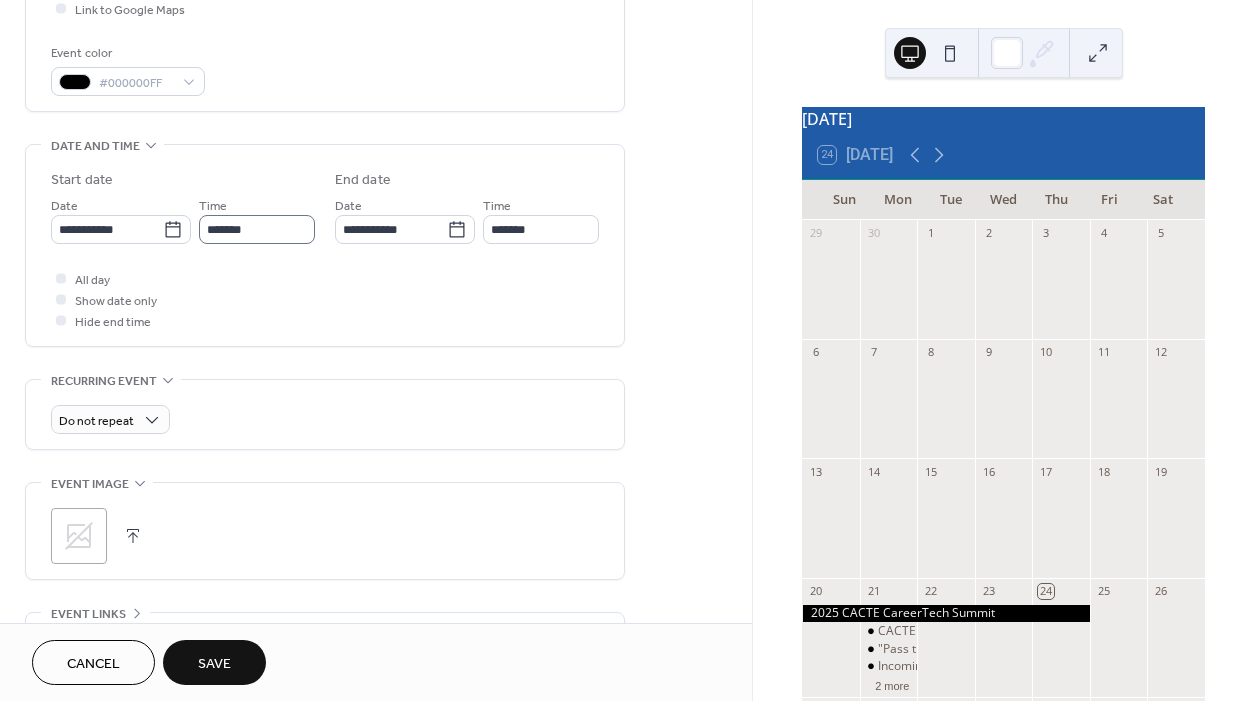 scroll, scrollTop: 558, scrollLeft: 0, axis: vertical 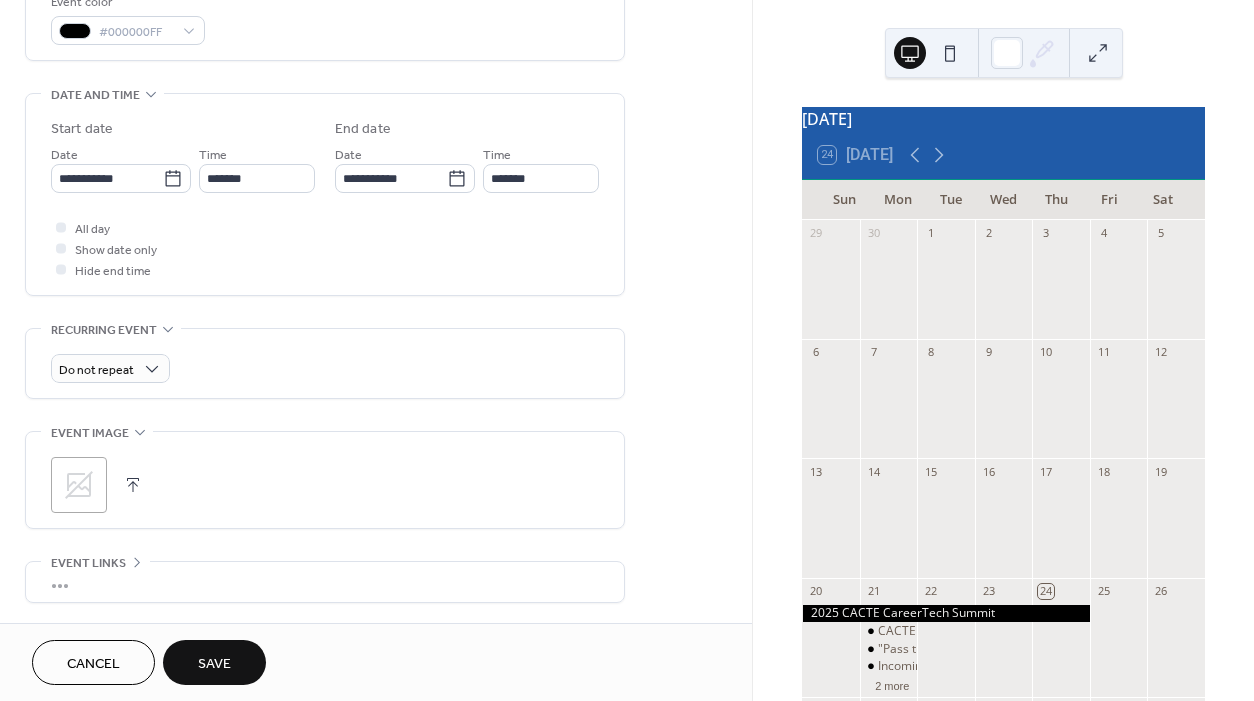 click at bounding box center (133, 485) 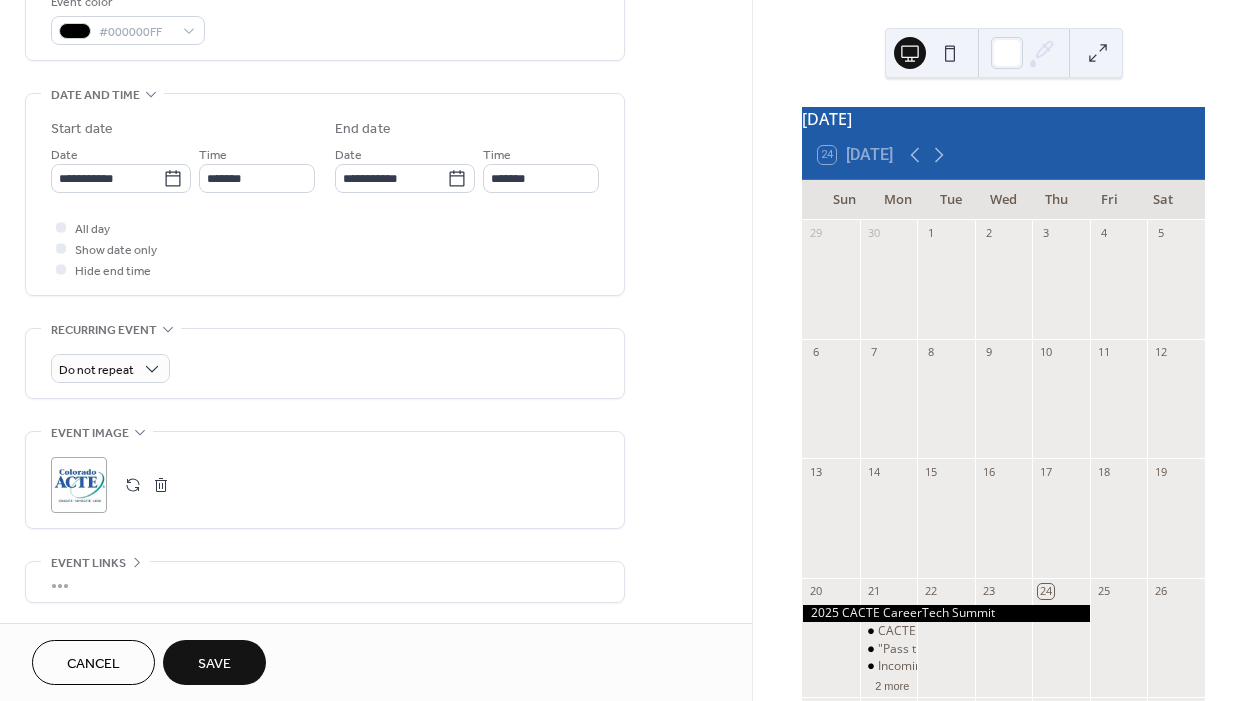click on "Save" at bounding box center [214, 664] 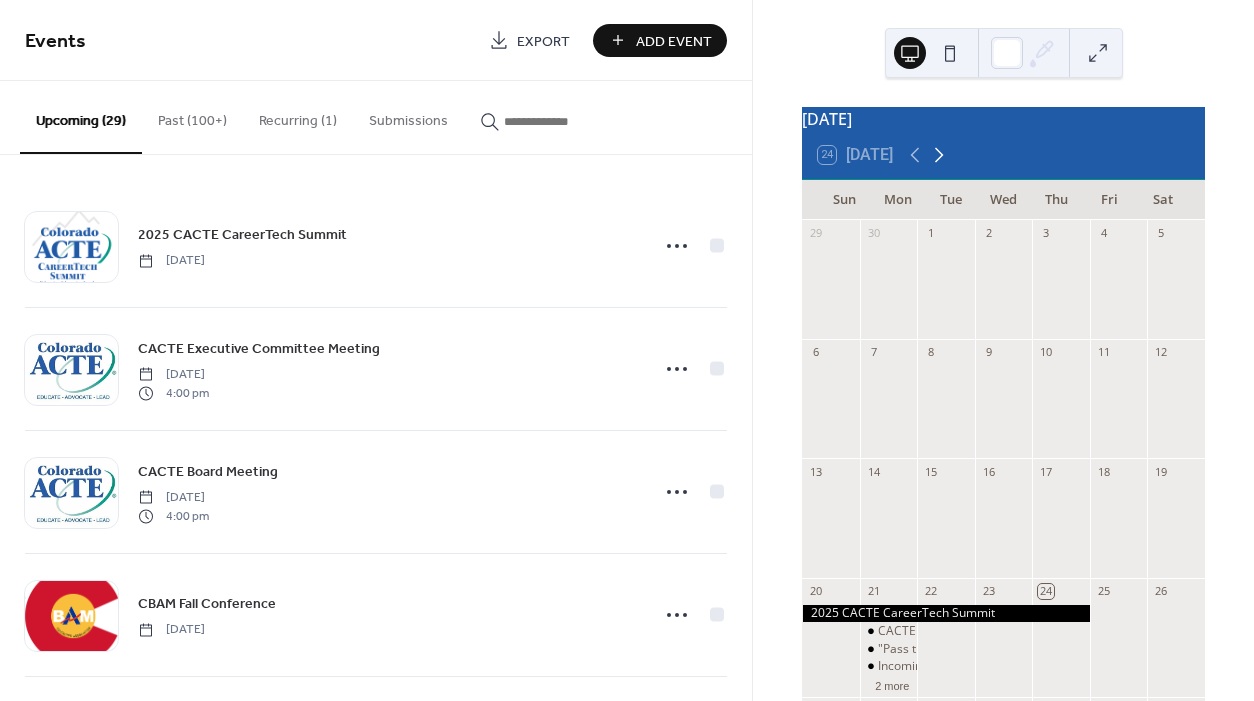 click 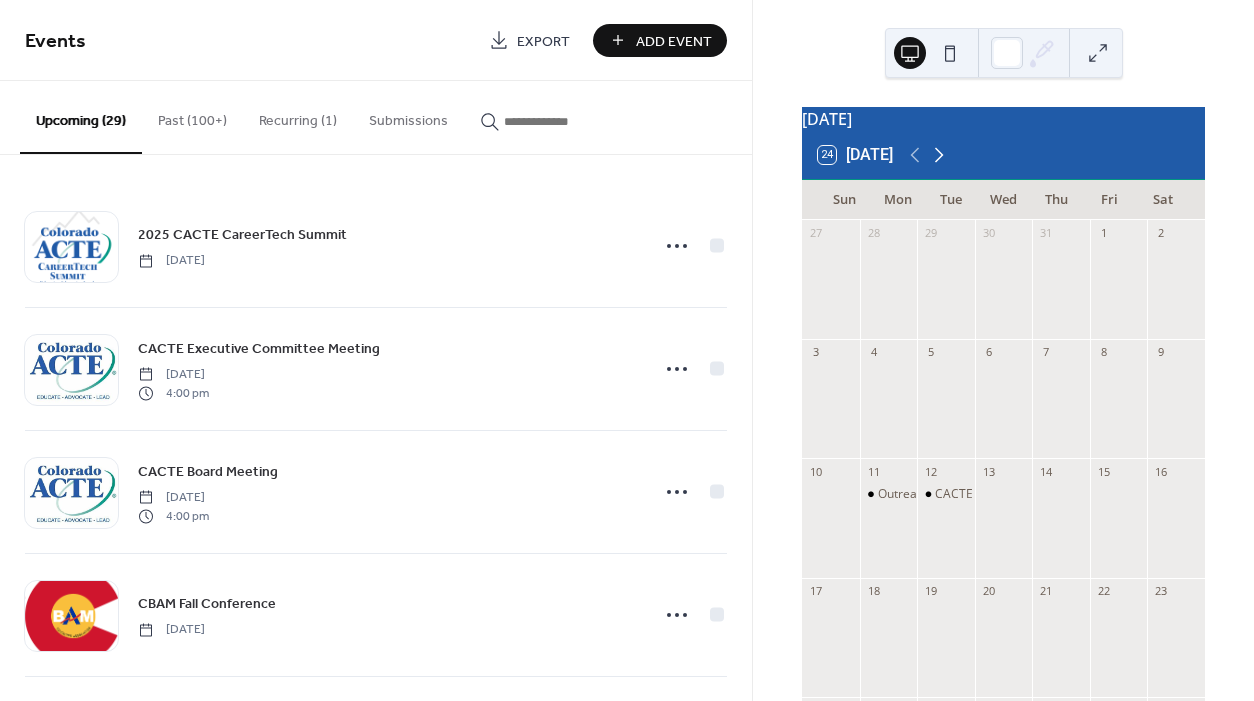 click 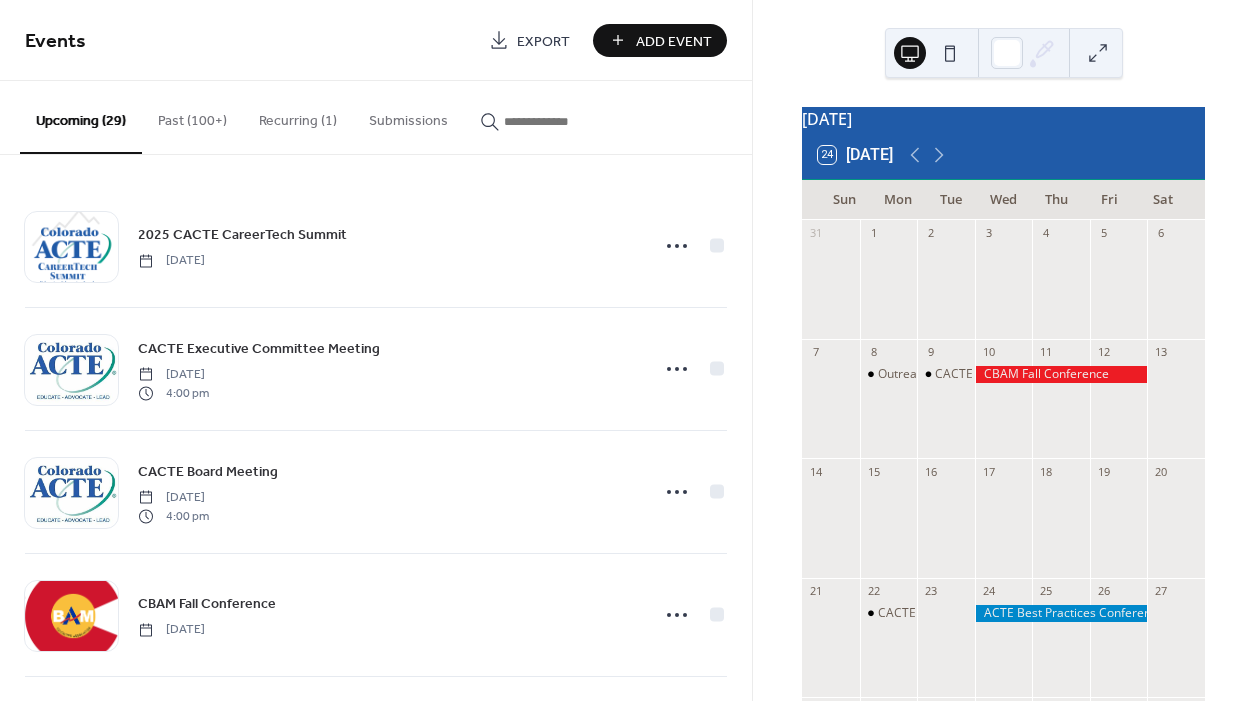 click on "Add Event" at bounding box center (674, 41) 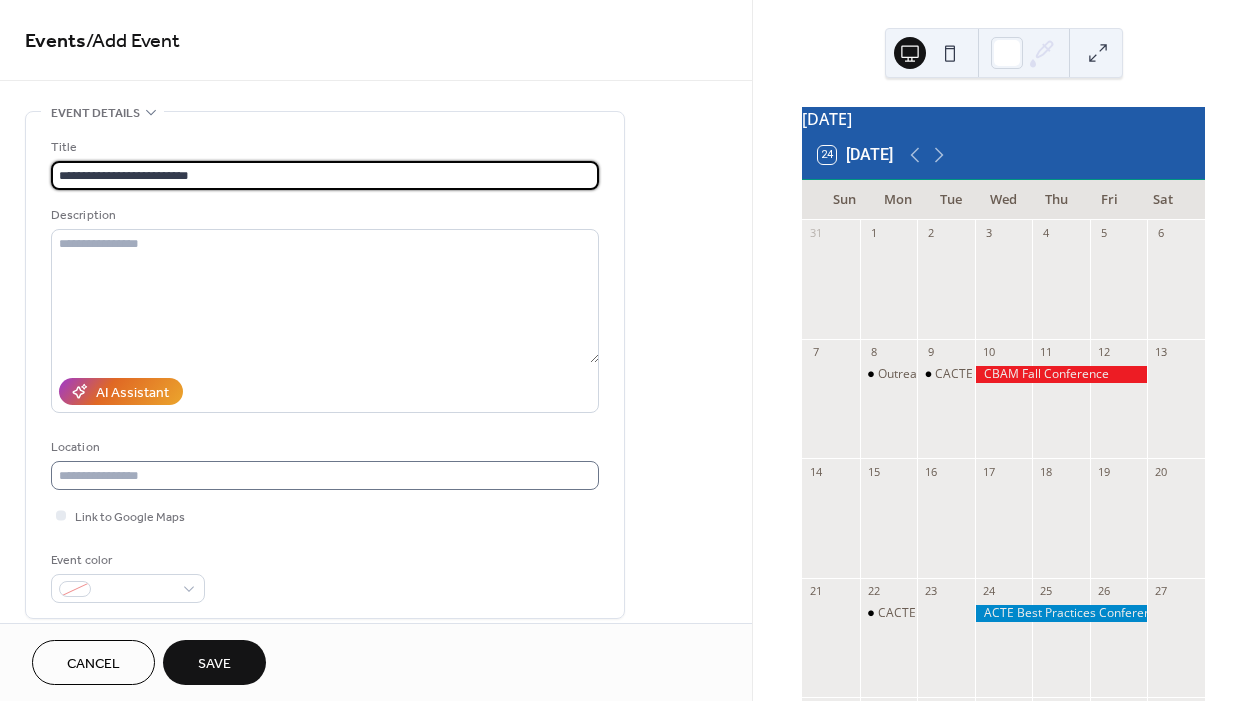 type on "**********" 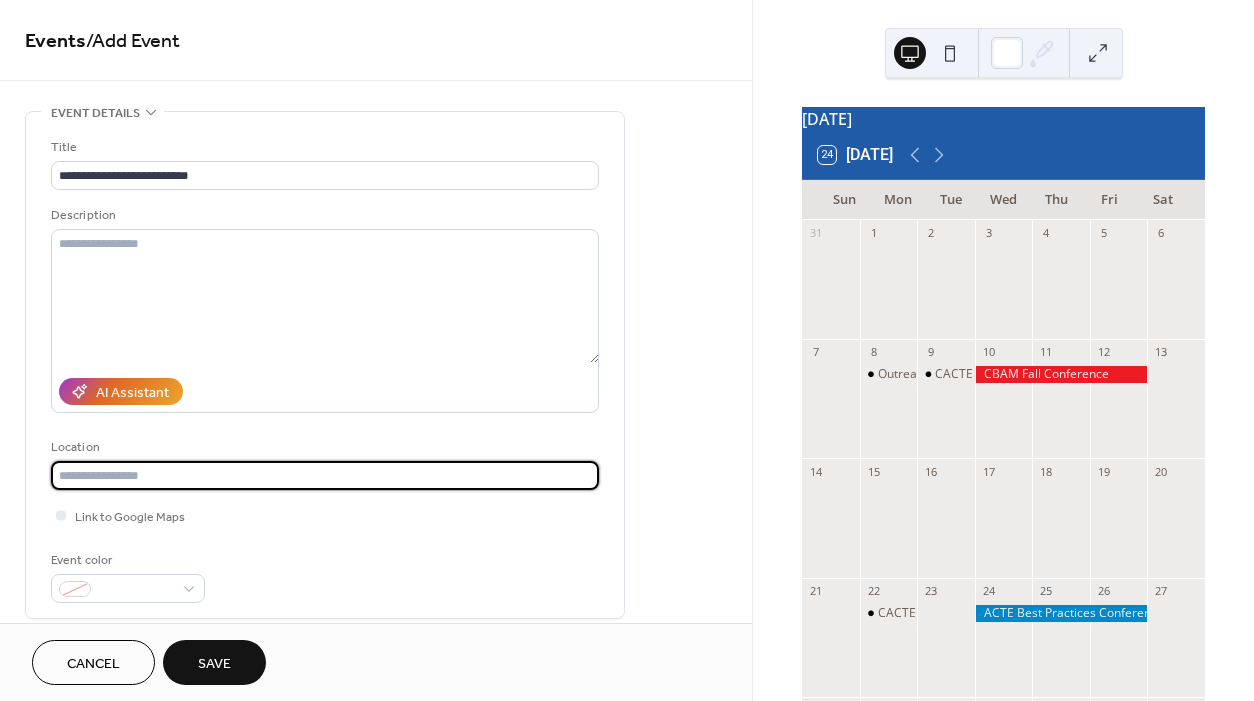click at bounding box center (325, 475) 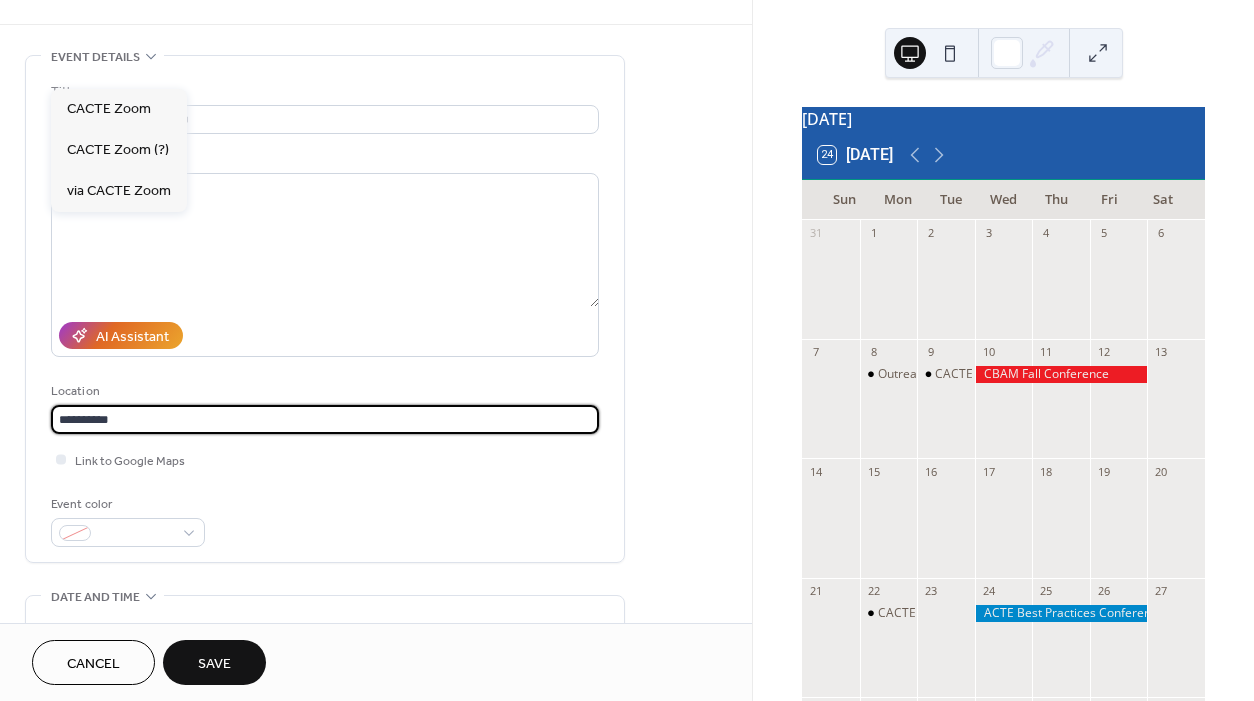 scroll, scrollTop: 90, scrollLeft: 0, axis: vertical 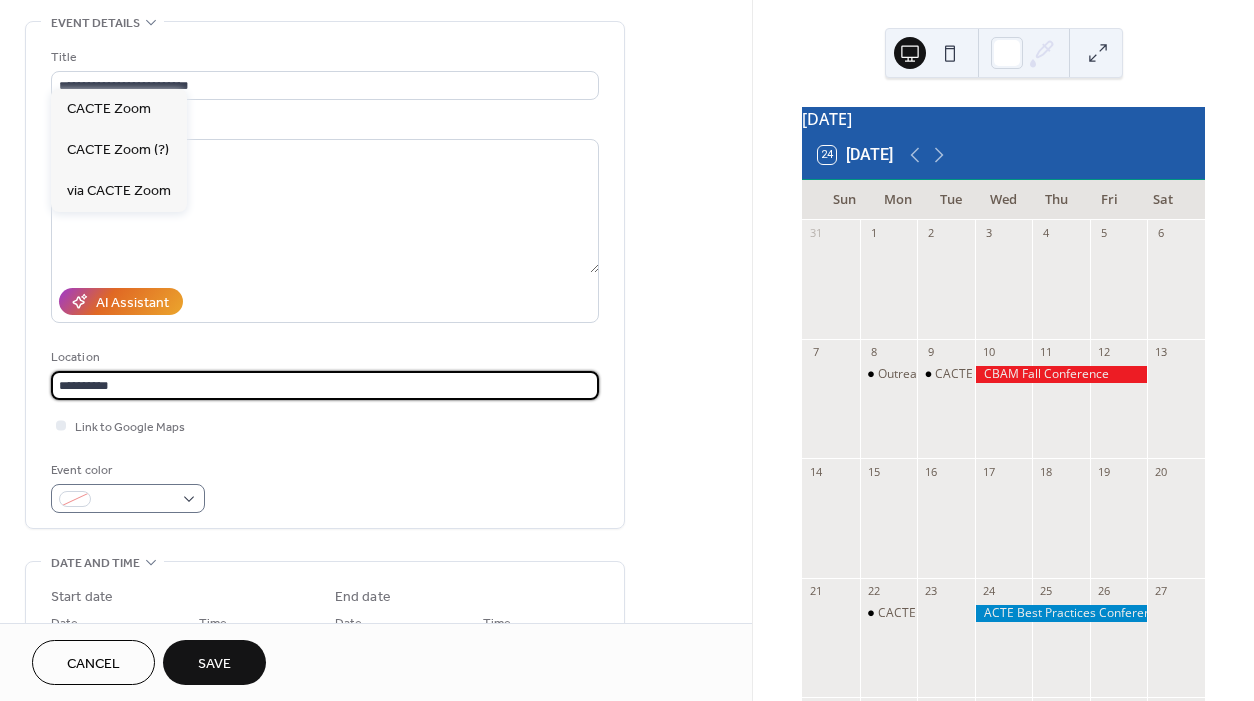 type on "**********" 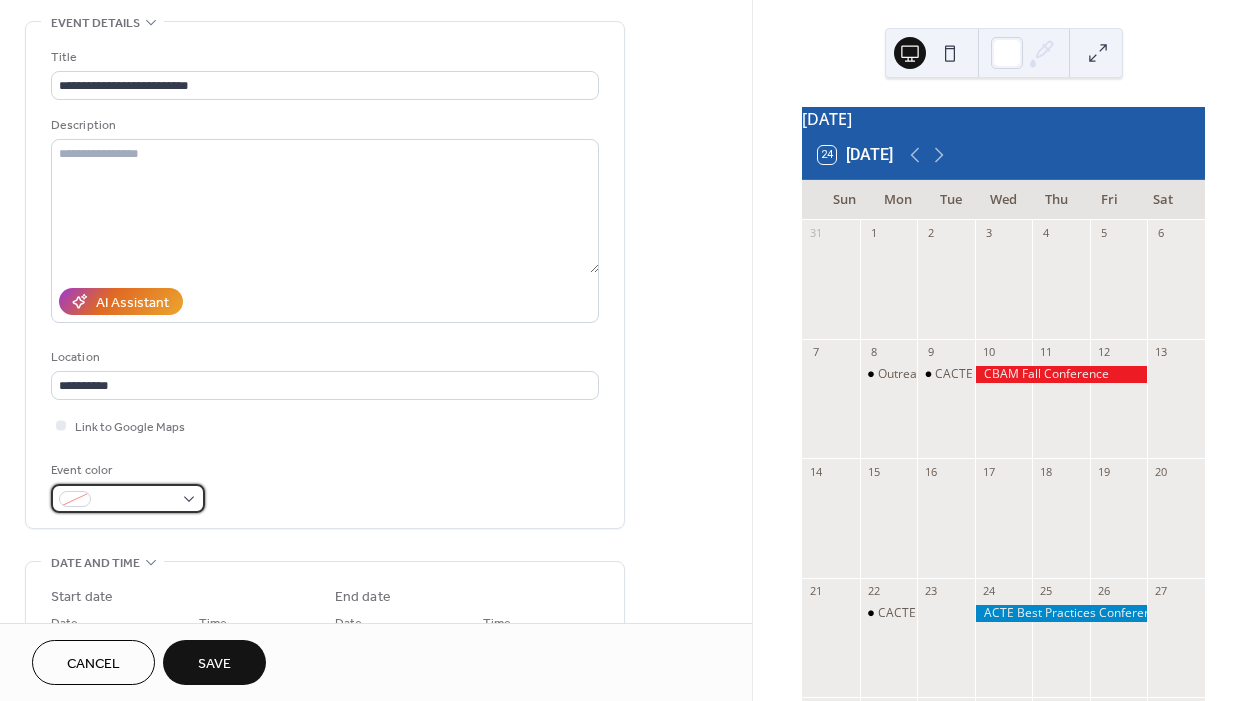 click at bounding box center (128, 498) 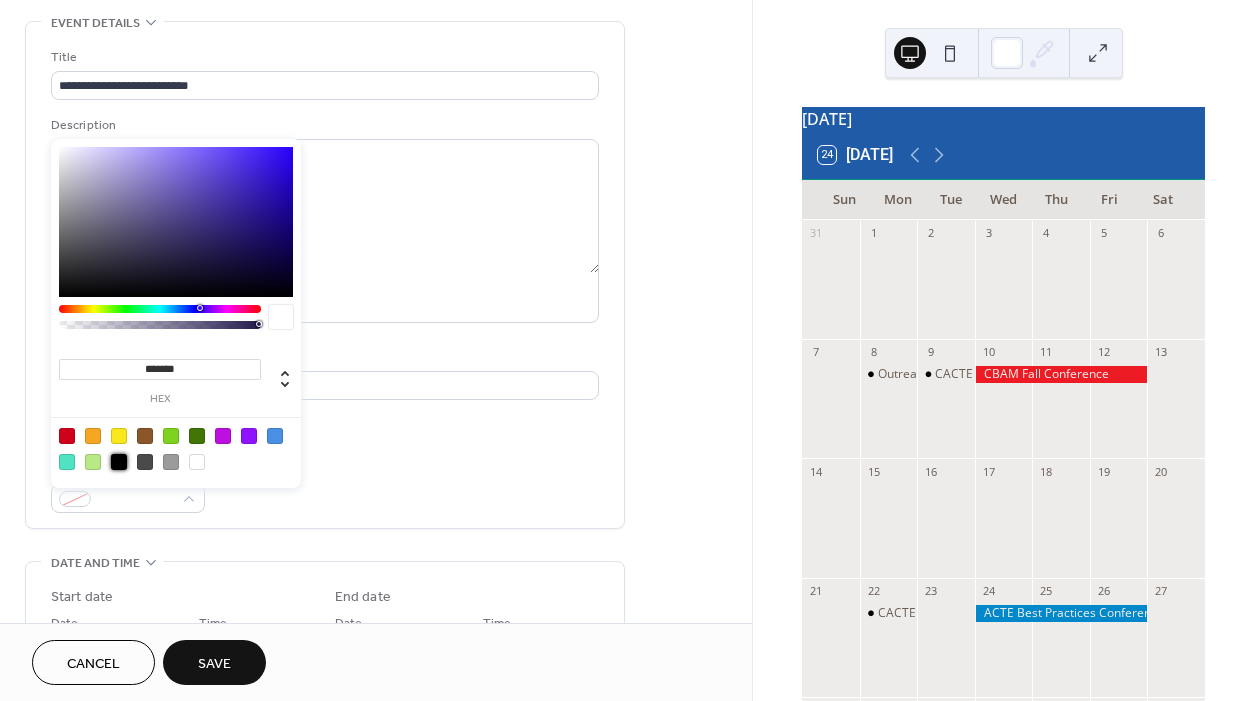 click at bounding box center [119, 462] 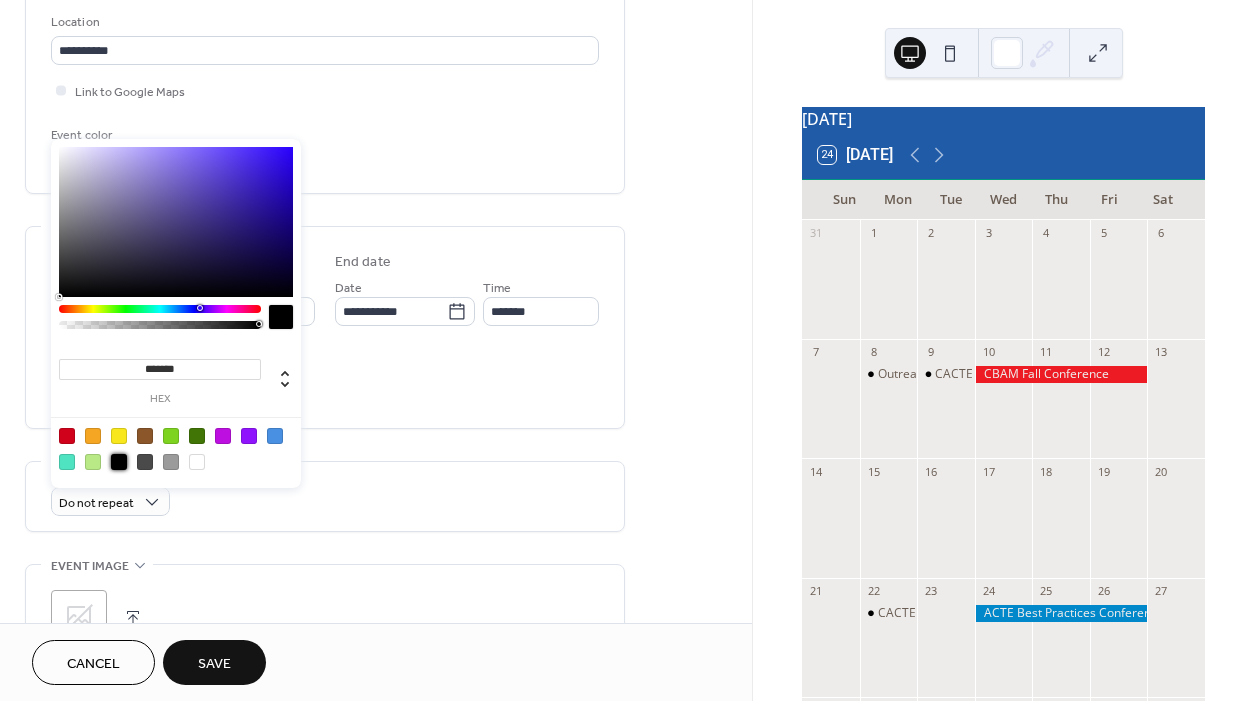 scroll, scrollTop: 424, scrollLeft: 0, axis: vertical 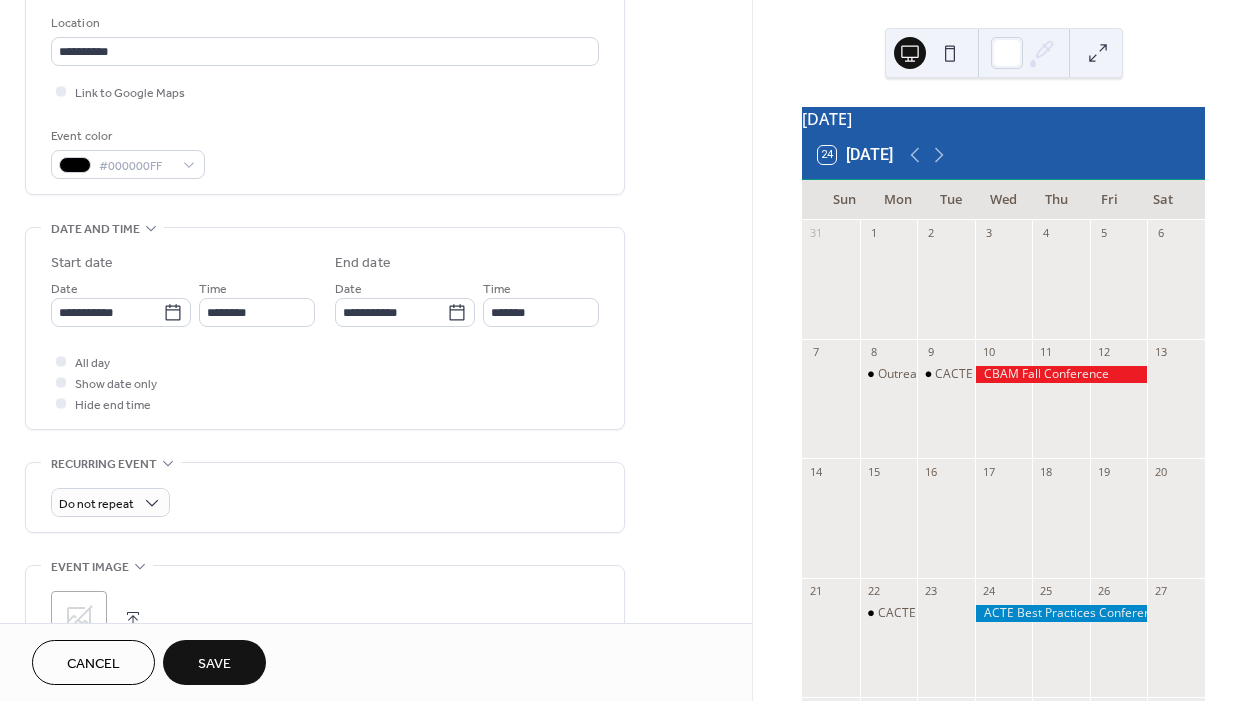 click on "All day Show date only Hide end time" at bounding box center [325, 382] 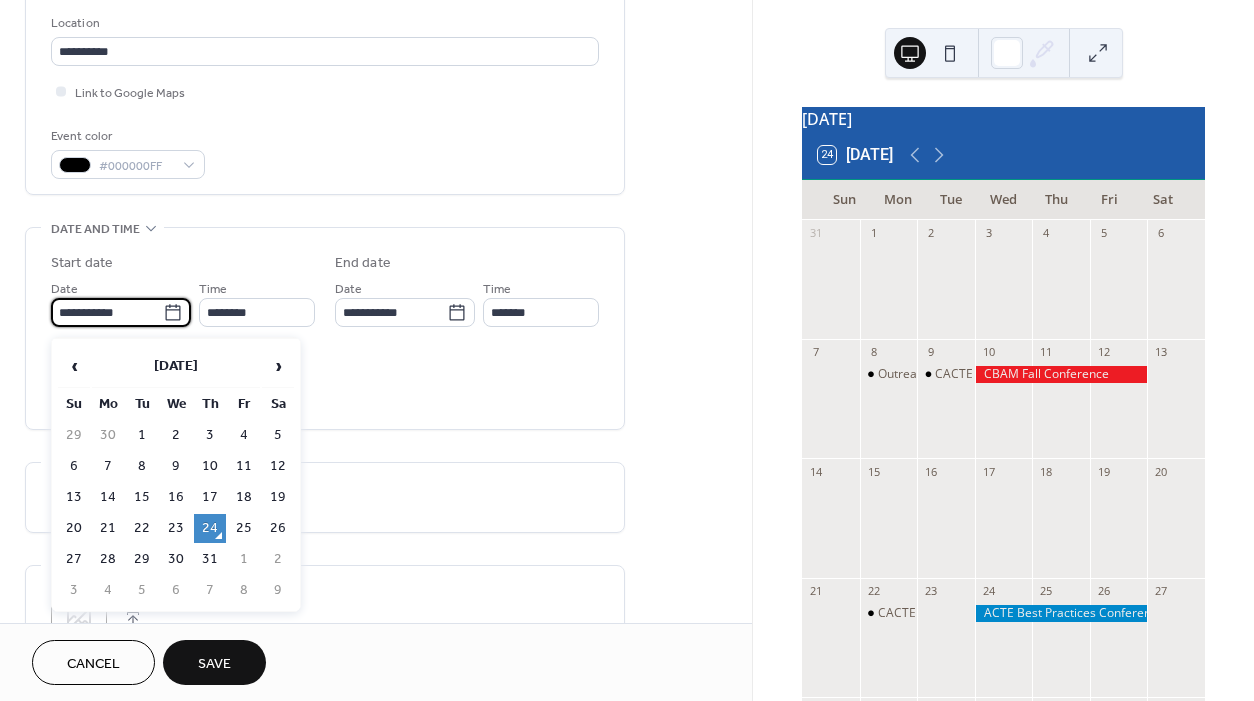 click on "**********" at bounding box center (107, 312) 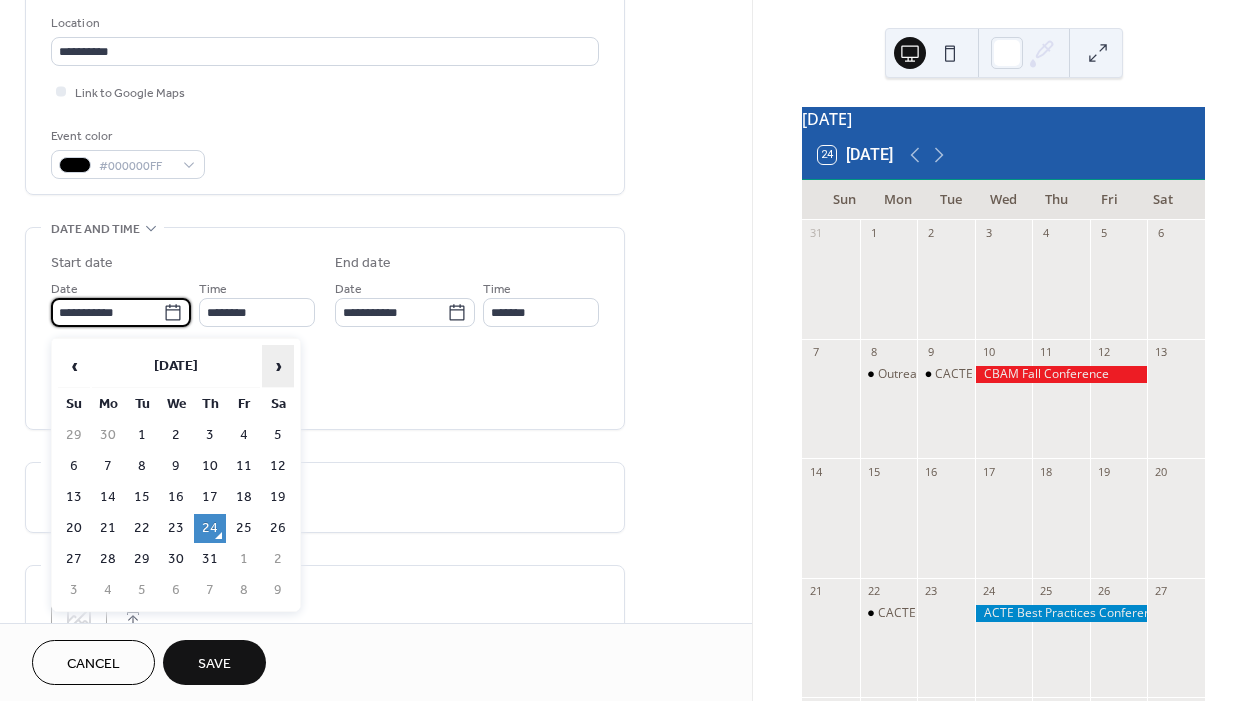 click on "›" at bounding box center (278, 366) 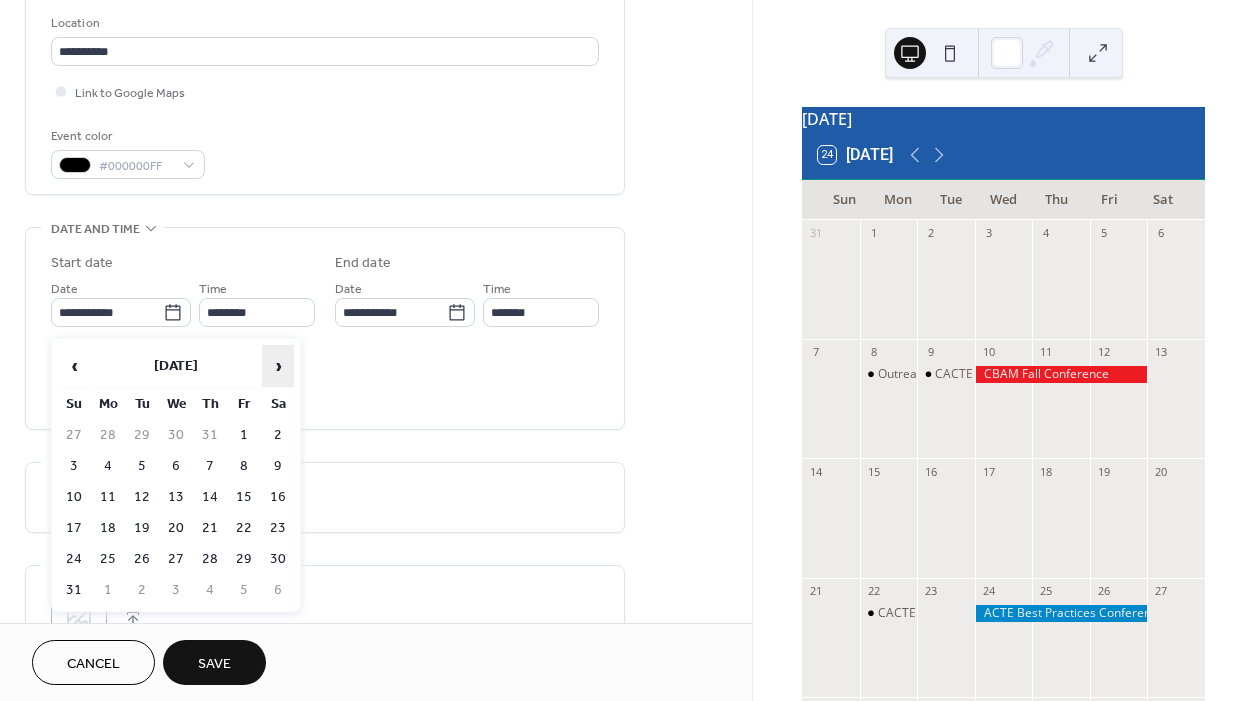 click on "›" at bounding box center [278, 366] 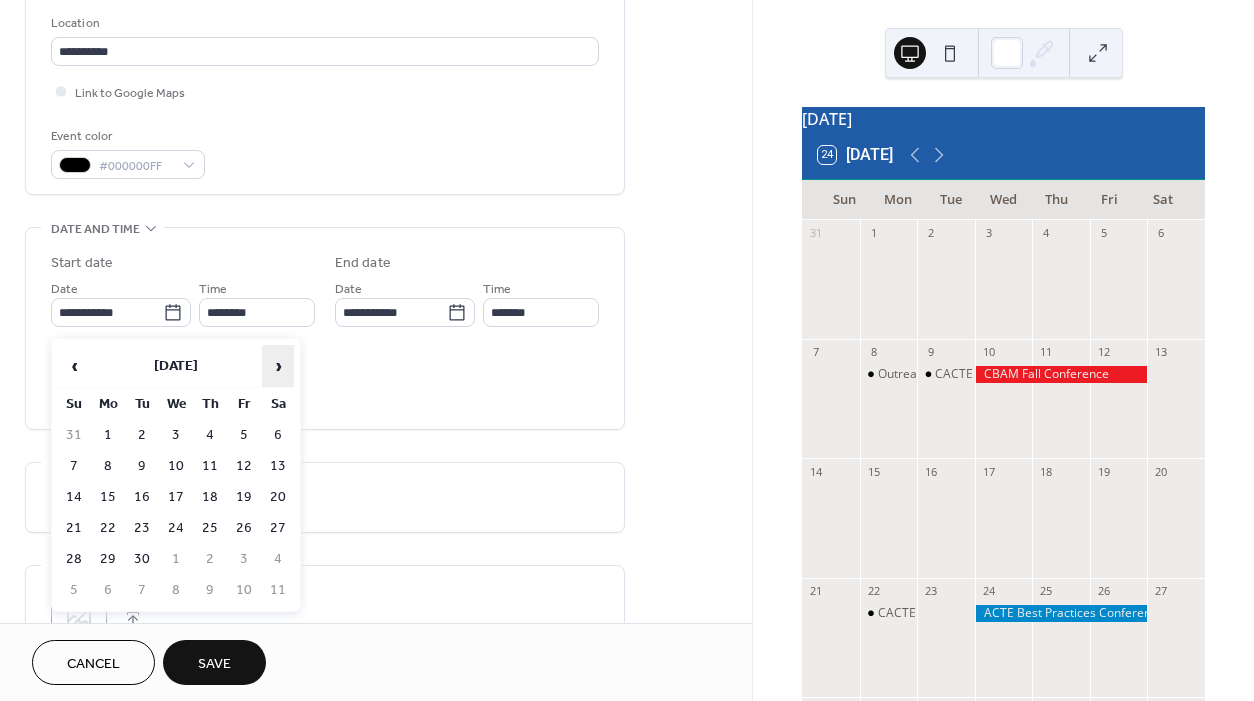 click on "›" at bounding box center [278, 366] 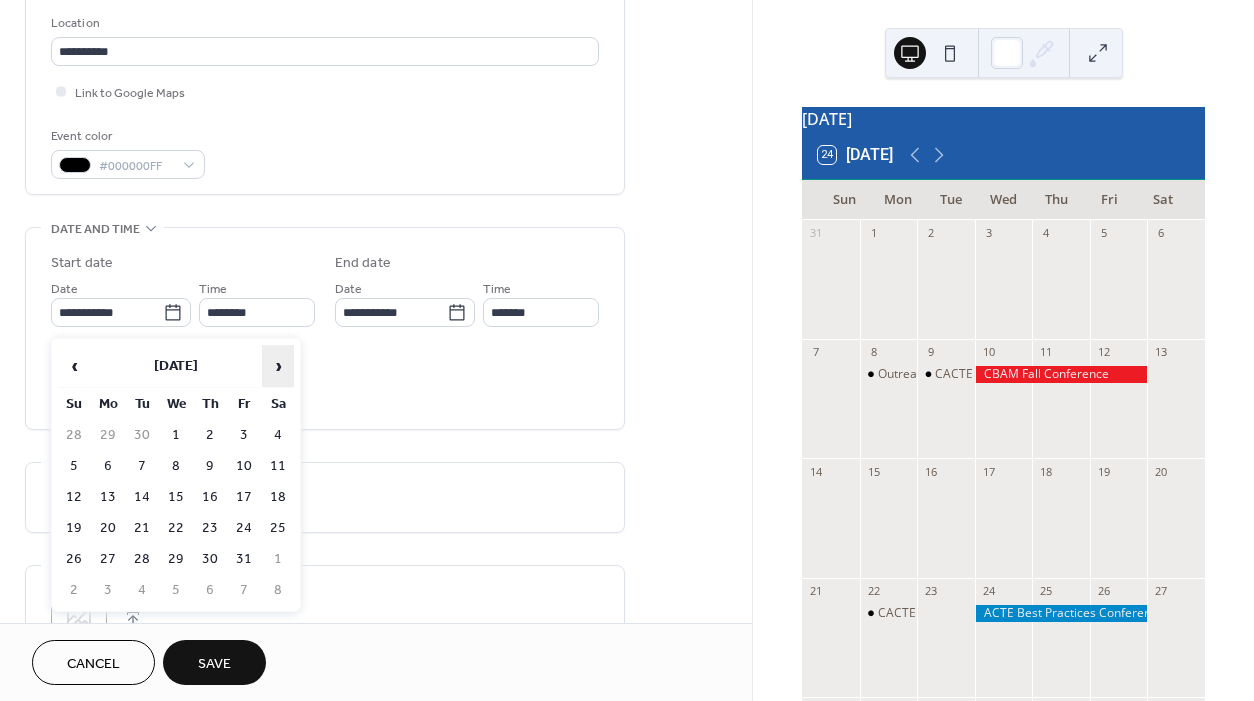 click on "›" at bounding box center [278, 366] 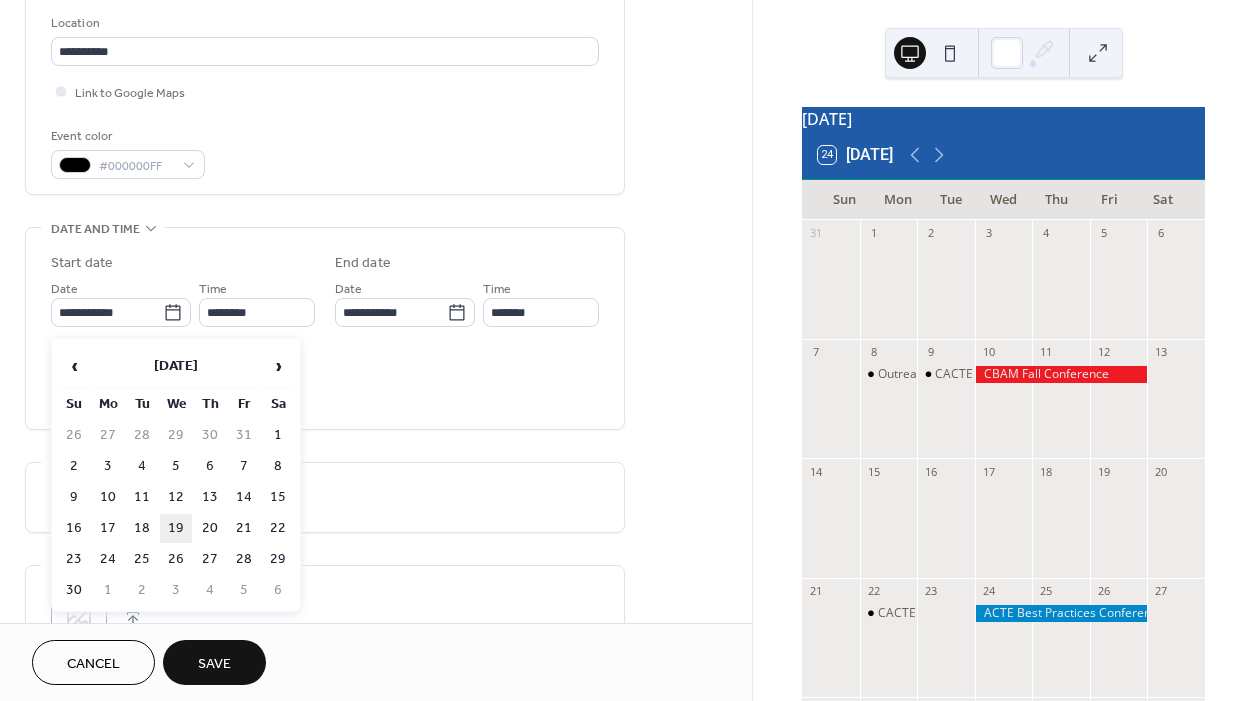 click on "19" at bounding box center (176, 528) 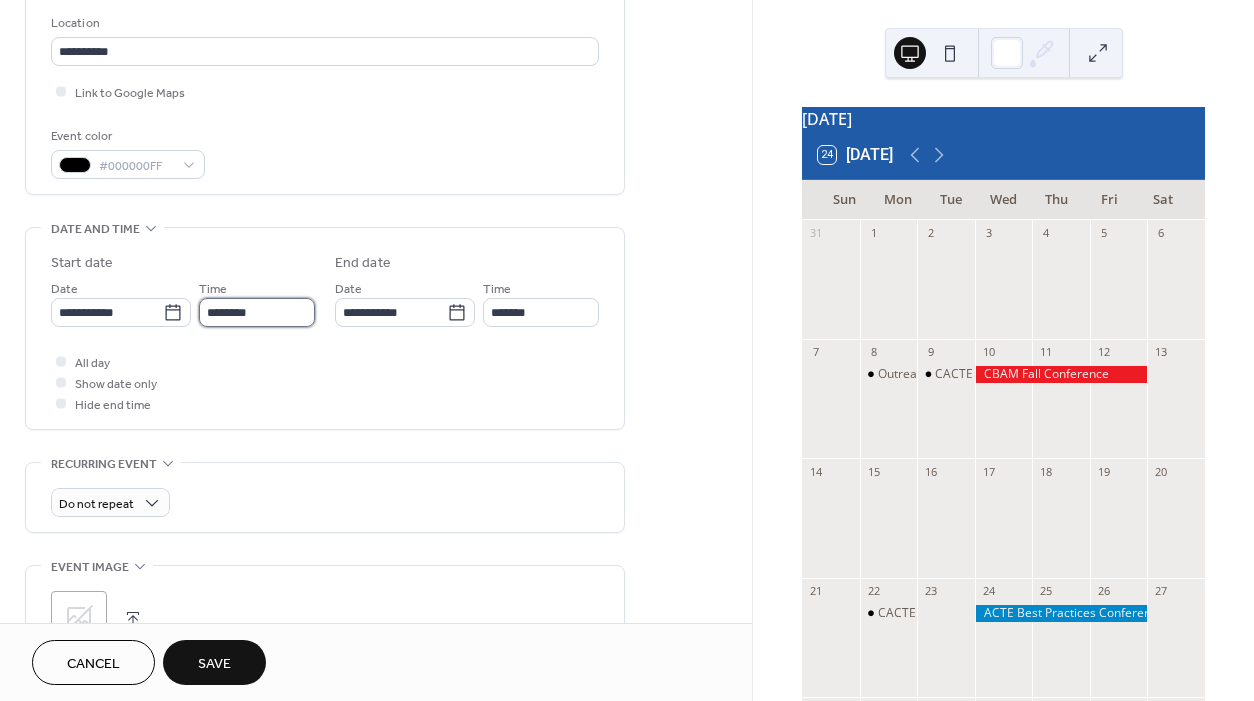 click on "********" at bounding box center [257, 312] 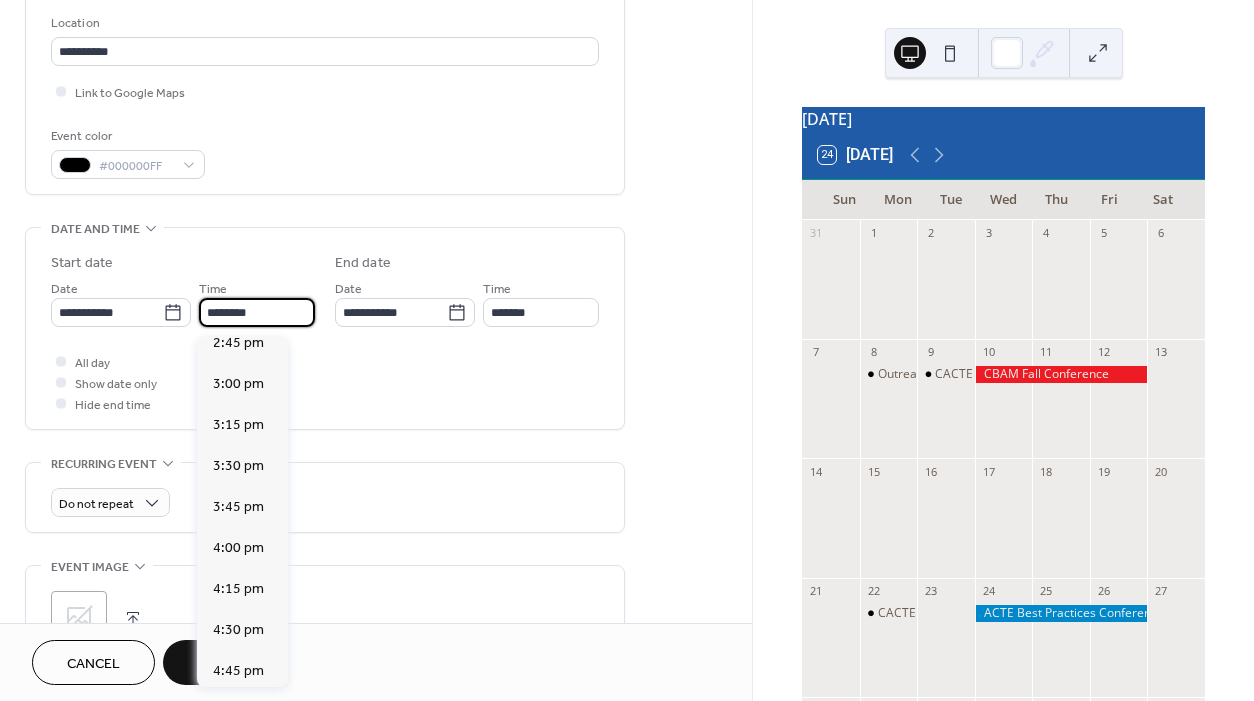 scroll, scrollTop: 2432, scrollLeft: 0, axis: vertical 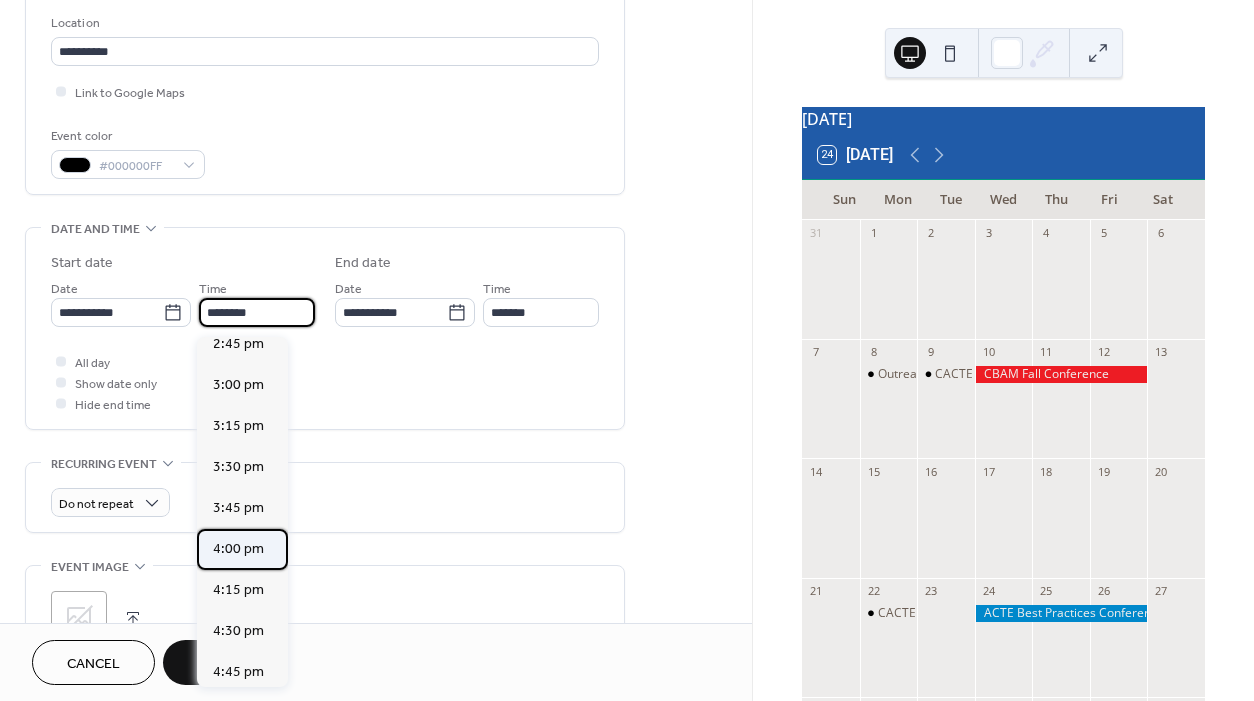 click on "4:00 pm" at bounding box center [238, 549] 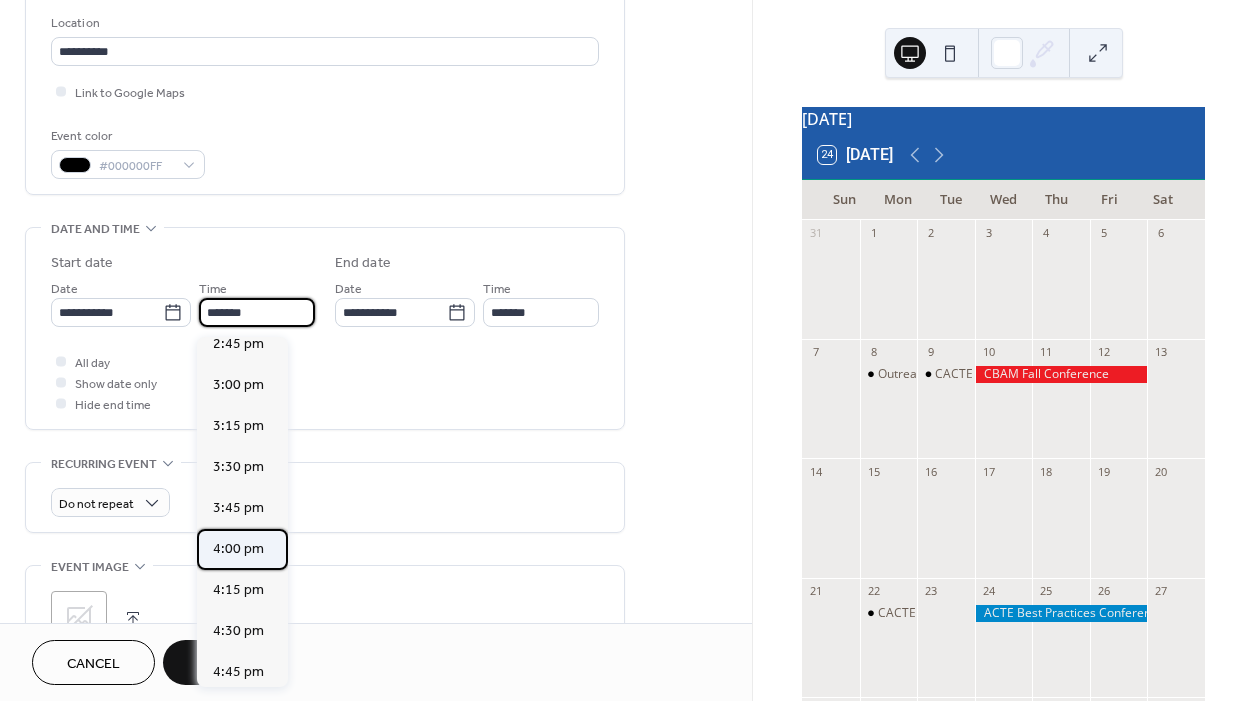type on "*******" 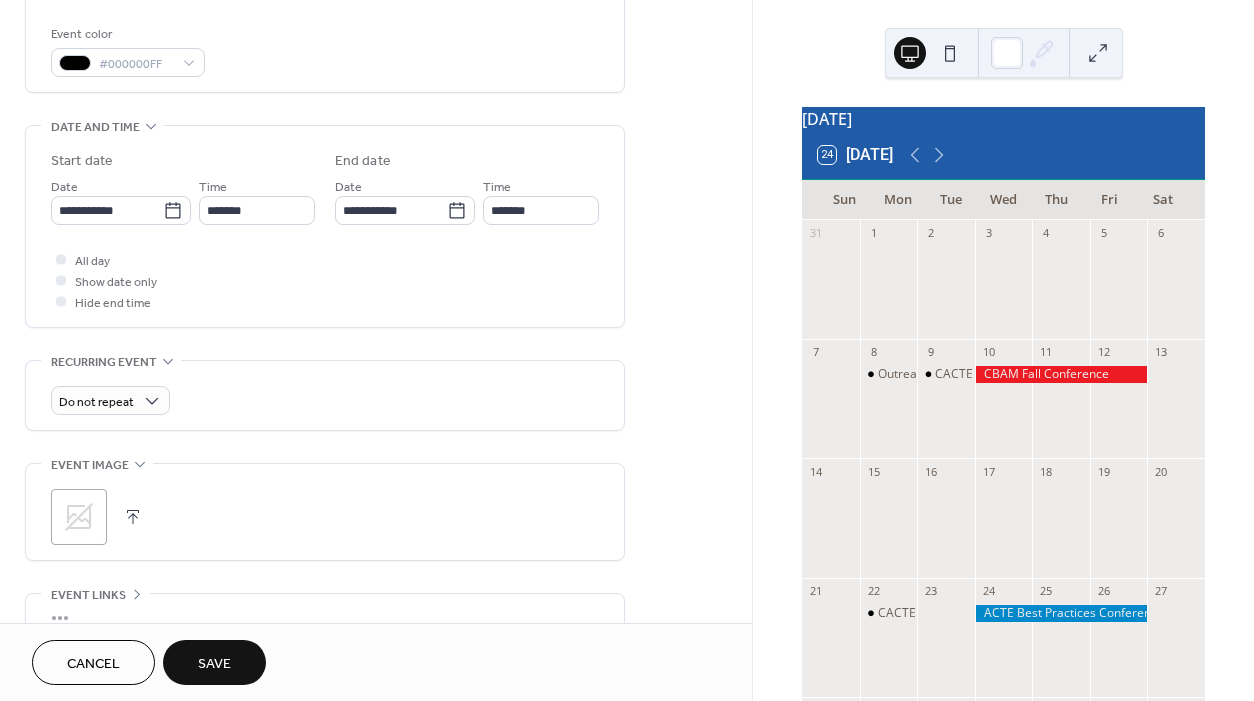 scroll, scrollTop: 556, scrollLeft: 0, axis: vertical 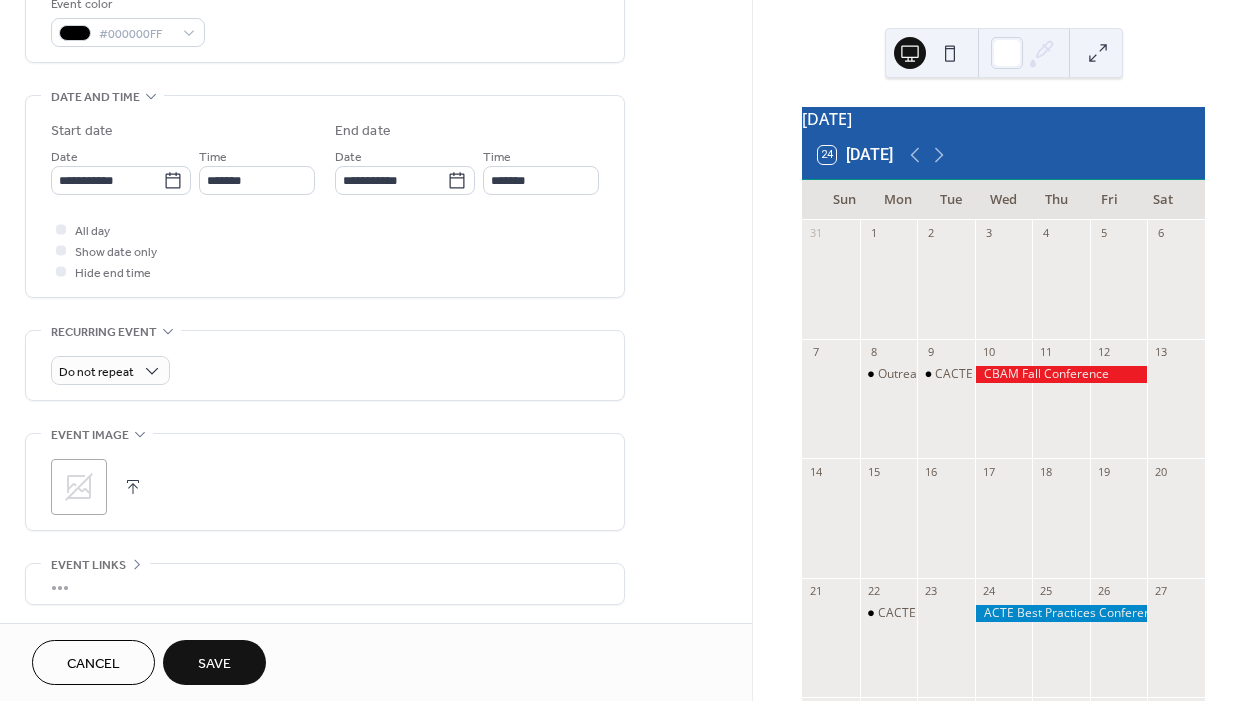 click at bounding box center (133, 487) 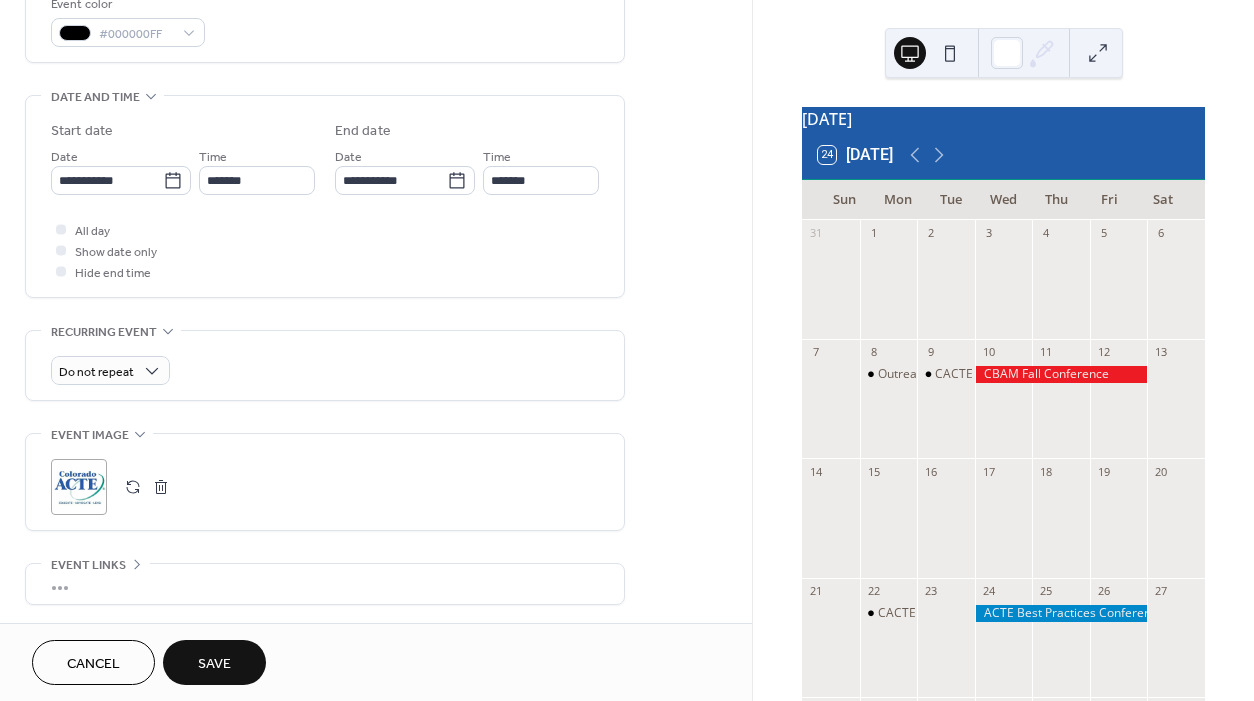 click on "Save" at bounding box center [214, 664] 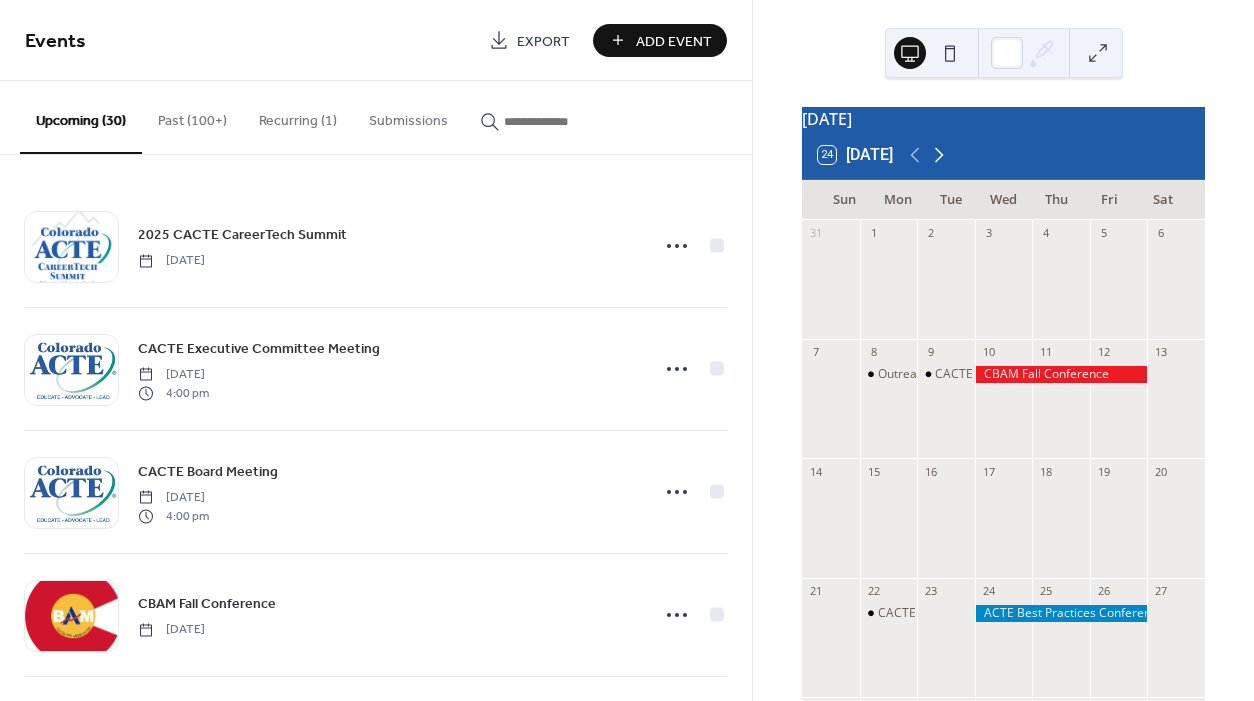 click 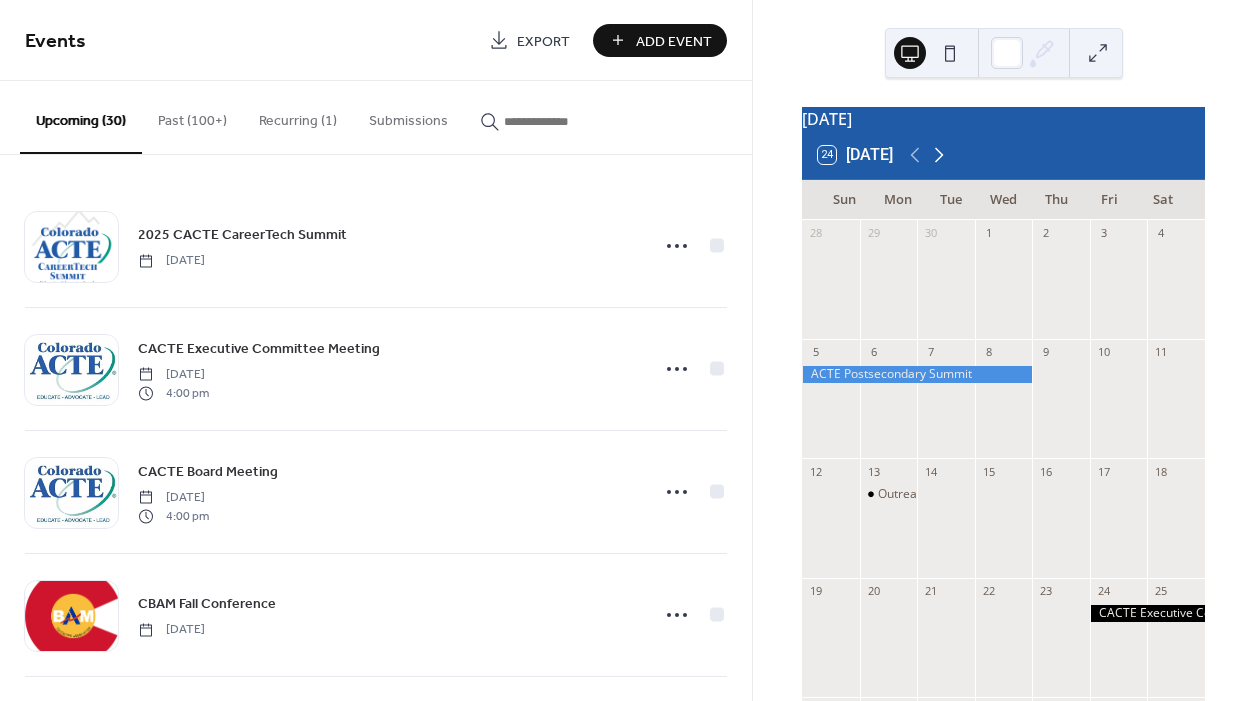 click 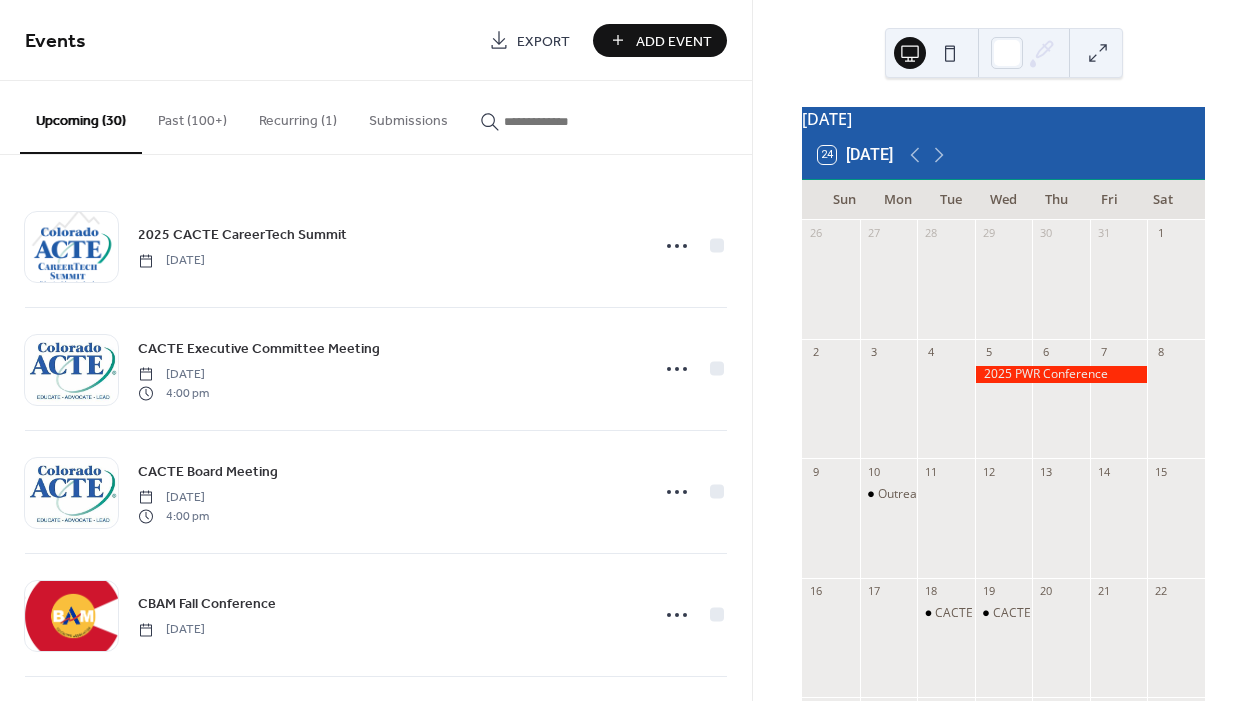 click on "Add Event" at bounding box center (674, 41) 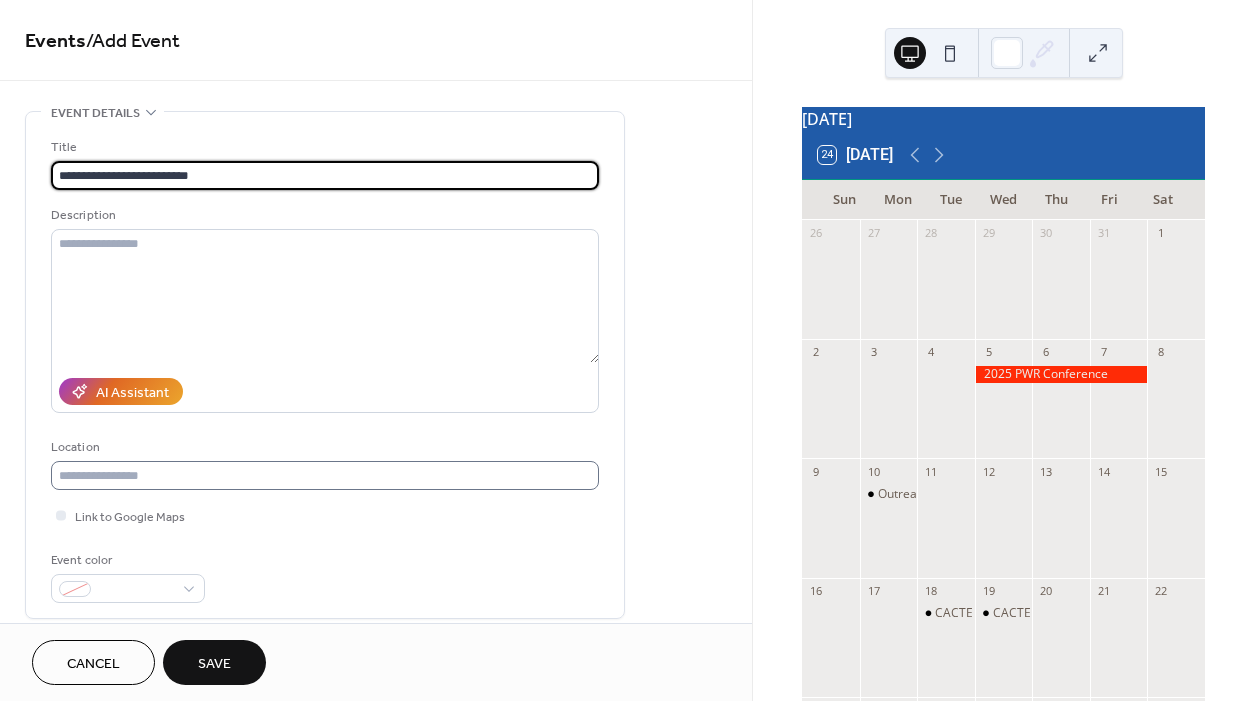 type on "**********" 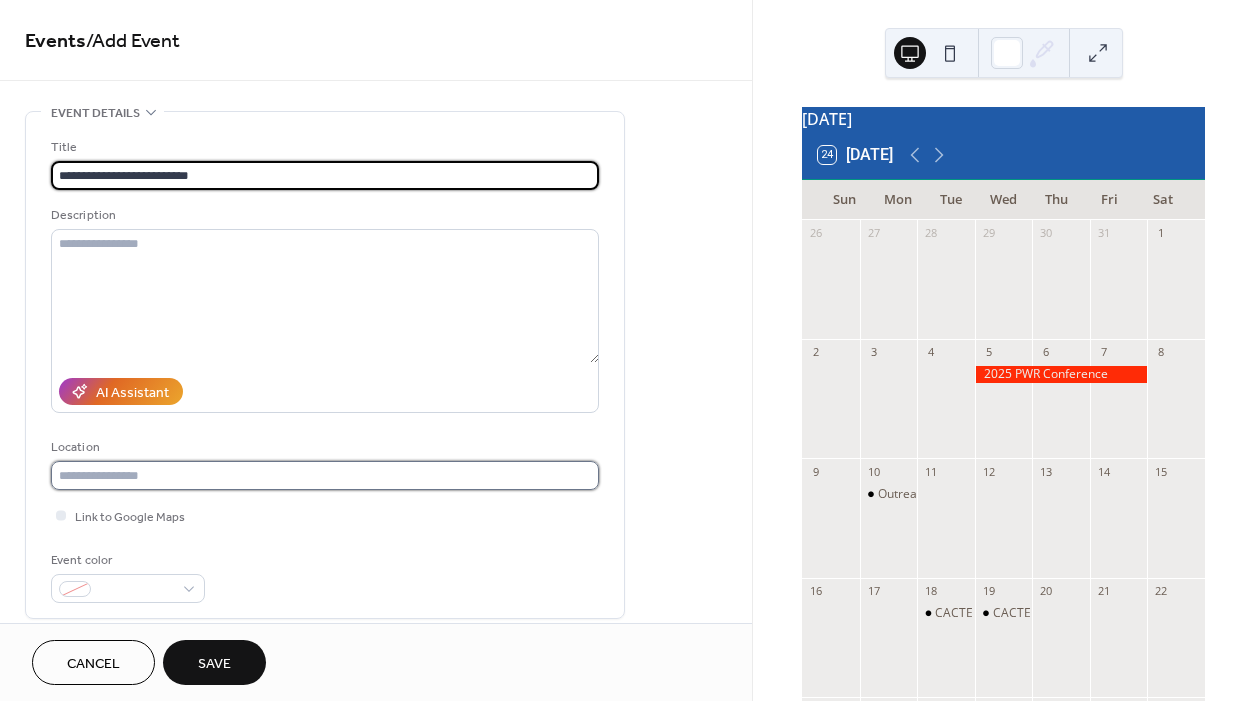 click at bounding box center (325, 475) 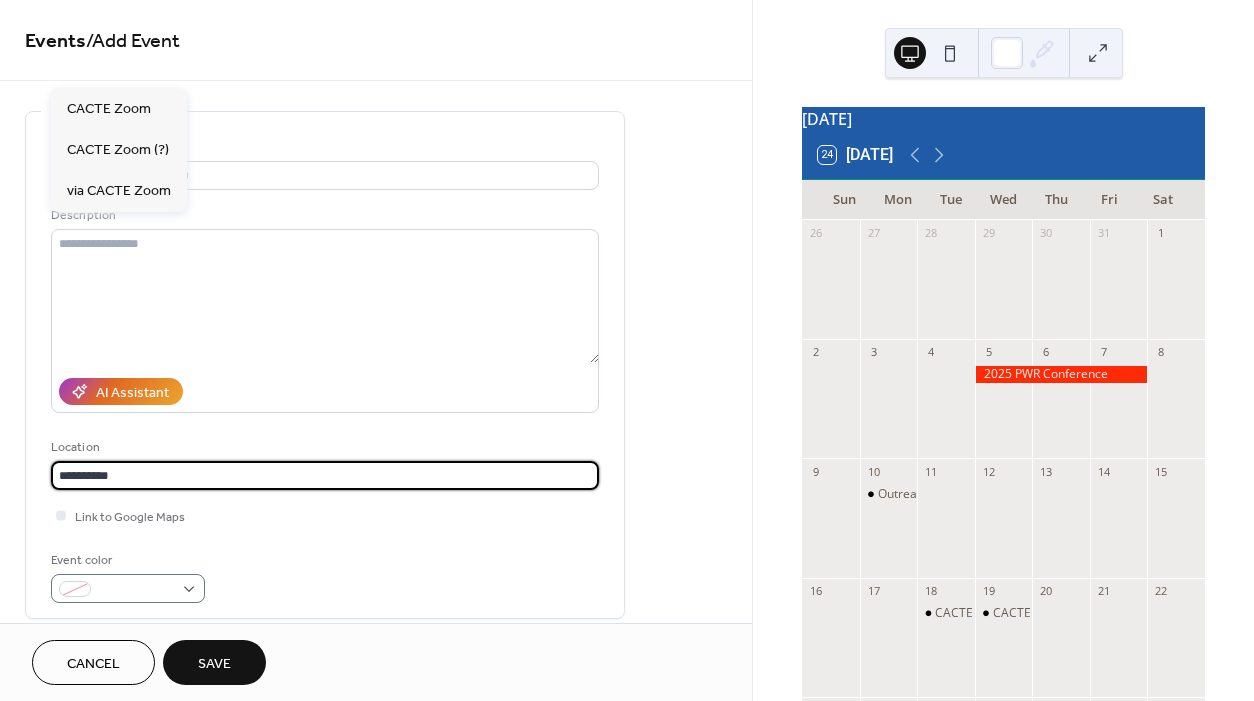 type on "**********" 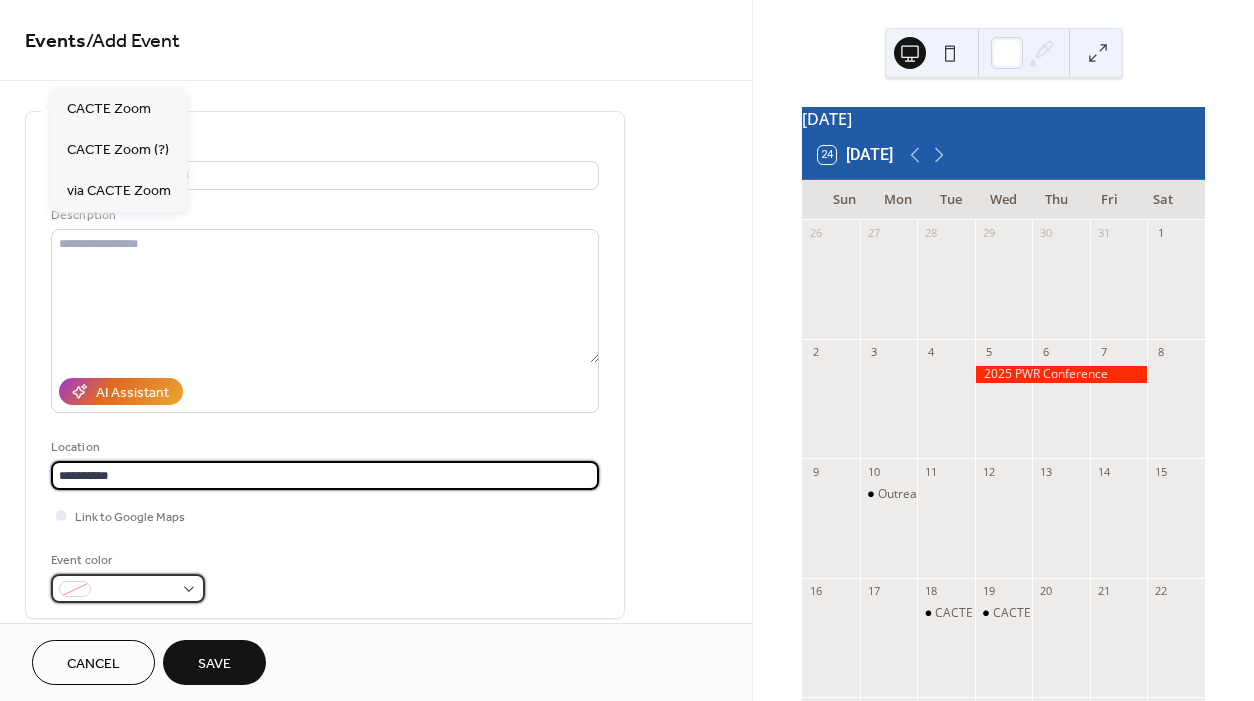 click at bounding box center [75, 589] 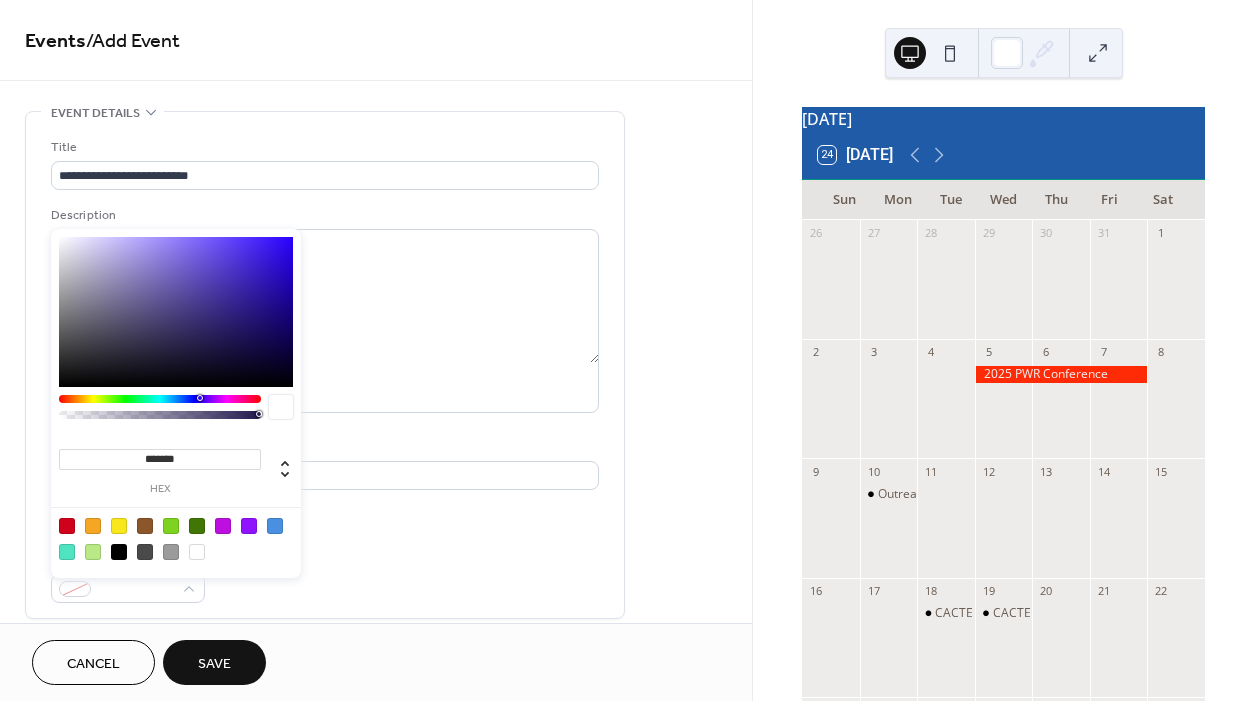 click at bounding box center (119, 552) 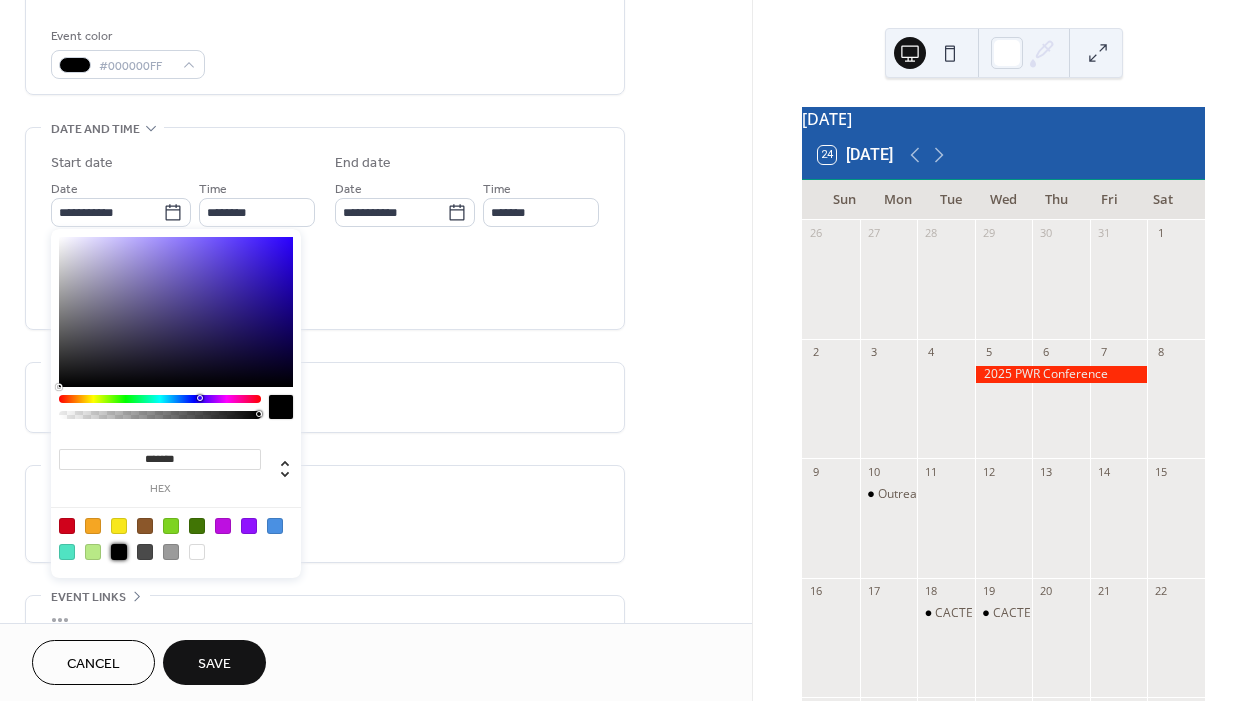 scroll, scrollTop: 554, scrollLeft: 0, axis: vertical 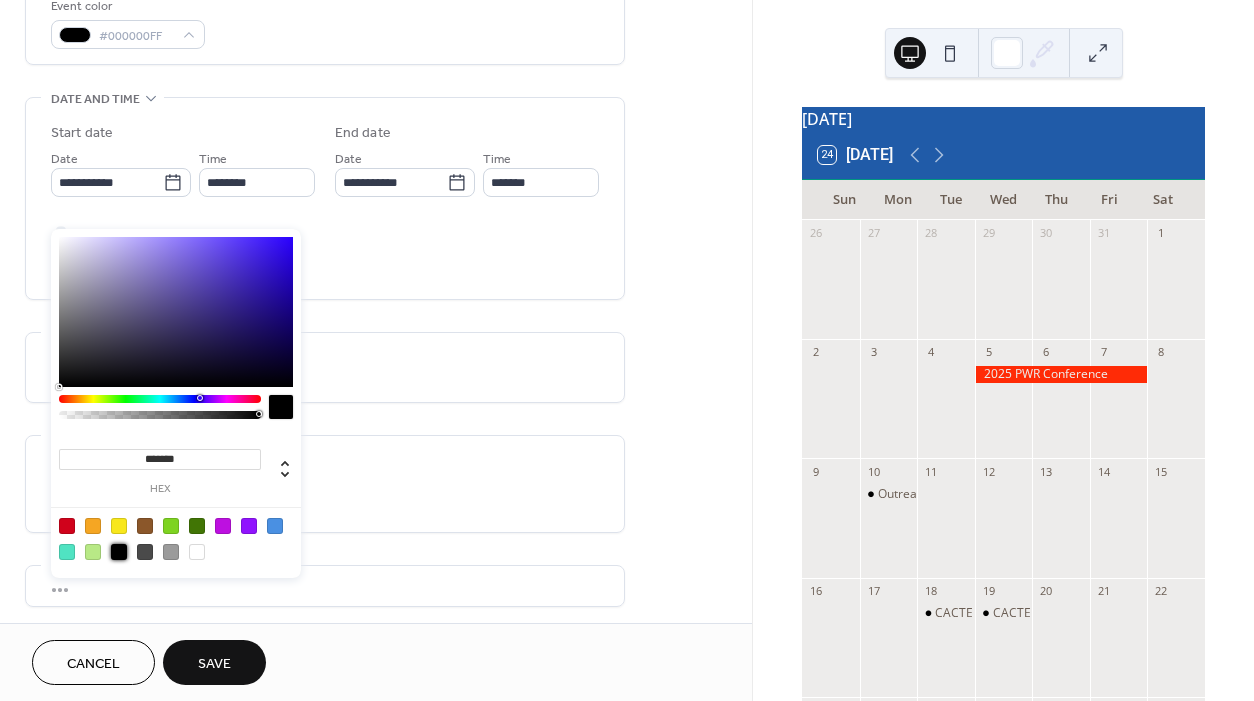 click on "All day Show date only Hide end time" at bounding box center (325, 252) 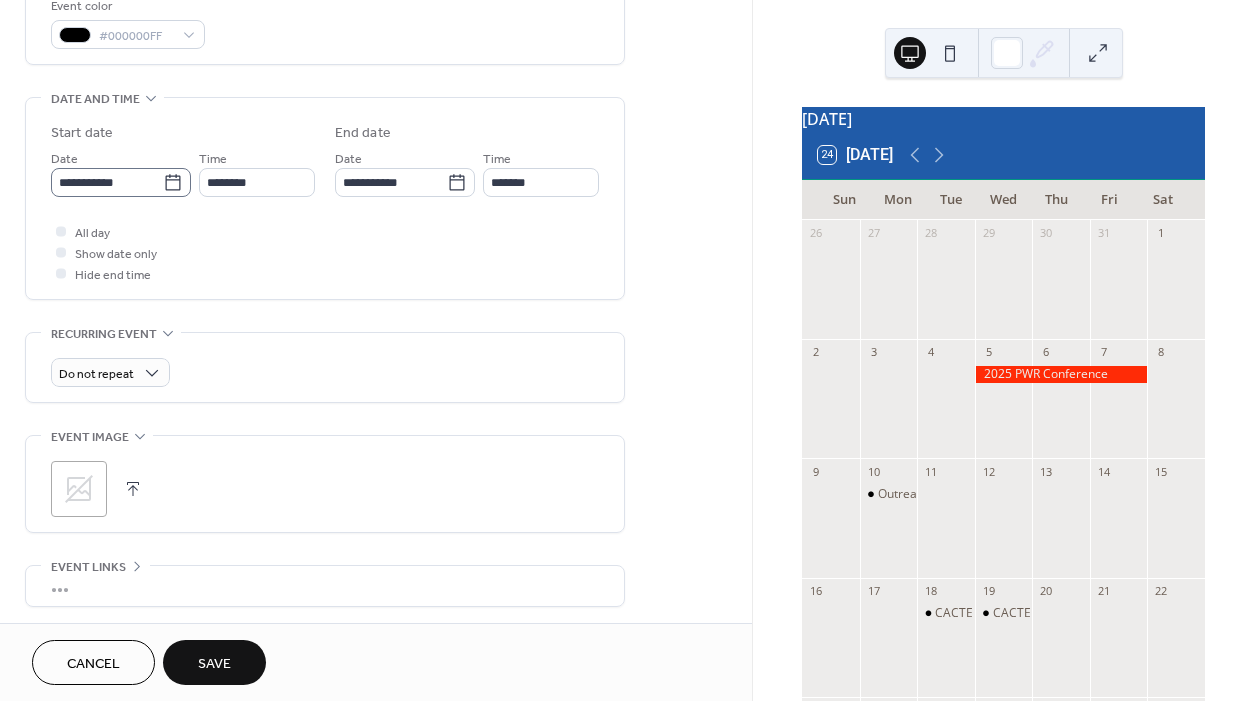 click 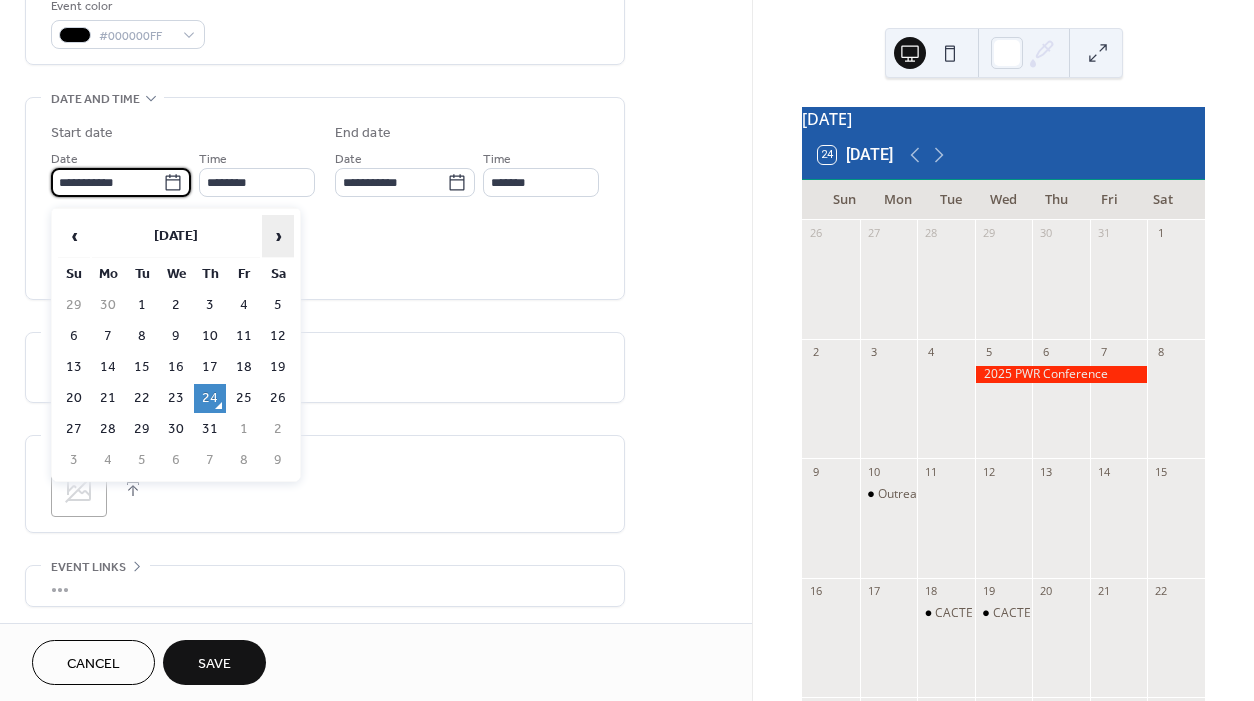 click on "›" at bounding box center [278, 236] 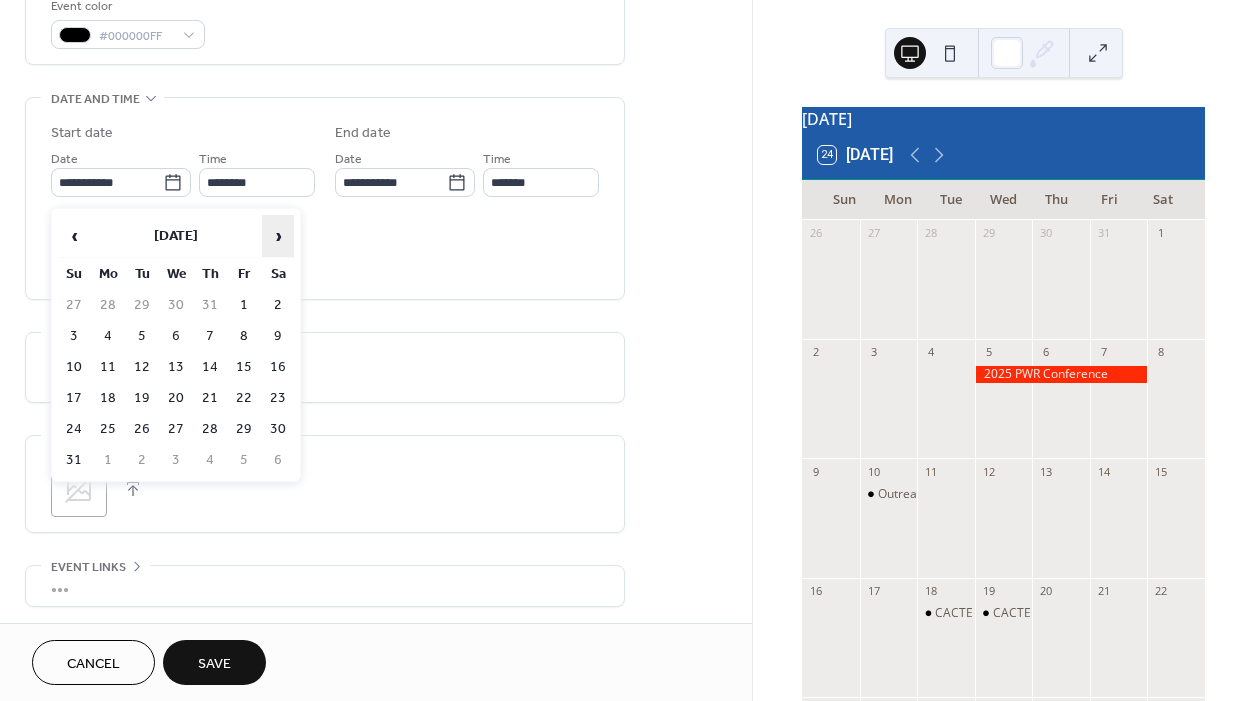 click on "›" at bounding box center (278, 236) 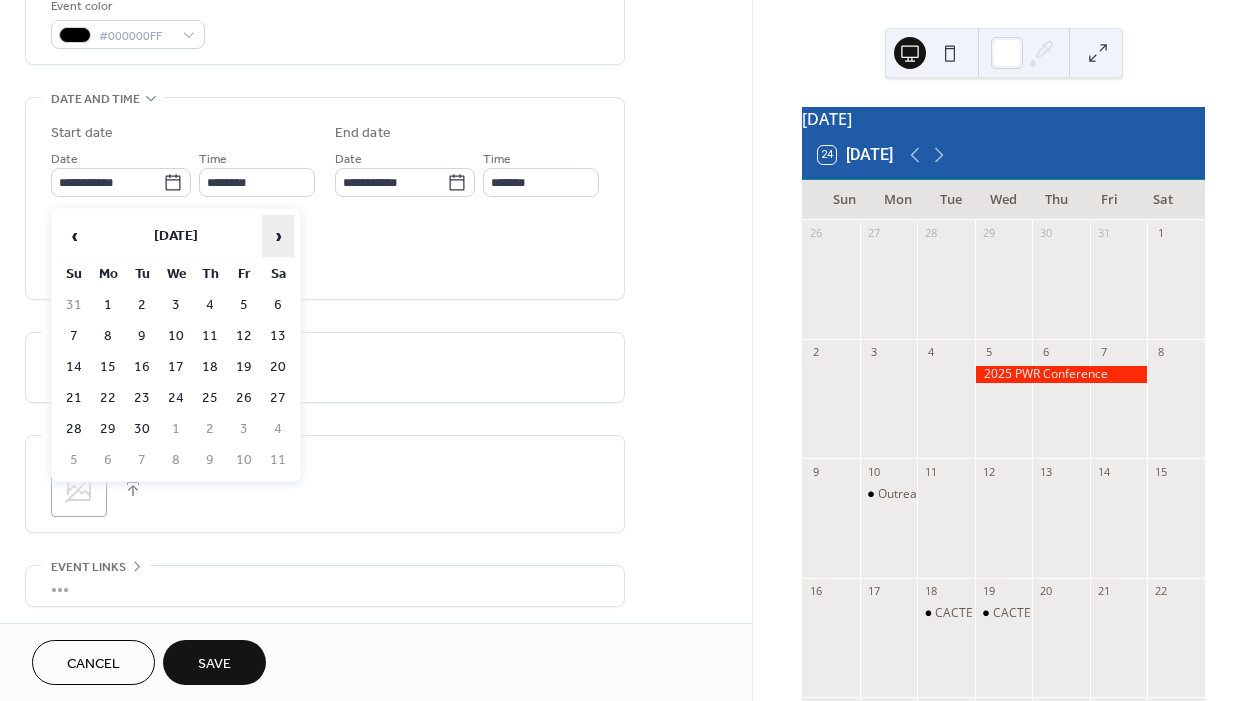 click on "›" at bounding box center [278, 236] 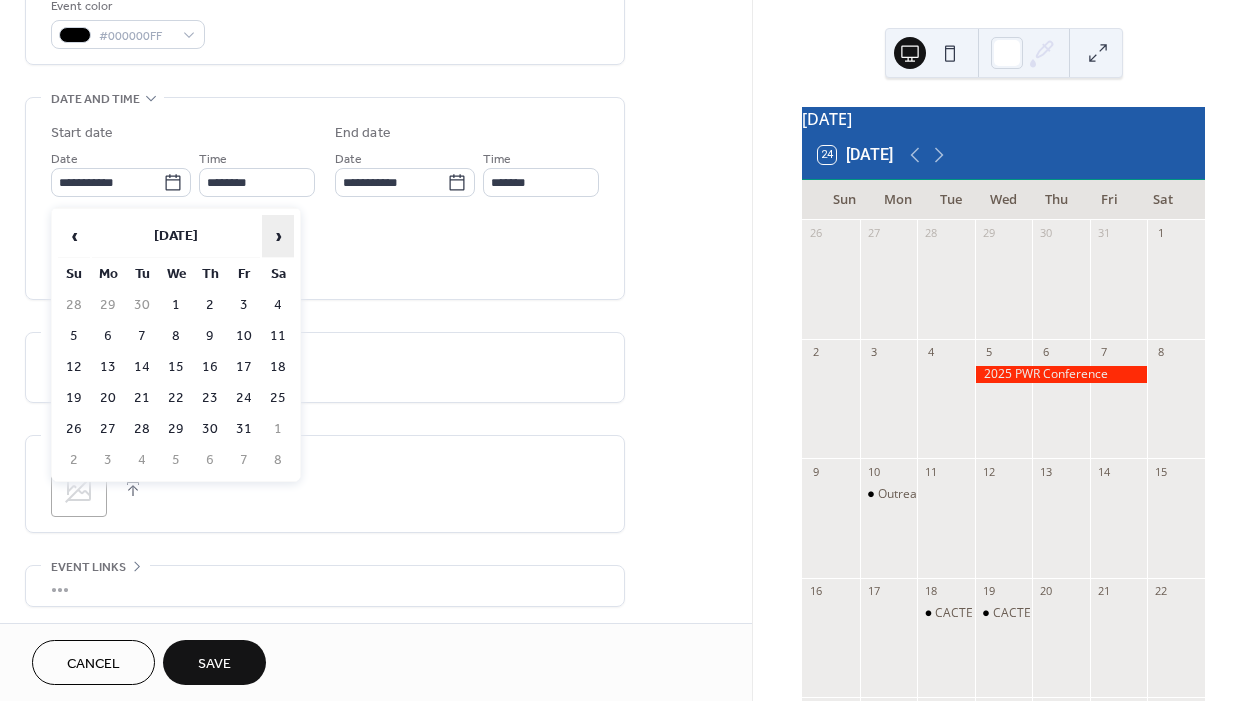 click on "›" at bounding box center (278, 236) 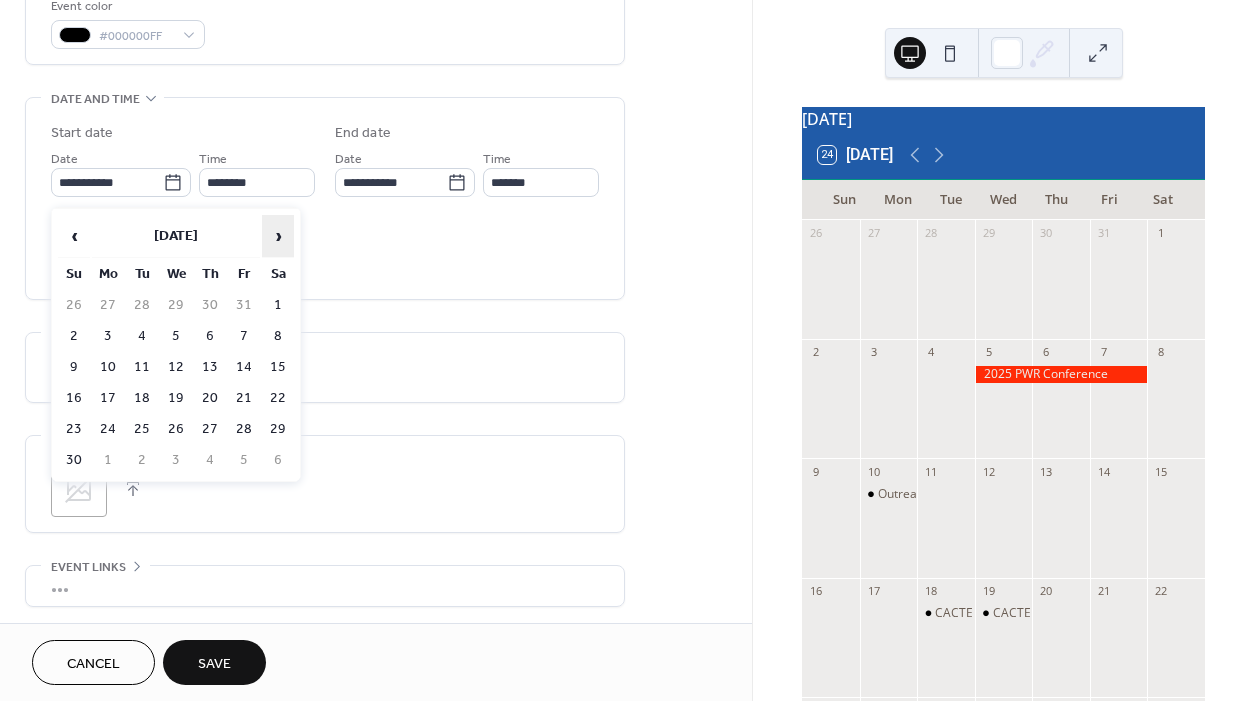 click on "›" at bounding box center (278, 236) 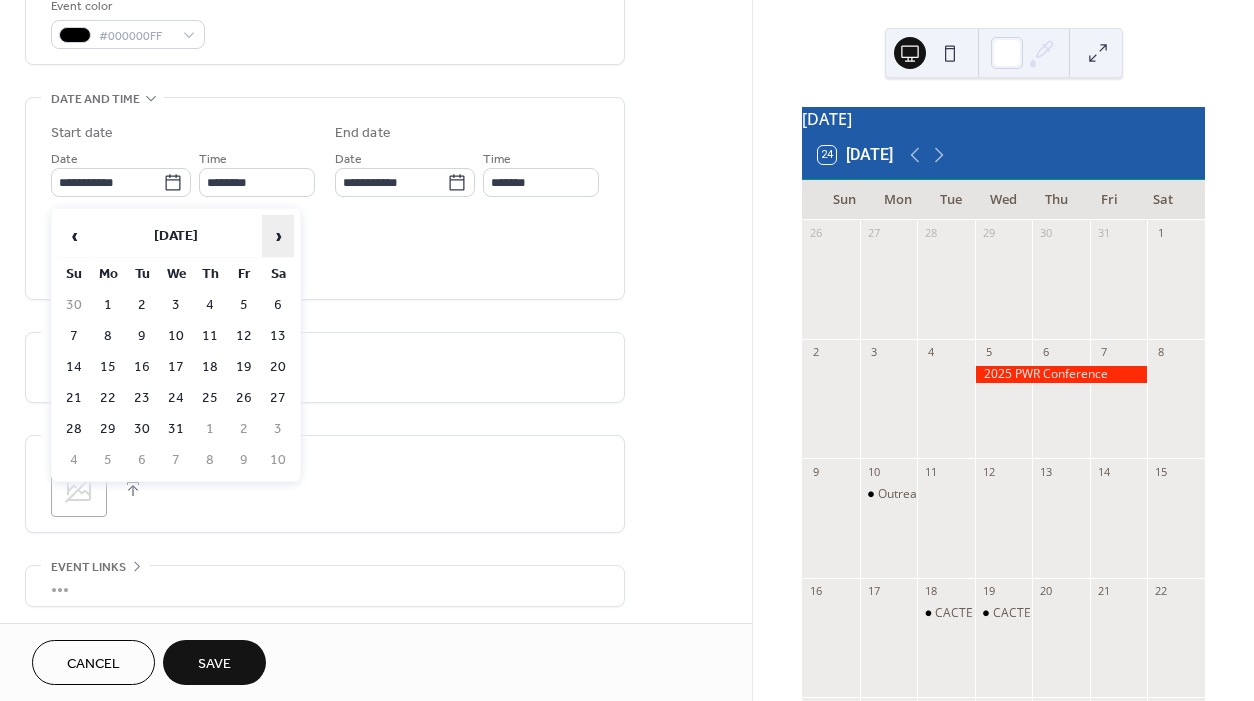 click on "›" at bounding box center [278, 236] 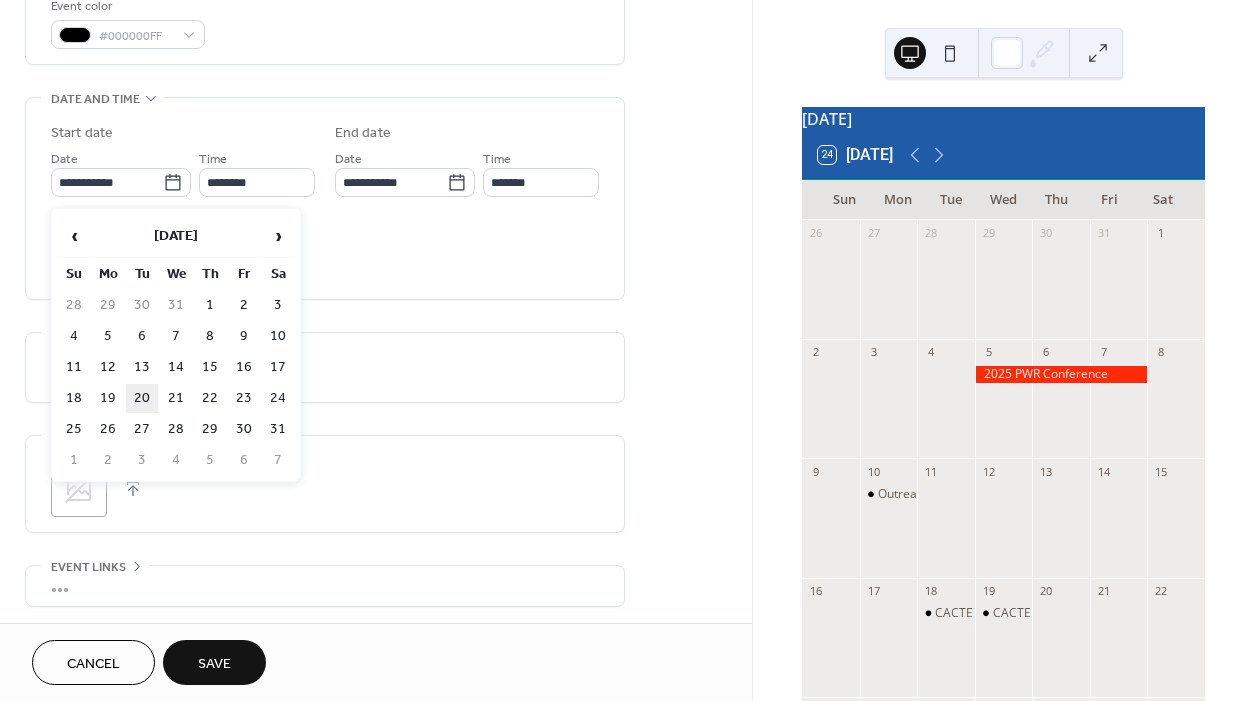 click on "20" at bounding box center (142, 398) 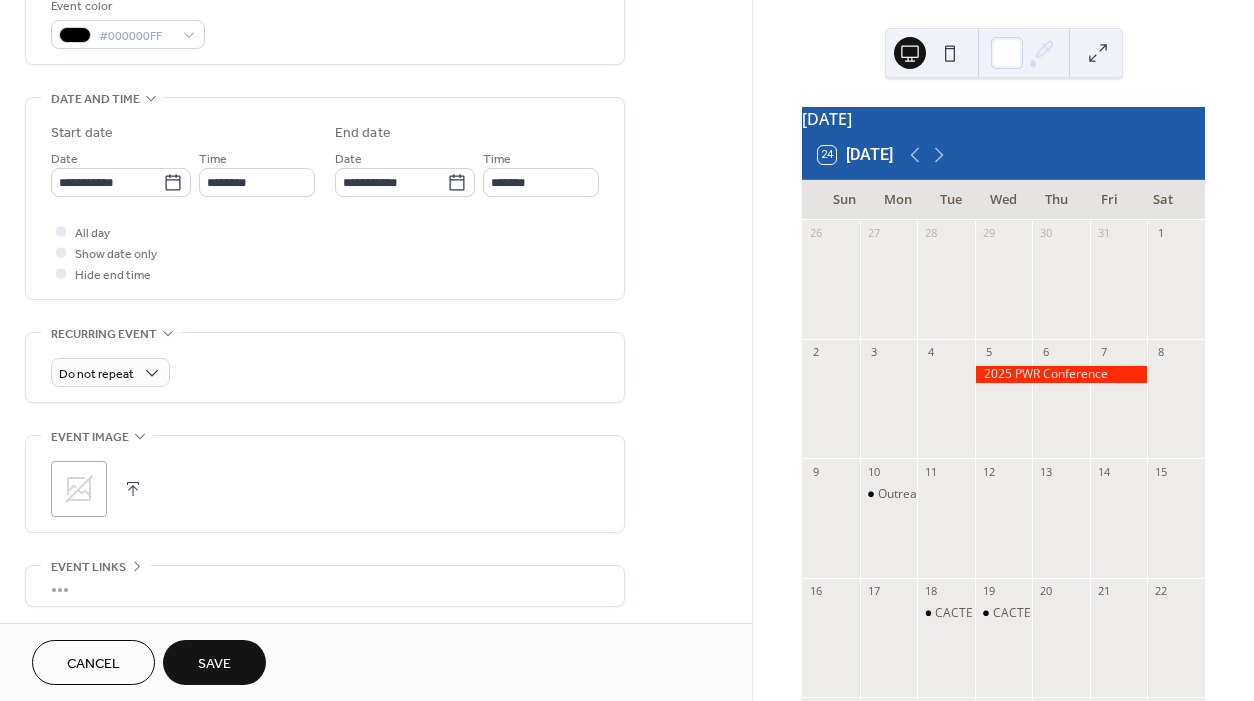 type on "**********" 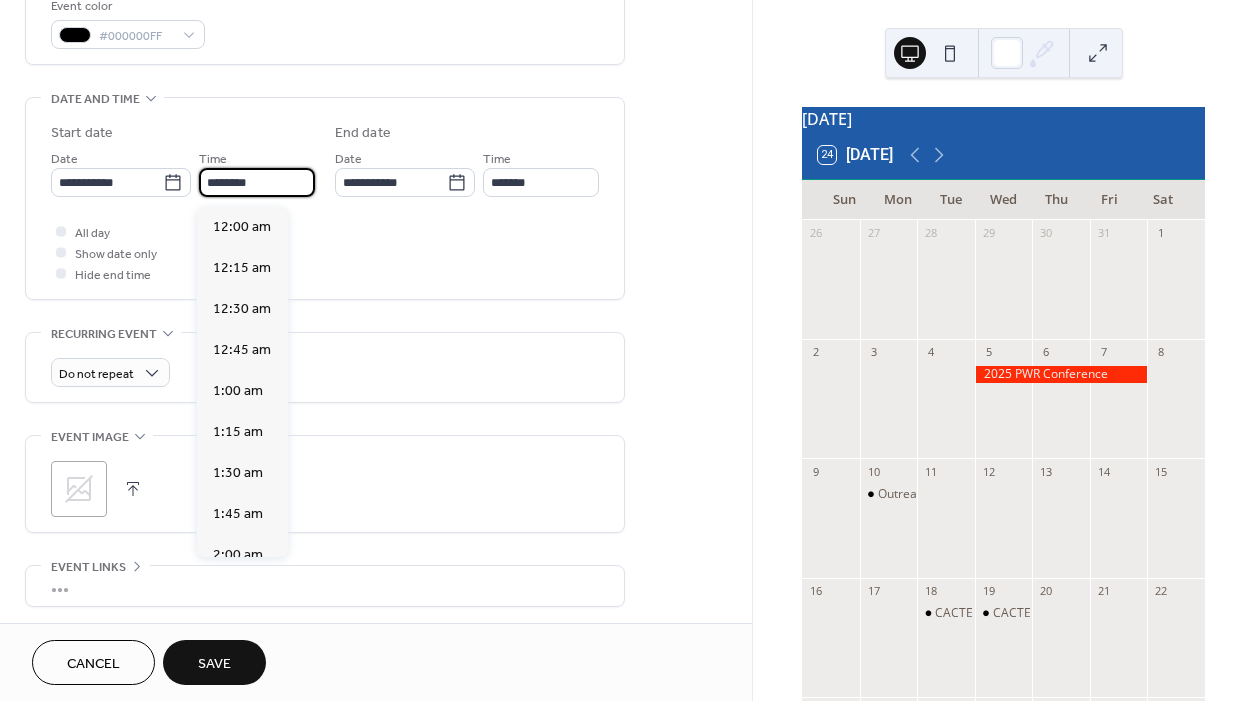 click on "********" at bounding box center (257, 182) 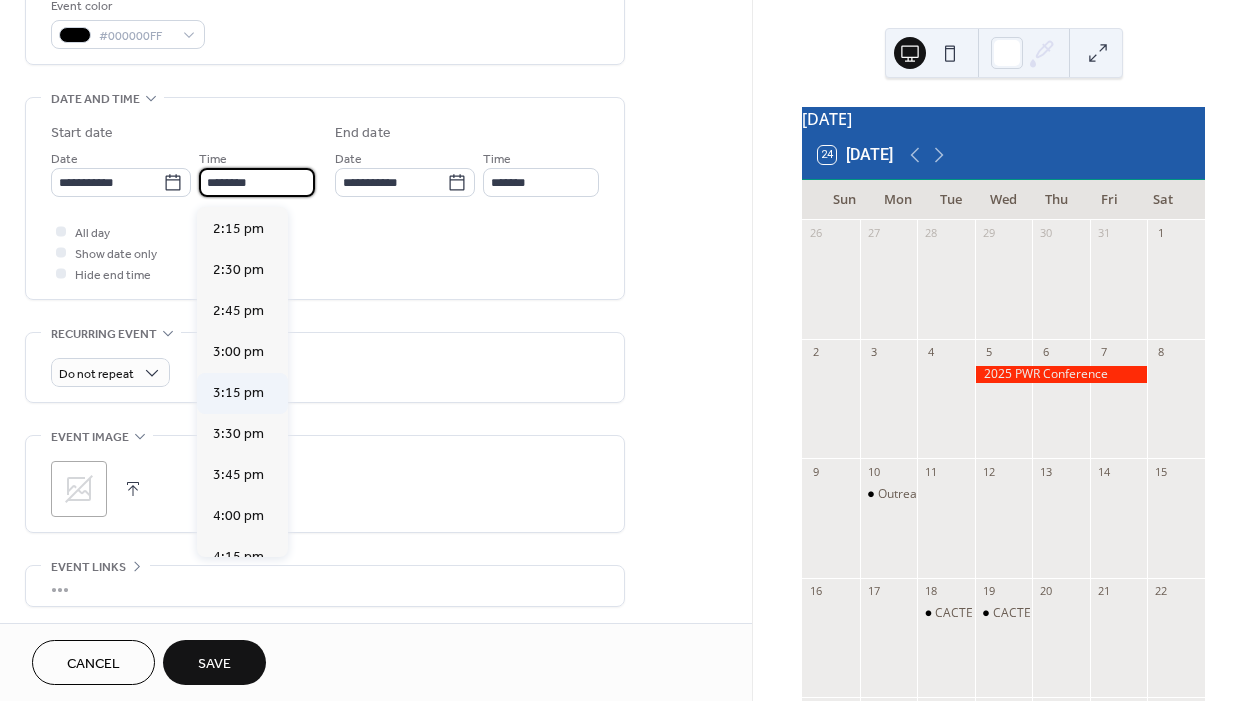 scroll, scrollTop: 2337, scrollLeft: 0, axis: vertical 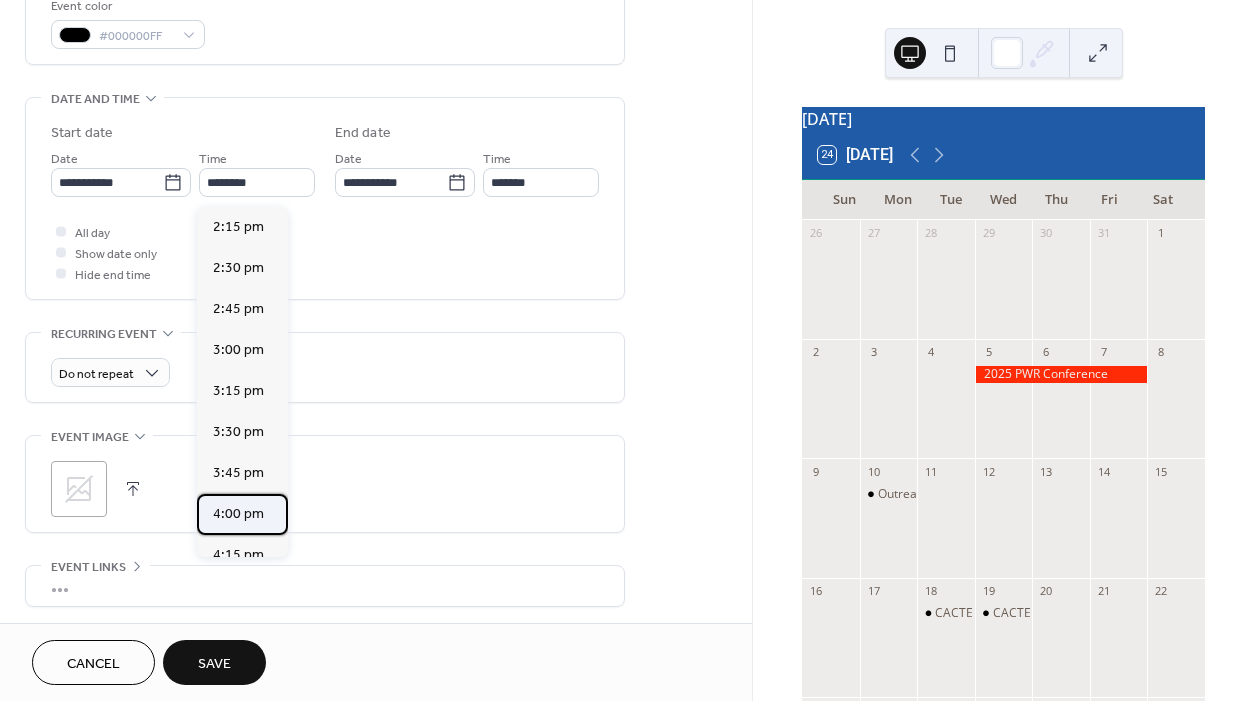 click on "4:00 pm" at bounding box center (238, 514) 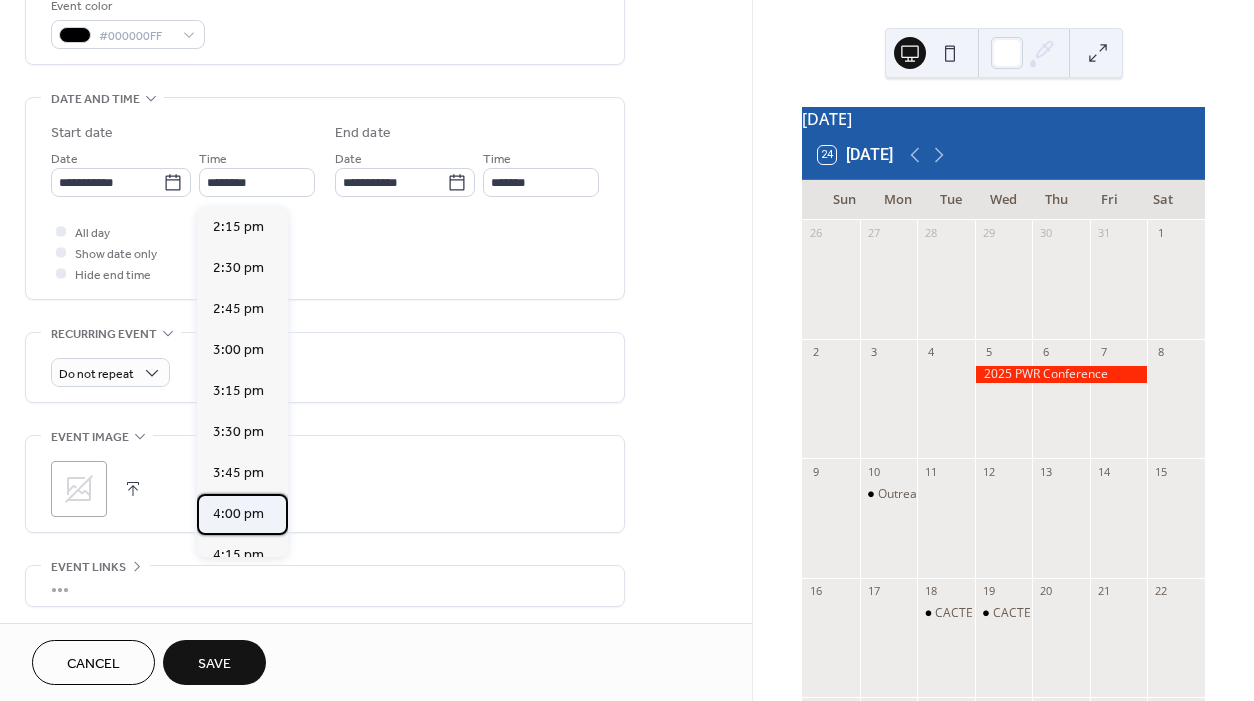 type on "*******" 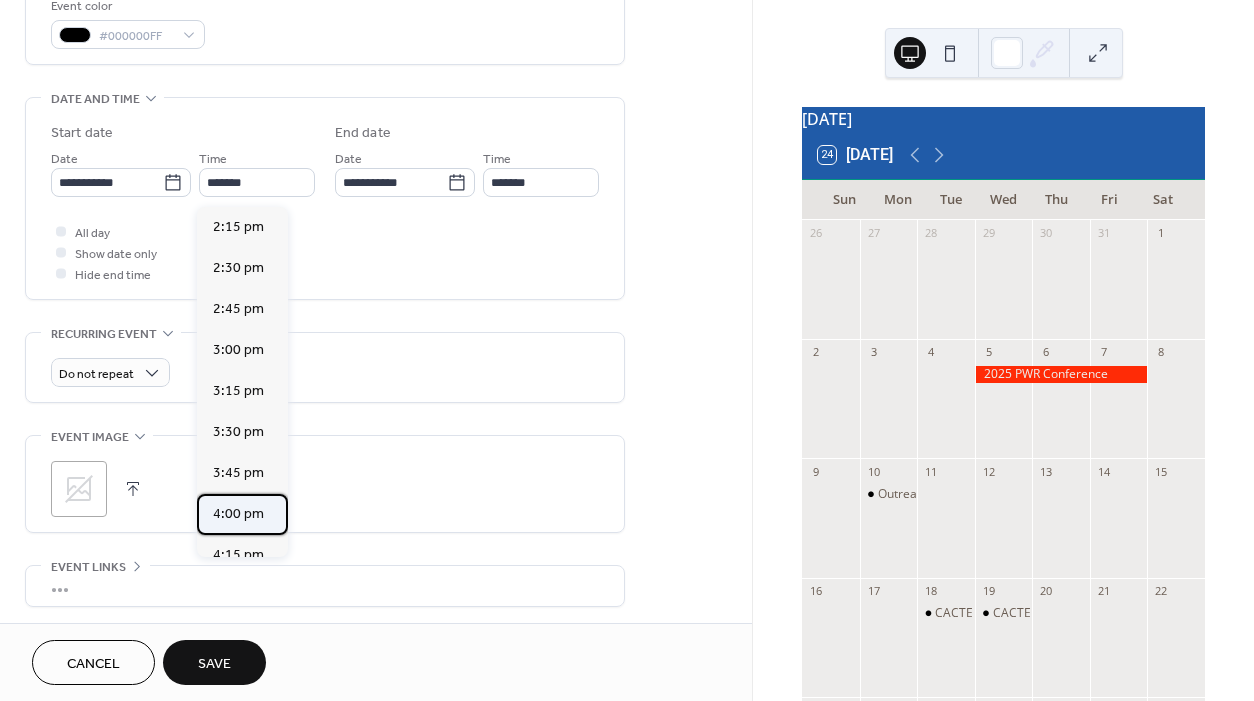 type on "*******" 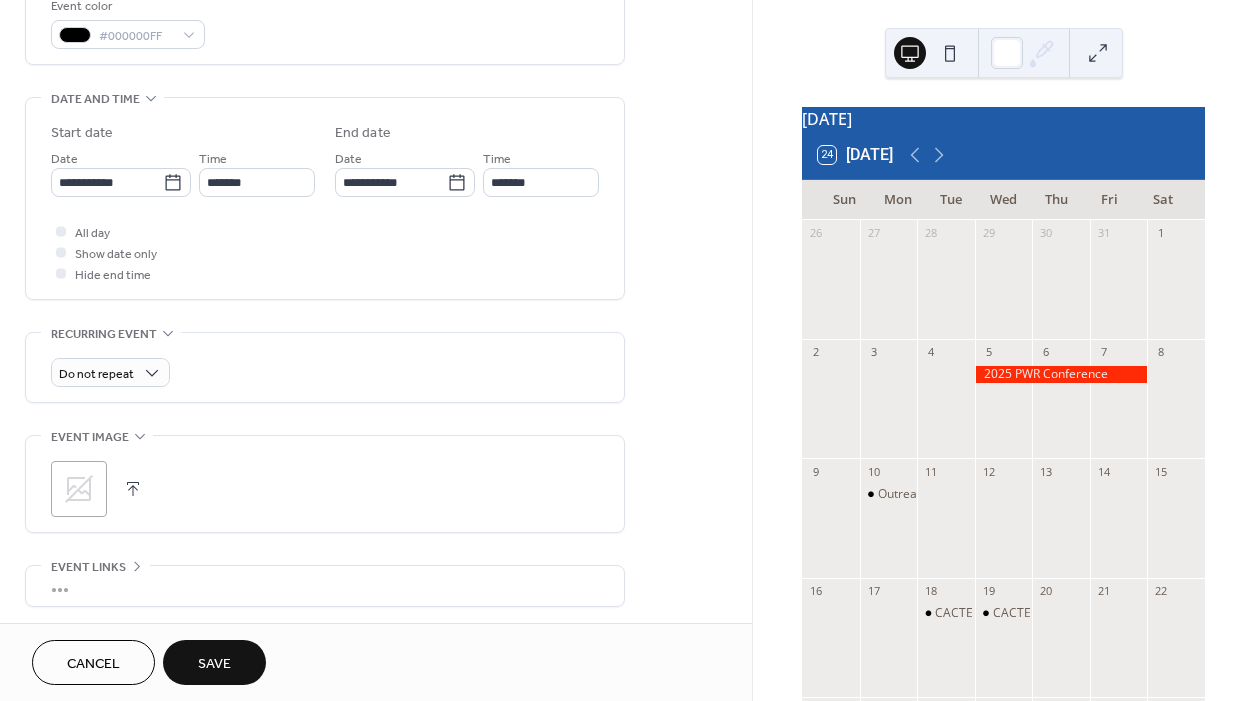 click at bounding box center [133, 489] 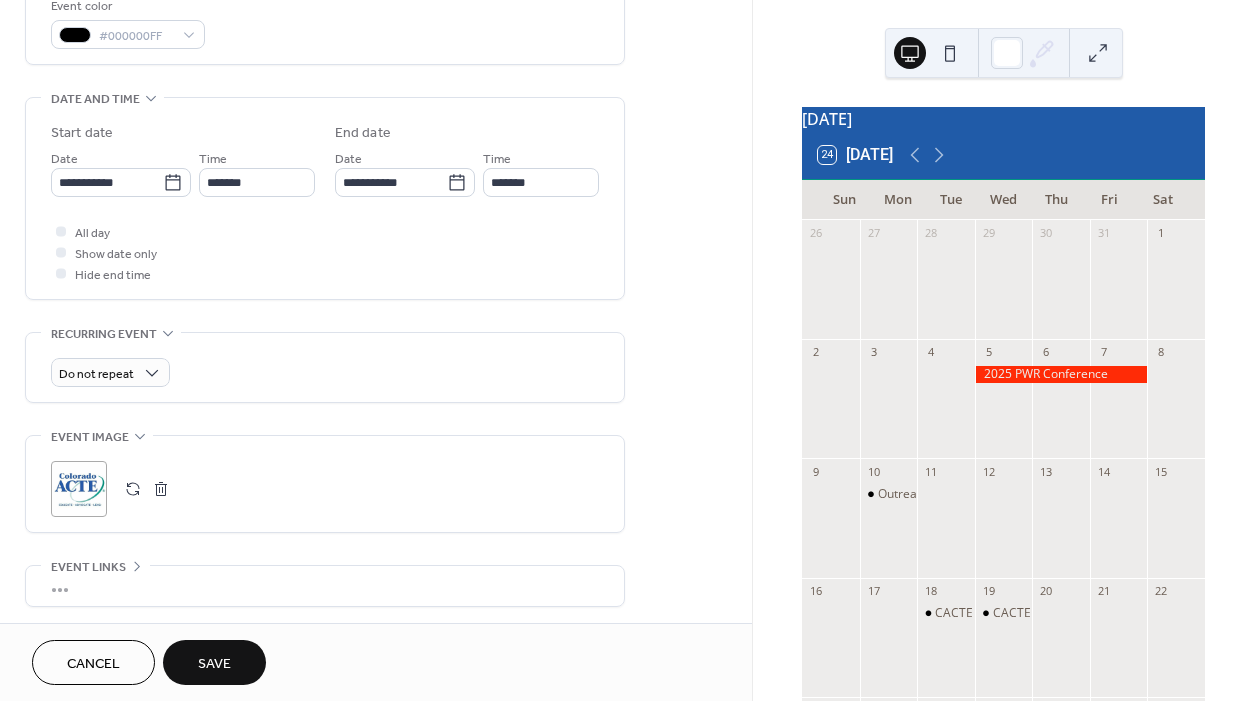 click on "Save" at bounding box center [214, 664] 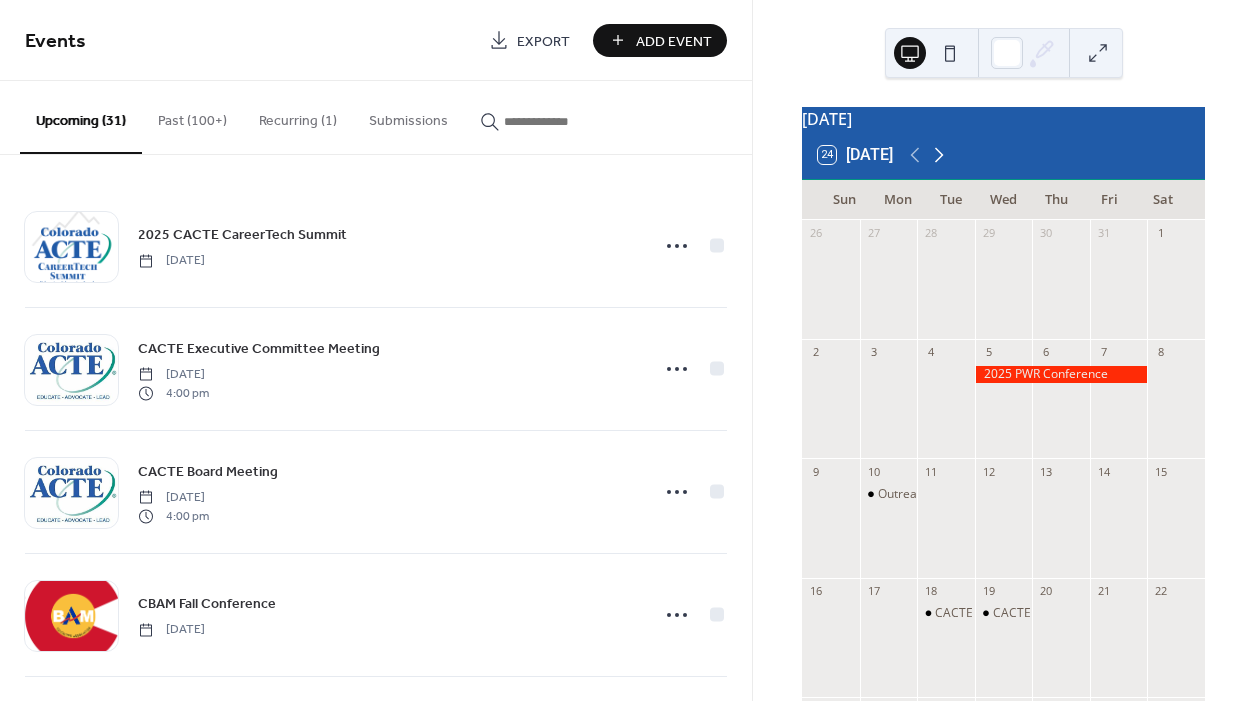 click 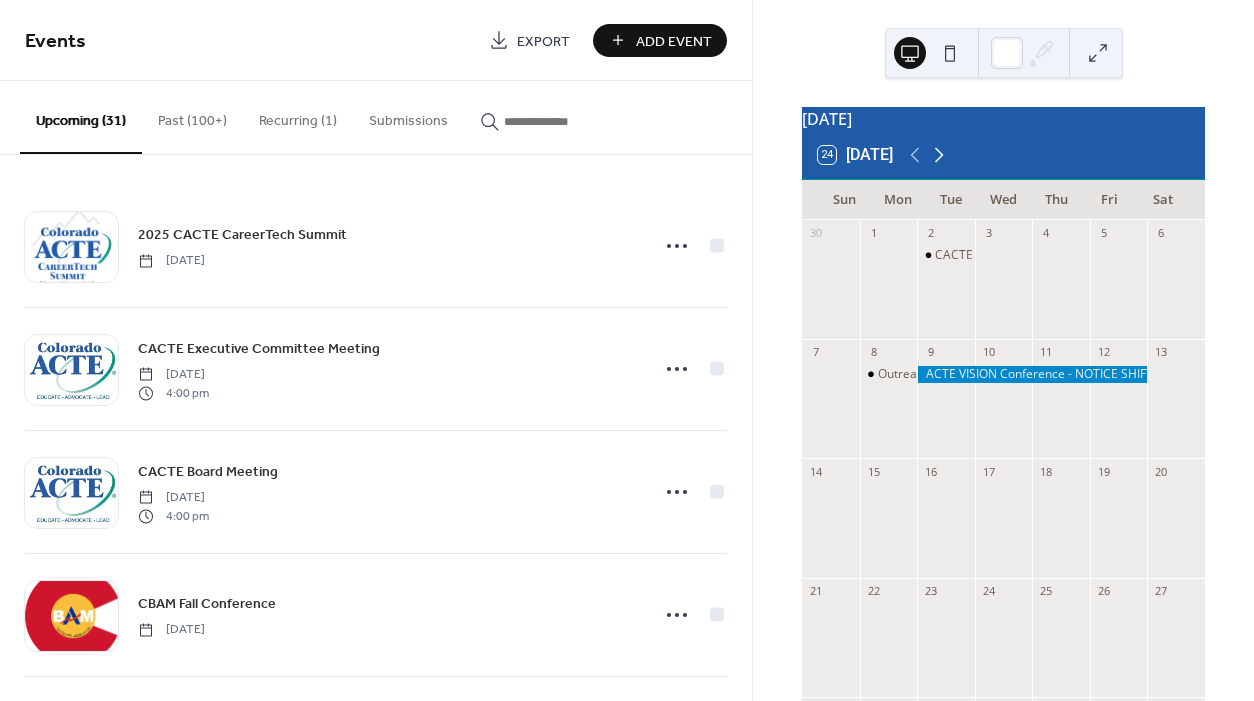 click 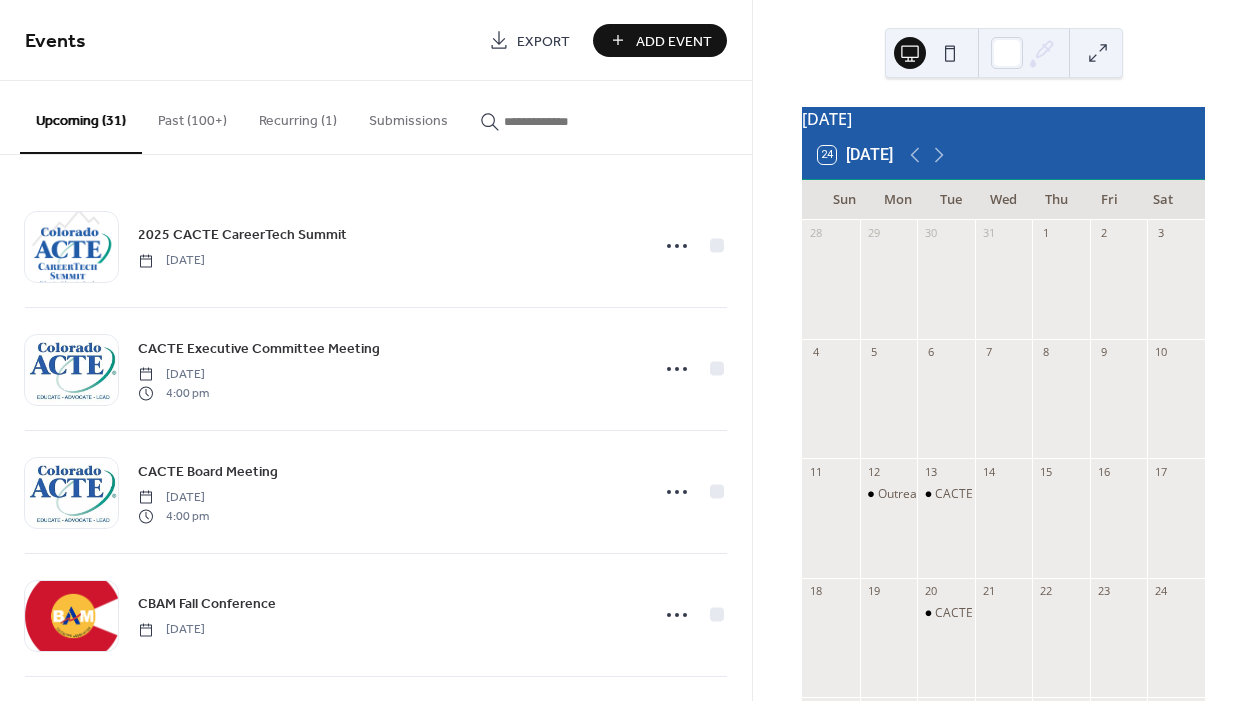 click on "Add Event" at bounding box center (674, 41) 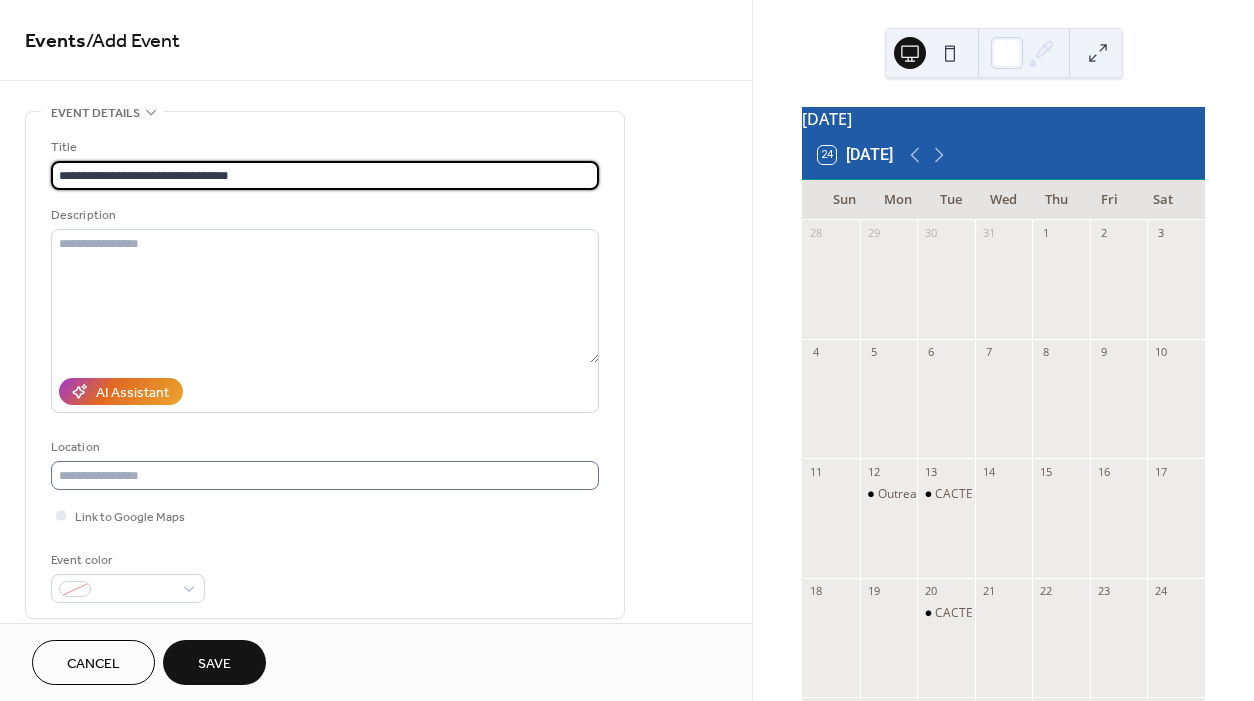 type on "**********" 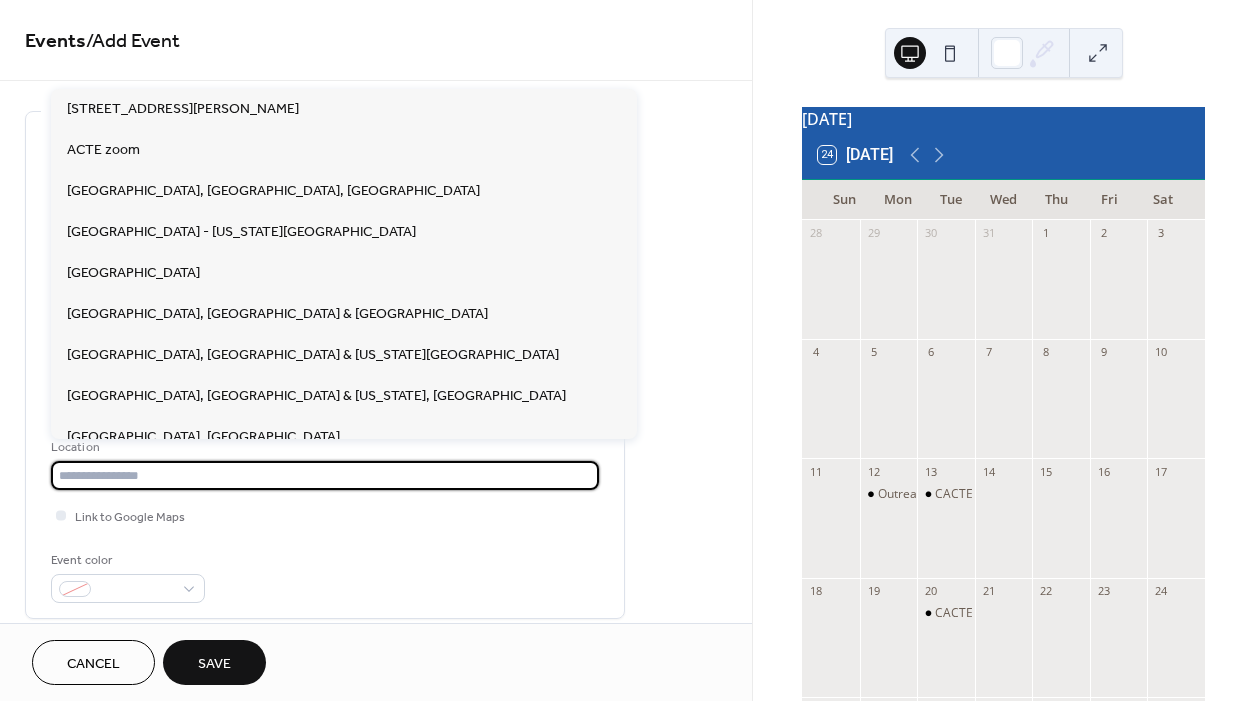 click at bounding box center (325, 475) 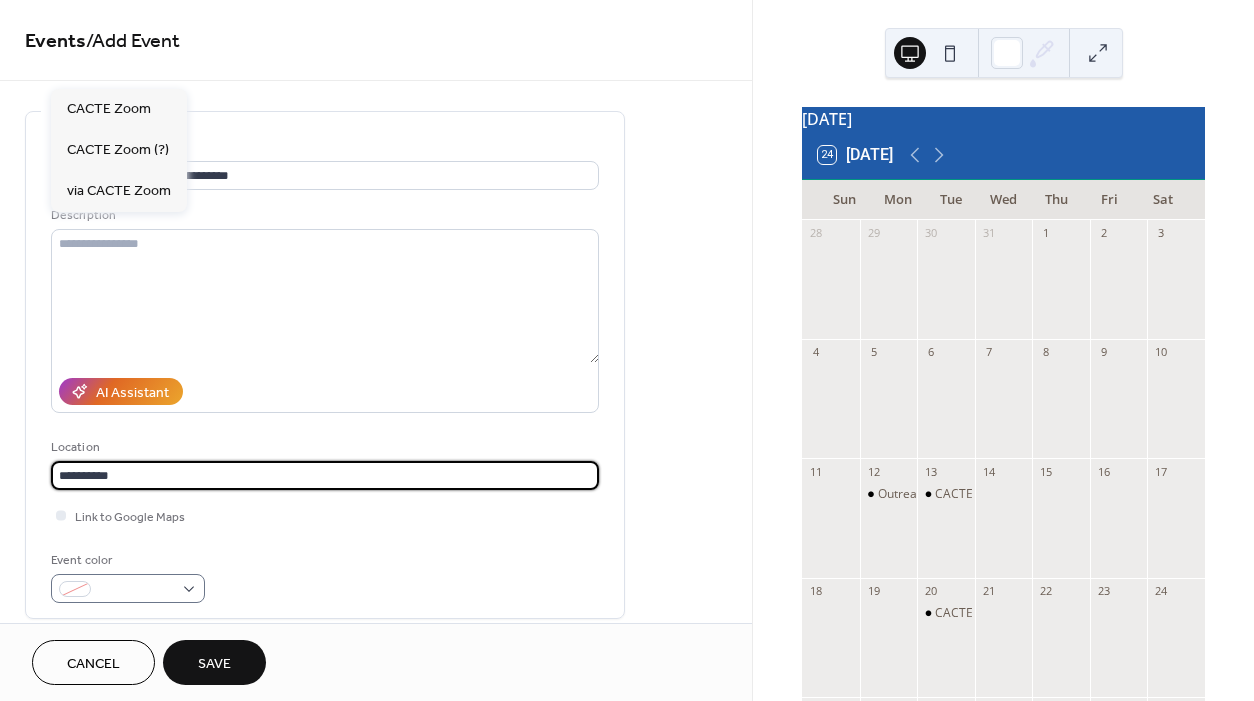 type on "**********" 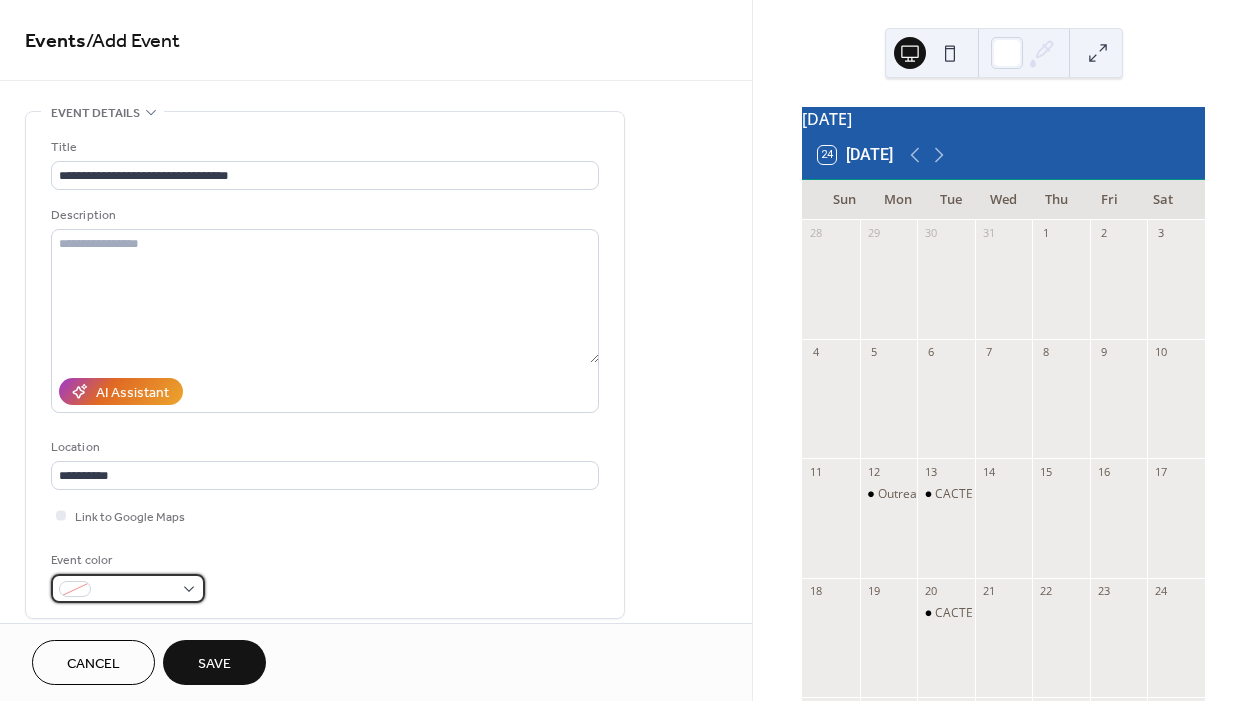 click at bounding box center (75, 589) 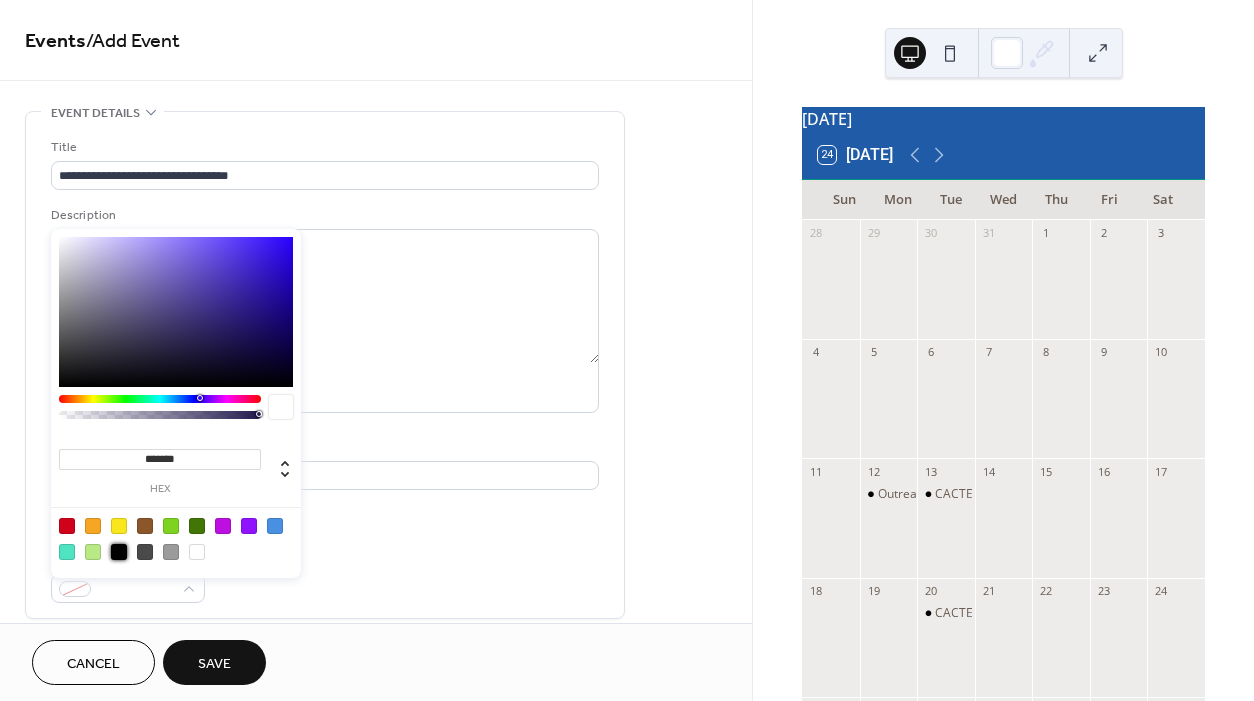 click at bounding box center [119, 552] 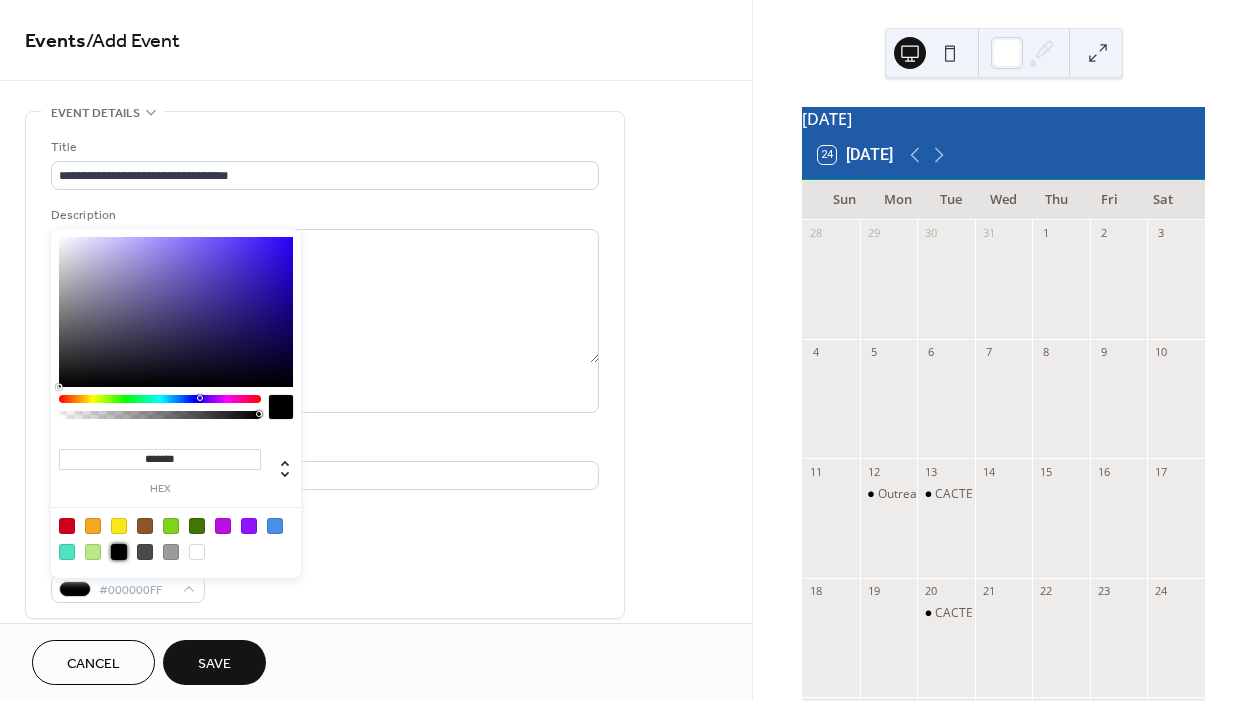 click on "Event color #000000FF" at bounding box center (325, 576) 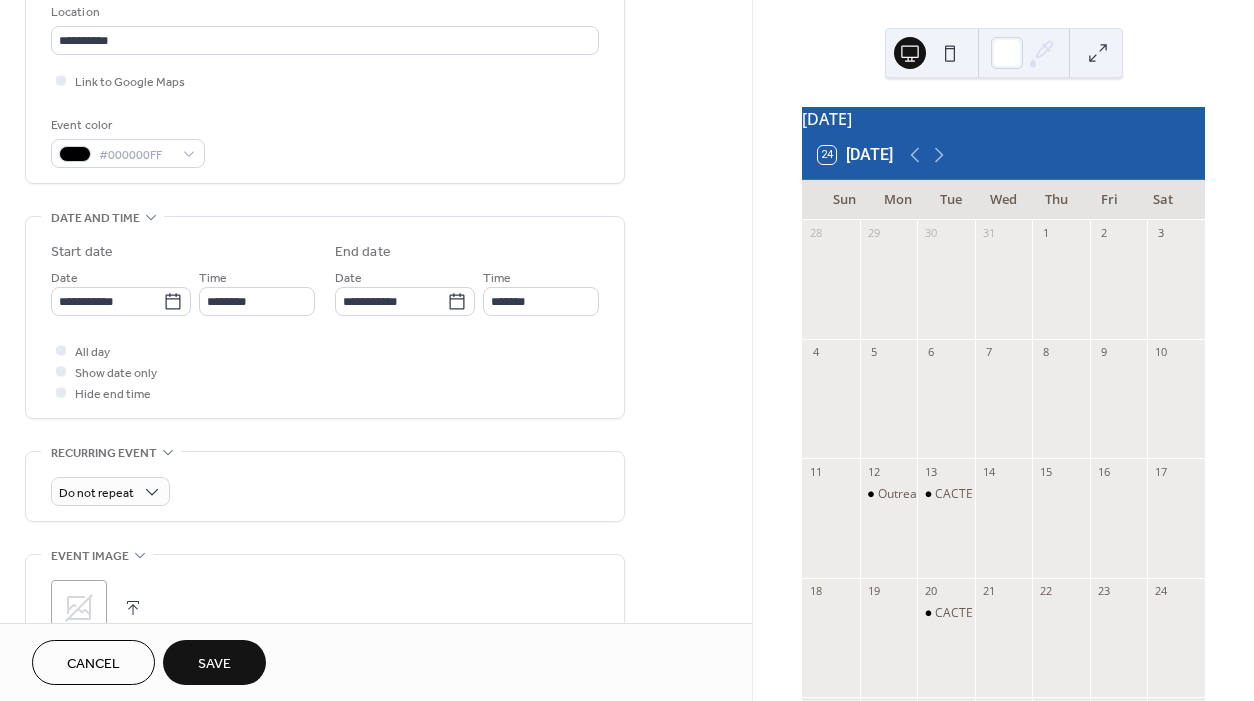 scroll, scrollTop: 454, scrollLeft: 0, axis: vertical 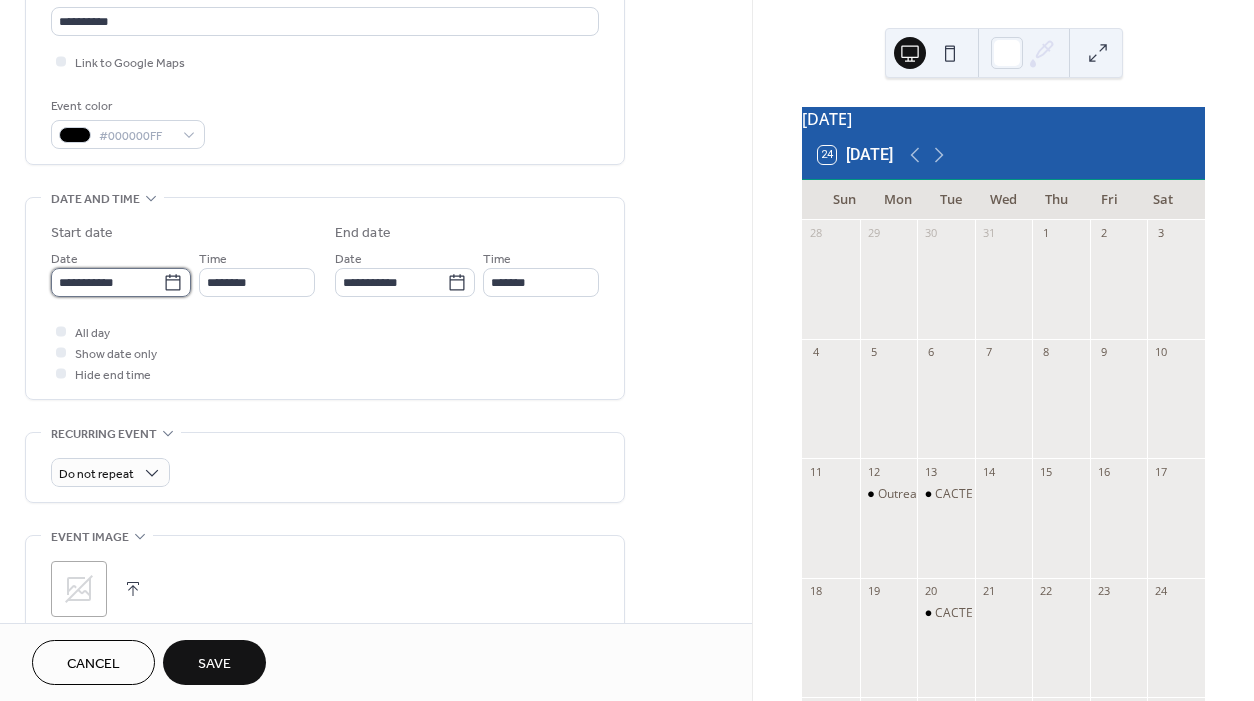 click on "**********" at bounding box center [107, 282] 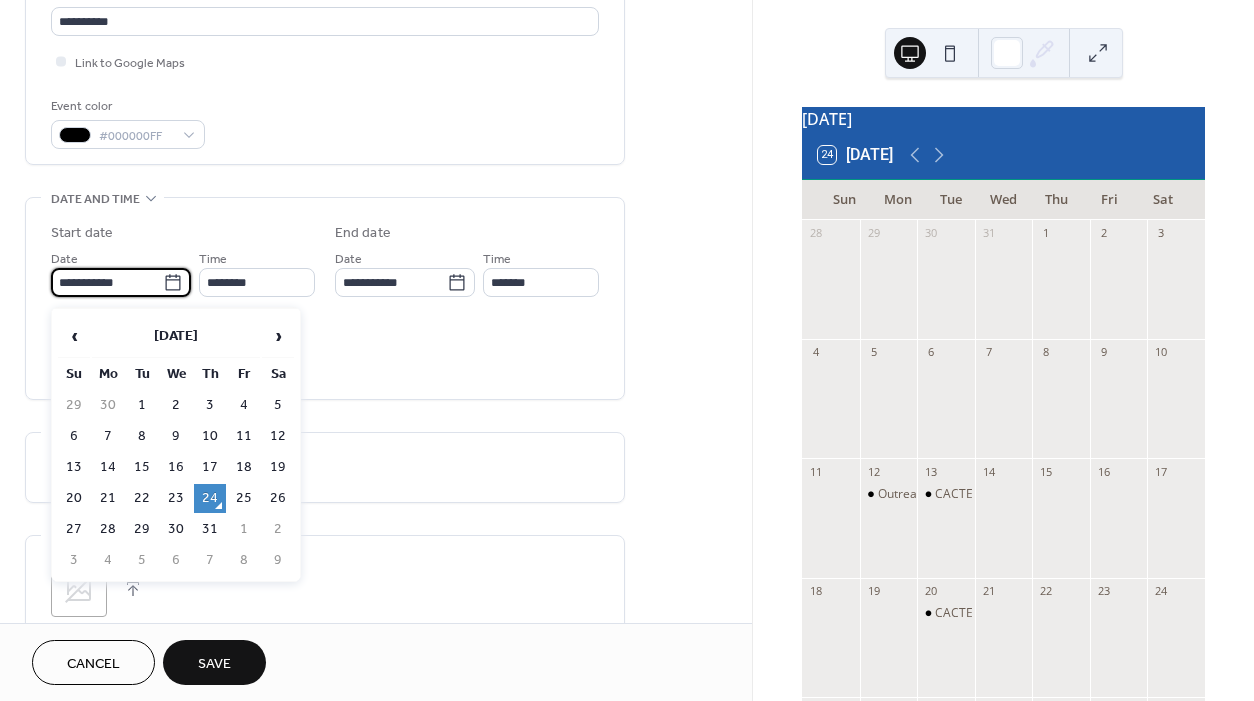 click 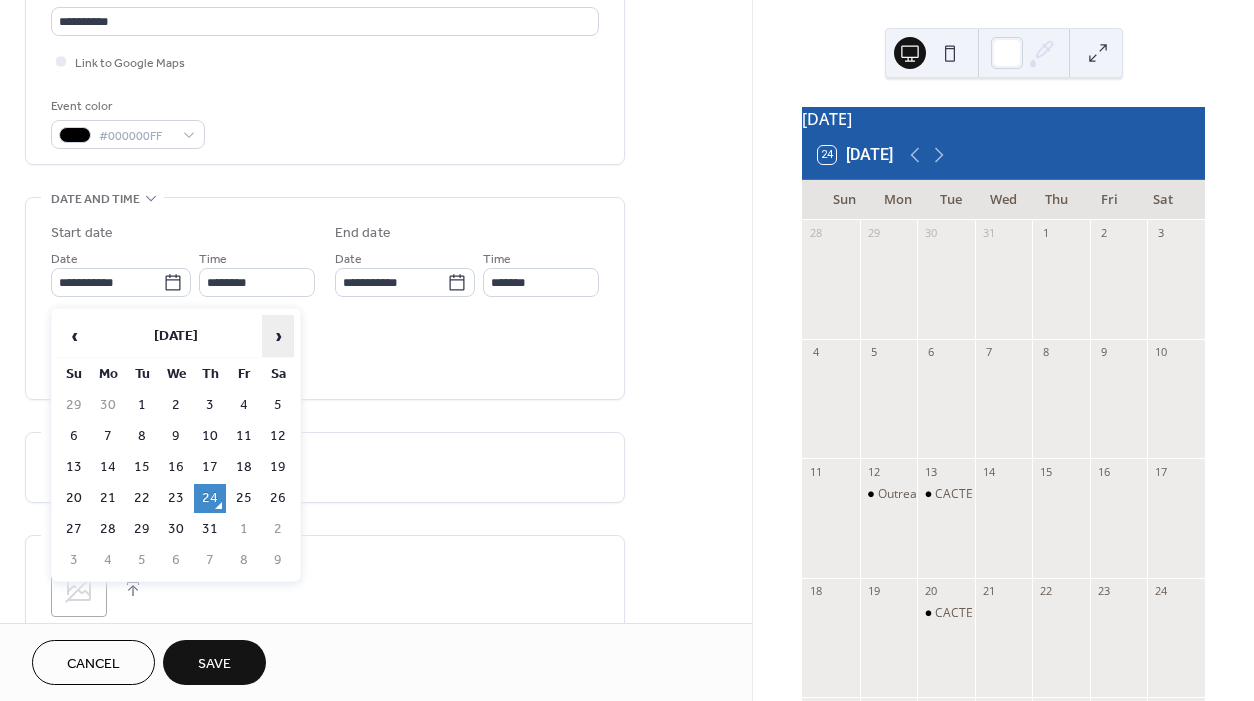 click on "›" at bounding box center [278, 336] 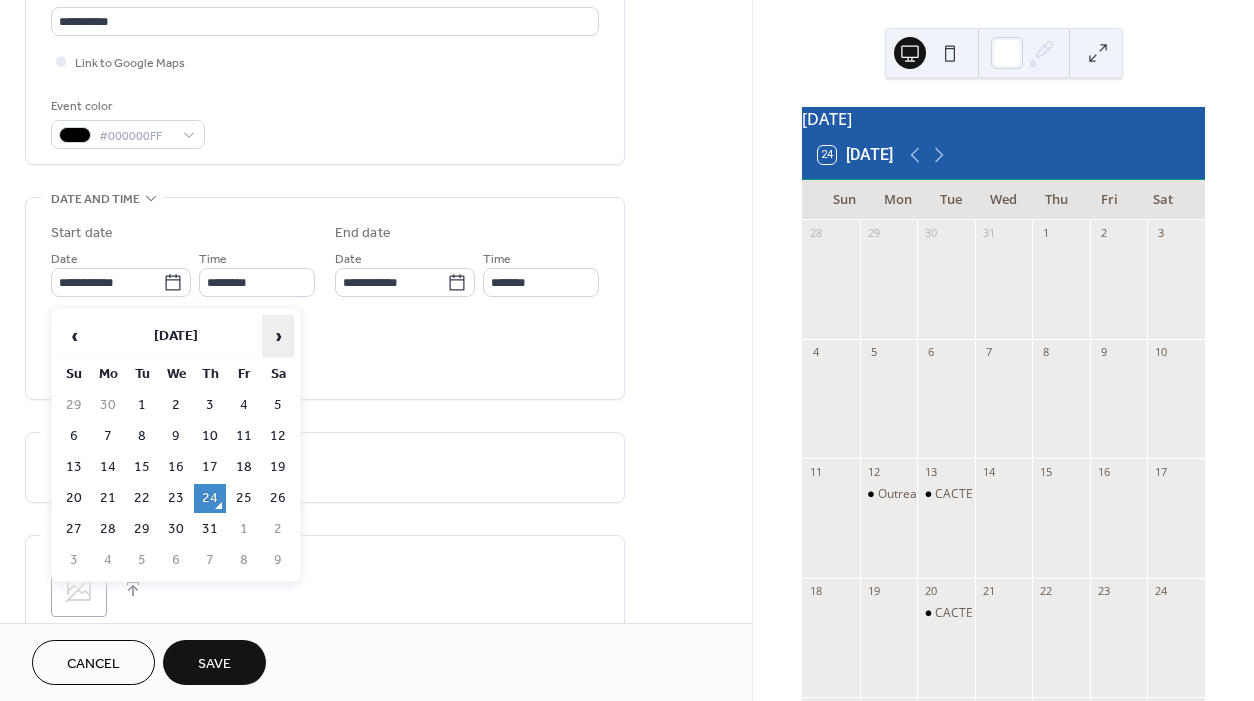 click on "›" at bounding box center (278, 336) 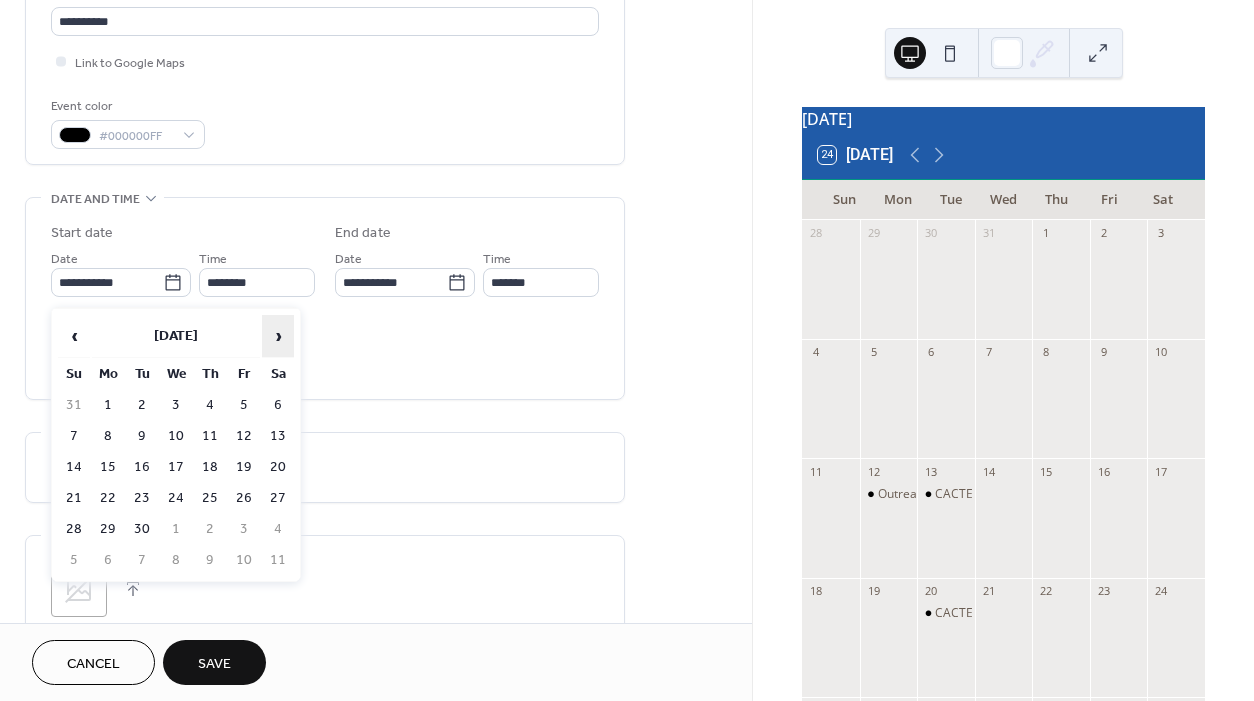 click on "›" at bounding box center [278, 336] 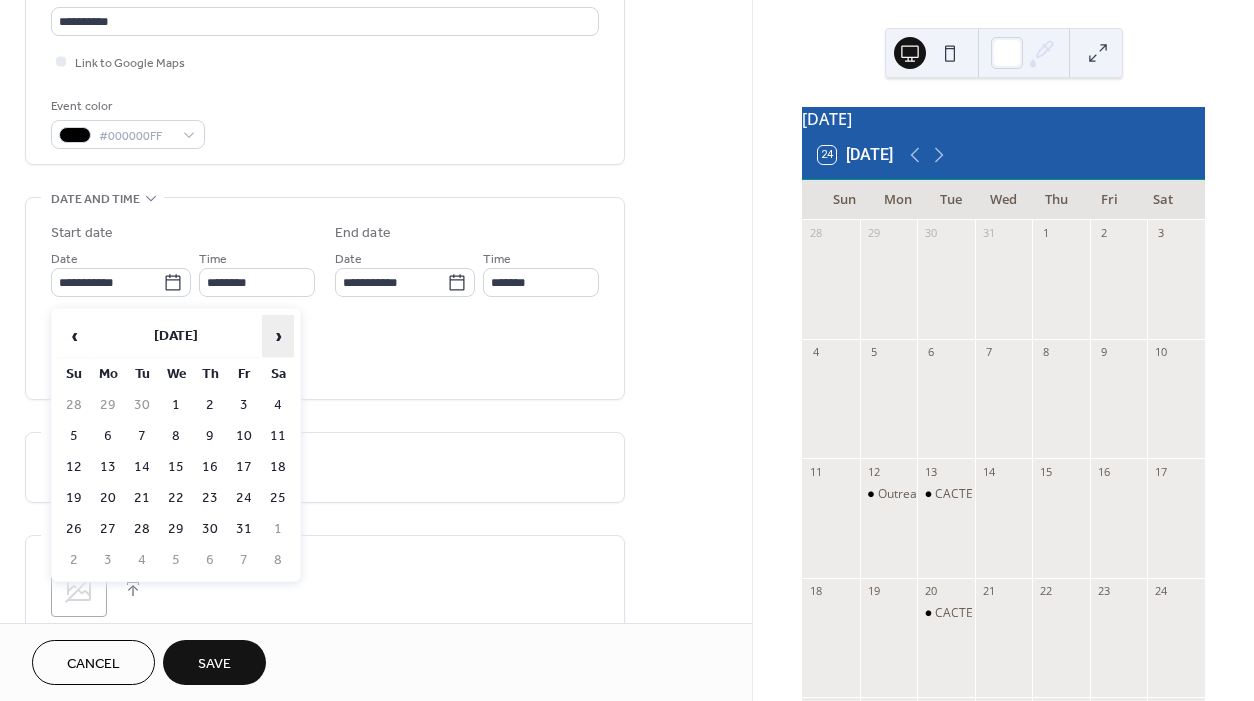 click on "›" at bounding box center (278, 336) 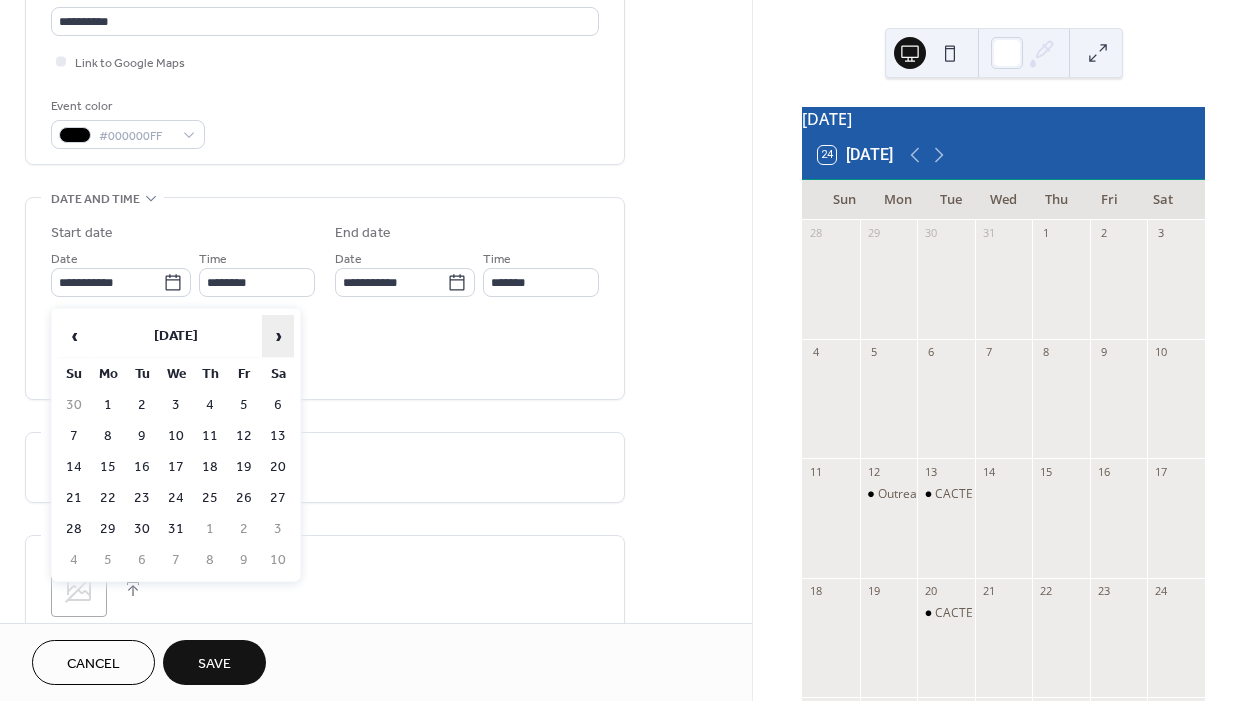 click on "›" at bounding box center [278, 336] 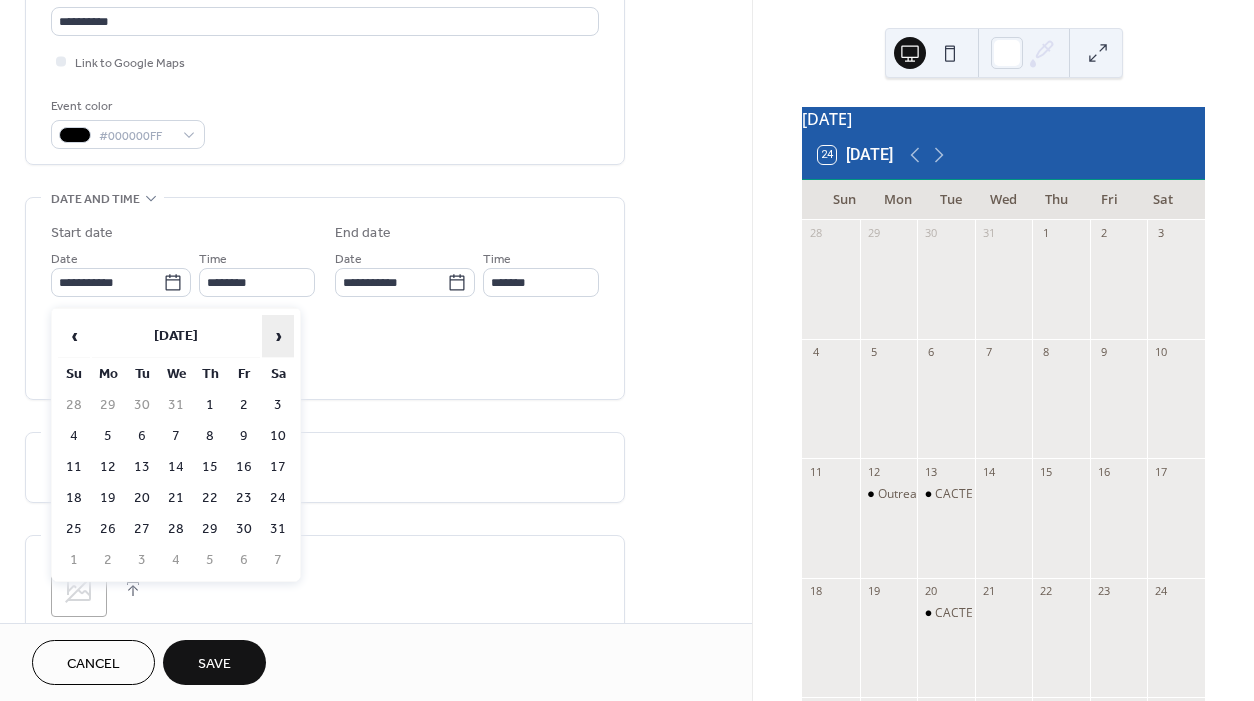 click on "›" at bounding box center [278, 336] 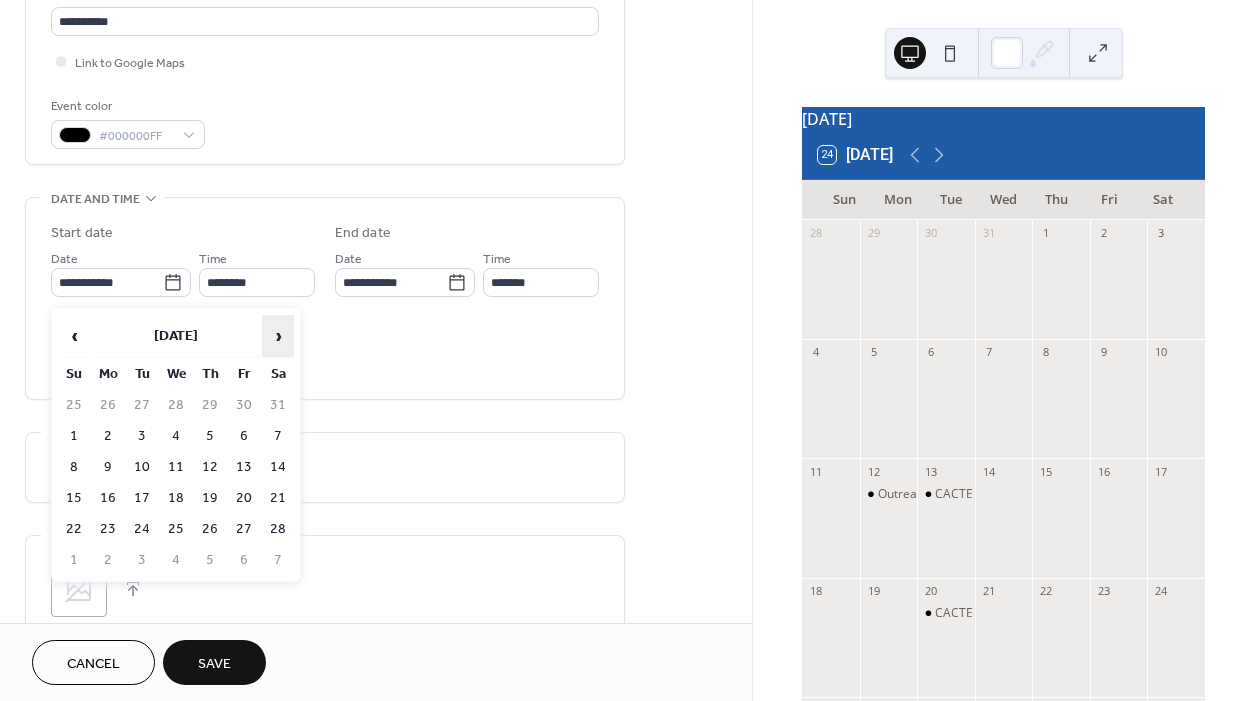 click on "›" at bounding box center [278, 336] 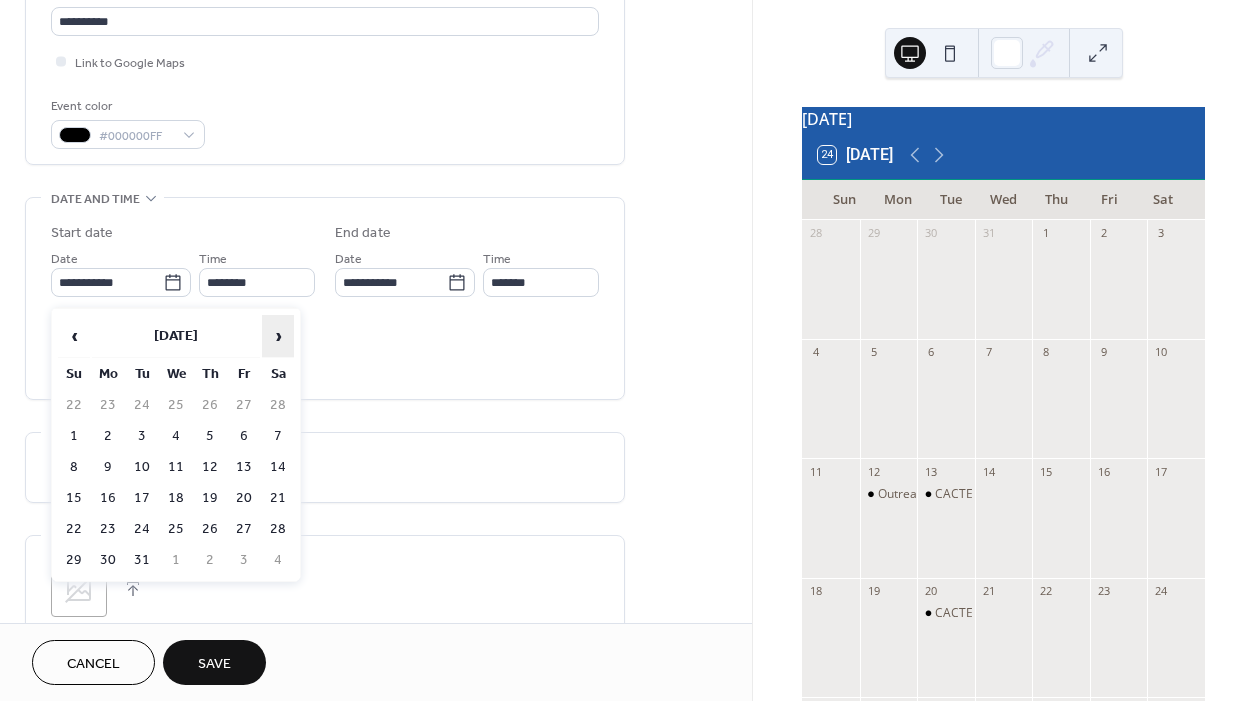 click on "›" at bounding box center [278, 336] 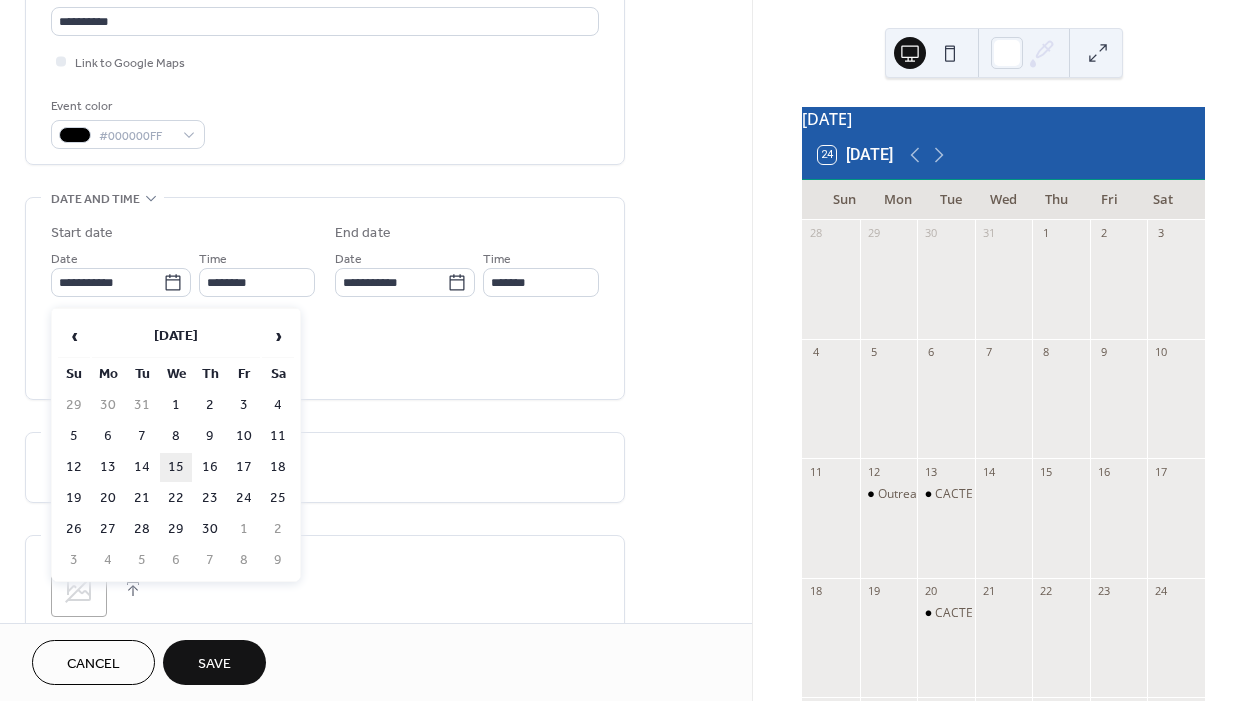 click on "15" at bounding box center [176, 467] 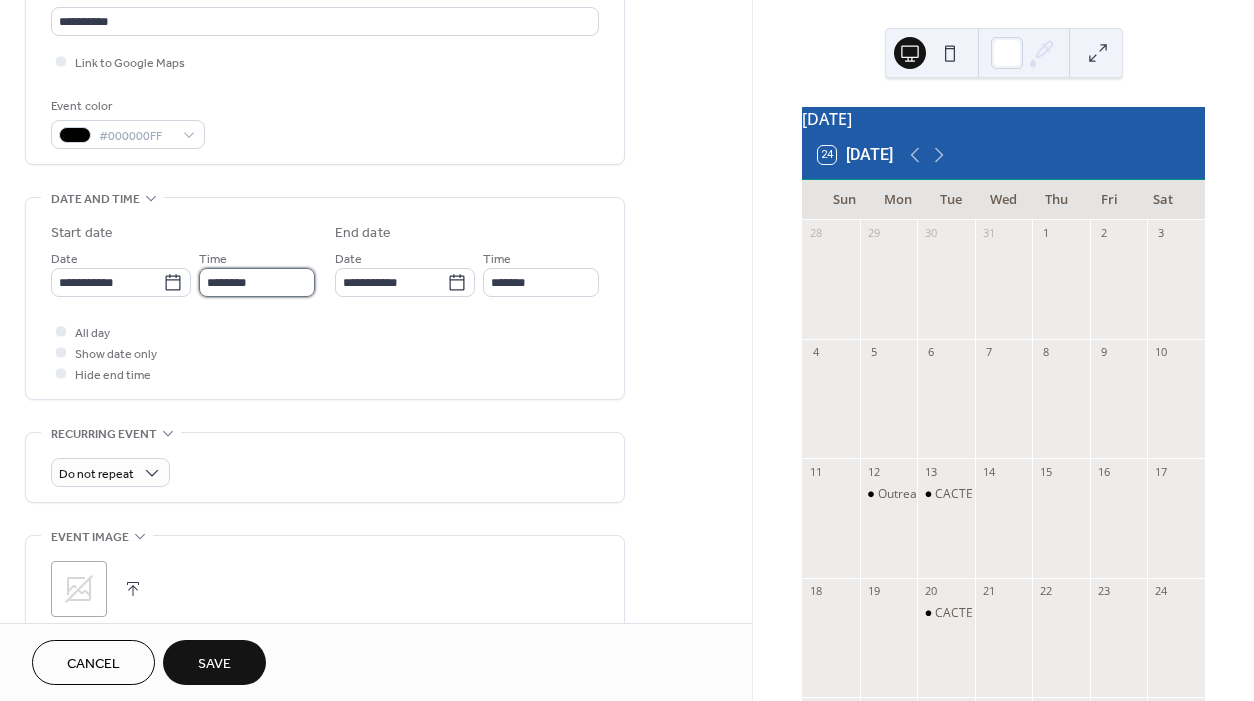 click on "********" at bounding box center (257, 282) 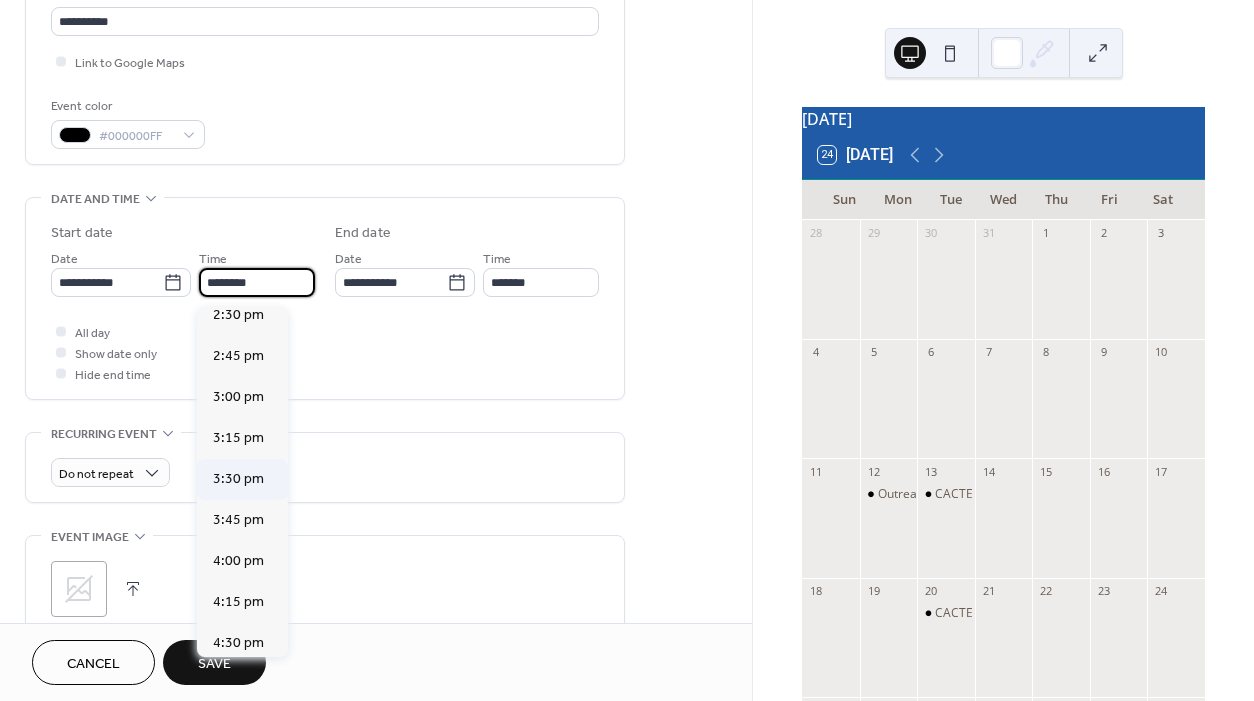 scroll, scrollTop: 2391, scrollLeft: 0, axis: vertical 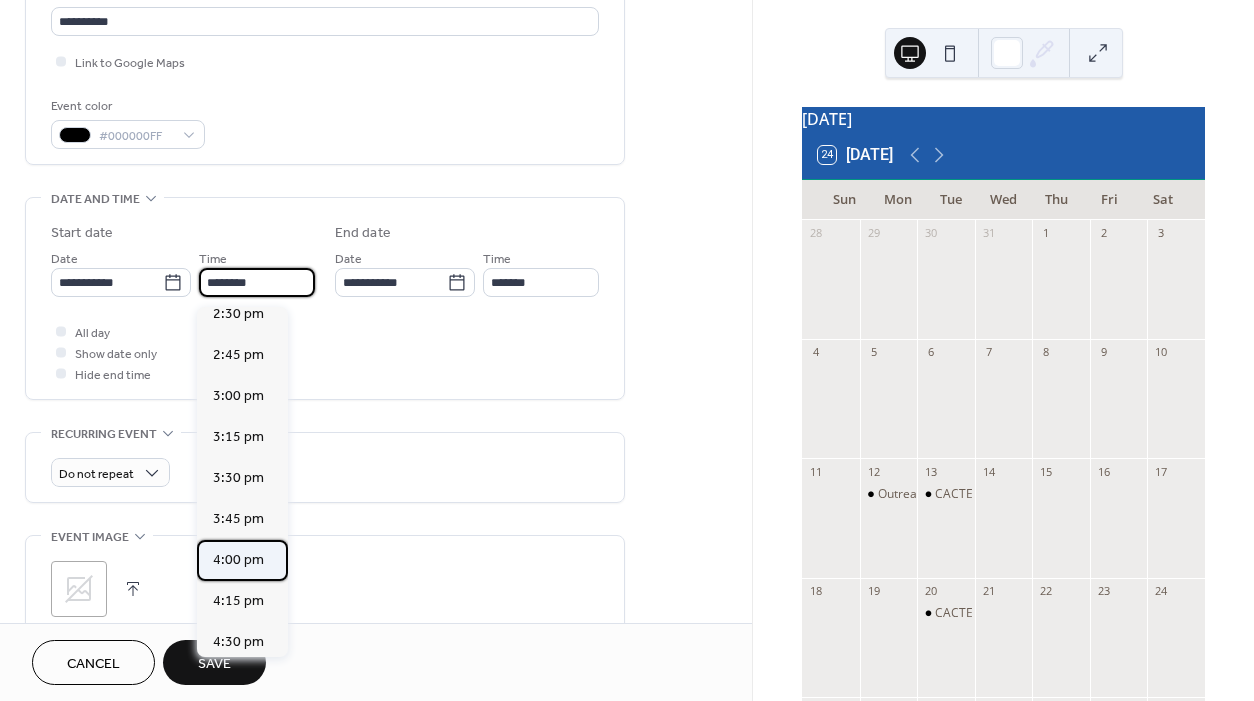 click on "4:00 pm" at bounding box center [238, 560] 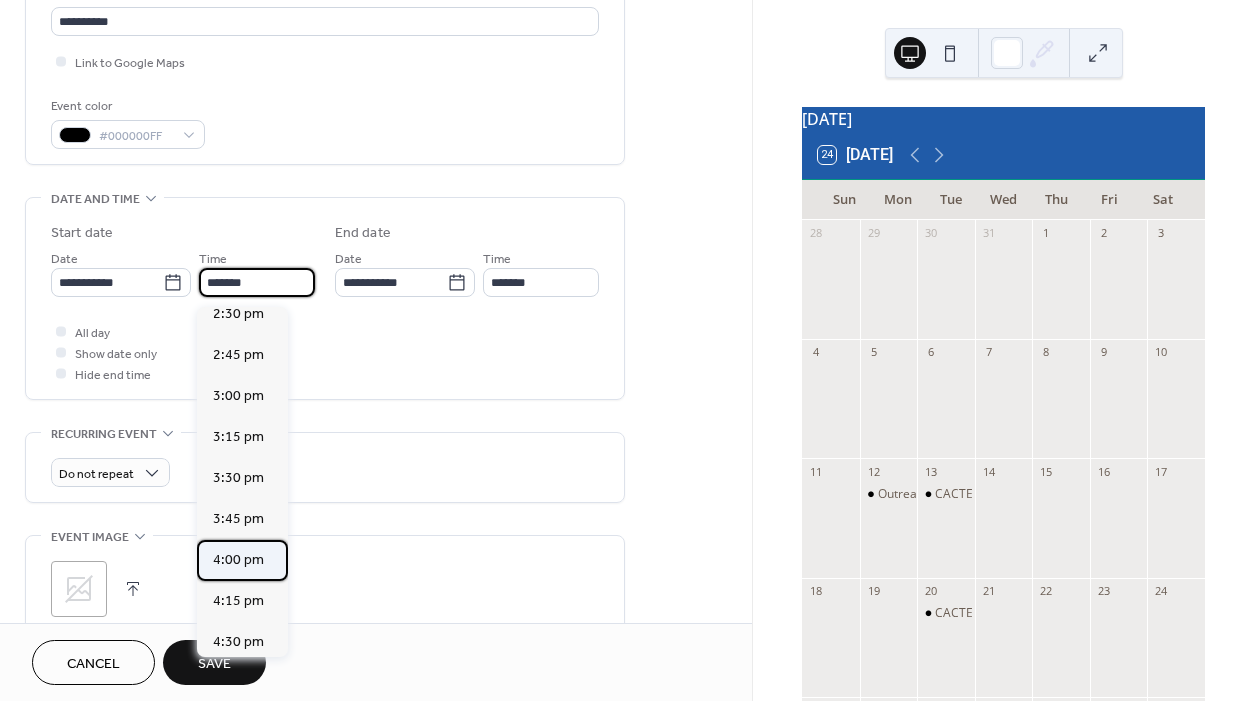type on "*******" 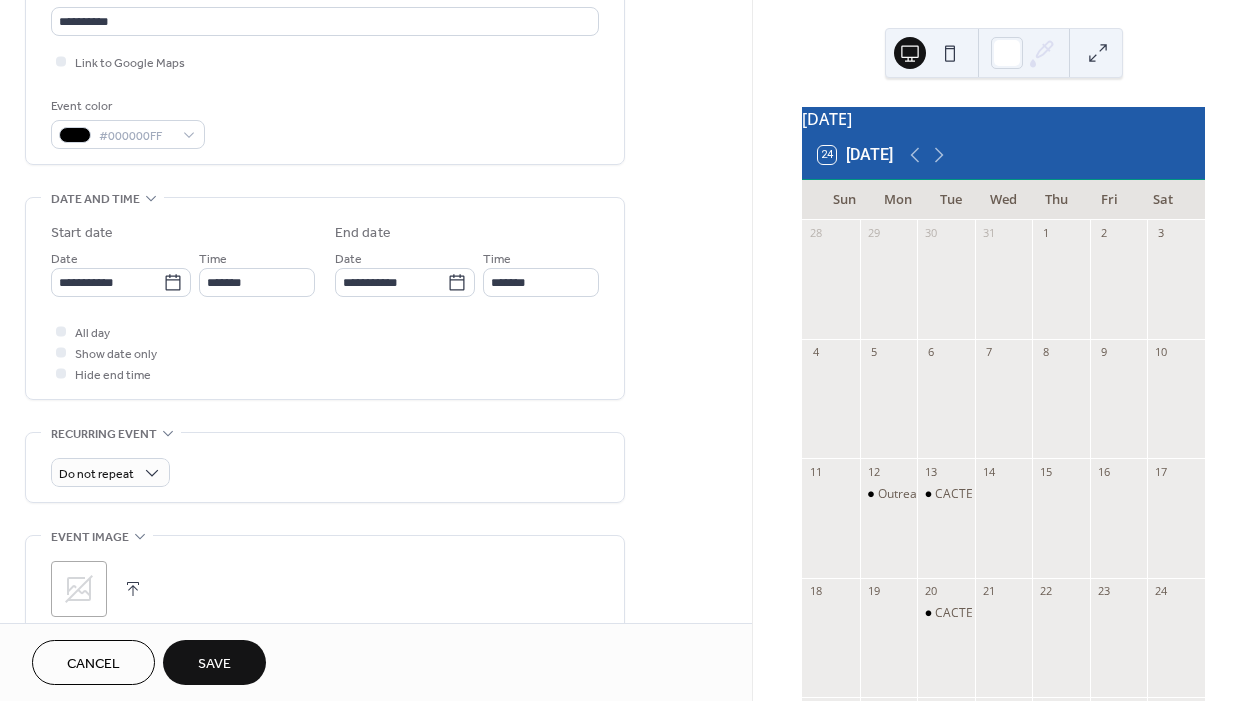 click at bounding box center [133, 589] 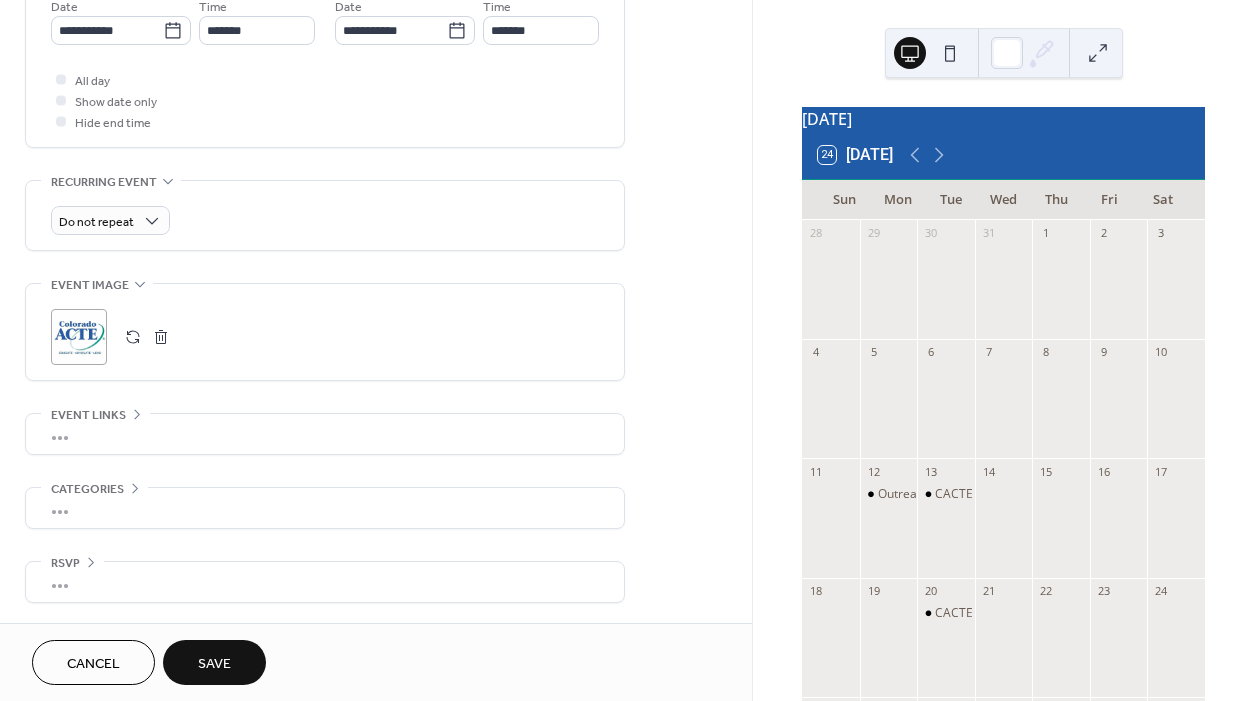 scroll, scrollTop: 712, scrollLeft: 0, axis: vertical 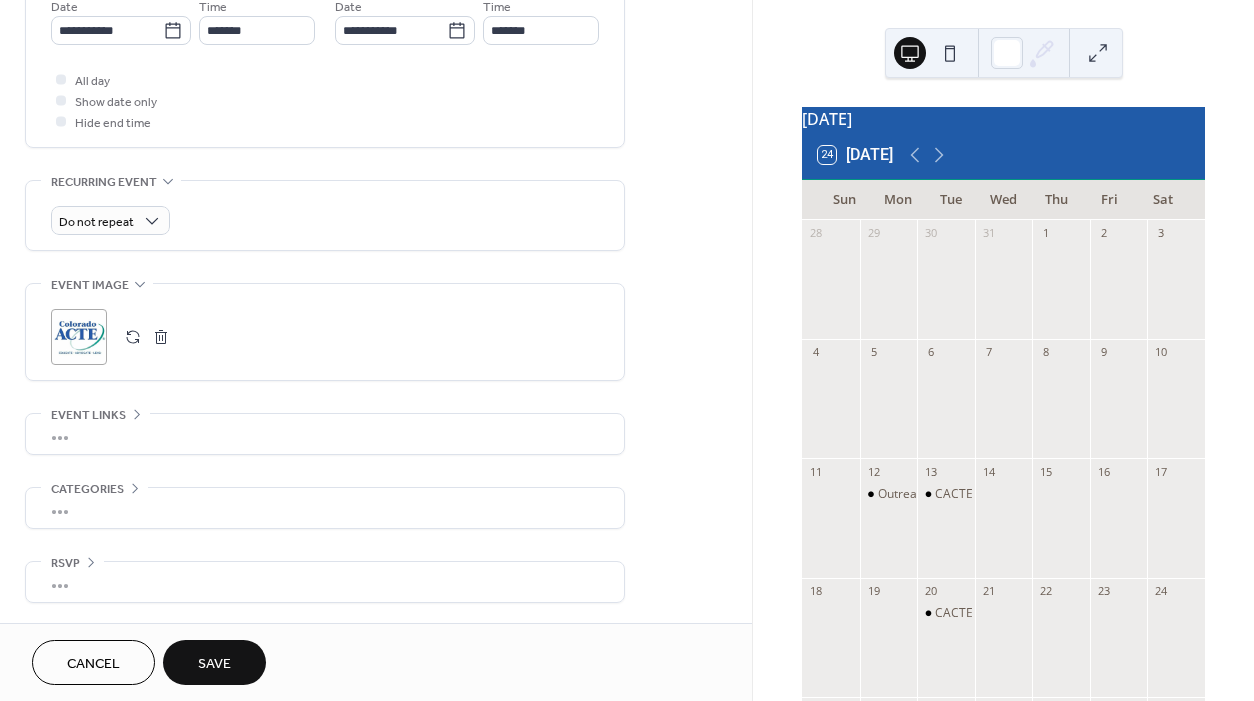 click on "Save" at bounding box center (214, 664) 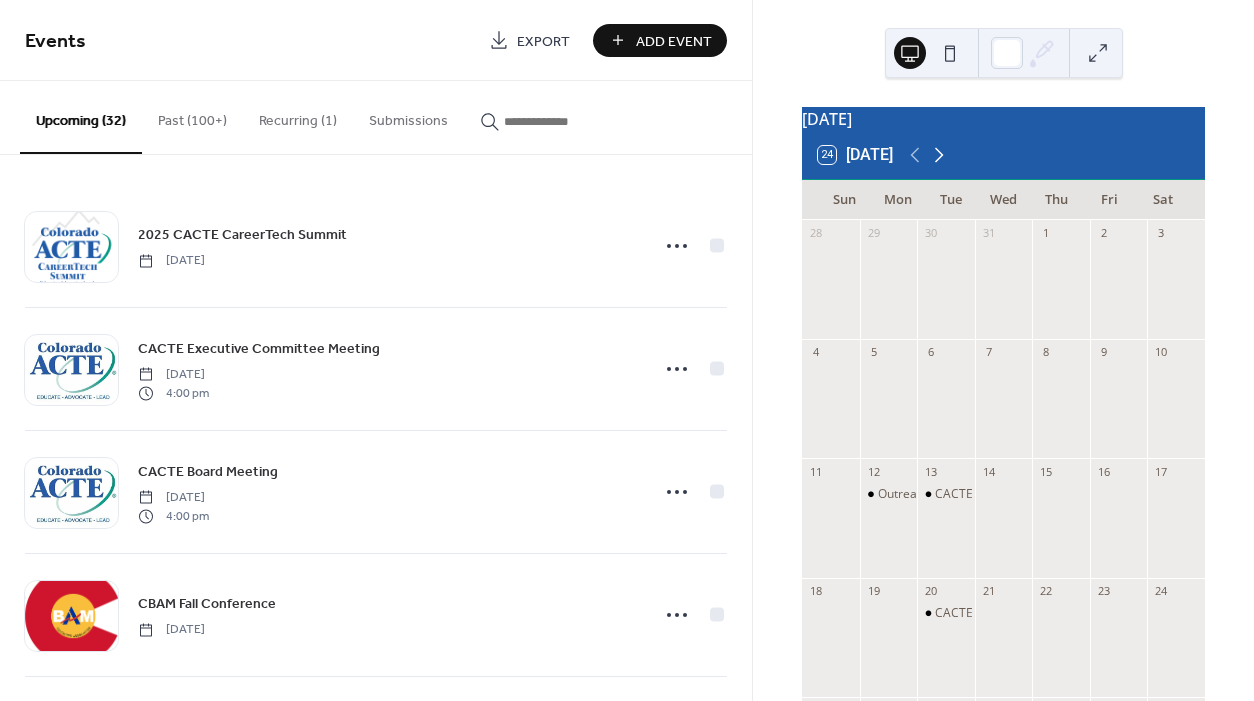 click 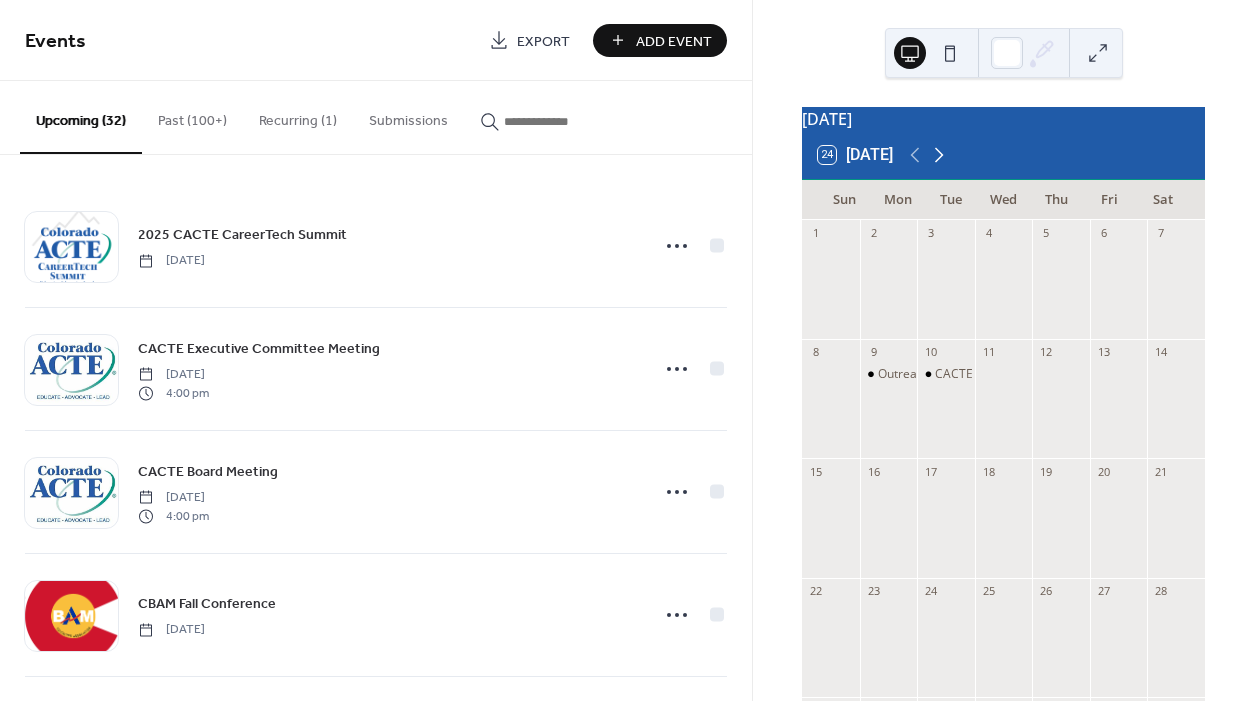 click 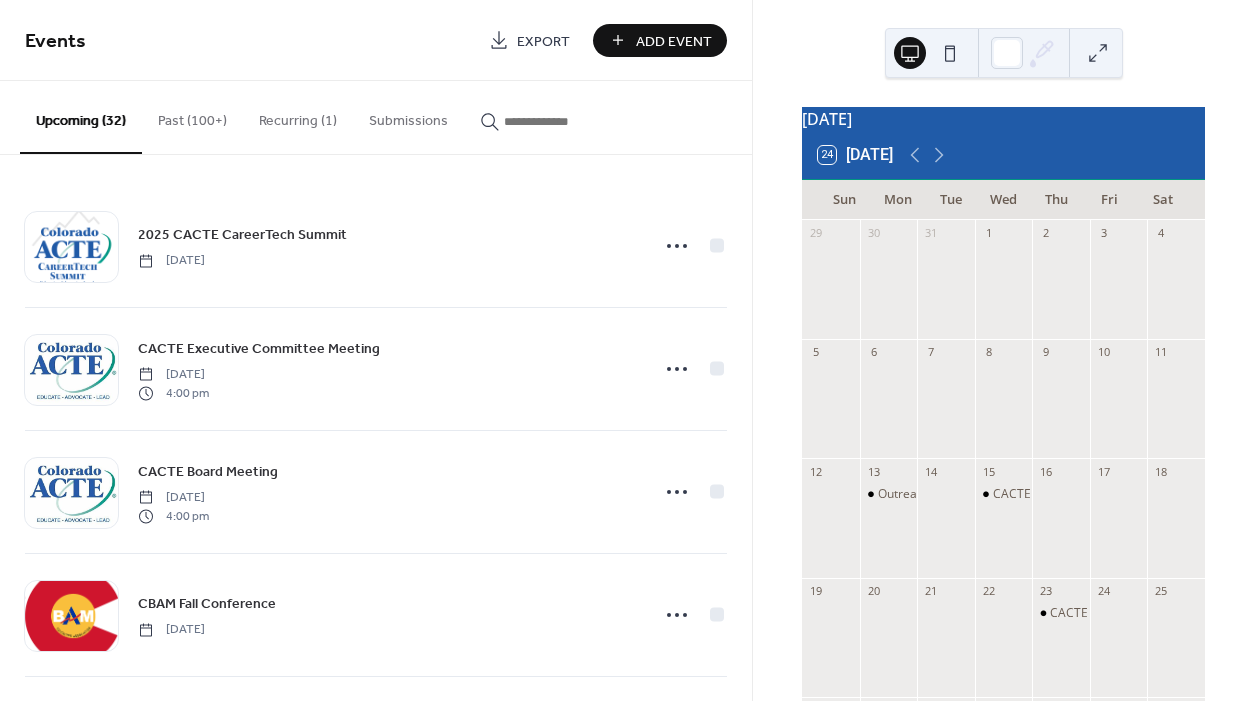 click on "Add Event" at bounding box center (674, 41) 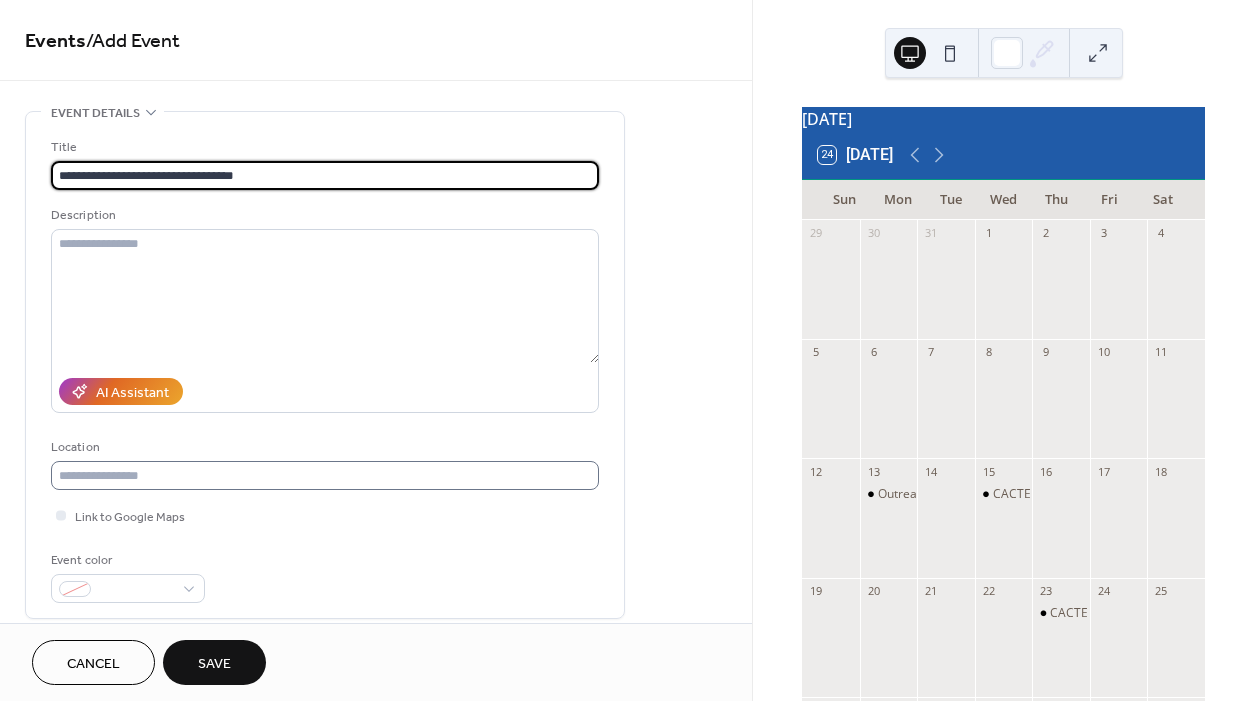 type on "**********" 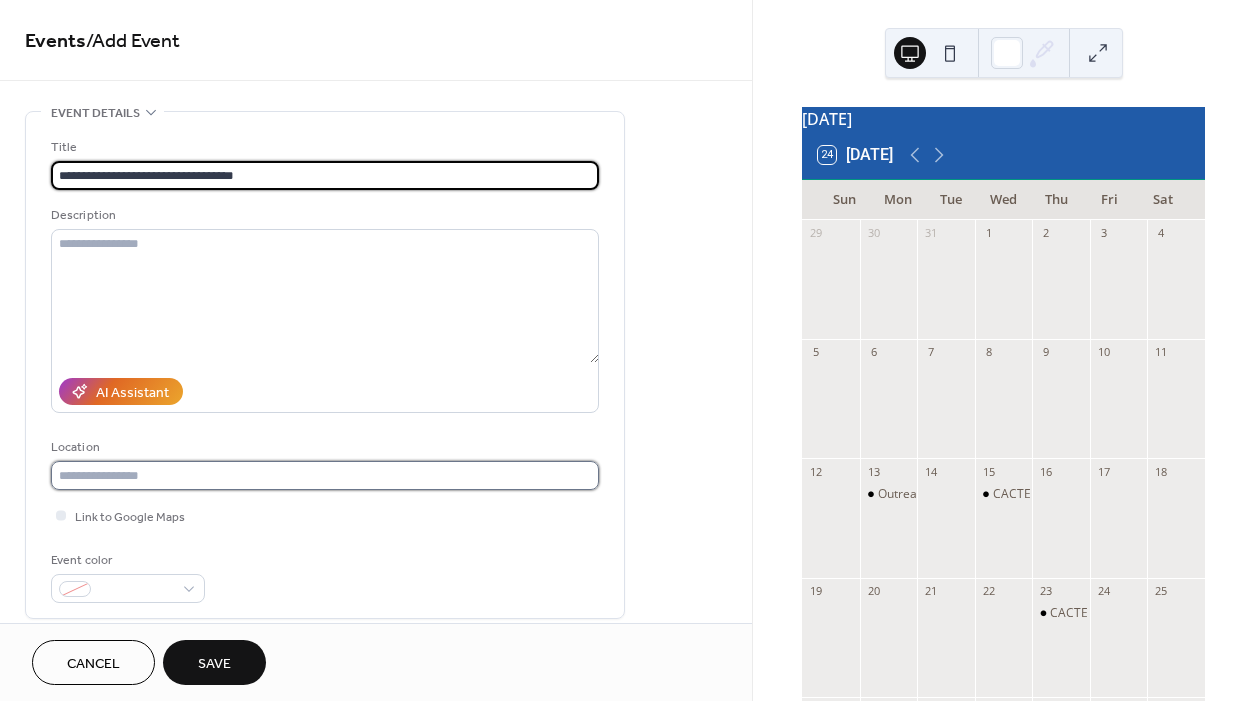 click at bounding box center (325, 475) 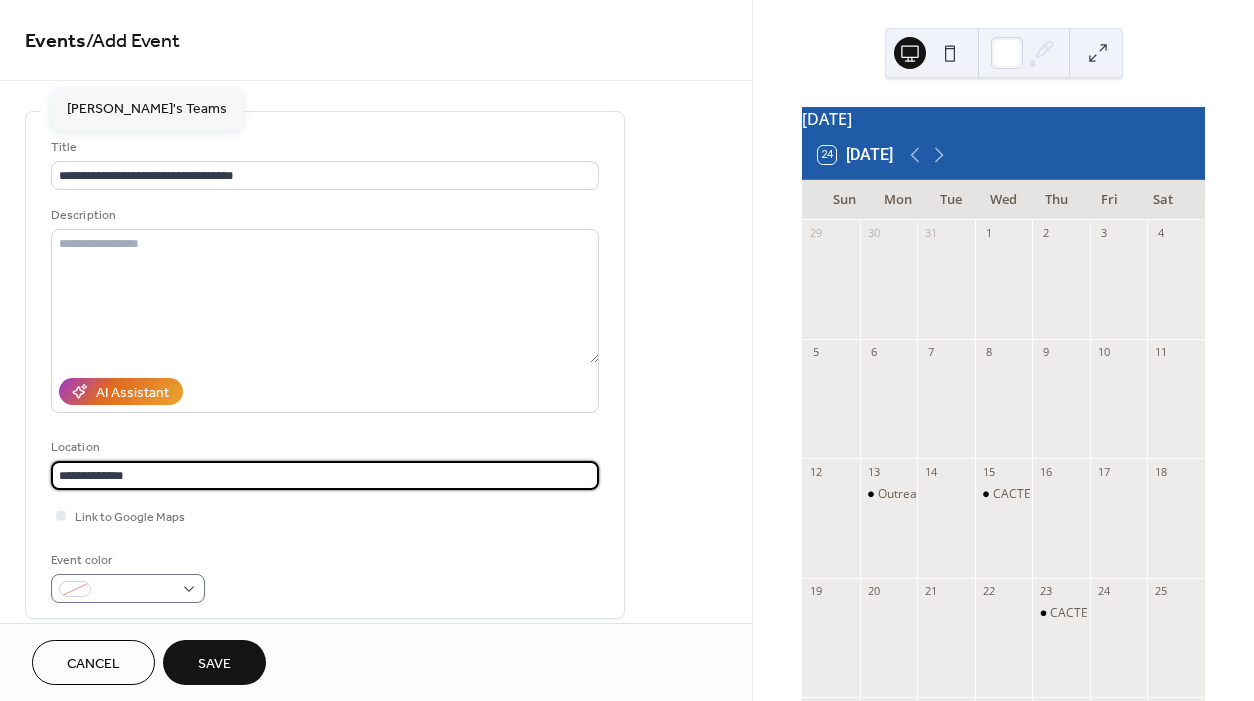 type on "**********" 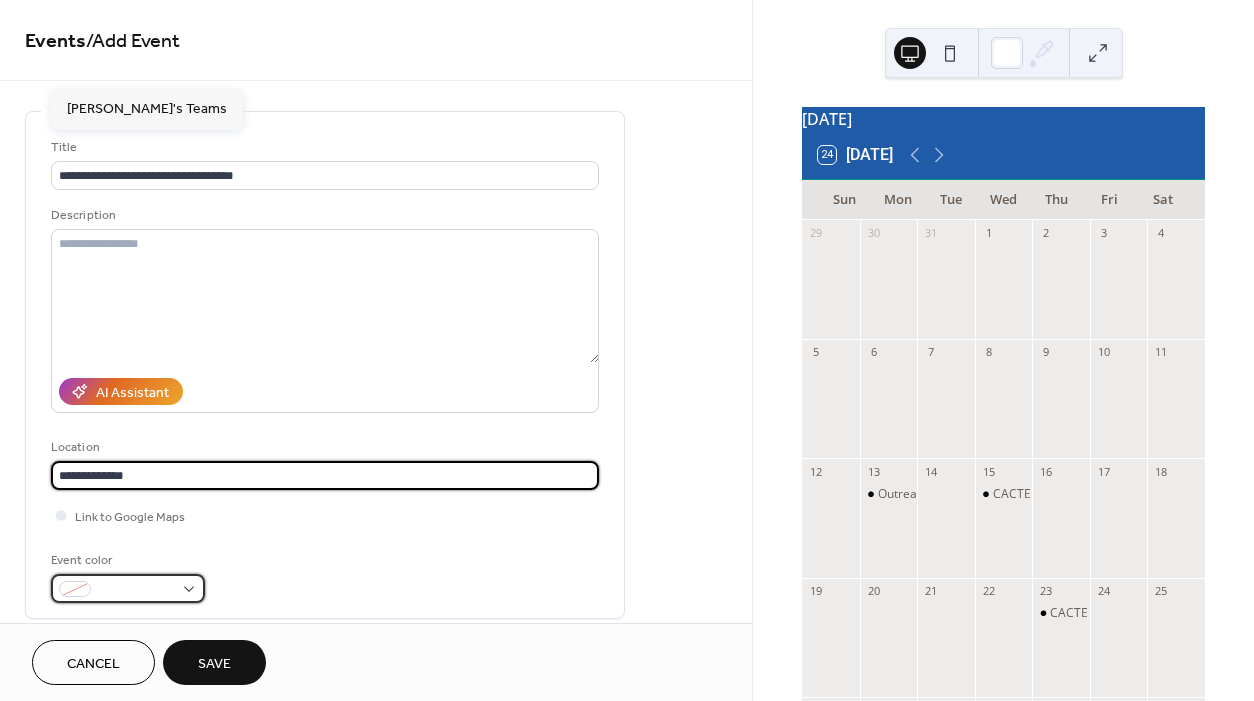 click at bounding box center [136, 590] 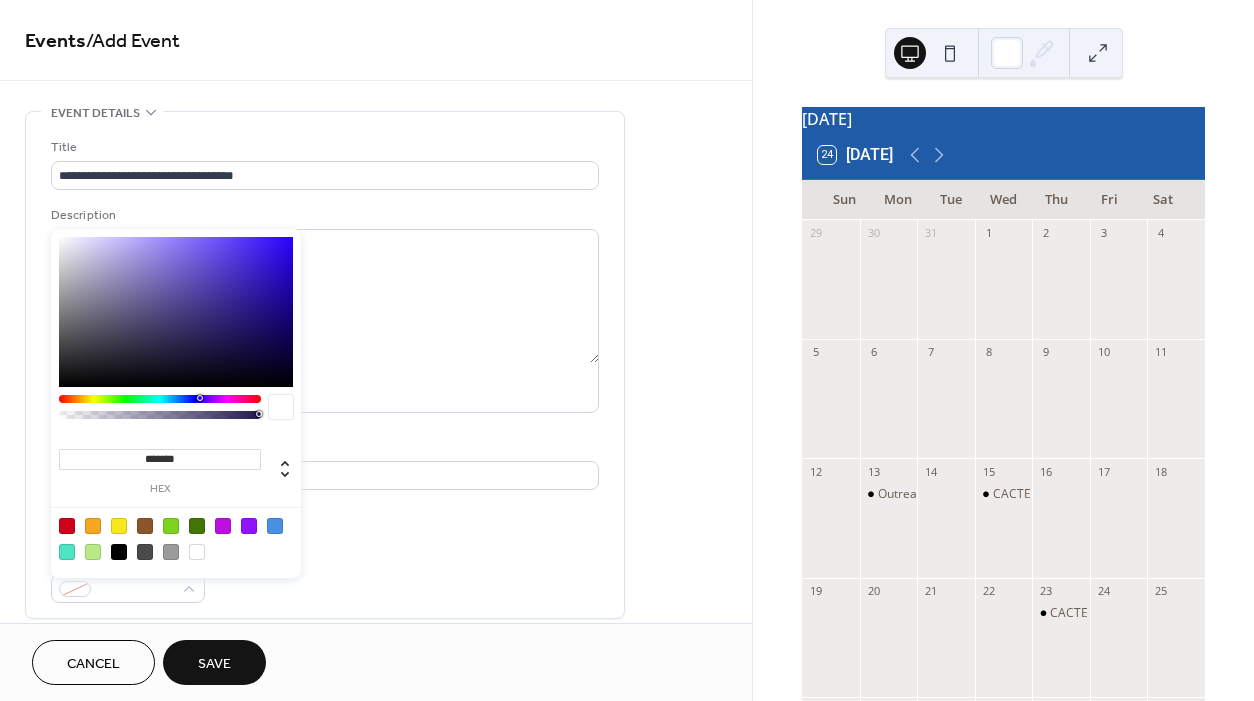 click at bounding box center (119, 552) 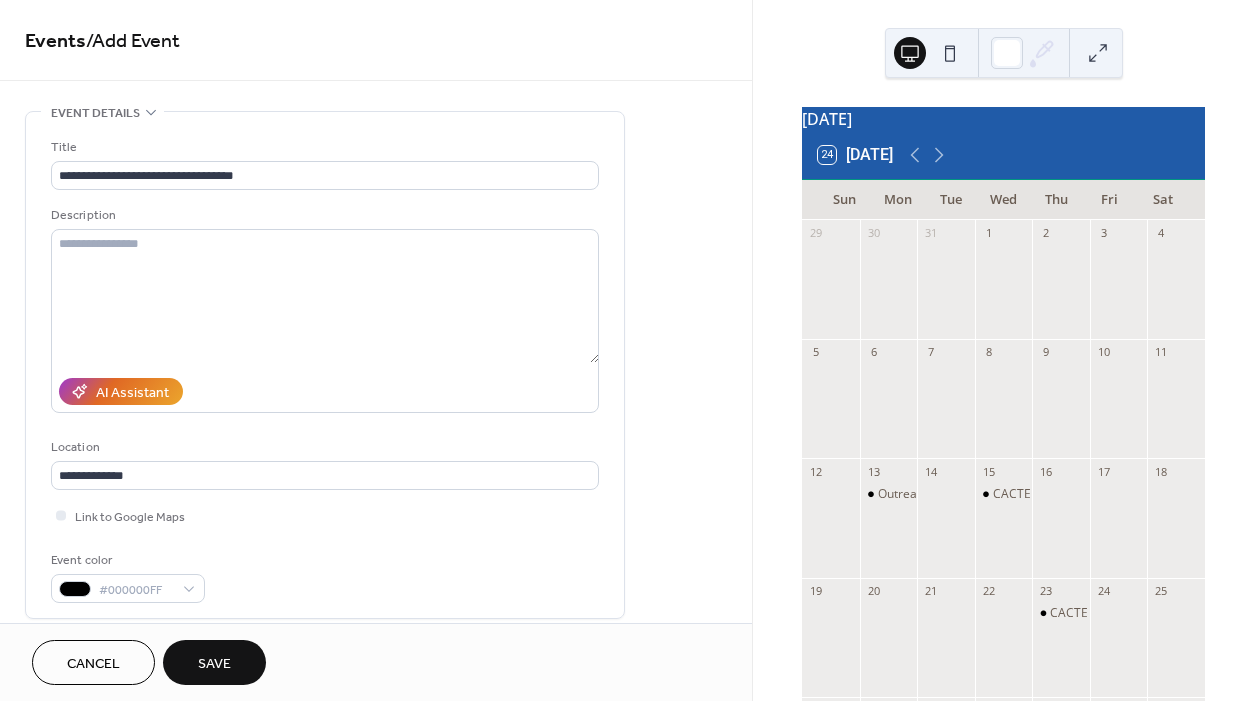 click on "**********" at bounding box center (325, 370) 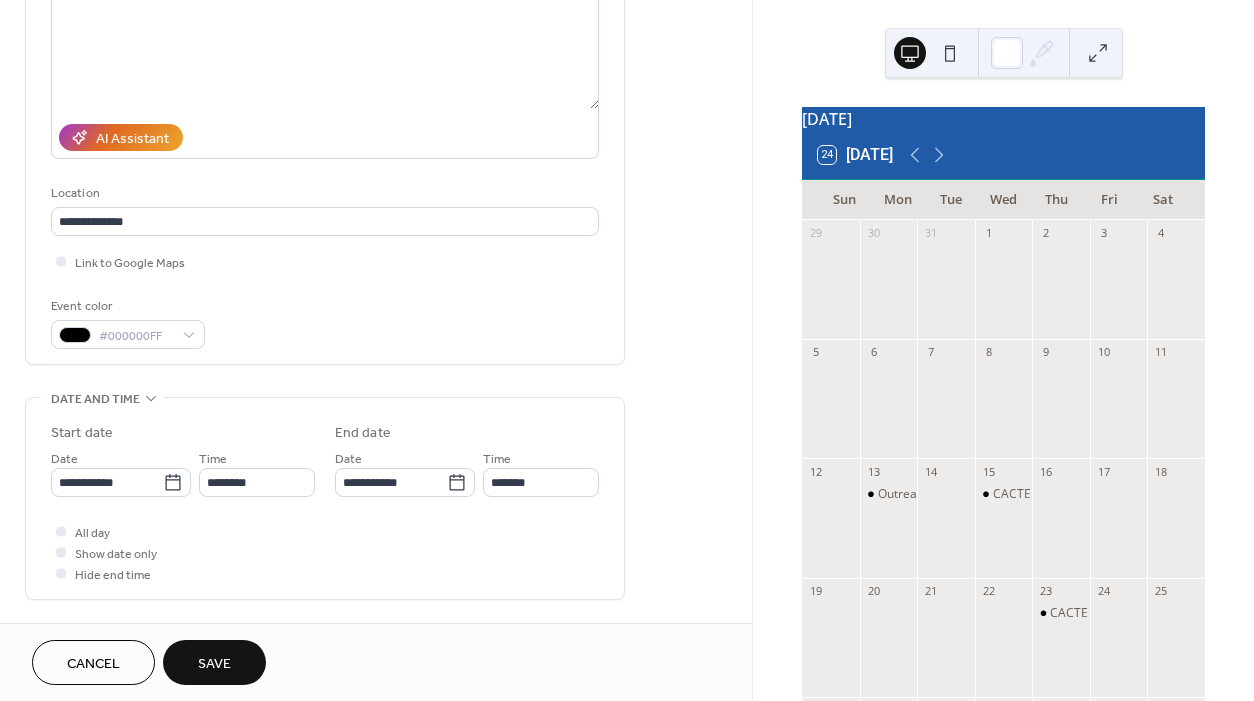 scroll, scrollTop: 282, scrollLeft: 0, axis: vertical 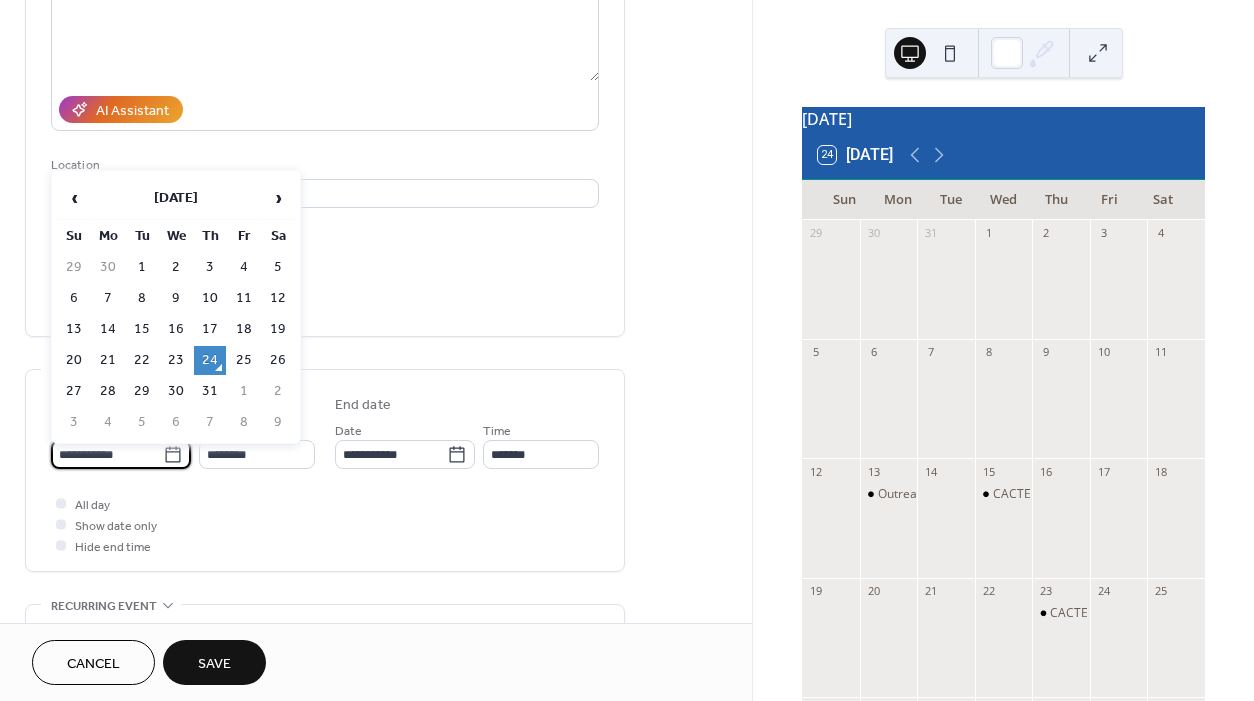 click on "**********" at bounding box center [107, 454] 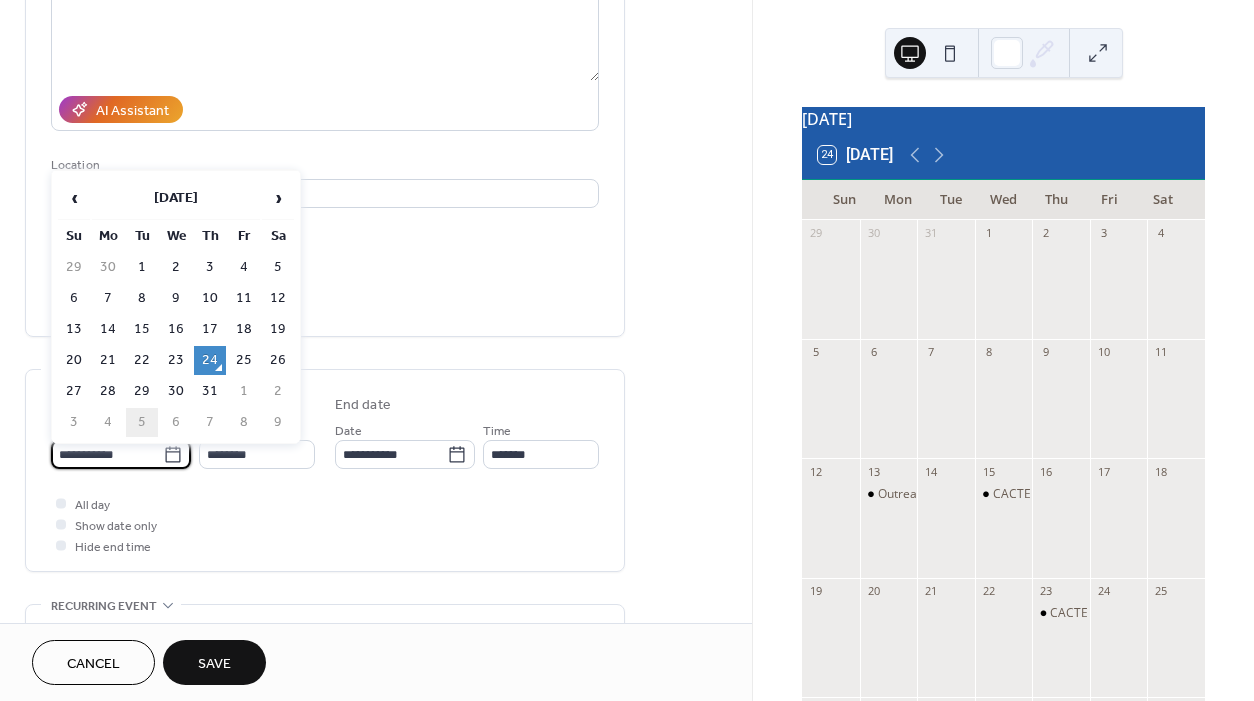 click on "5" at bounding box center [142, 422] 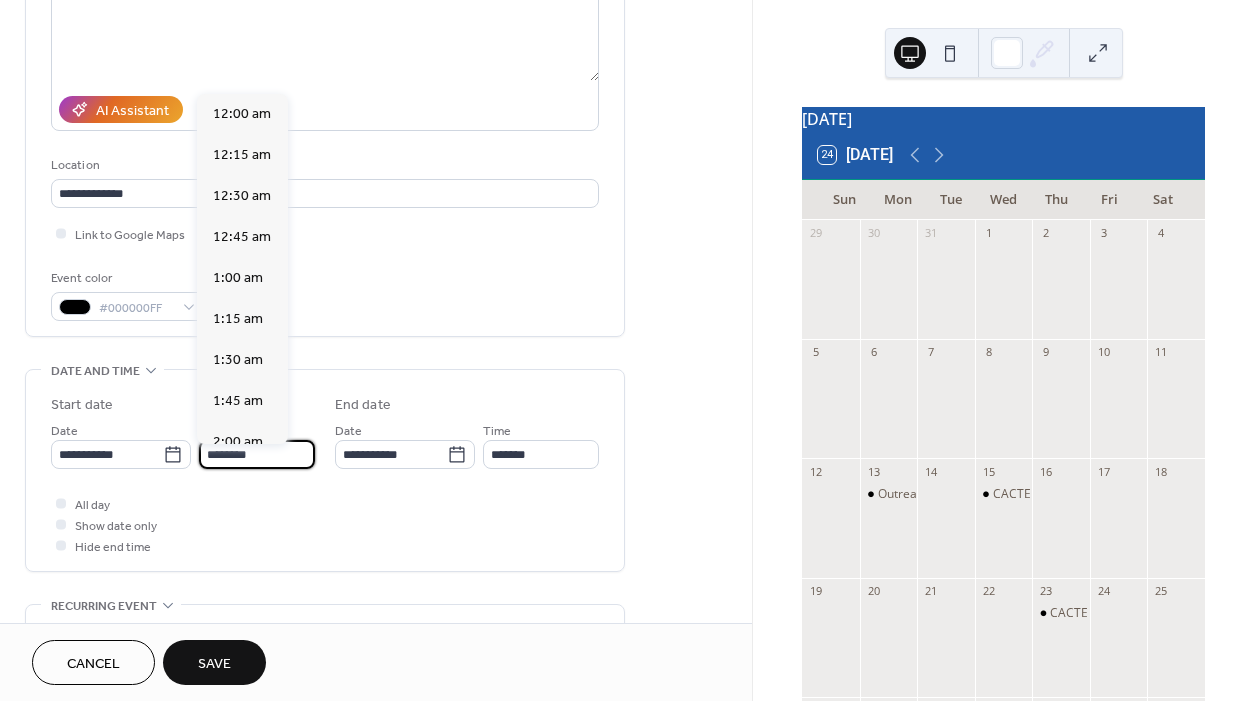 click on "********" at bounding box center (257, 454) 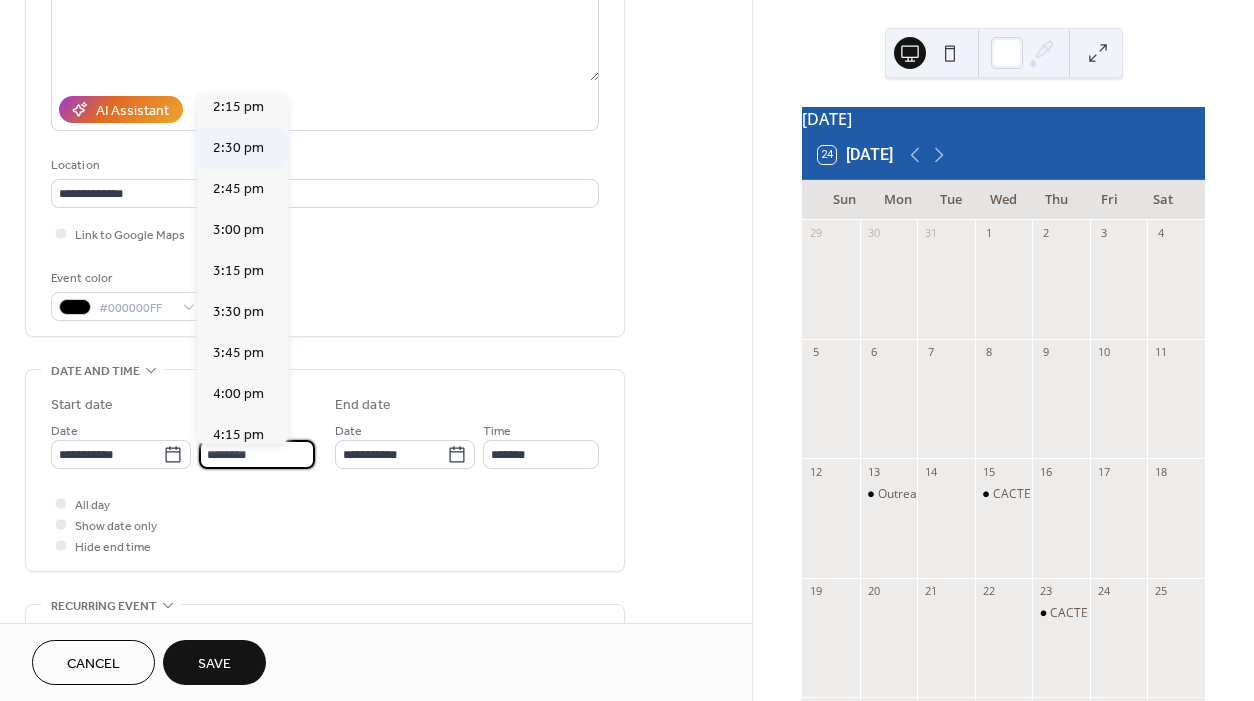 scroll, scrollTop: 2350, scrollLeft: 0, axis: vertical 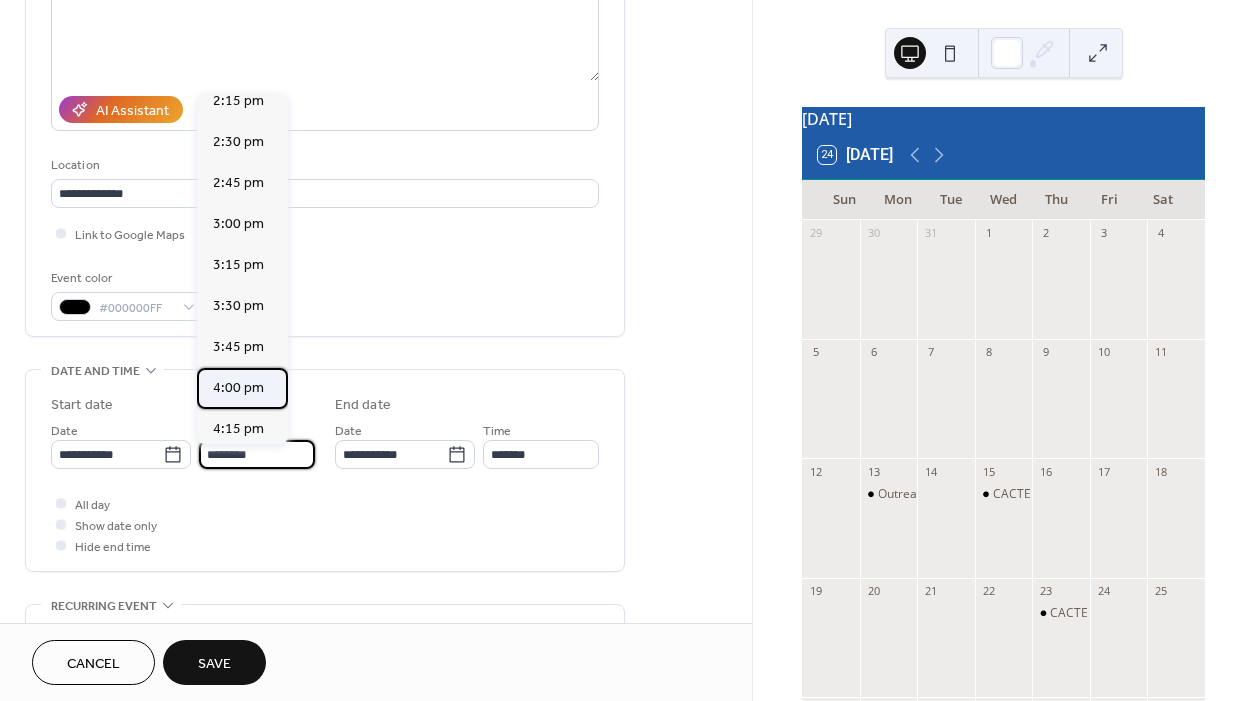 click on "4:00 pm" at bounding box center [238, 388] 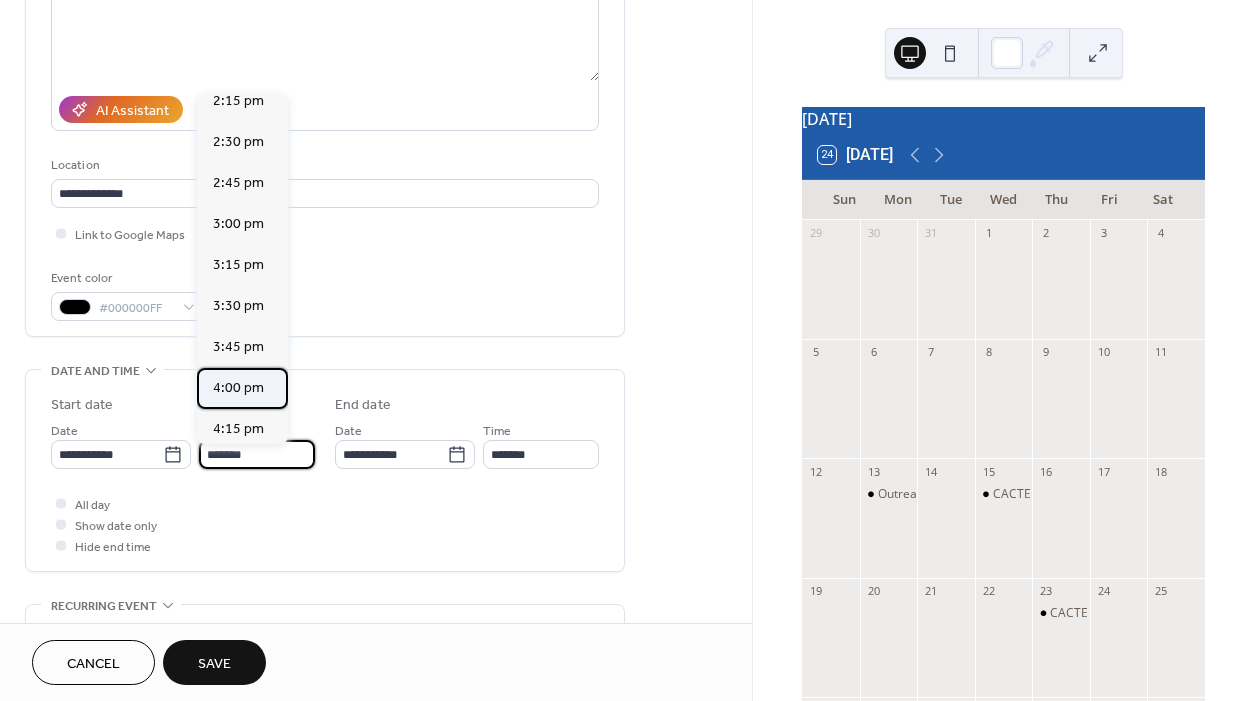 type on "*******" 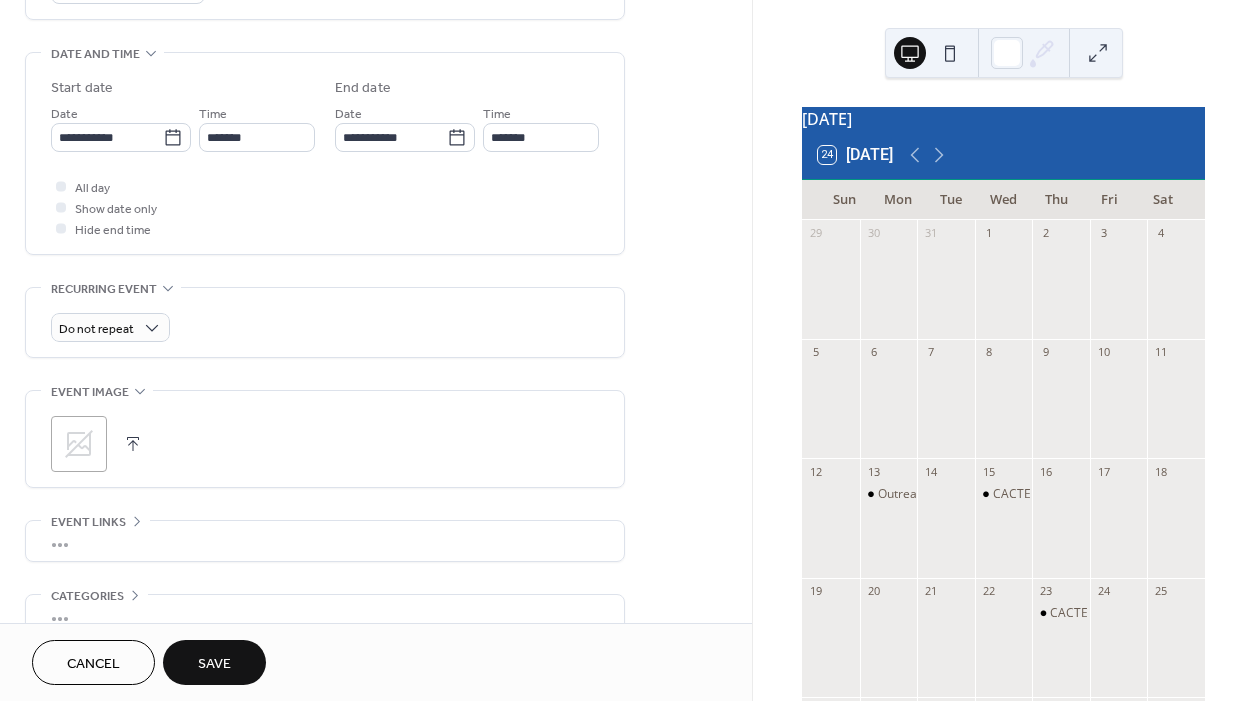 scroll, scrollTop: 601, scrollLeft: 0, axis: vertical 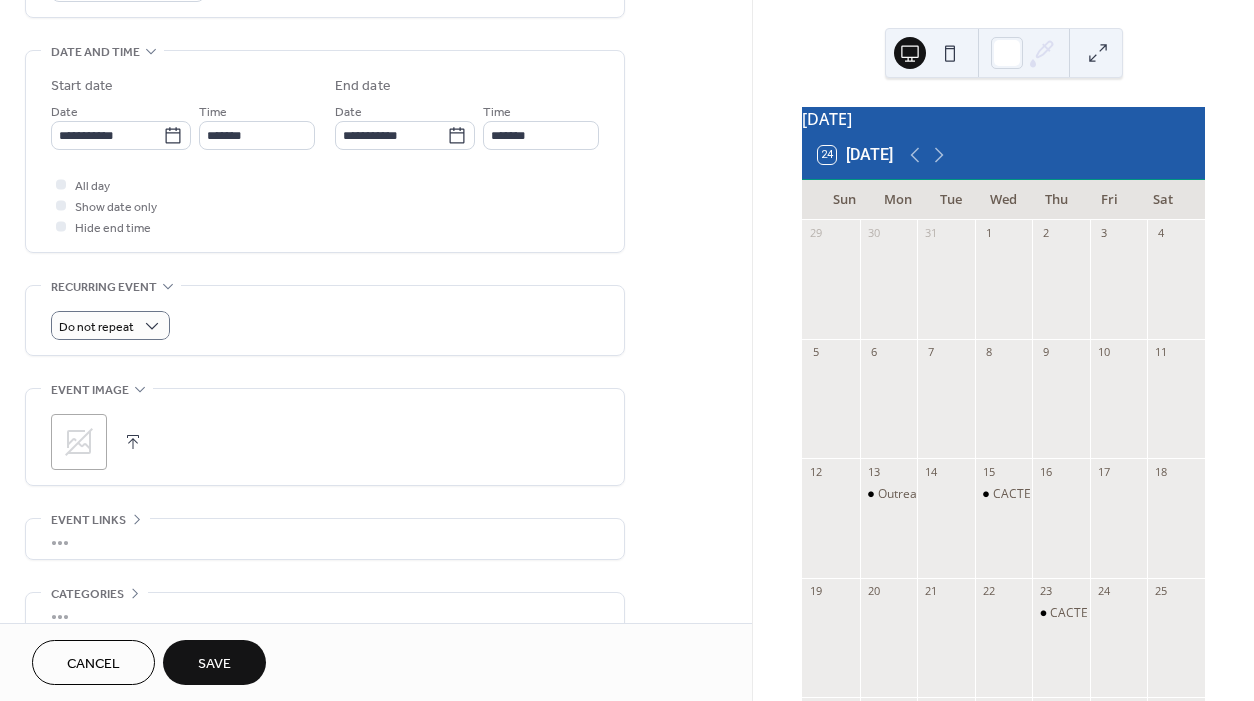 click on "Do not repeat" at bounding box center (325, 320) 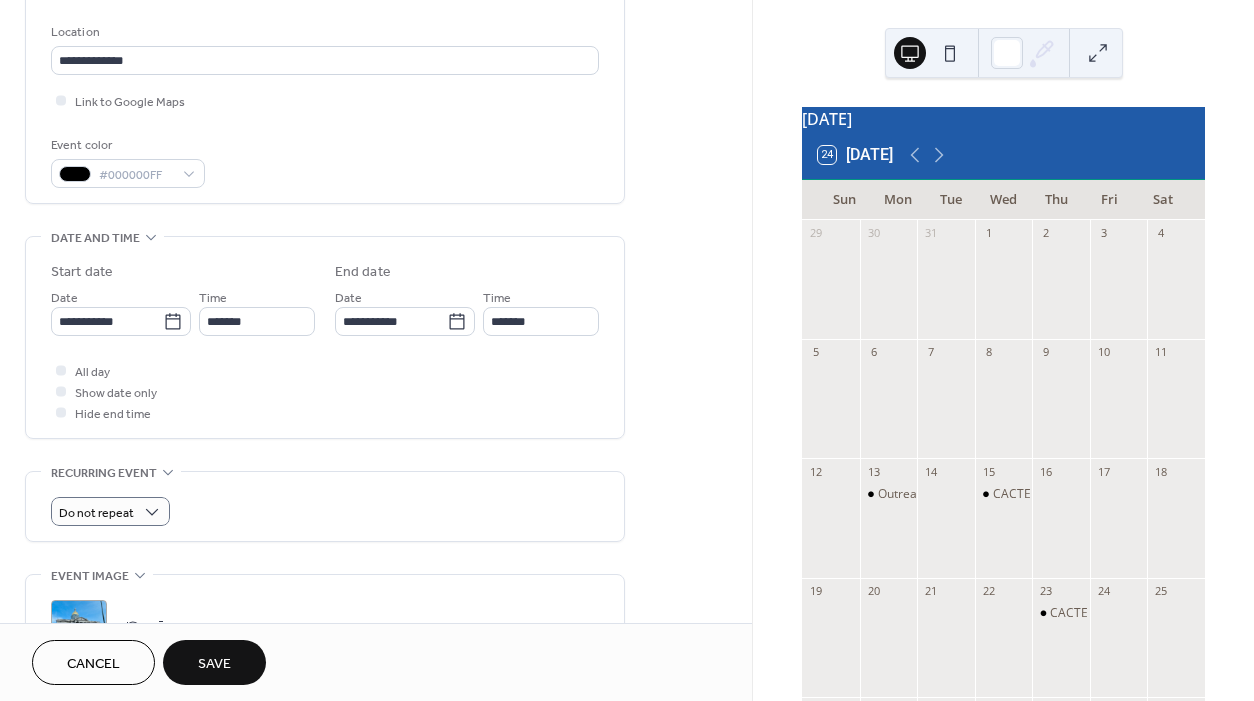 scroll, scrollTop: 421, scrollLeft: 0, axis: vertical 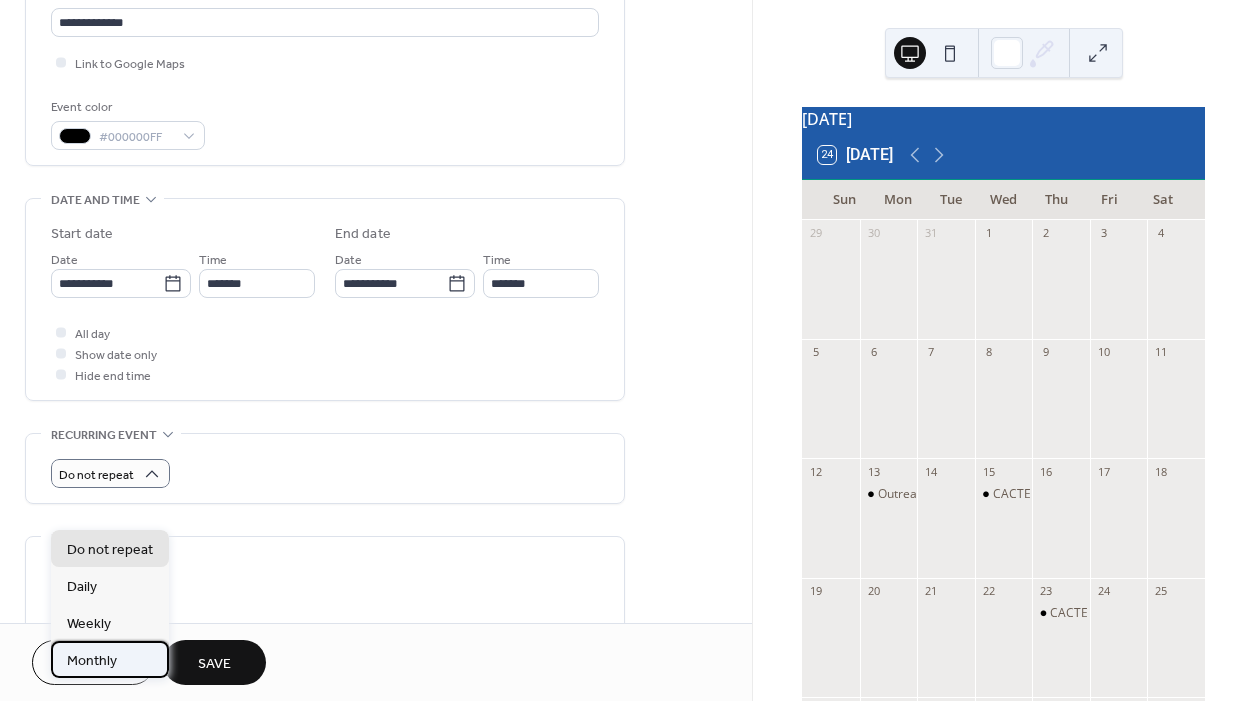 click on "Monthly" at bounding box center [92, 661] 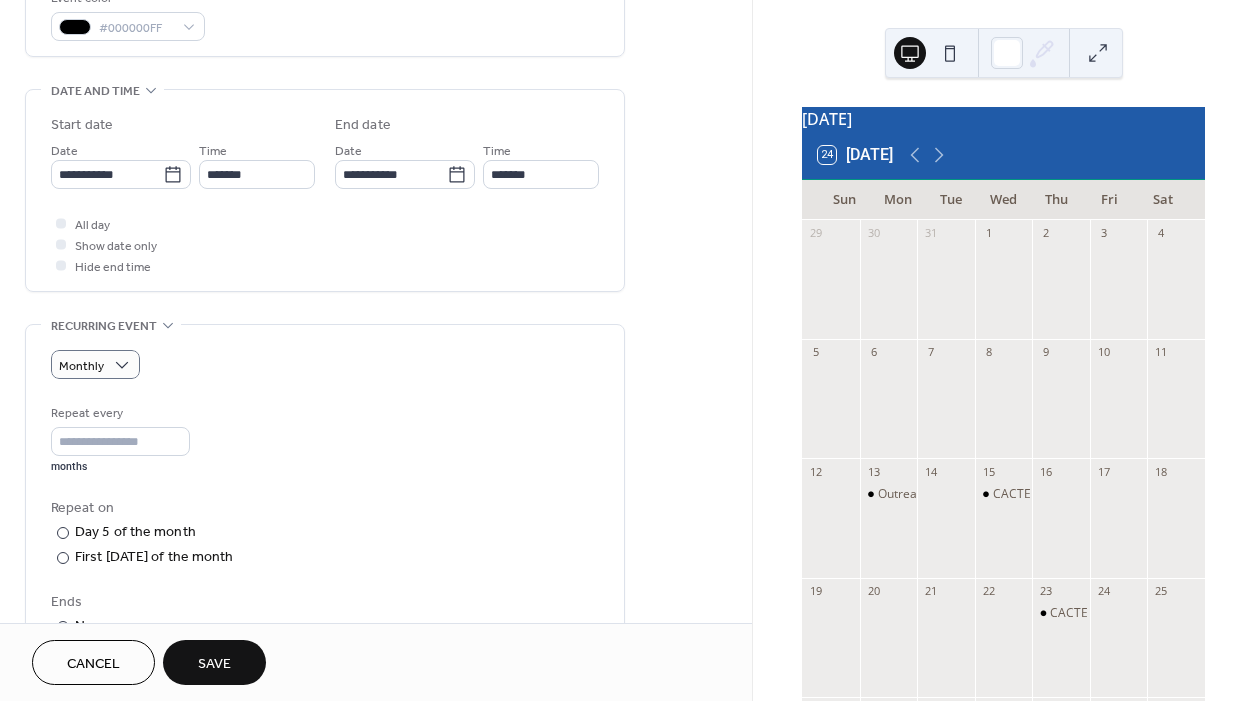 scroll, scrollTop: 566, scrollLeft: 0, axis: vertical 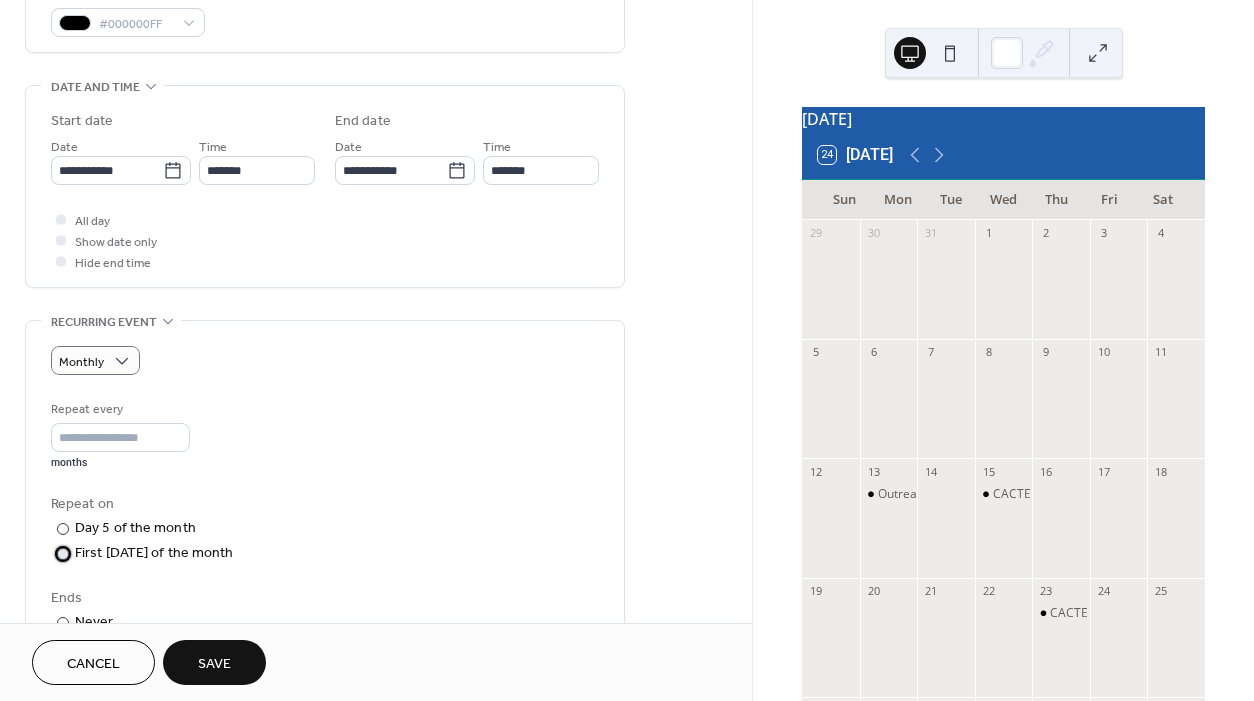 click at bounding box center (63, 554) 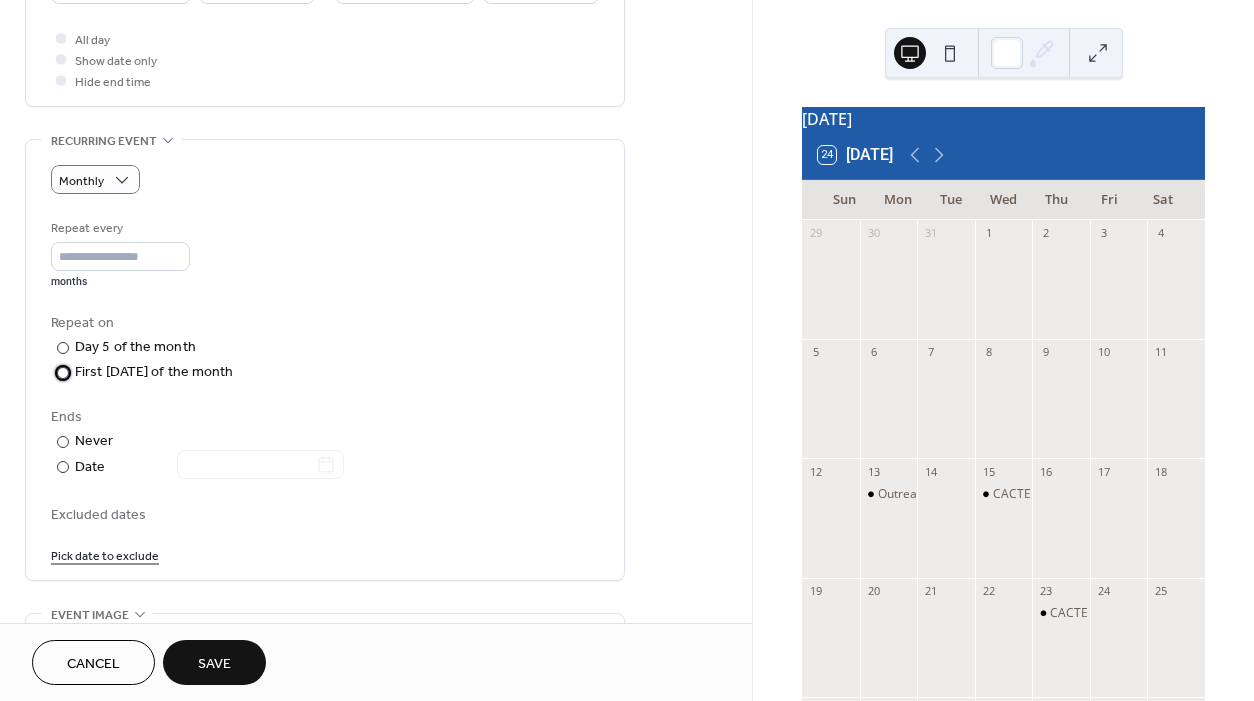 scroll, scrollTop: 748, scrollLeft: 0, axis: vertical 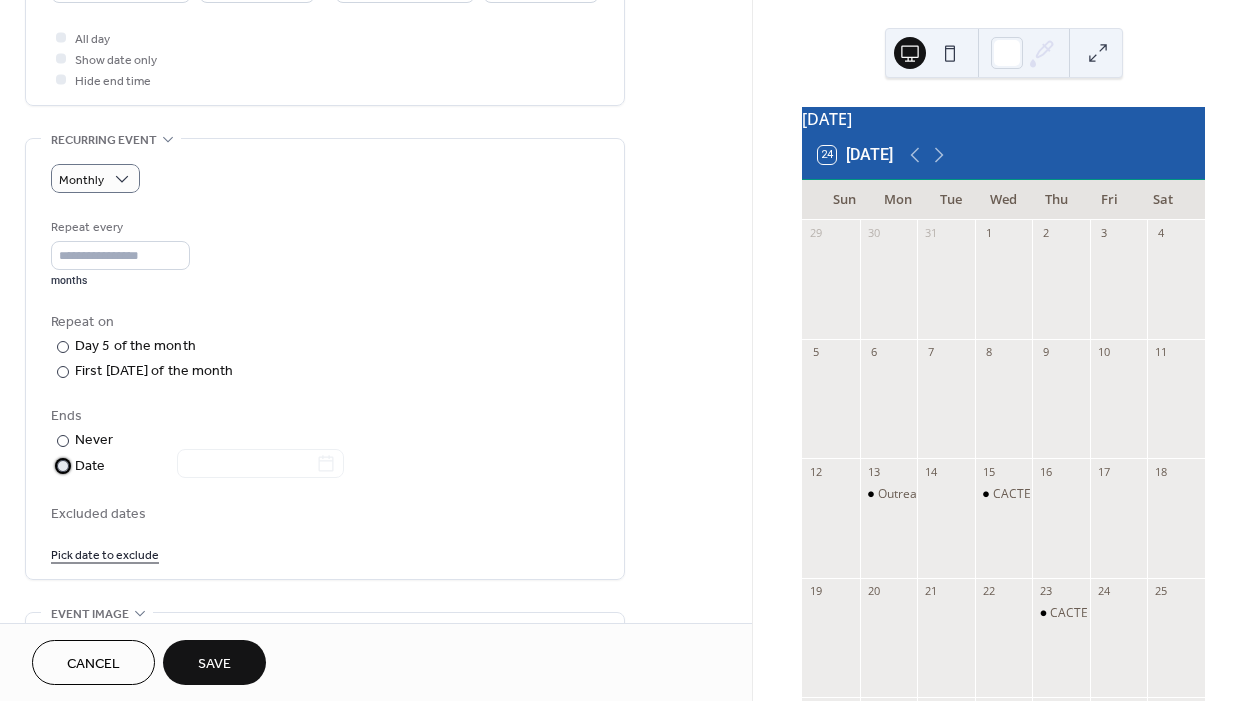 click at bounding box center [63, 466] 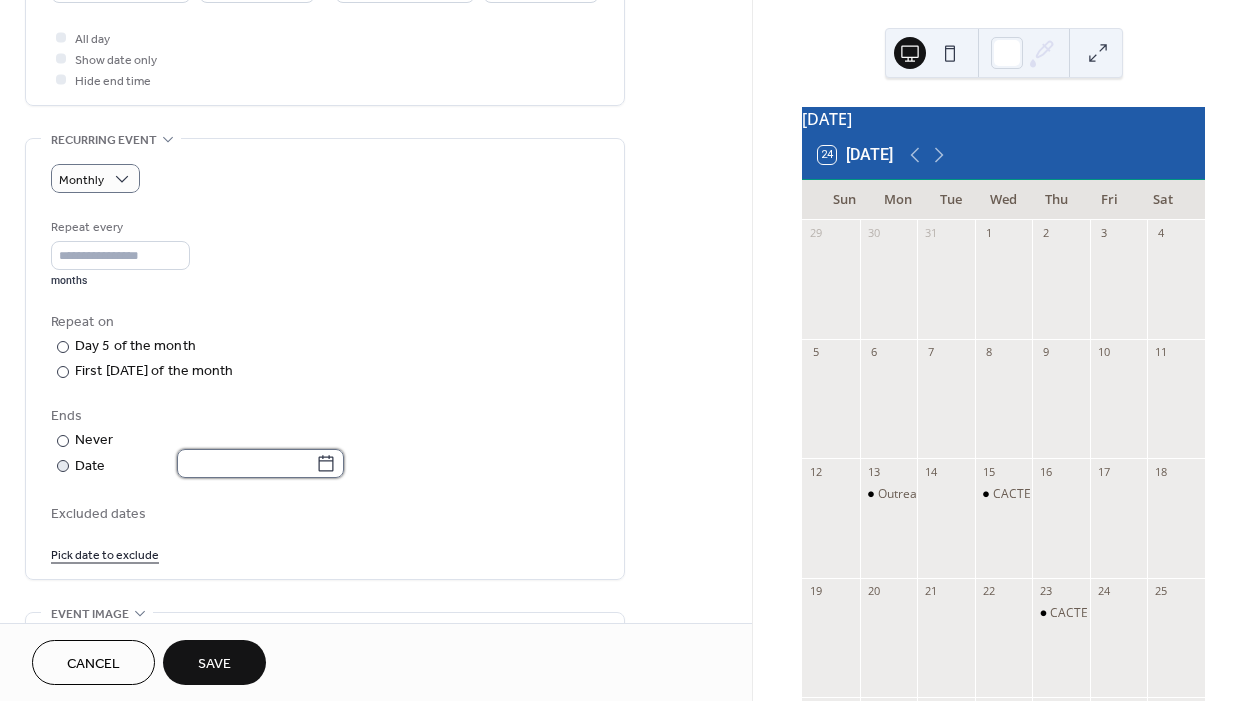 click at bounding box center [246, 463] 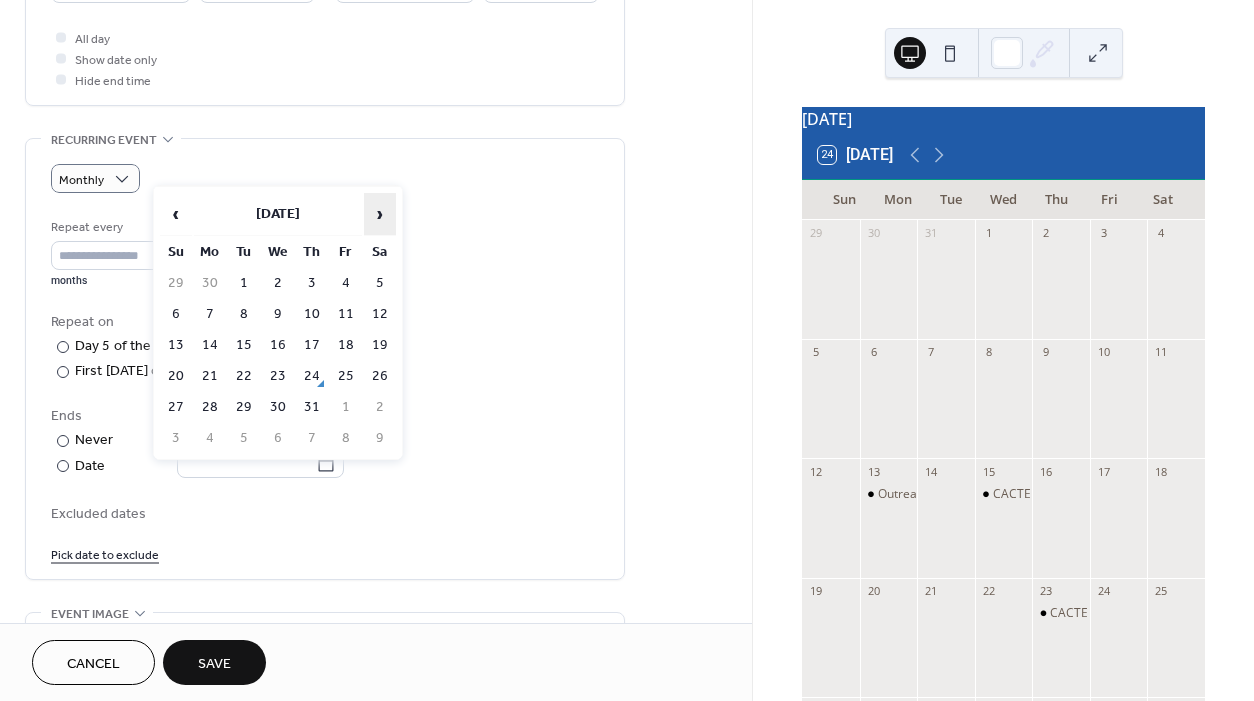click on "›" at bounding box center (380, 214) 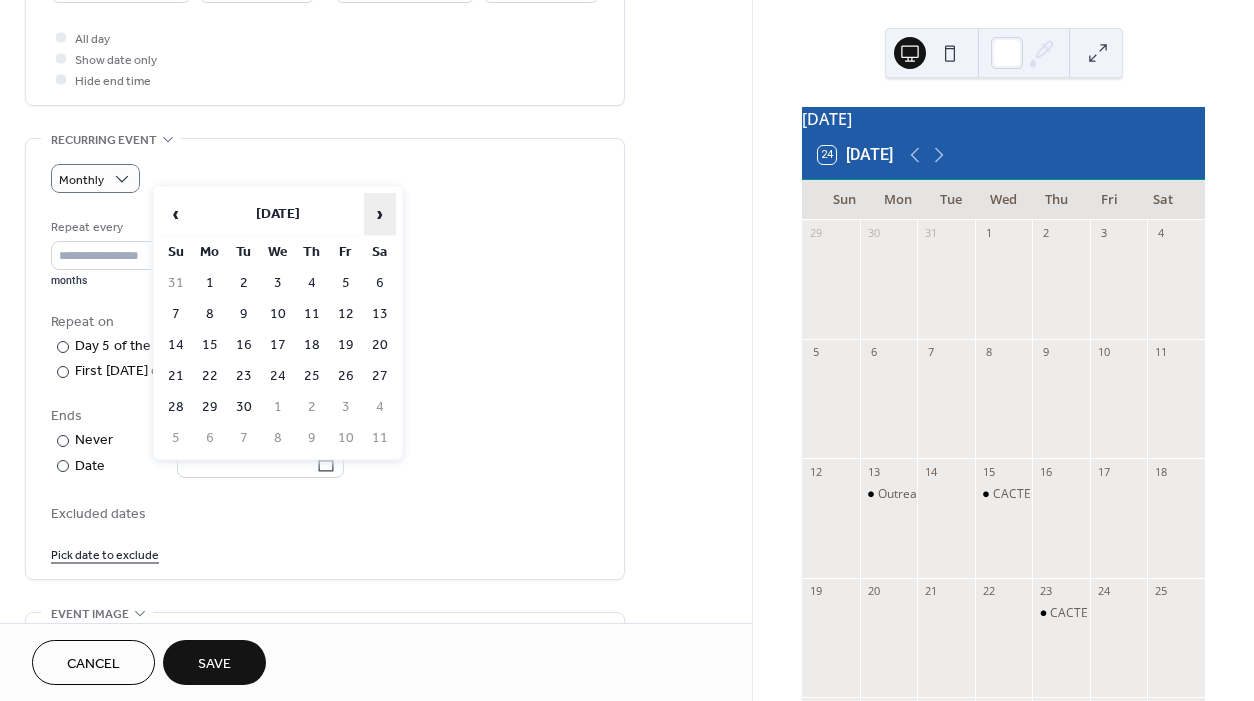 click on "›" at bounding box center (380, 214) 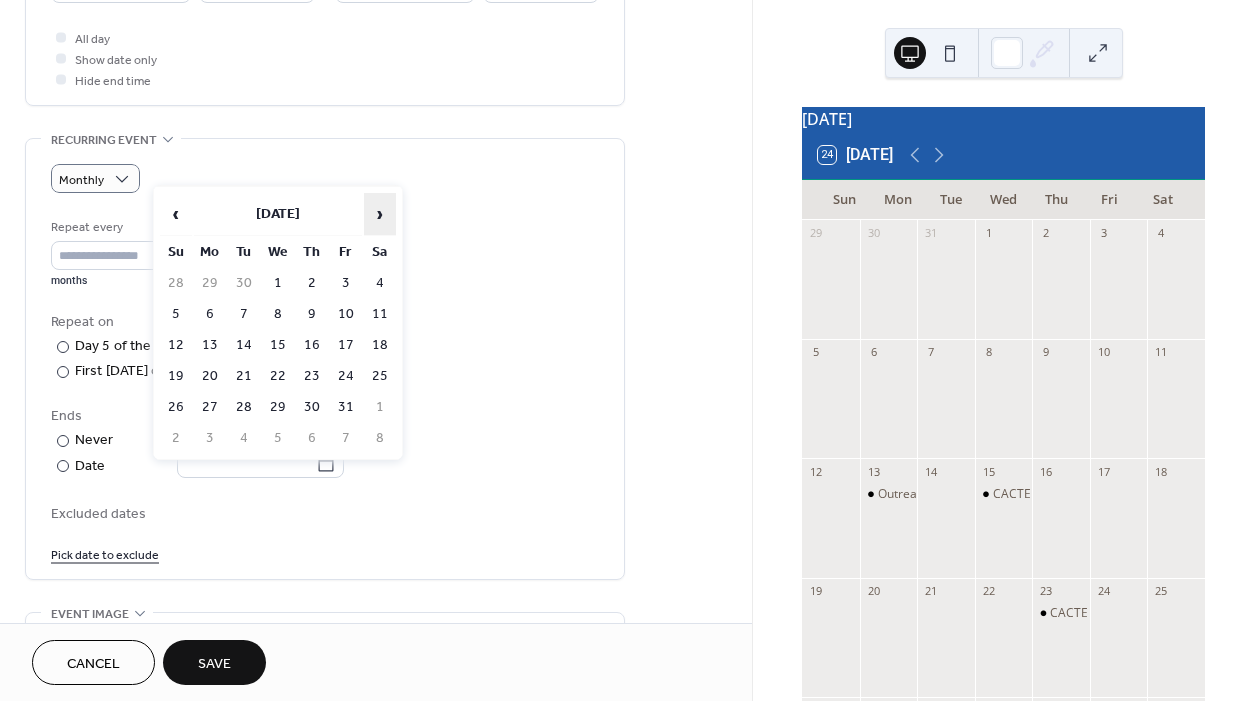 click on "›" at bounding box center [380, 214] 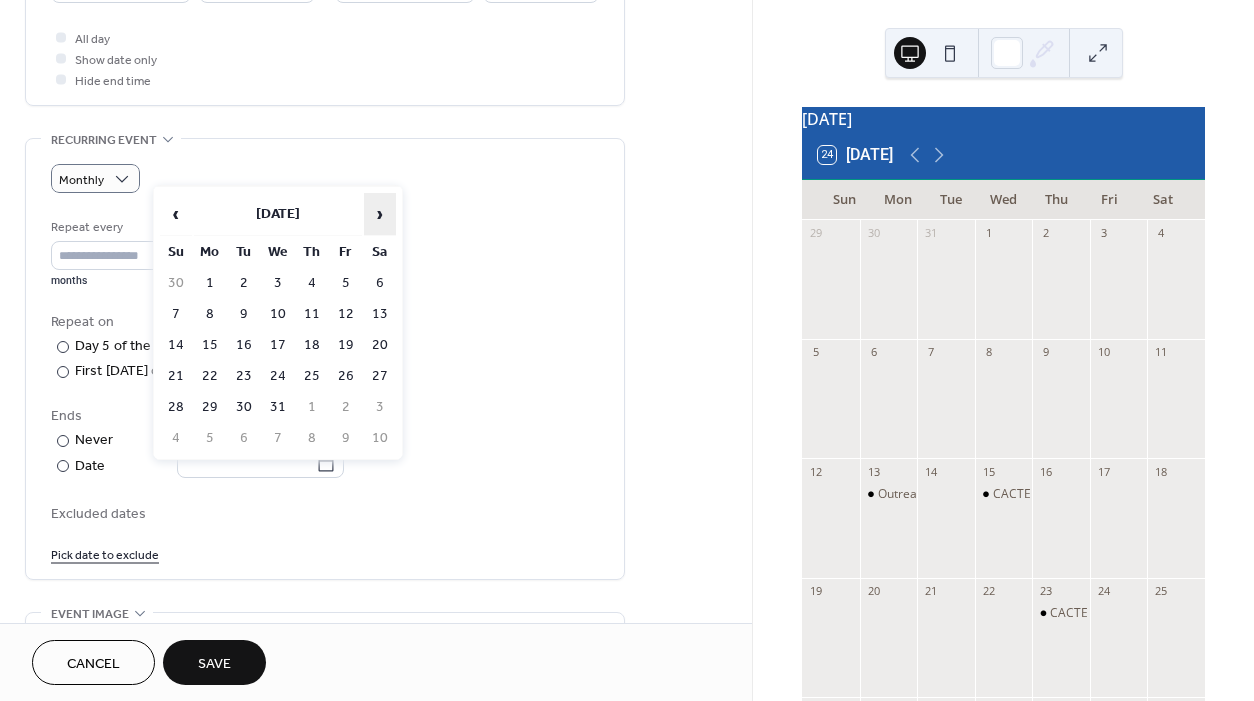 click on "›" at bounding box center [380, 214] 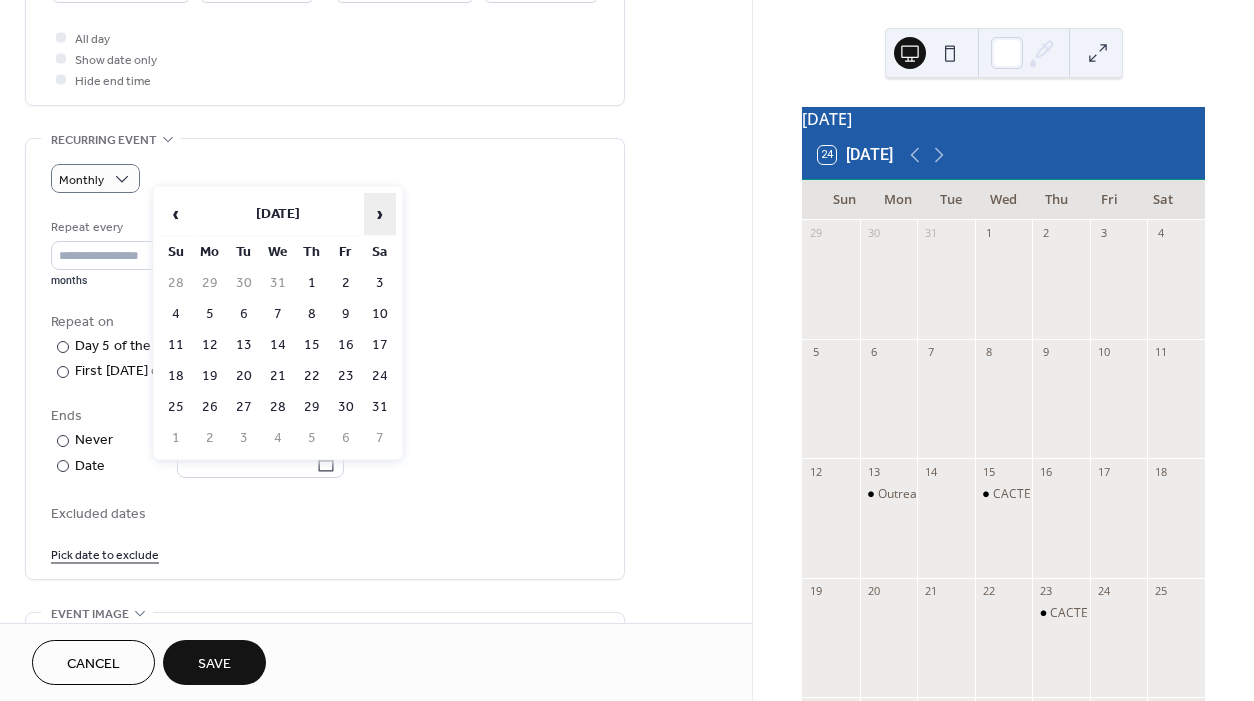 click on "›" at bounding box center [380, 214] 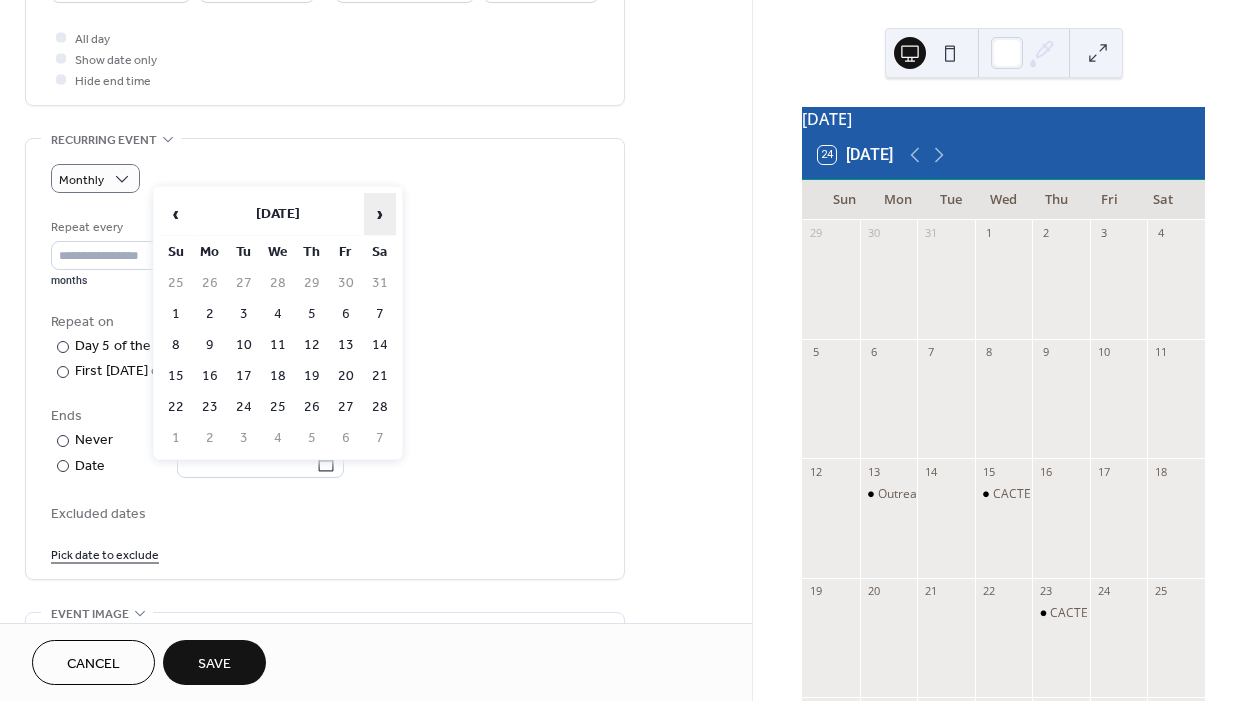 click on "›" at bounding box center [380, 214] 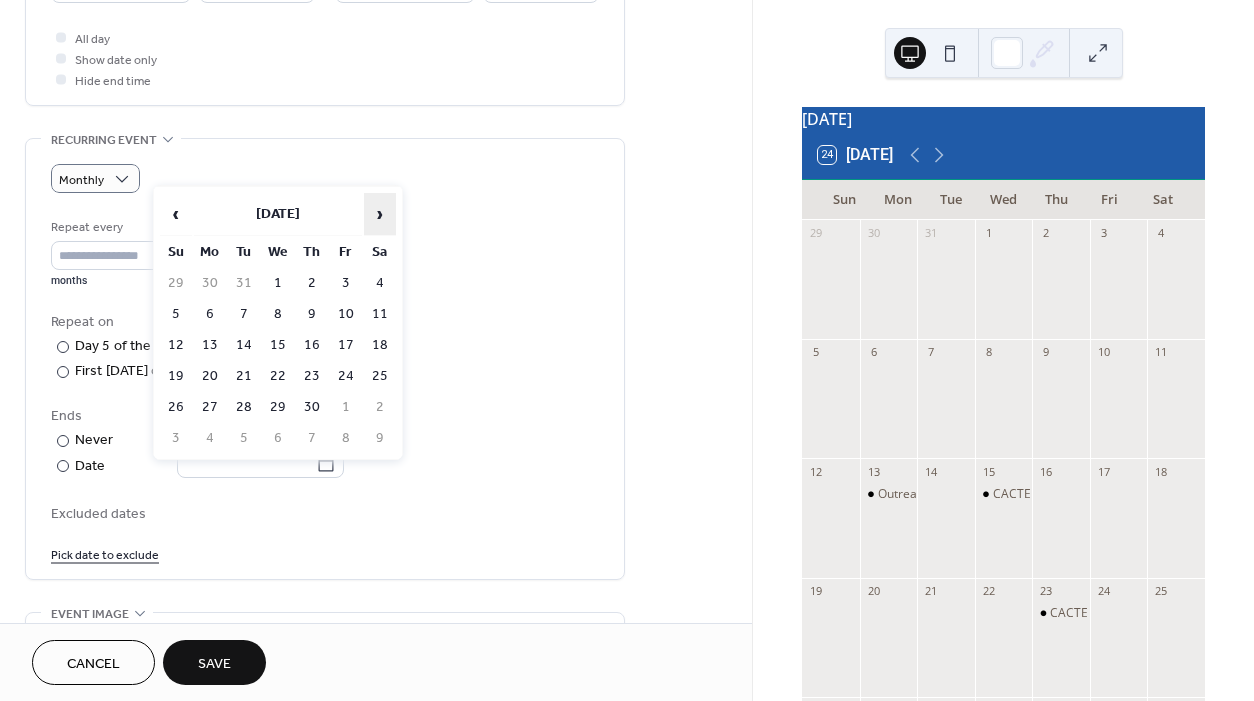 click on "›" at bounding box center [380, 214] 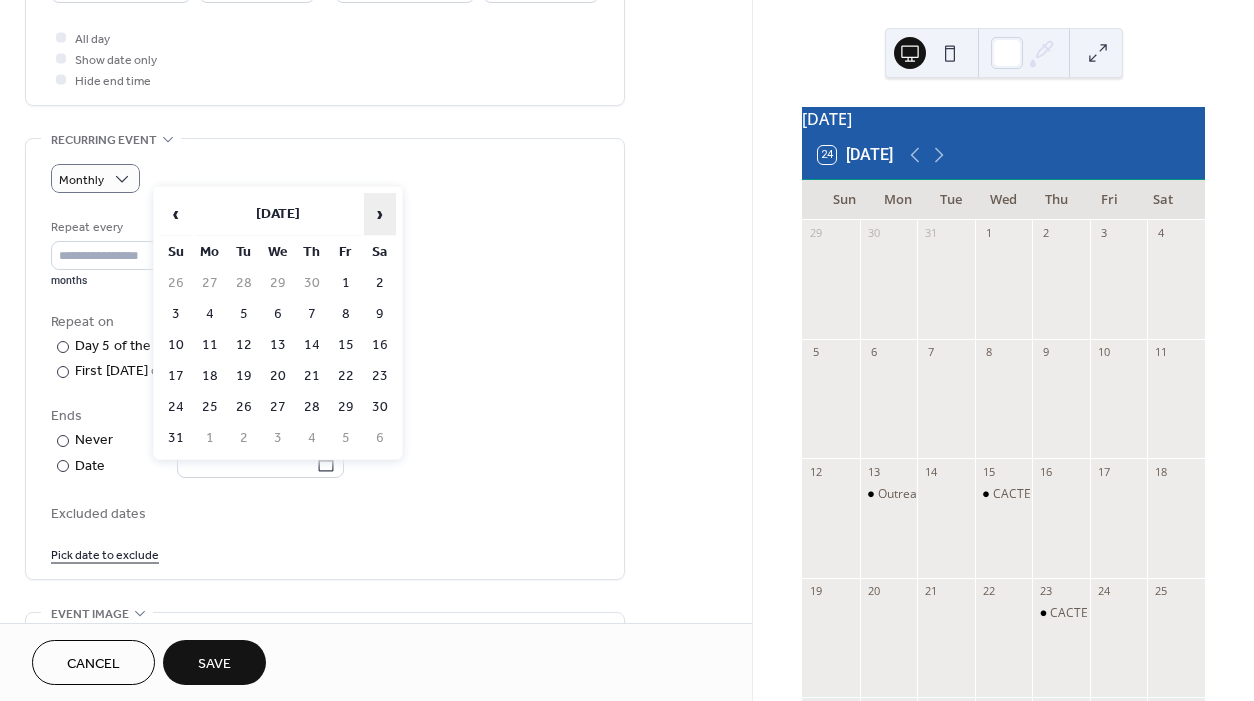 click on "›" at bounding box center (380, 214) 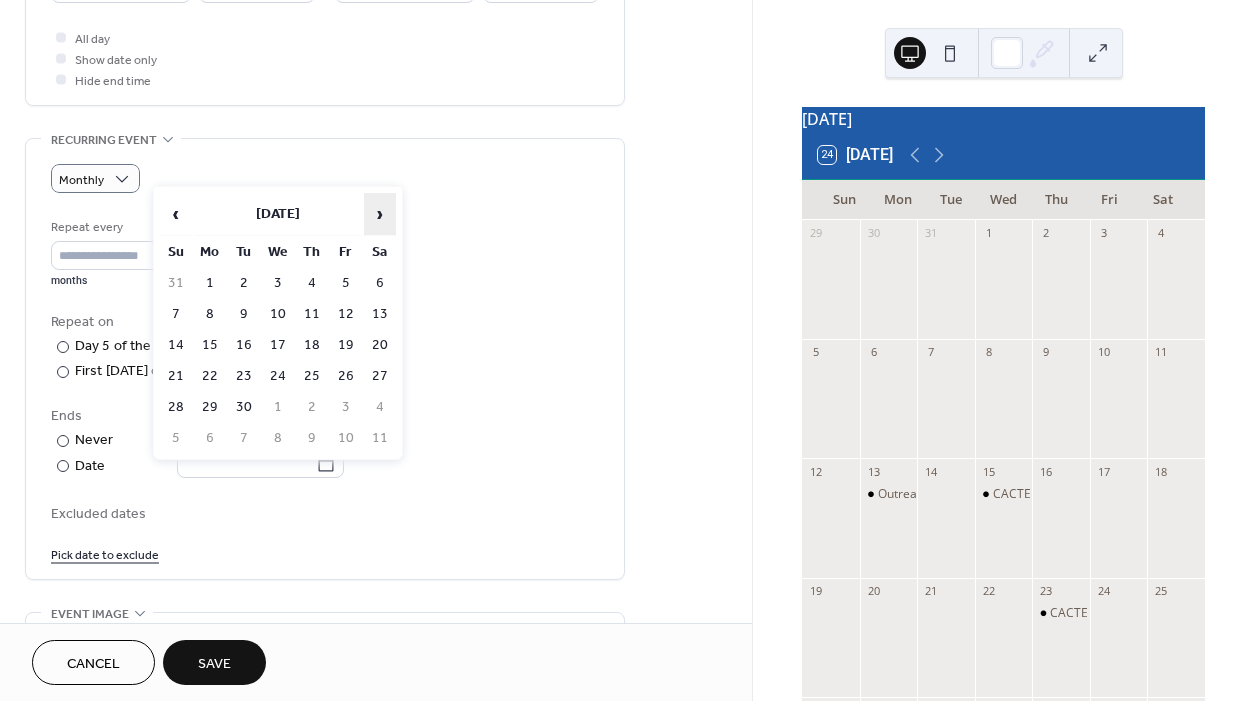 click on "›" at bounding box center (380, 214) 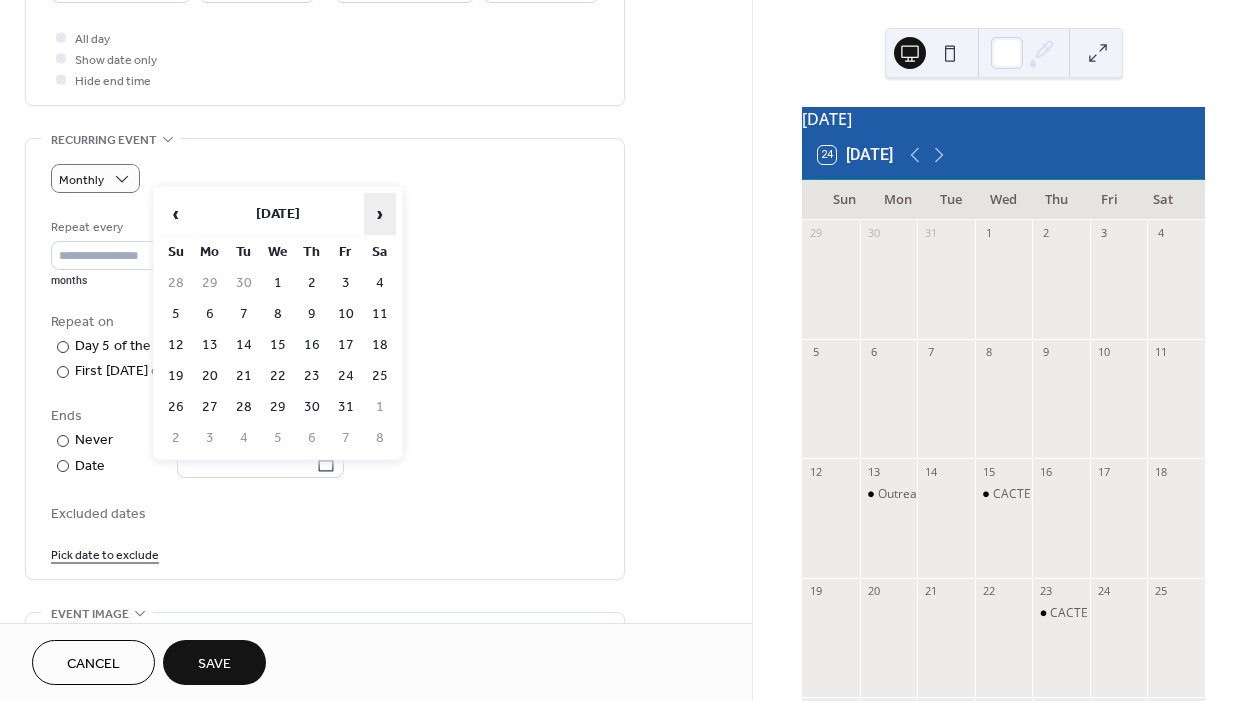 click on "›" at bounding box center [380, 214] 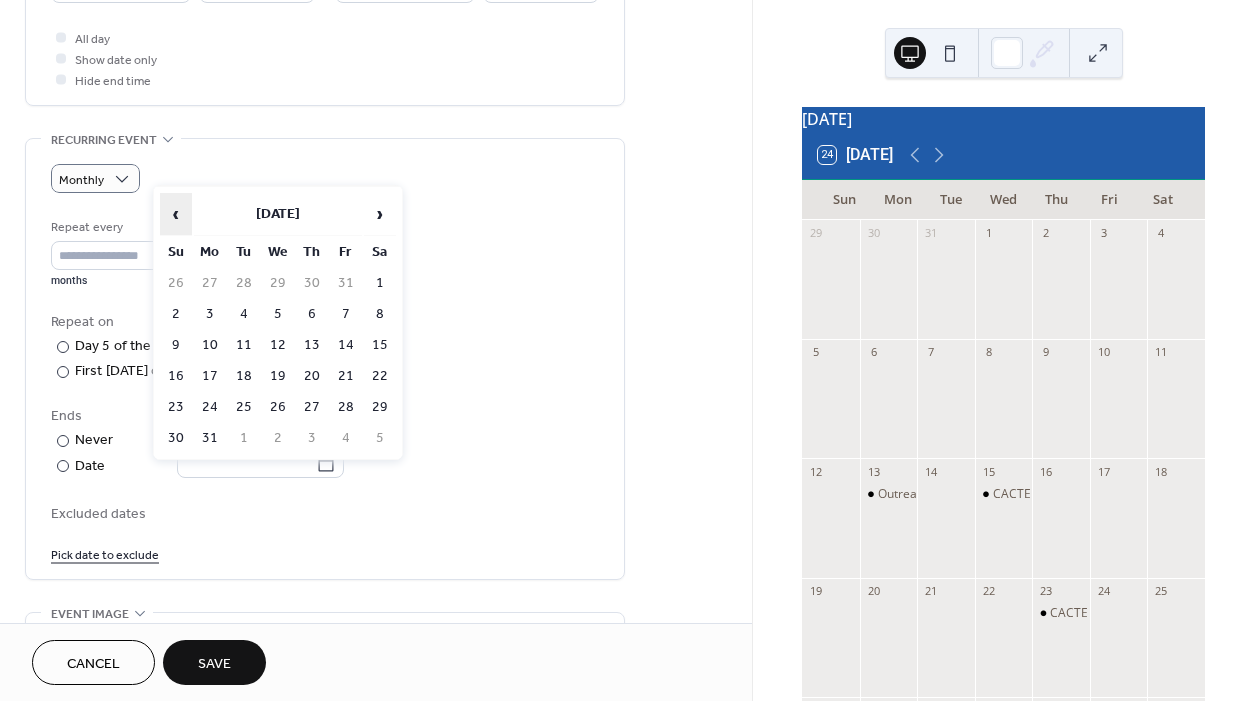 click on "‹" at bounding box center (176, 214) 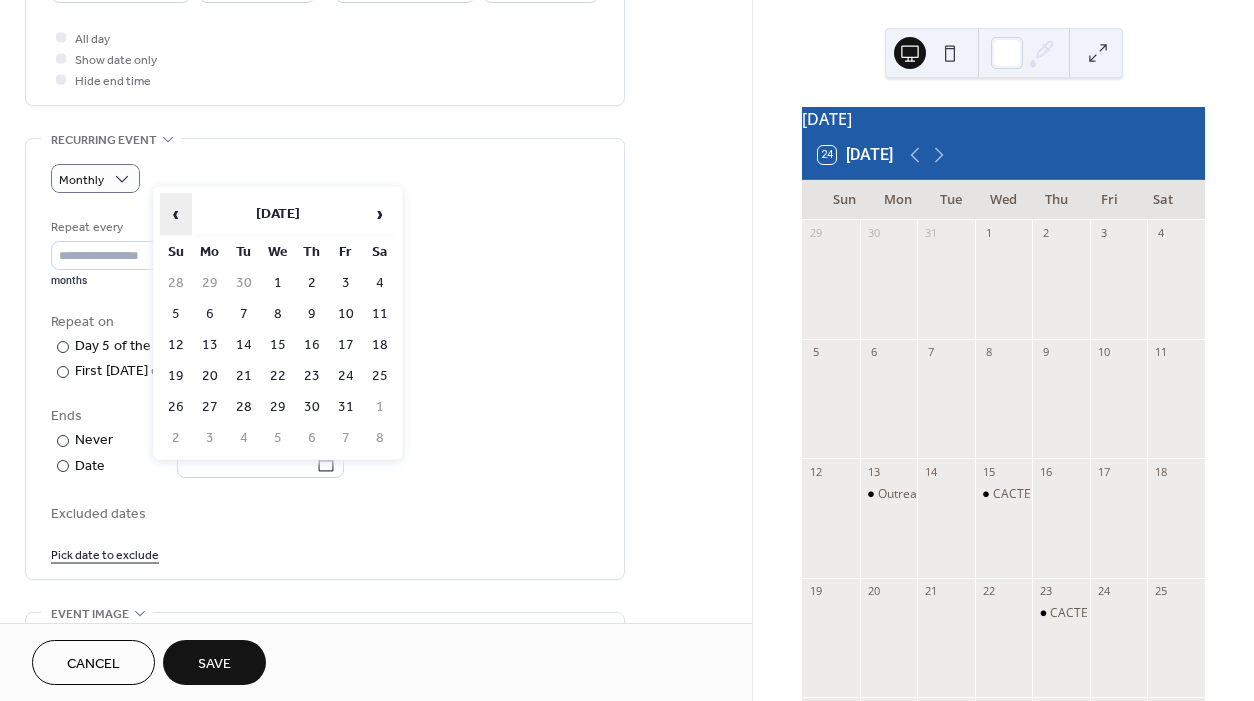 click on "‹" at bounding box center (176, 214) 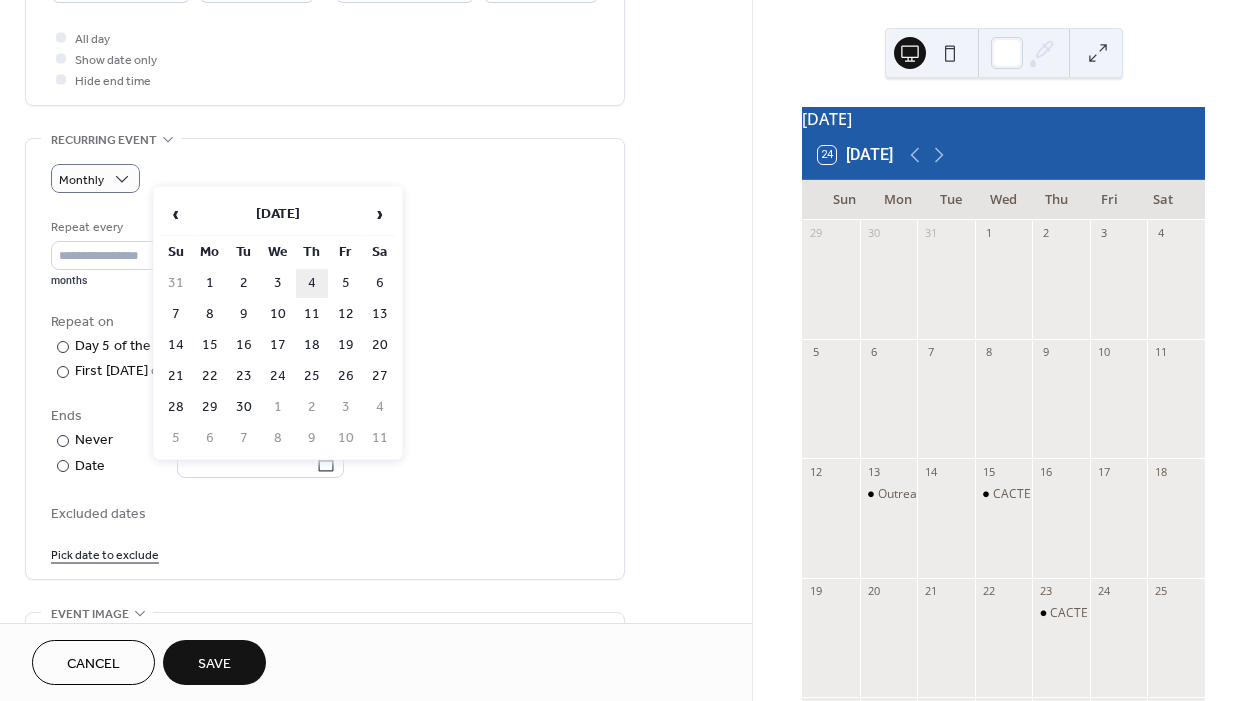 click on "4" at bounding box center (312, 283) 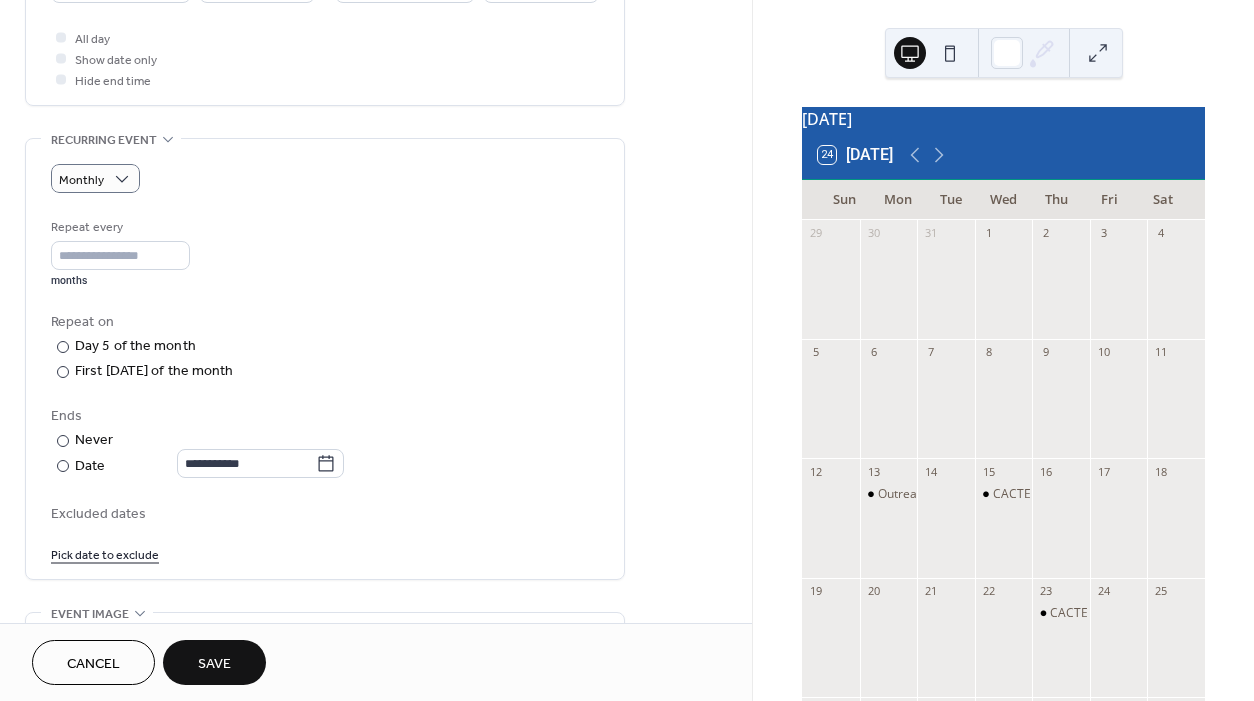 click on "Pick date to exclude" at bounding box center (105, 553) 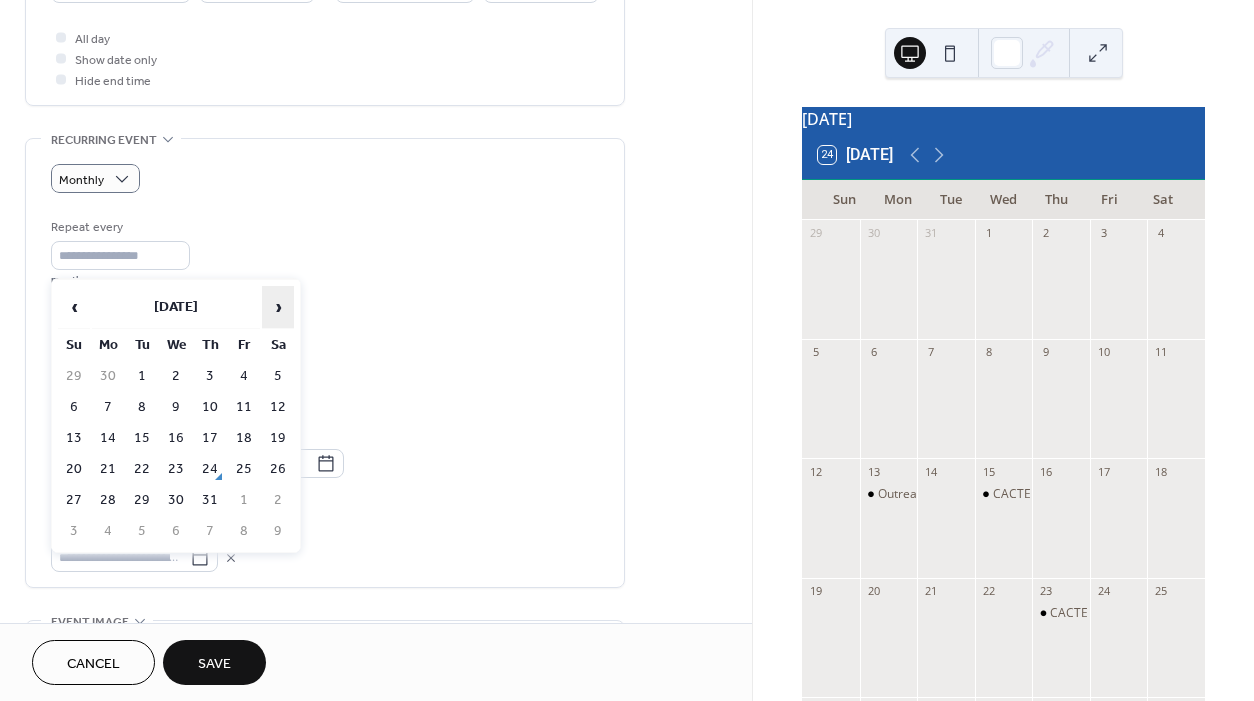 click on "›" at bounding box center [278, 307] 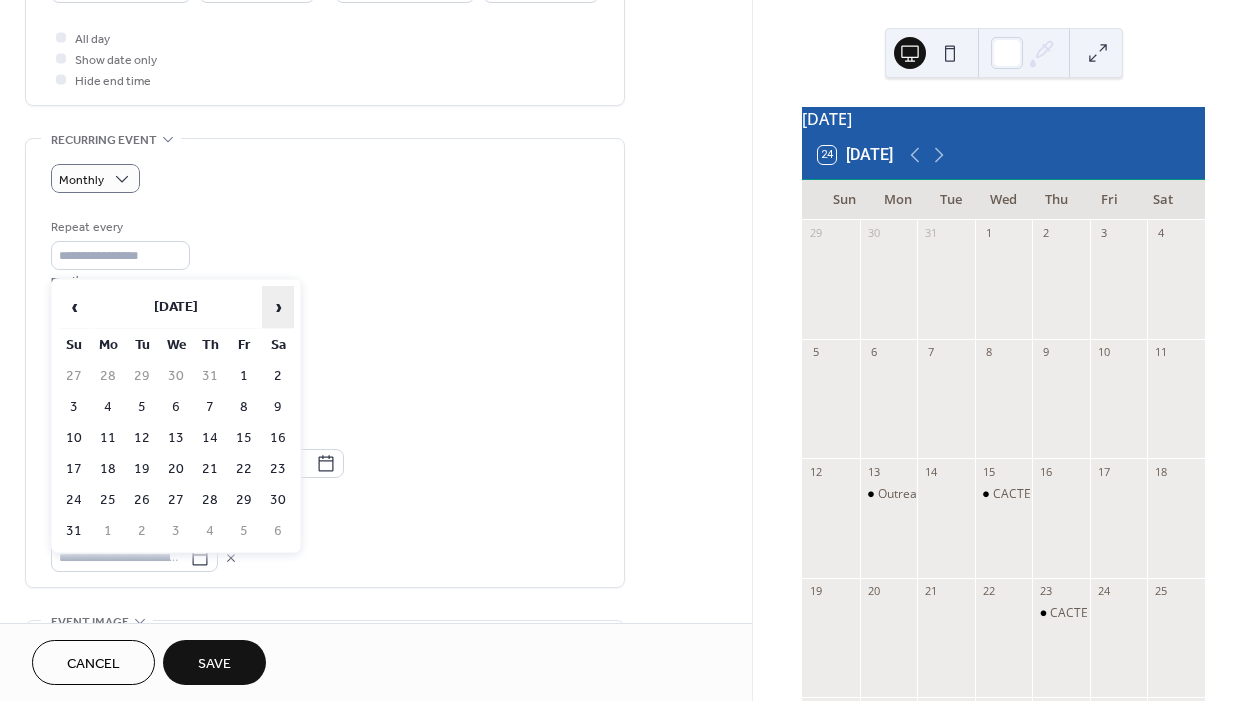 click on "›" at bounding box center (278, 307) 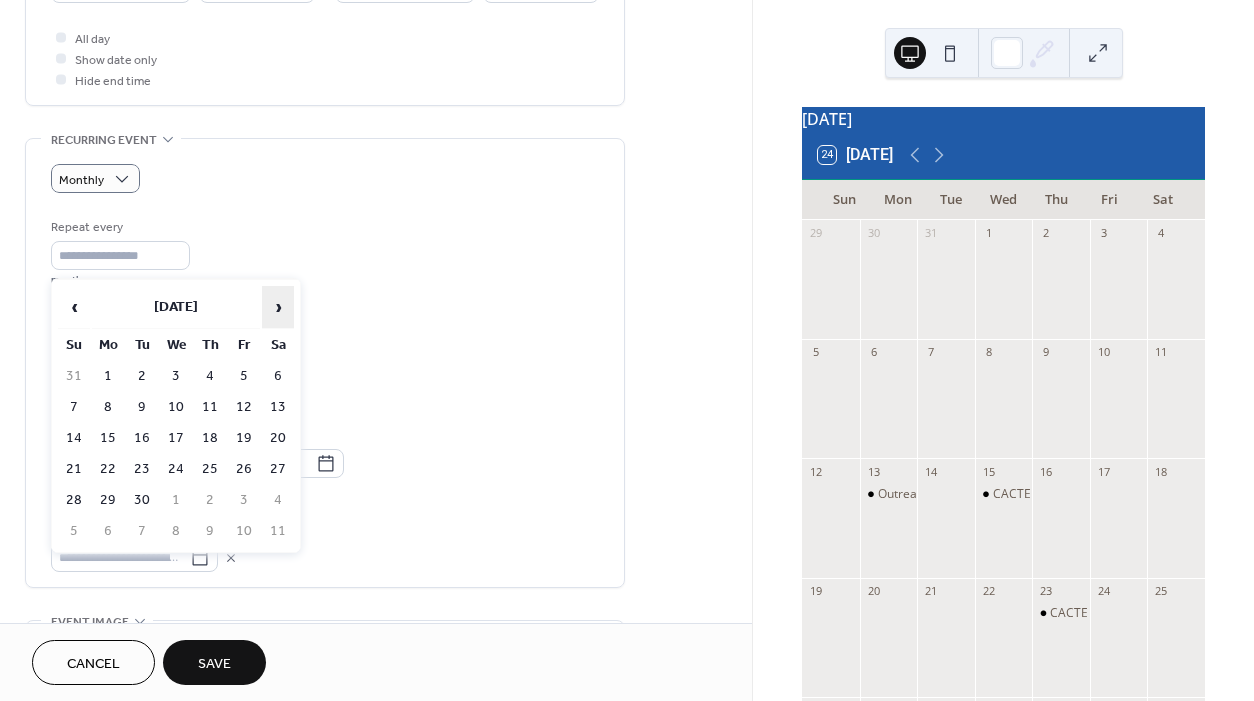 click on "›" at bounding box center (278, 307) 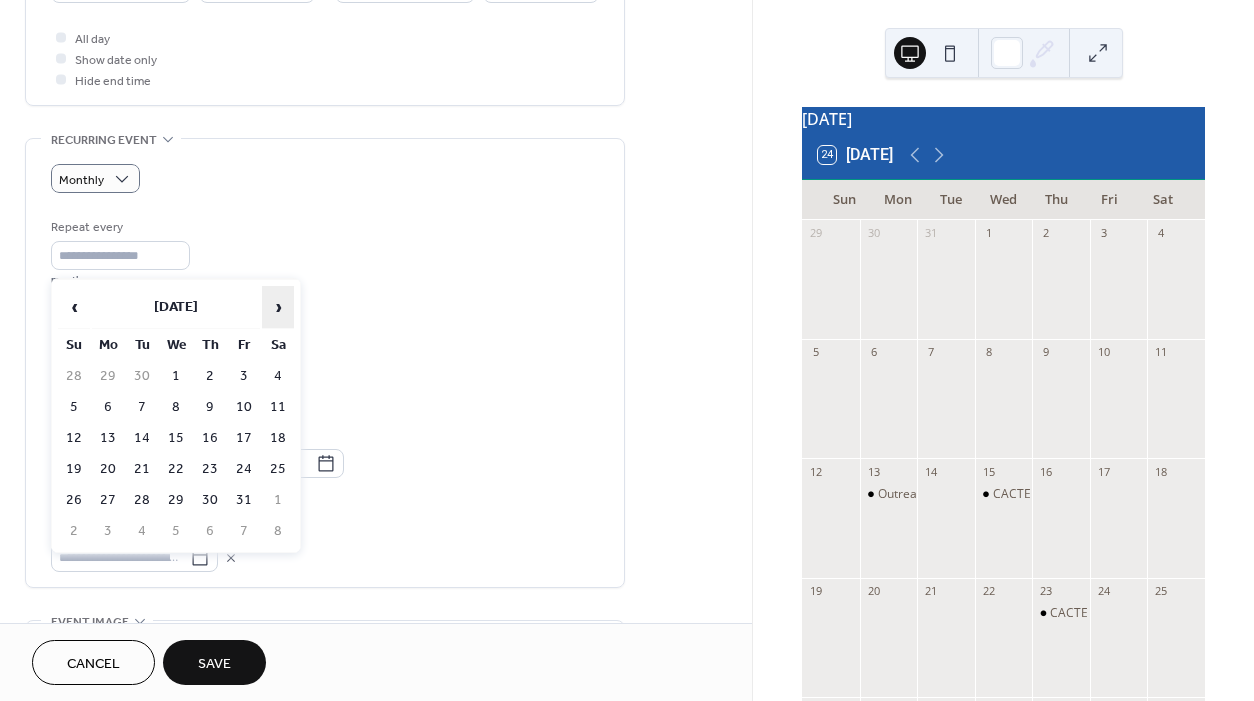 click on "›" at bounding box center (278, 307) 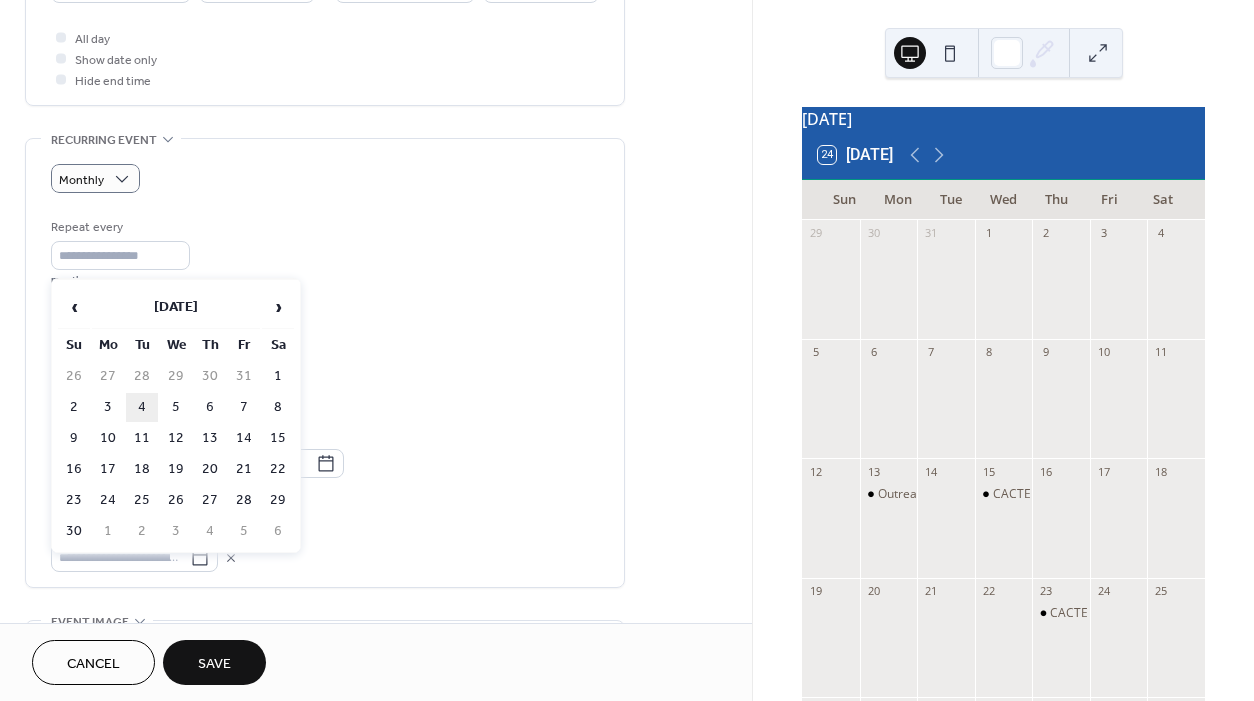 click on "4" at bounding box center (142, 407) 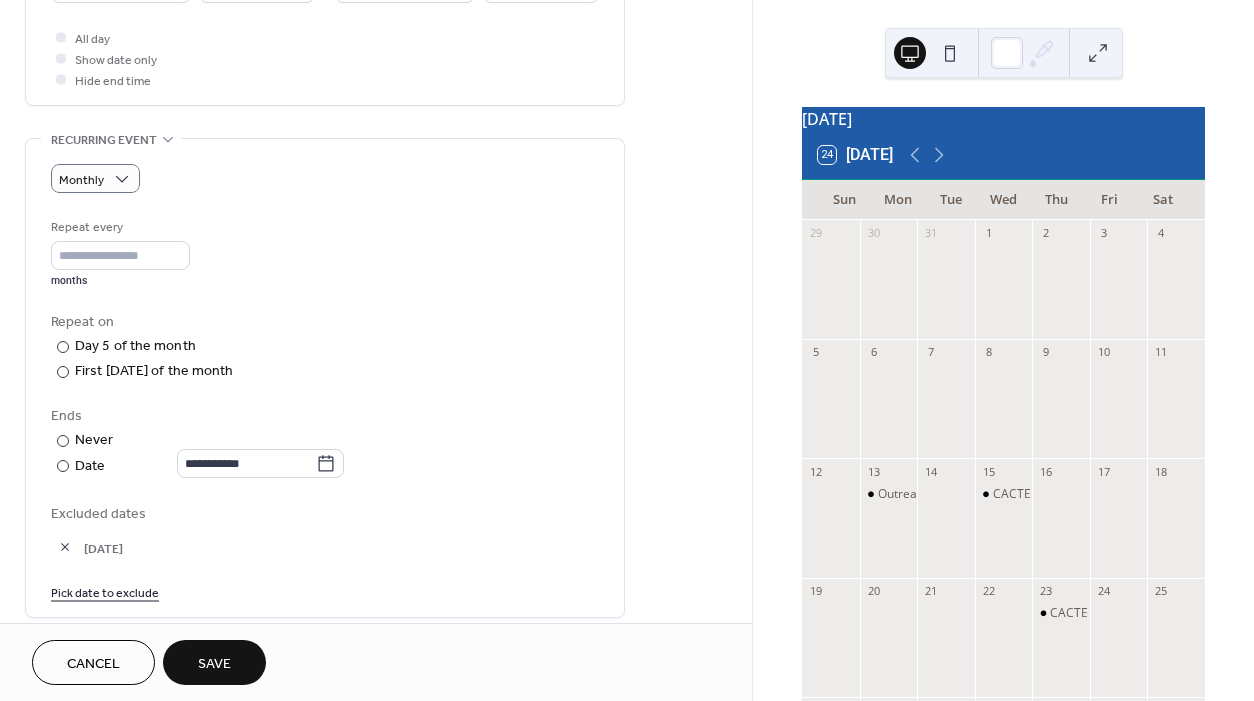 click on "Pick date to exclude" at bounding box center (105, 591) 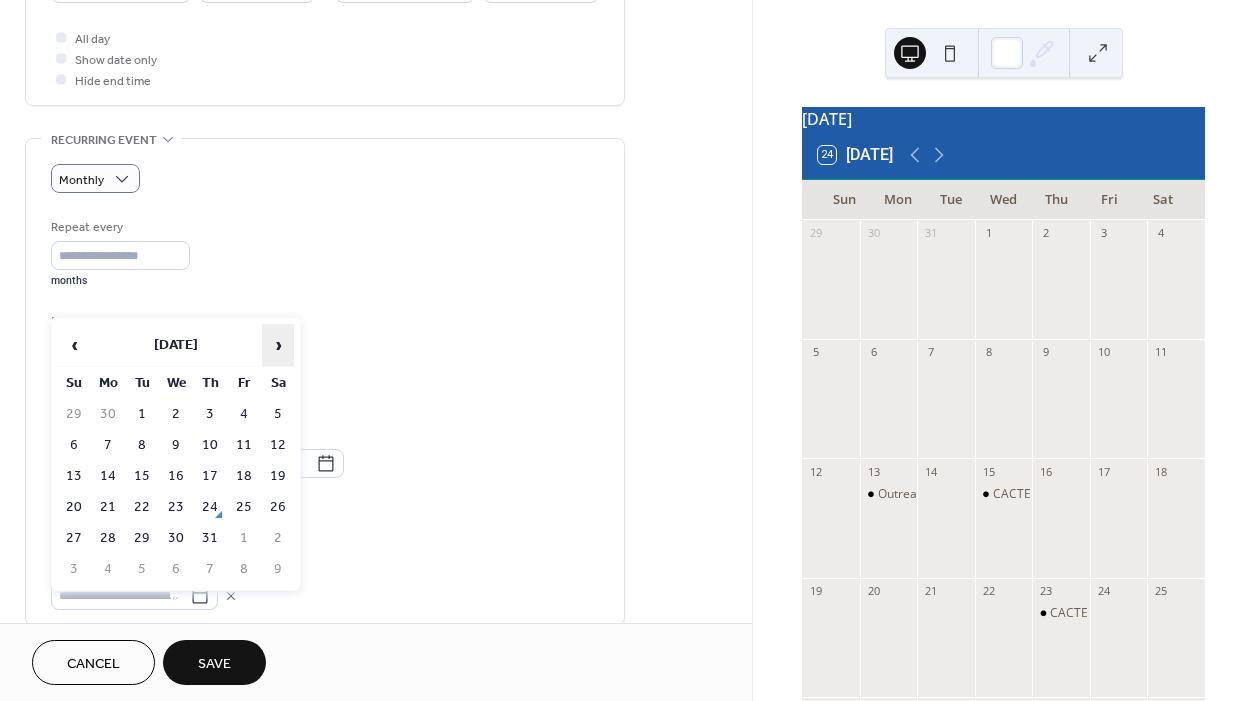 click on "›" at bounding box center [278, 345] 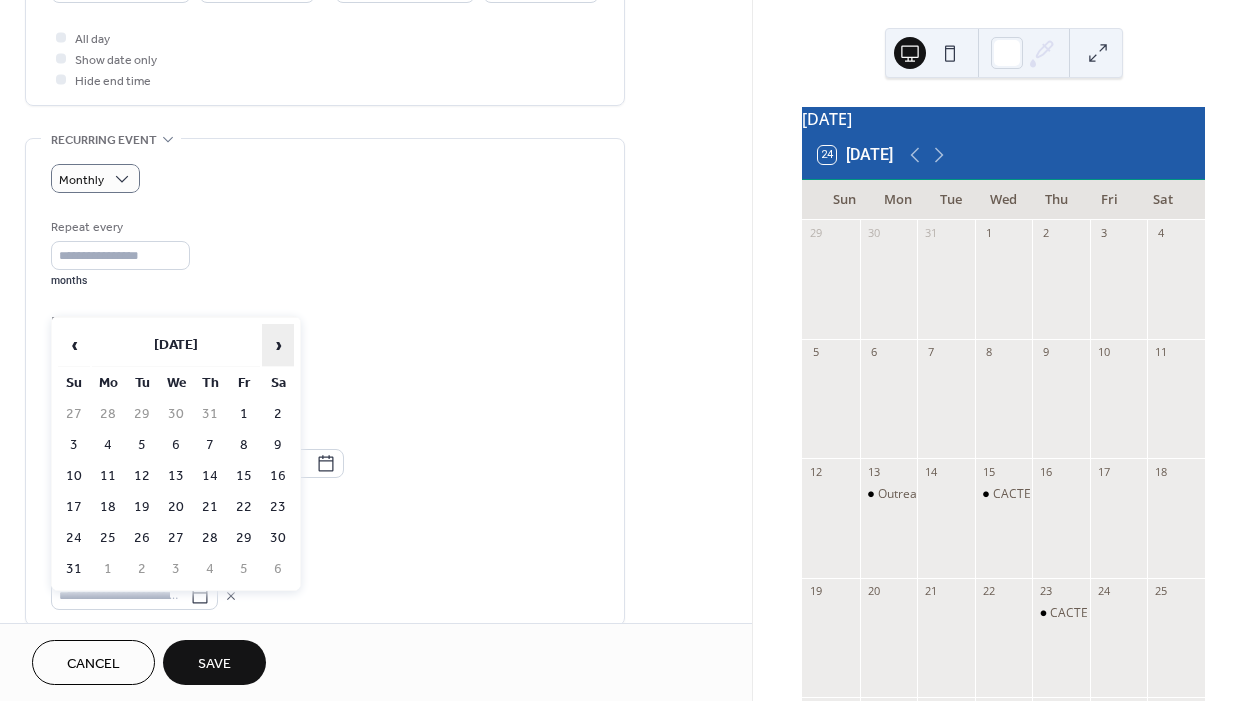 click on "›" at bounding box center [278, 345] 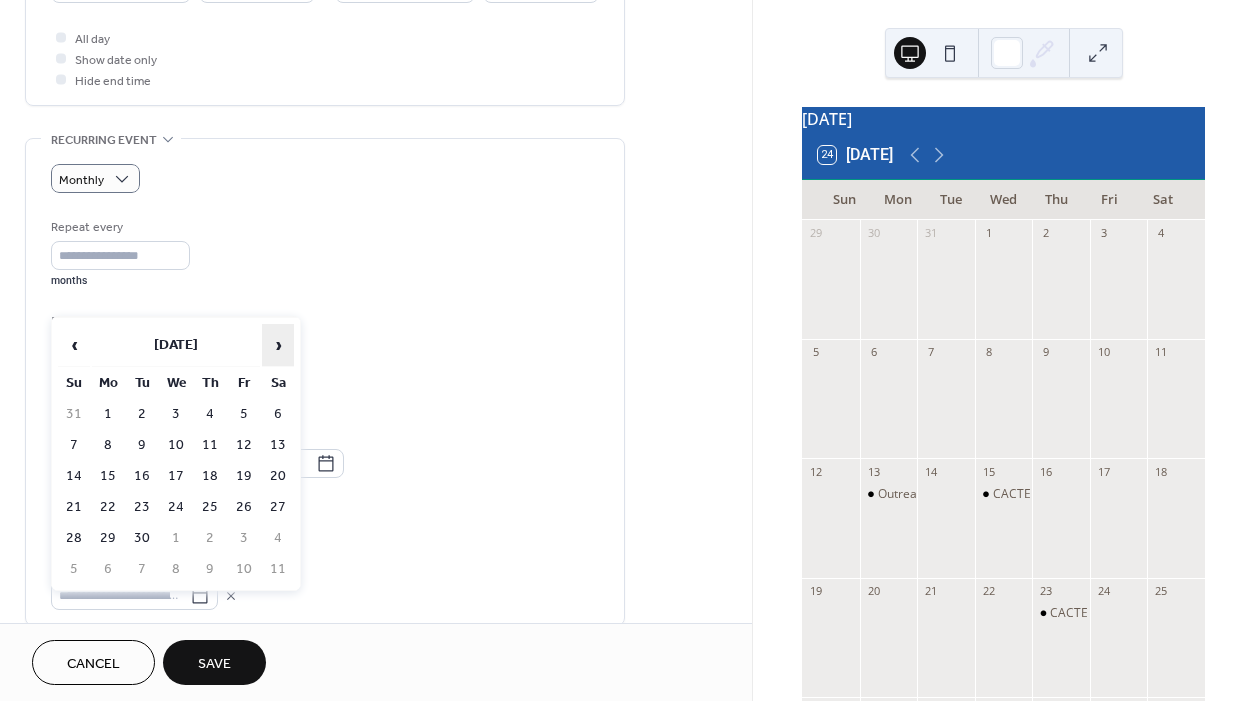 click on "›" at bounding box center (278, 345) 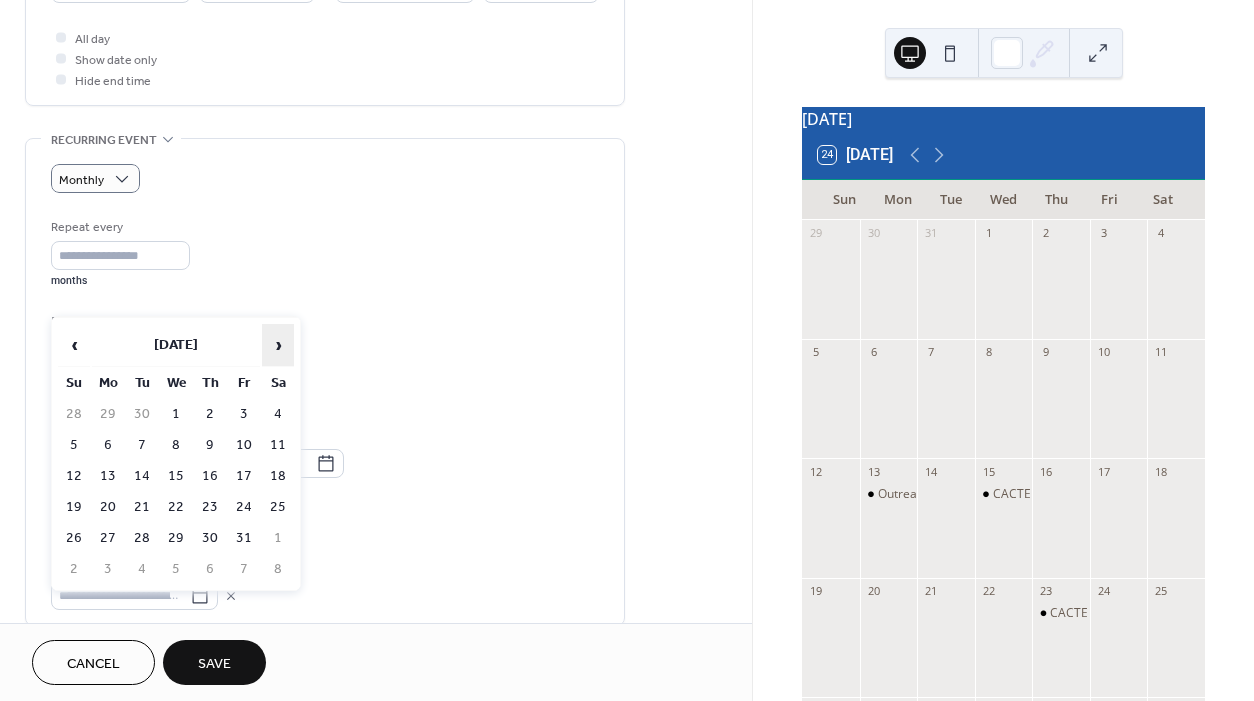 click on "›" at bounding box center [278, 345] 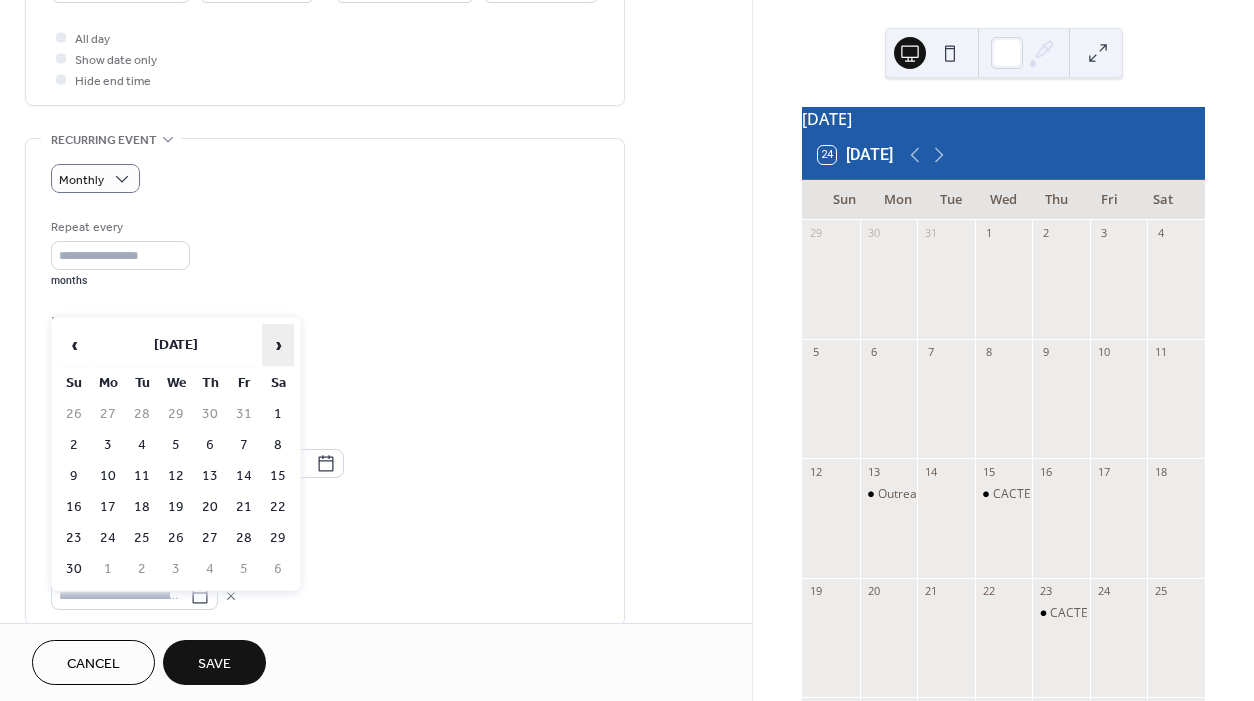 click on "›" at bounding box center (278, 345) 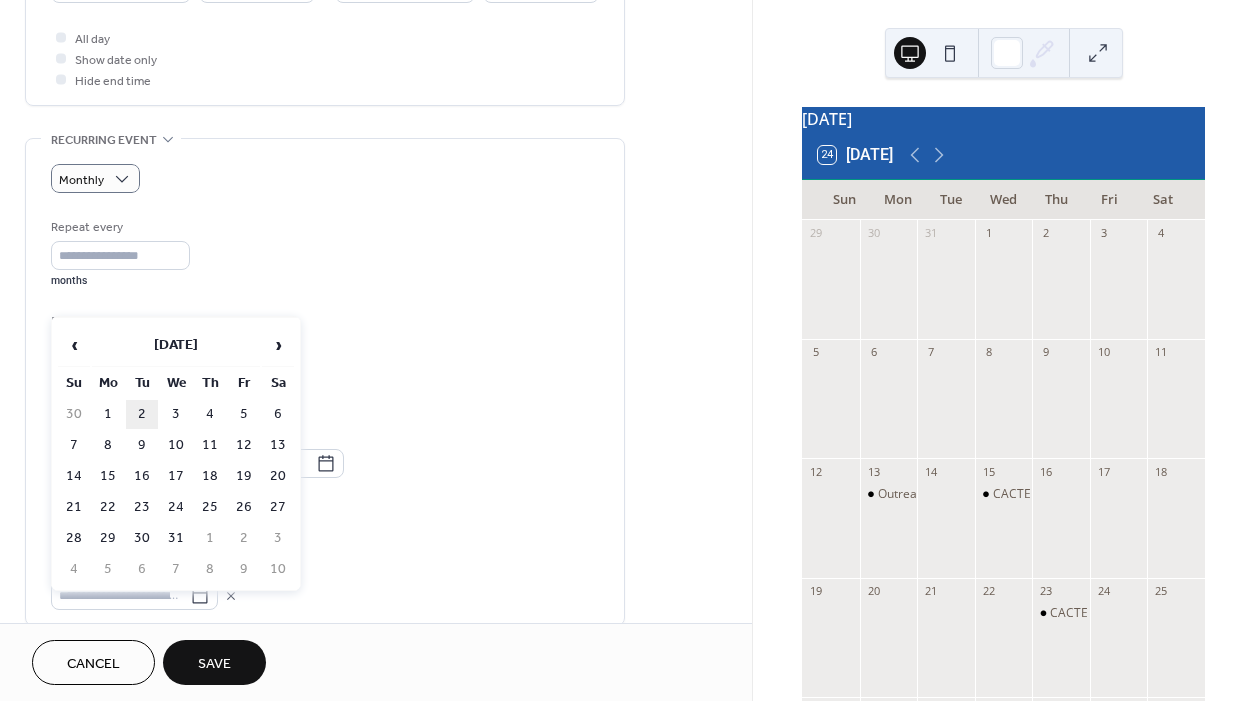click on "2" at bounding box center [142, 414] 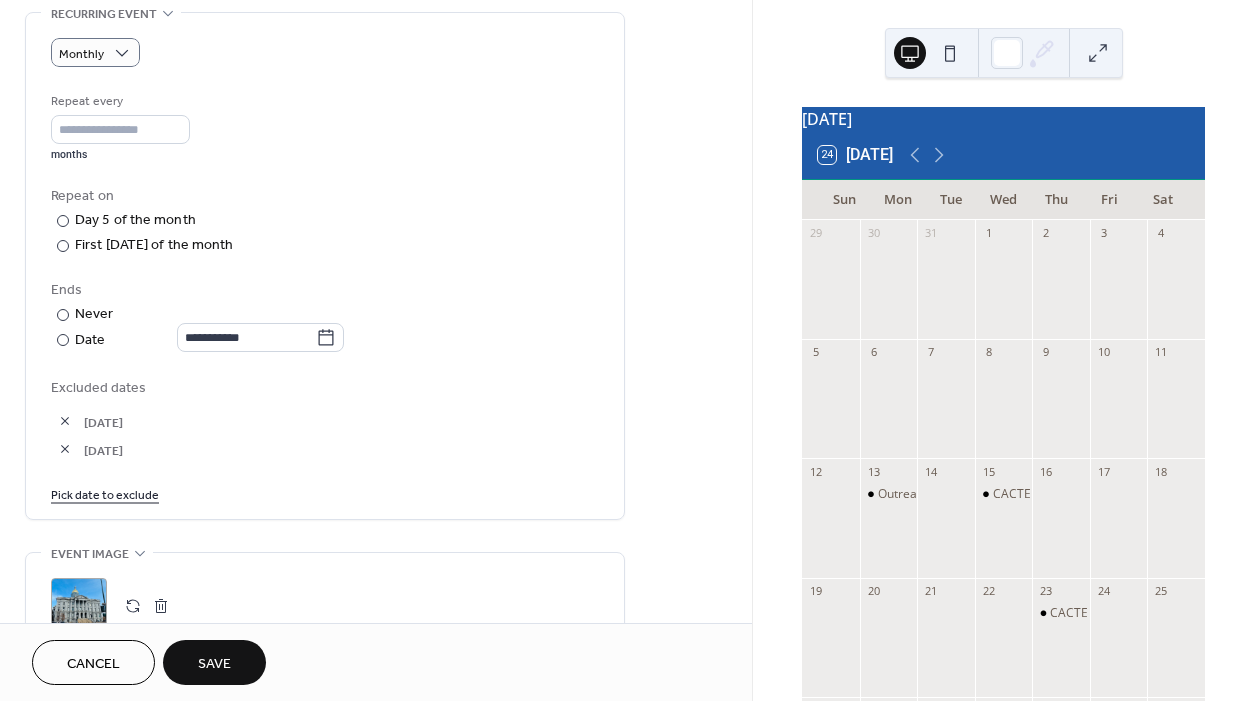 scroll, scrollTop: 878, scrollLeft: 0, axis: vertical 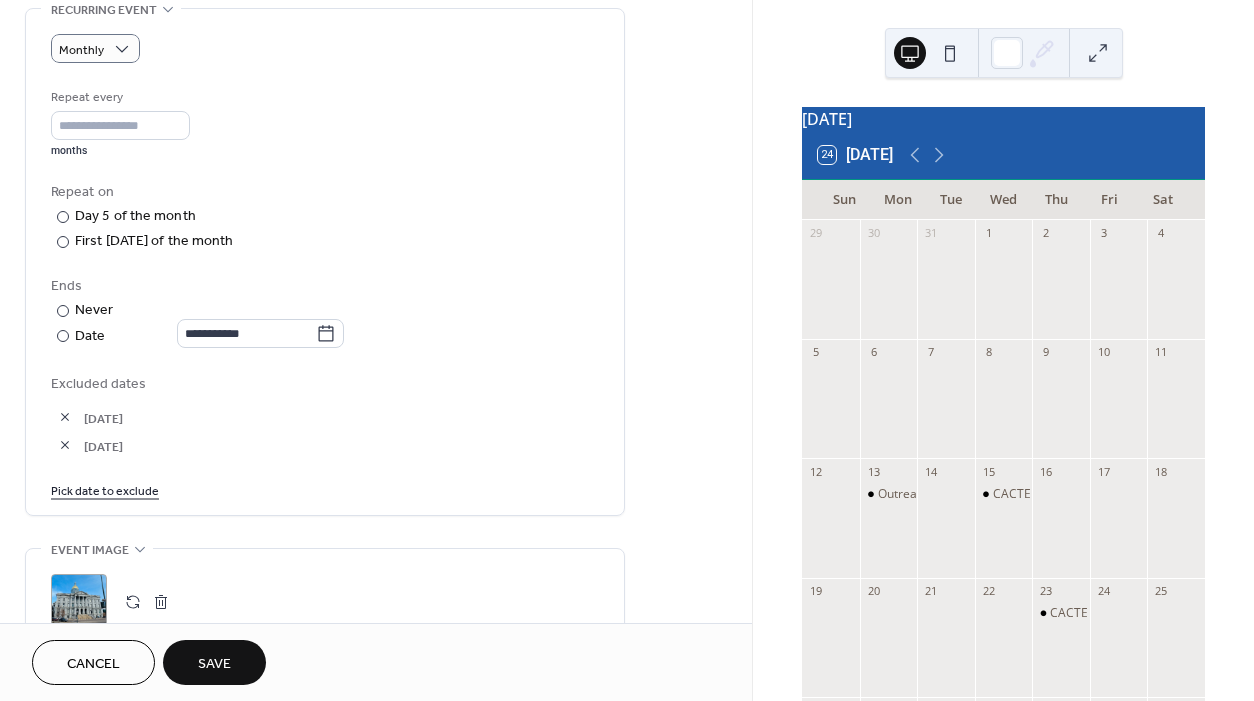 click on "Pick date to exclude" at bounding box center [105, 489] 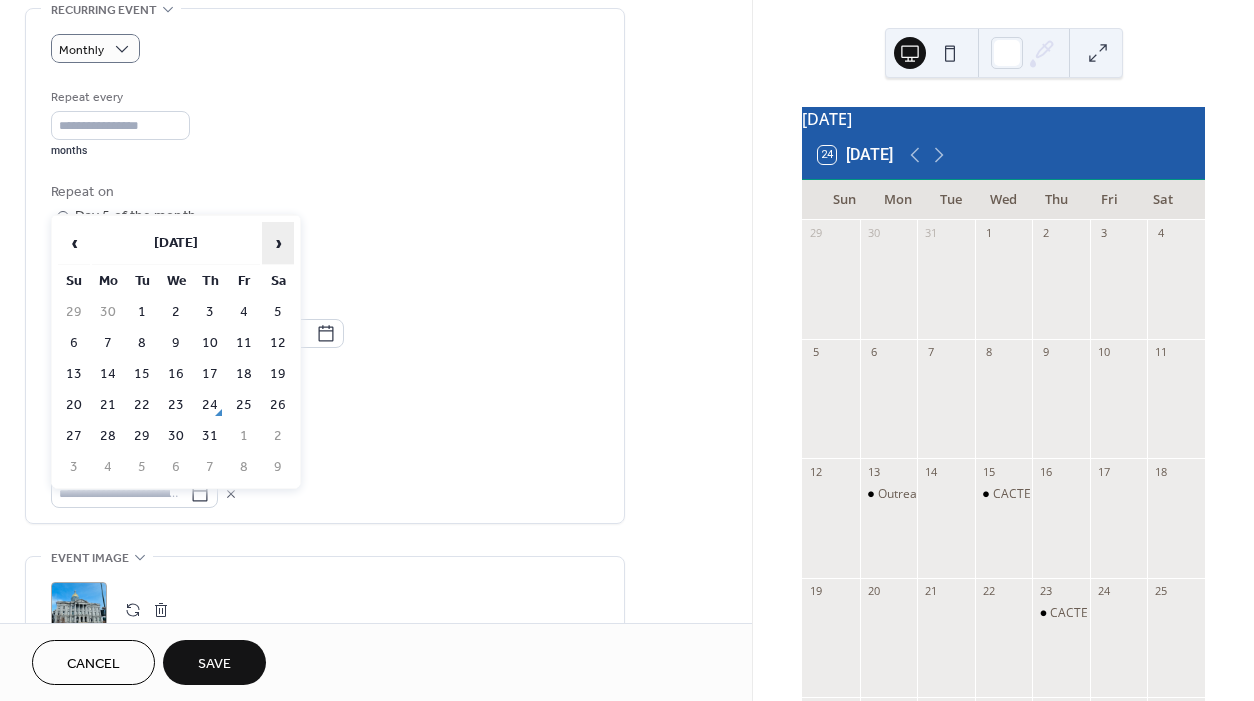 click on "›" at bounding box center (278, 243) 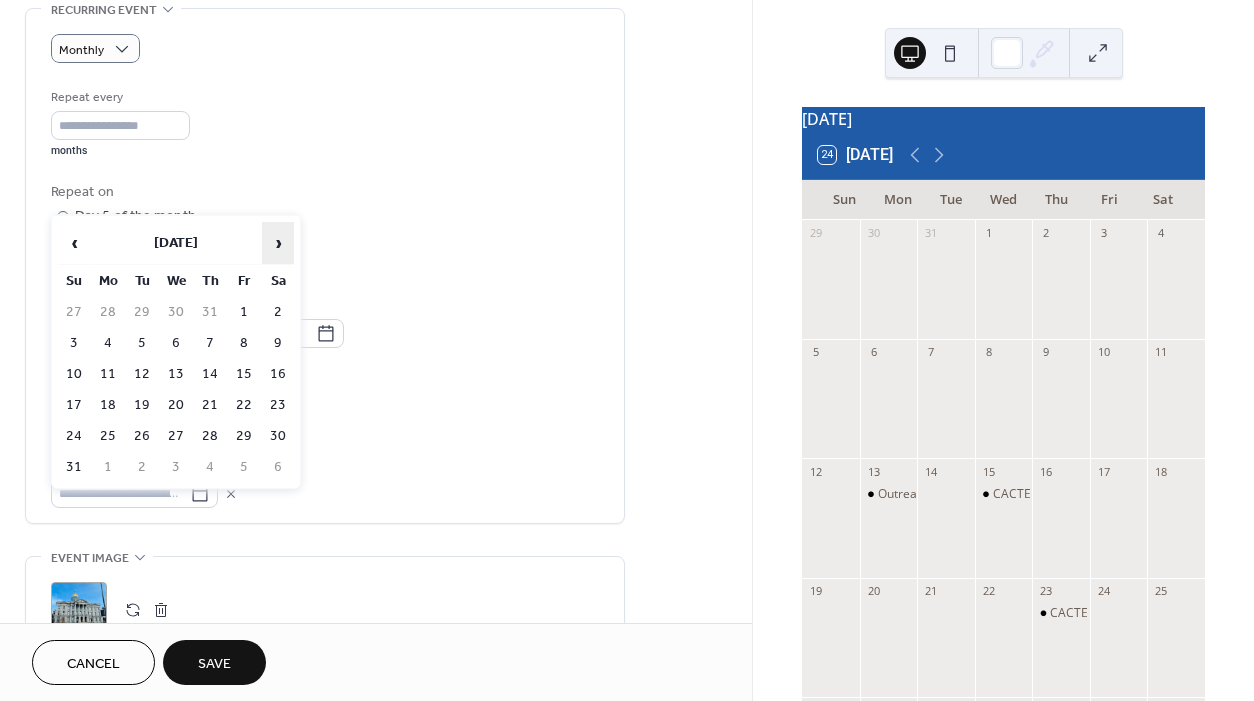 click on "›" at bounding box center (278, 243) 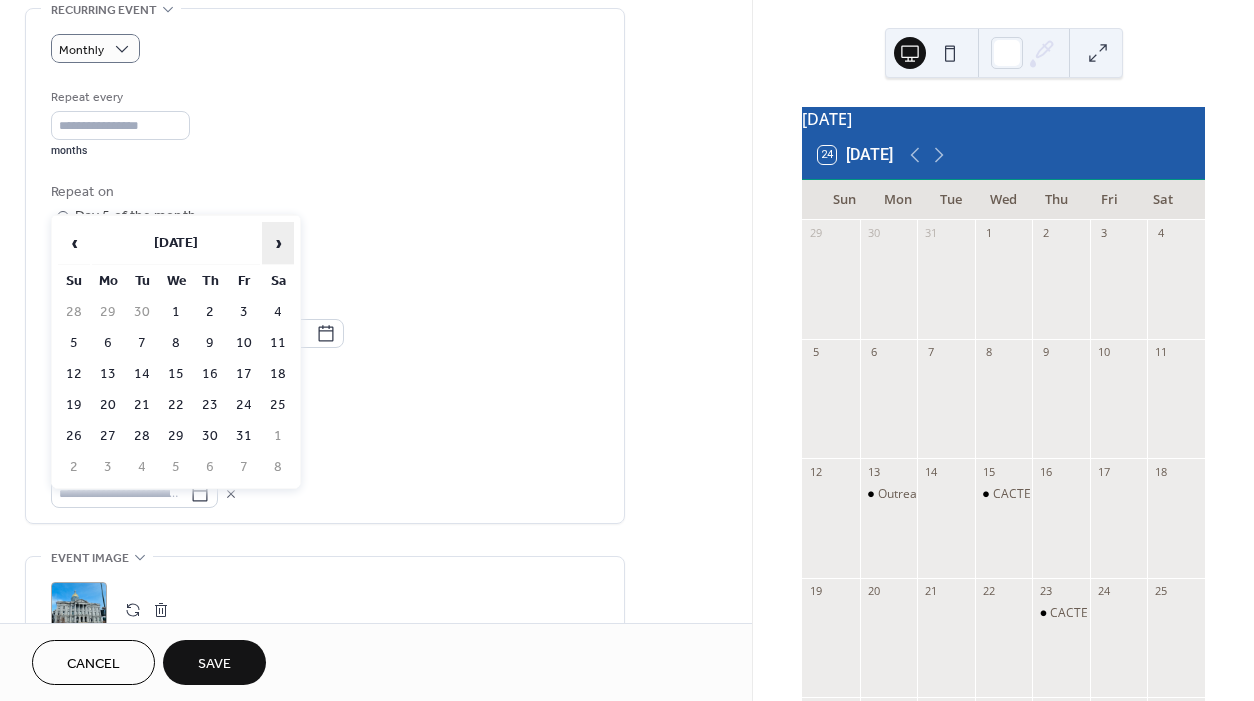 click on "›" at bounding box center [278, 243] 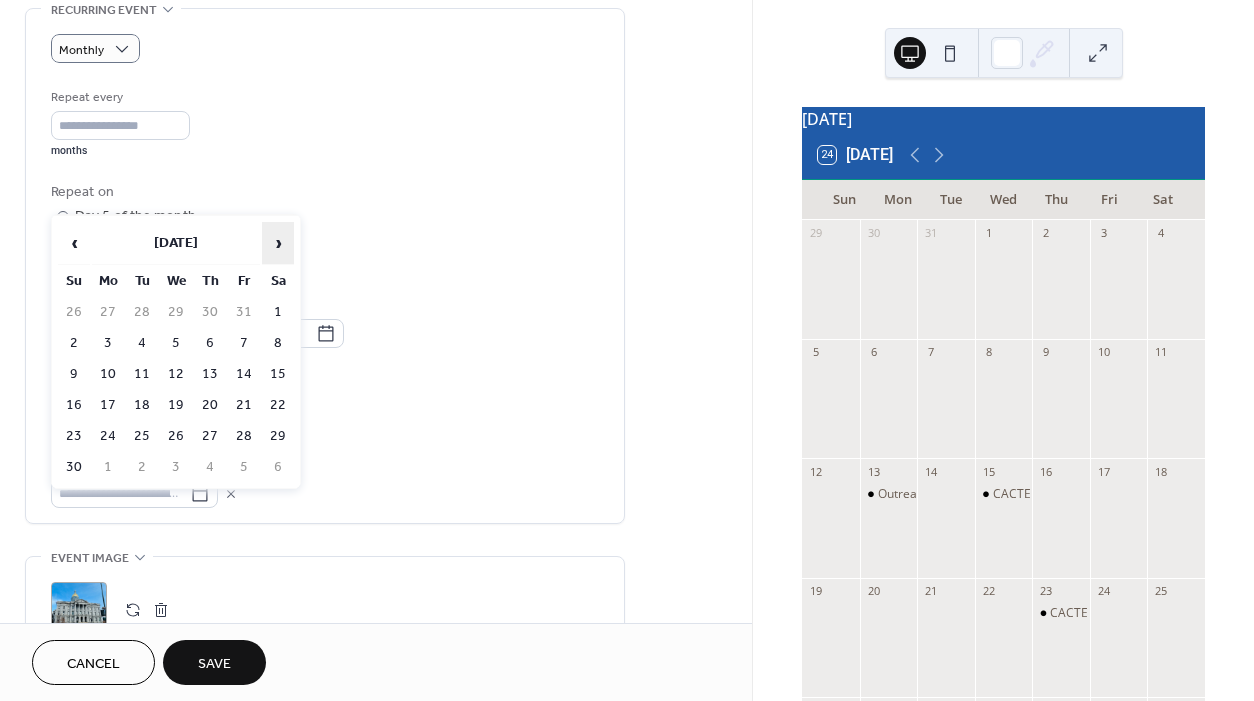 click on "›" at bounding box center [278, 243] 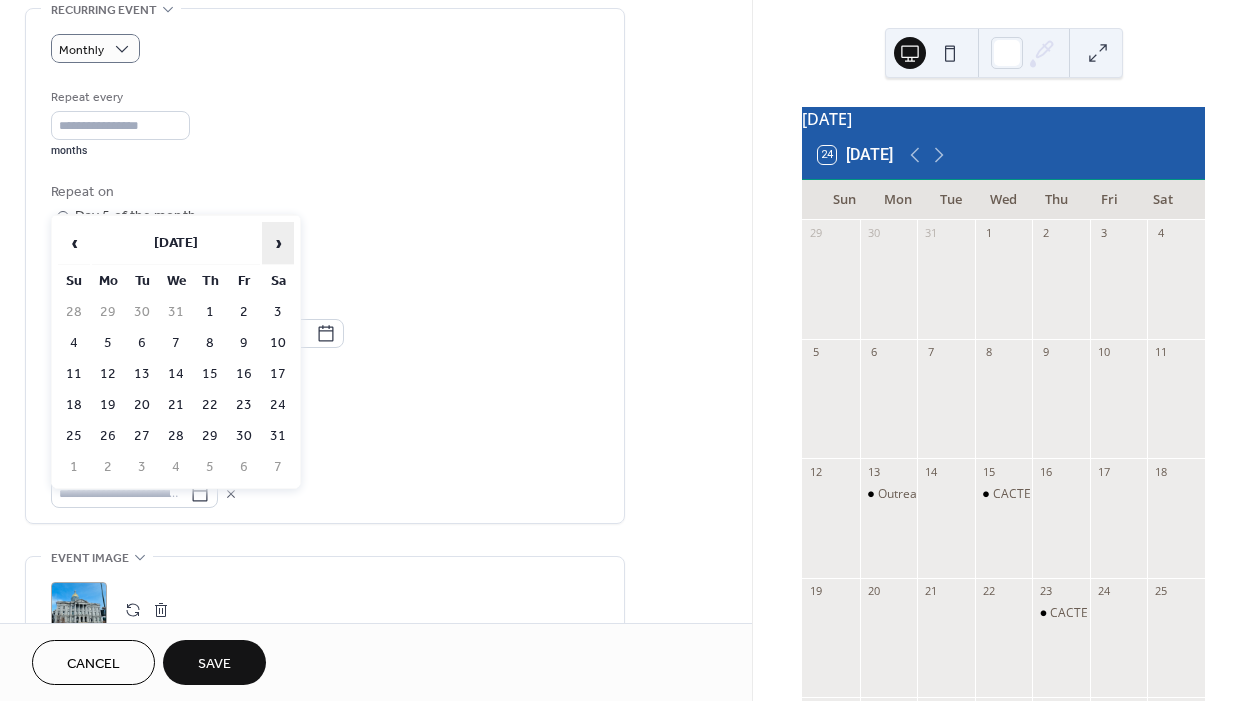 click on "›" at bounding box center [278, 243] 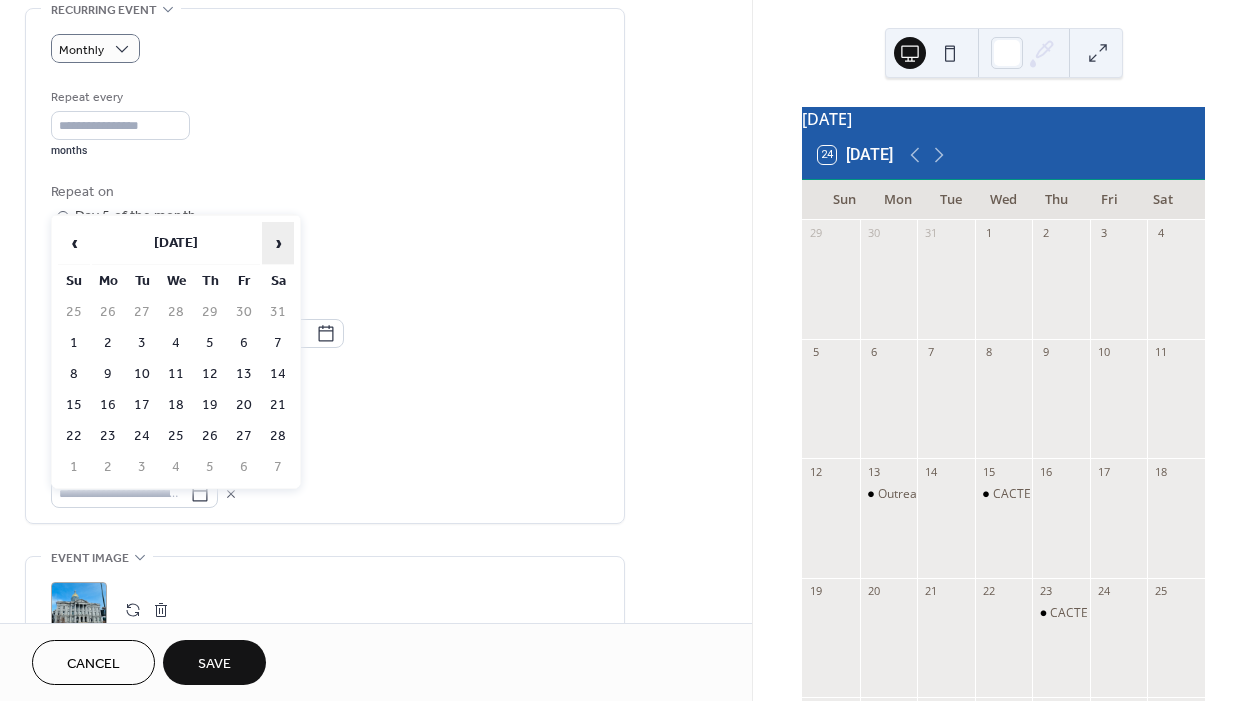 click on "›" at bounding box center (278, 243) 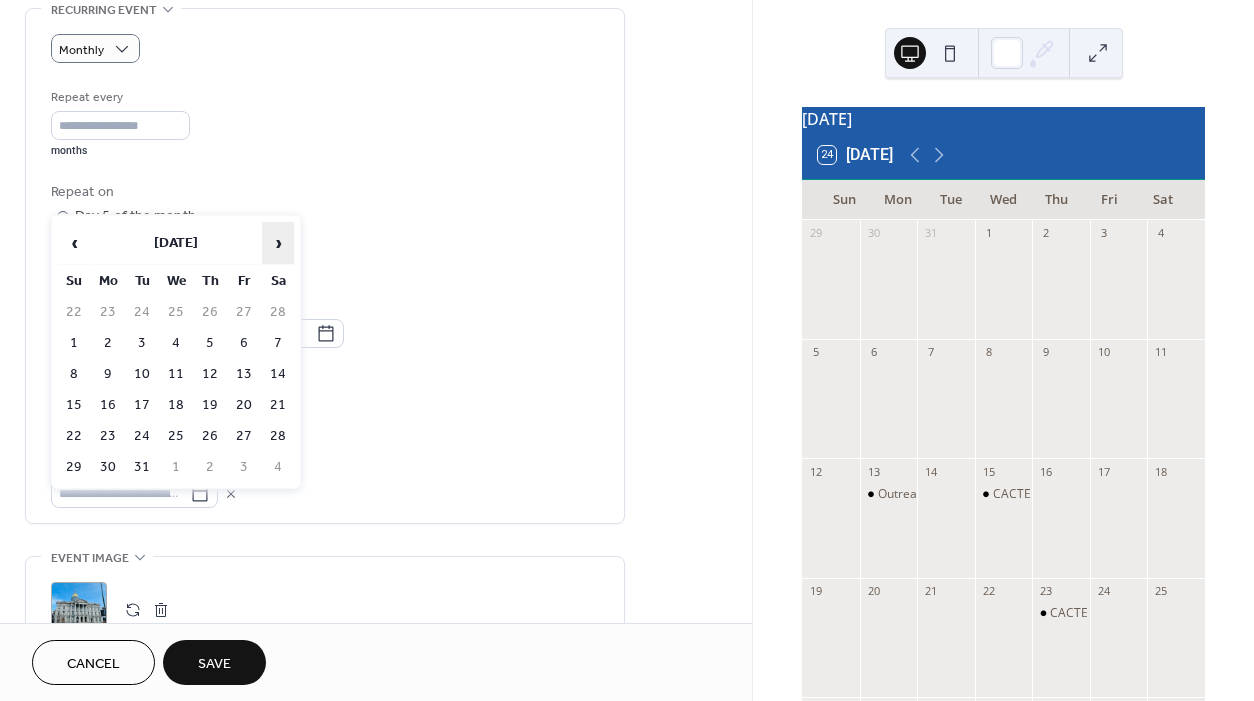 click on "›" at bounding box center (278, 243) 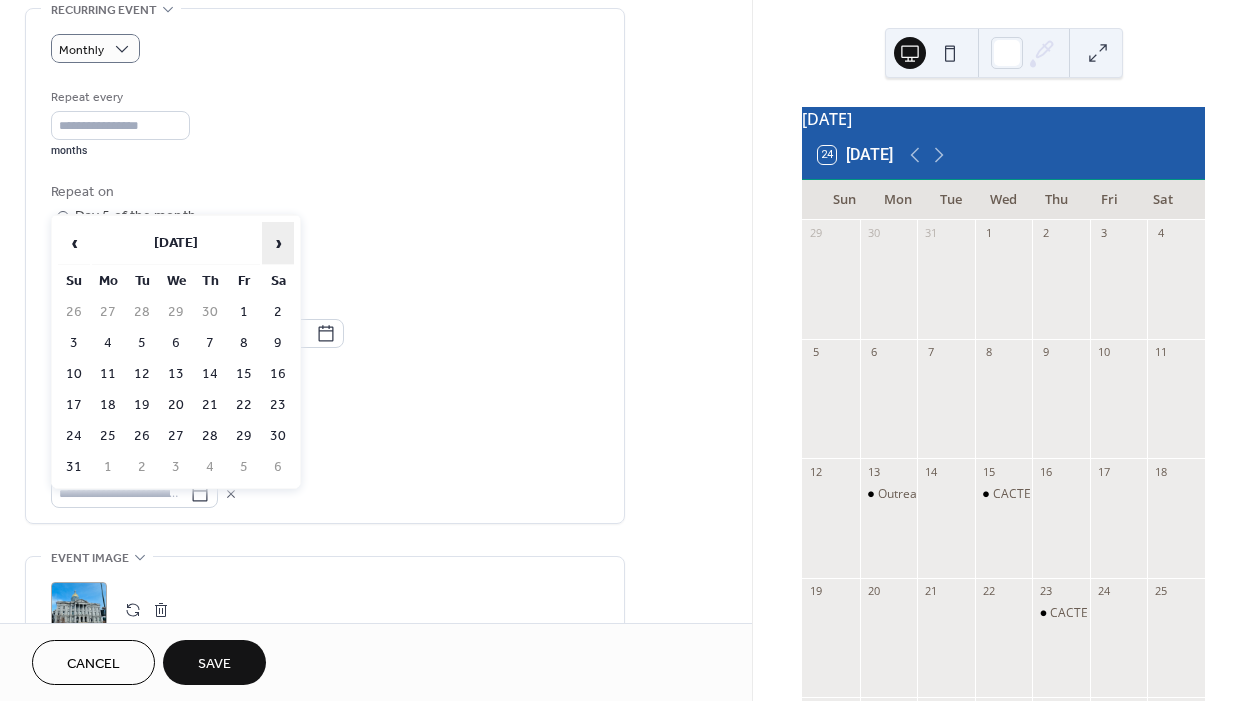 click on "›" at bounding box center (278, 243) 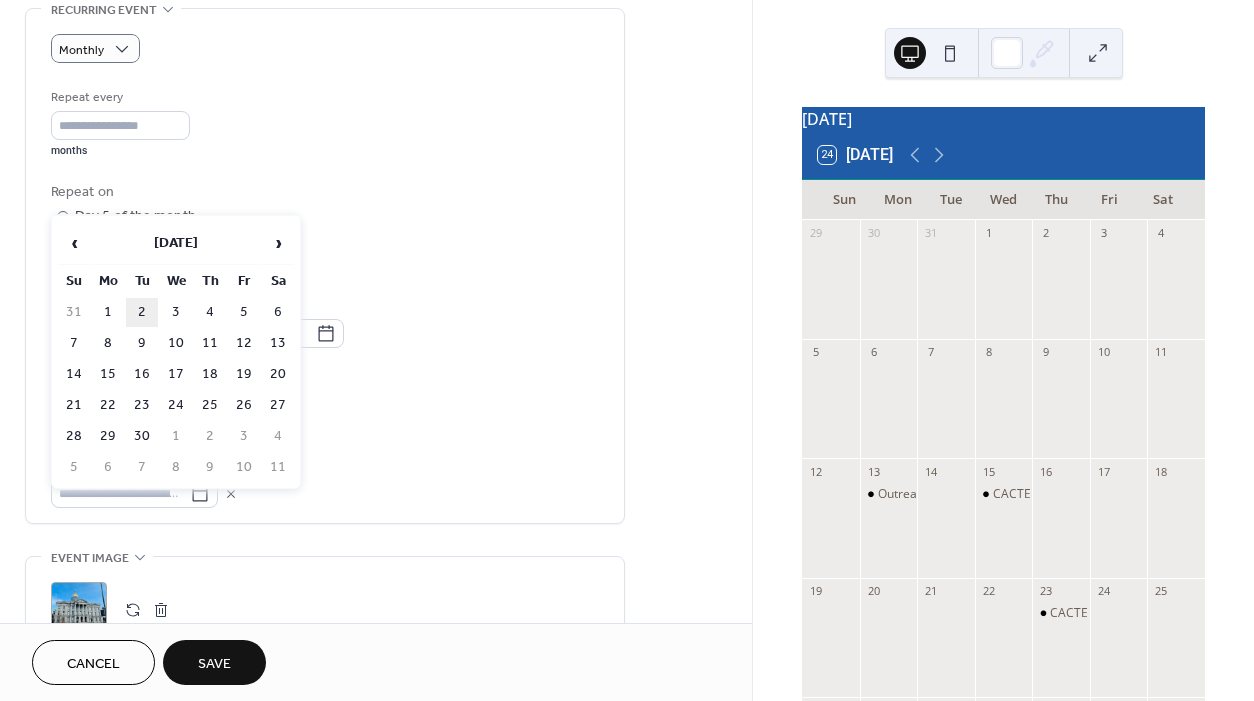 click on "2" at bounding box center (142, 312) 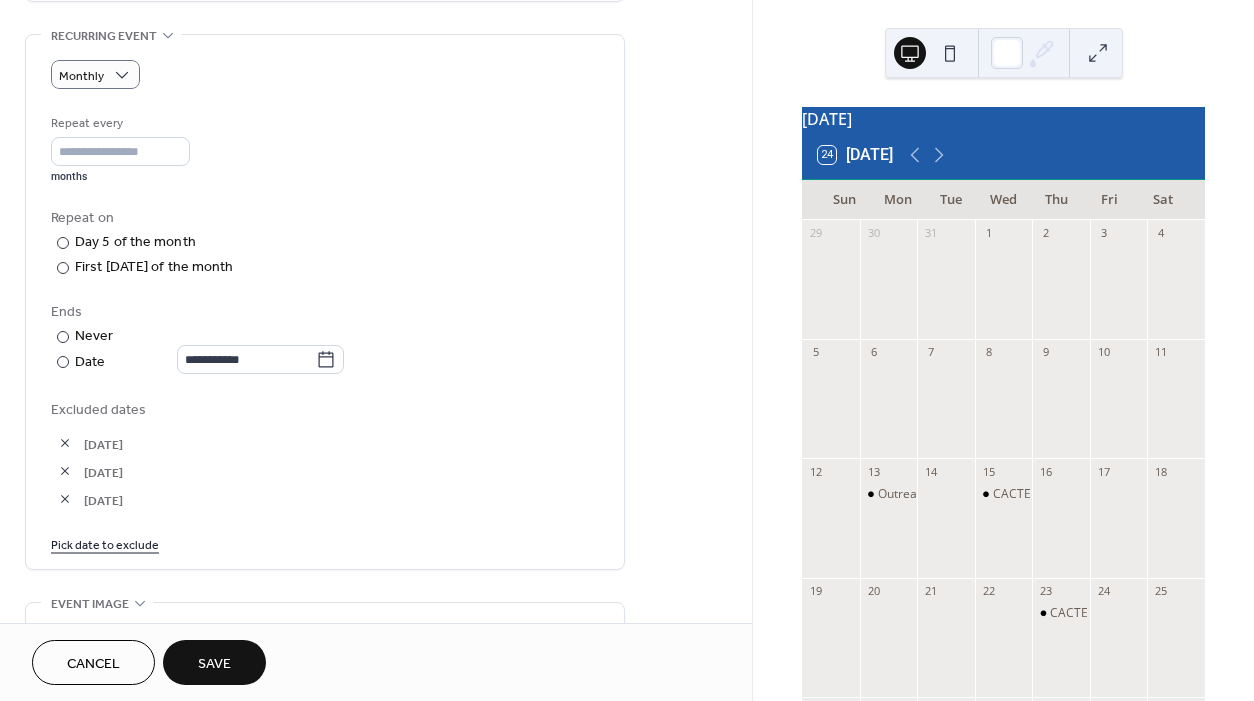 scroll, scrollTop: 830, scrollLeft: 0, axis: vertical 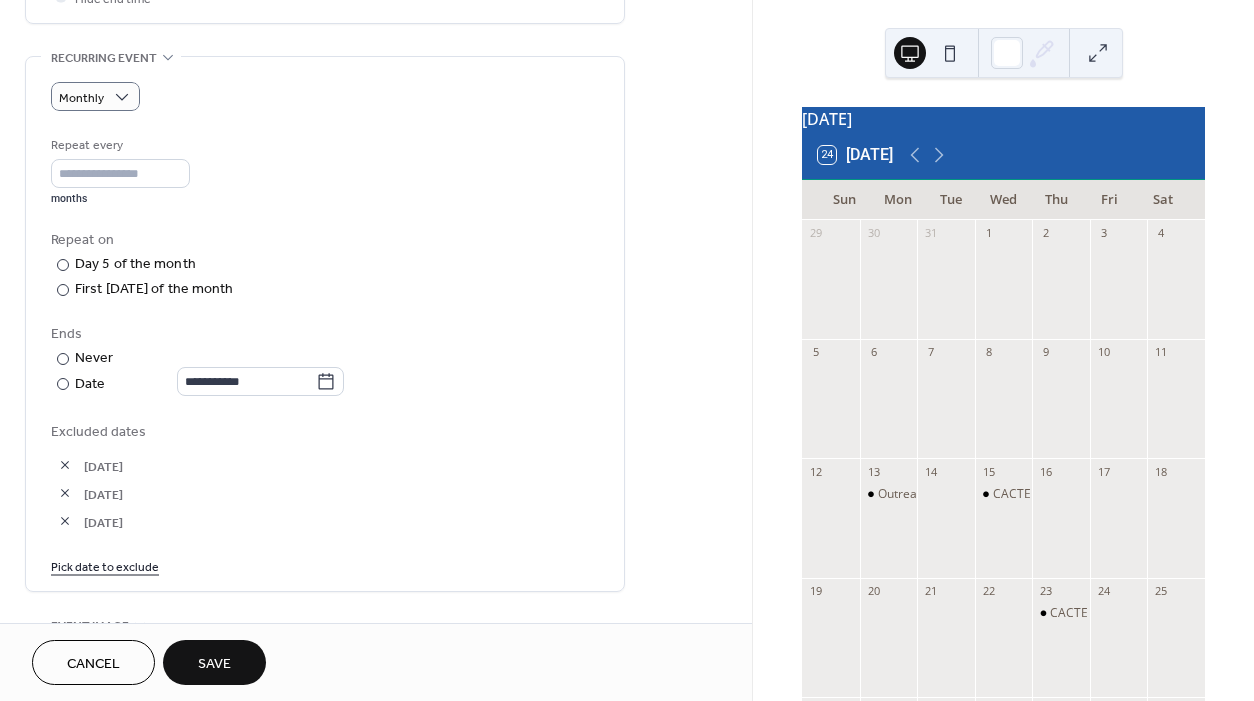 click on "Save" at bounding box center (214, 664) 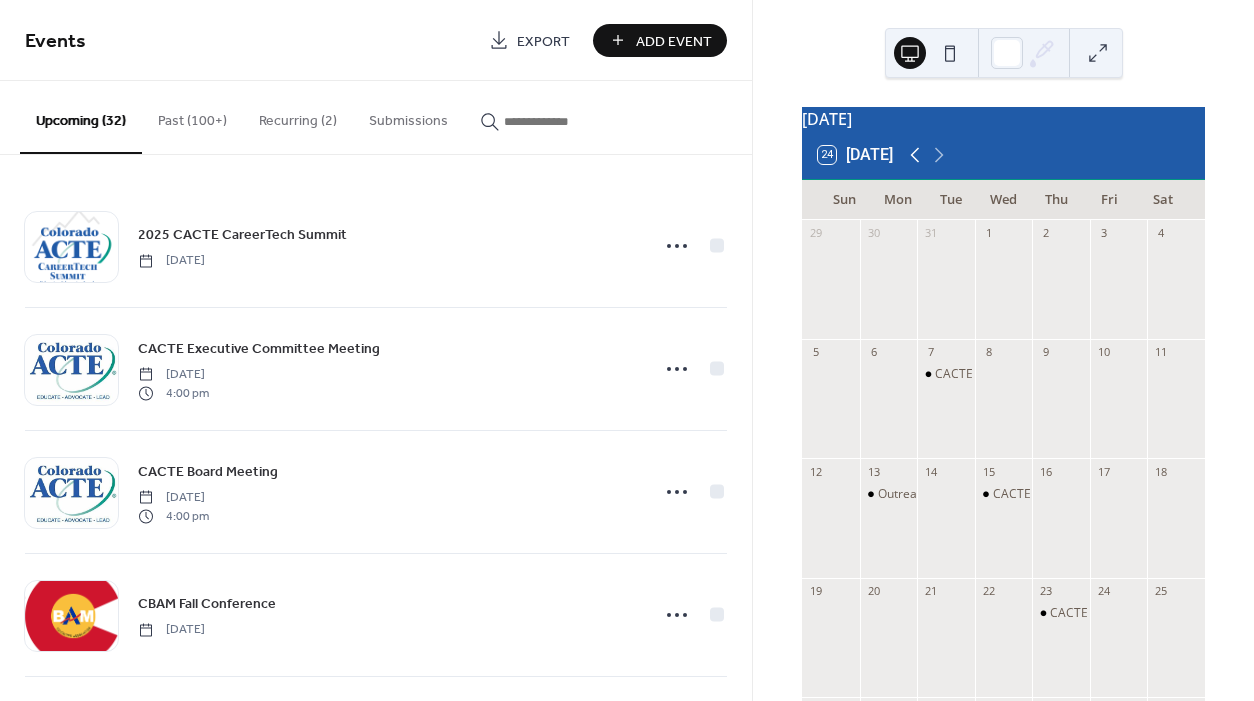 click 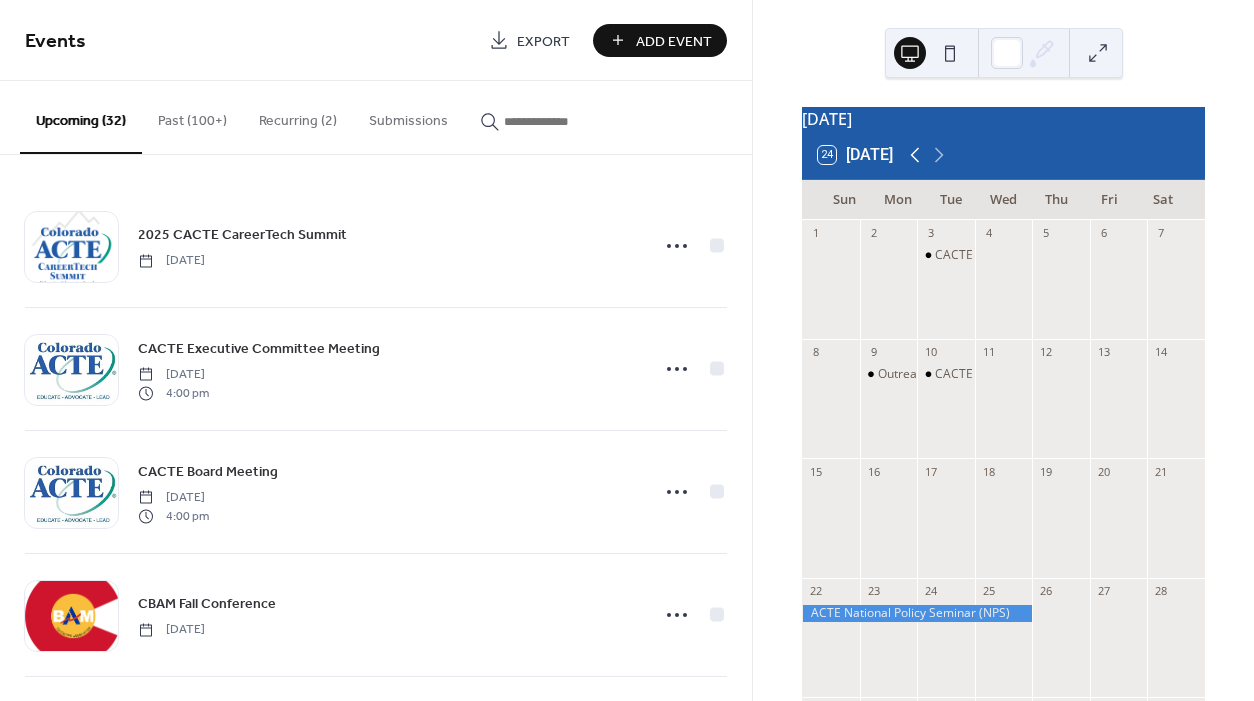 click 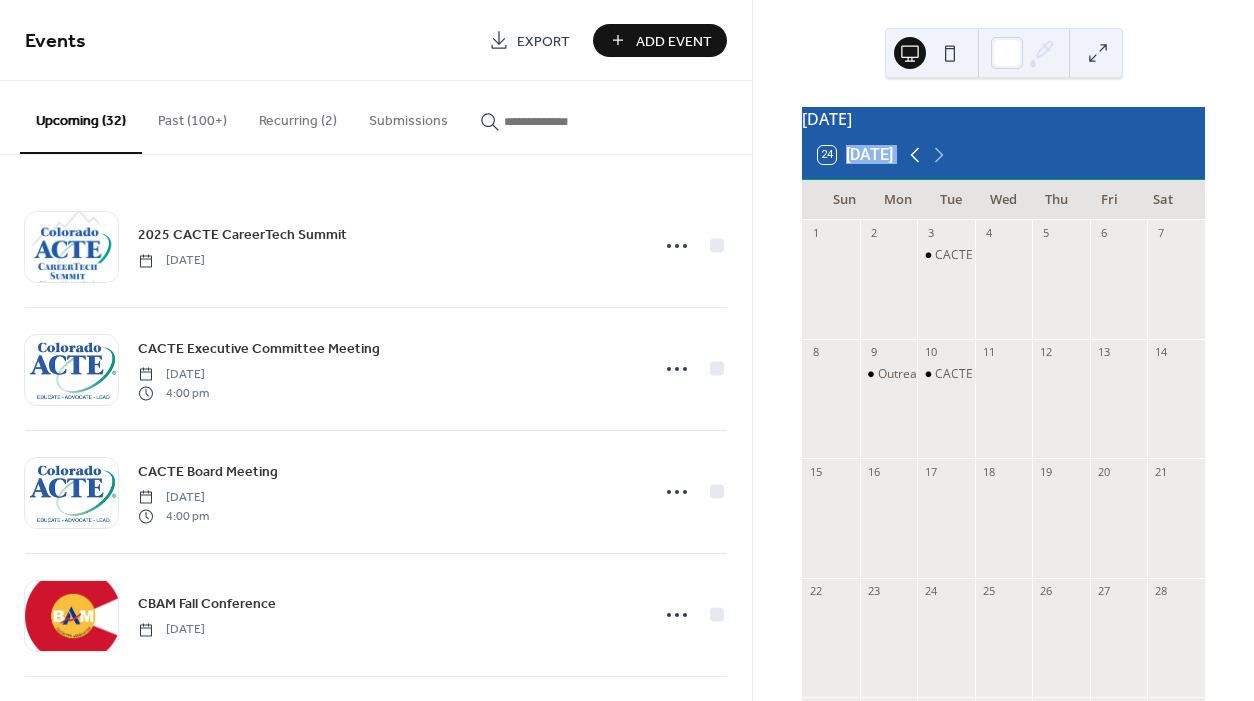 click 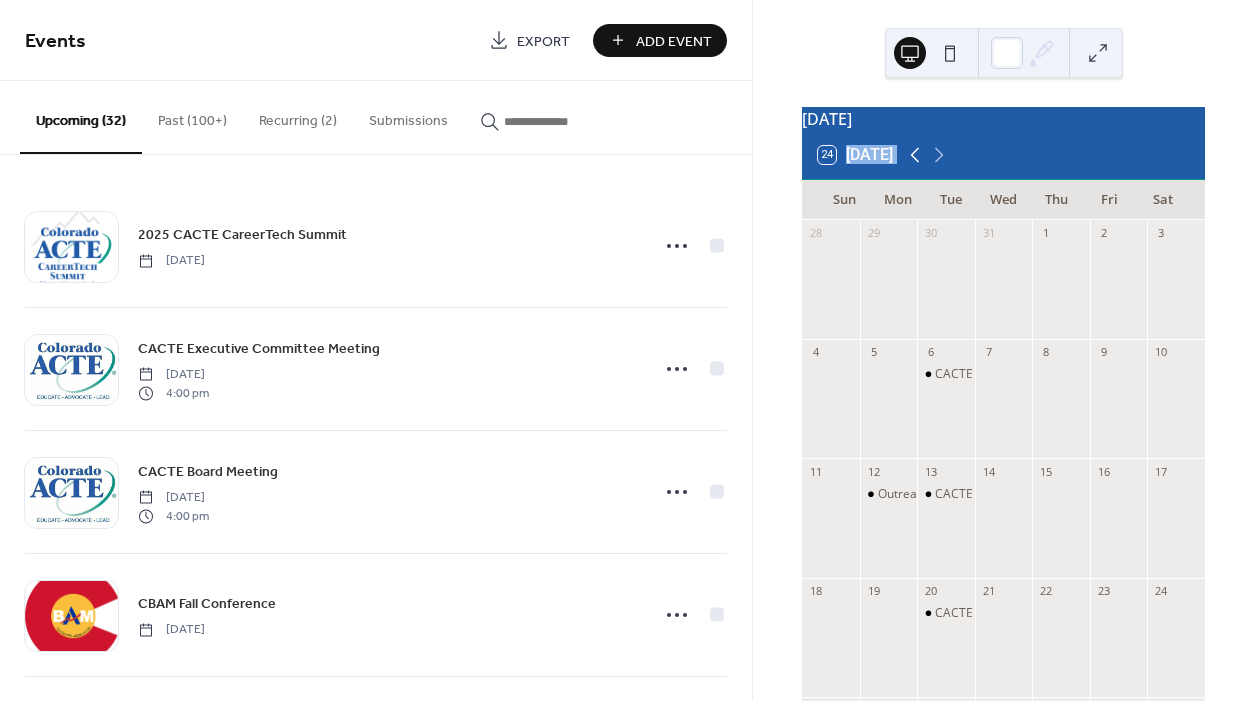 click 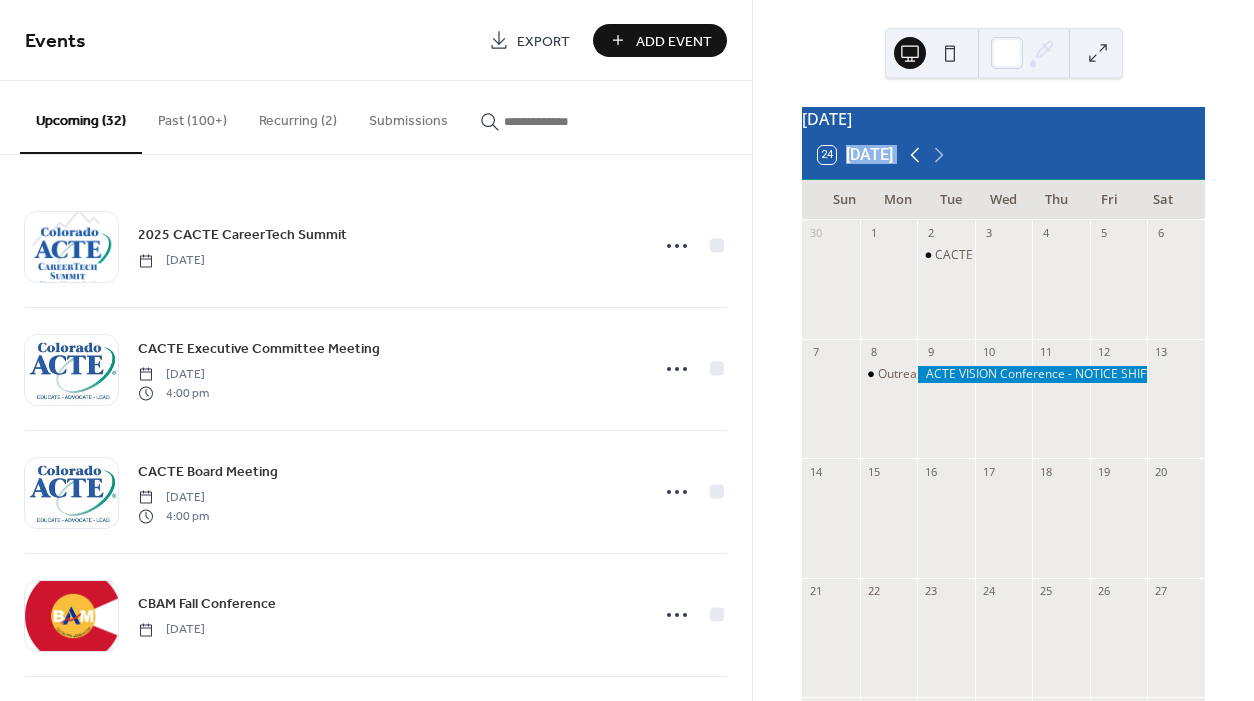 click 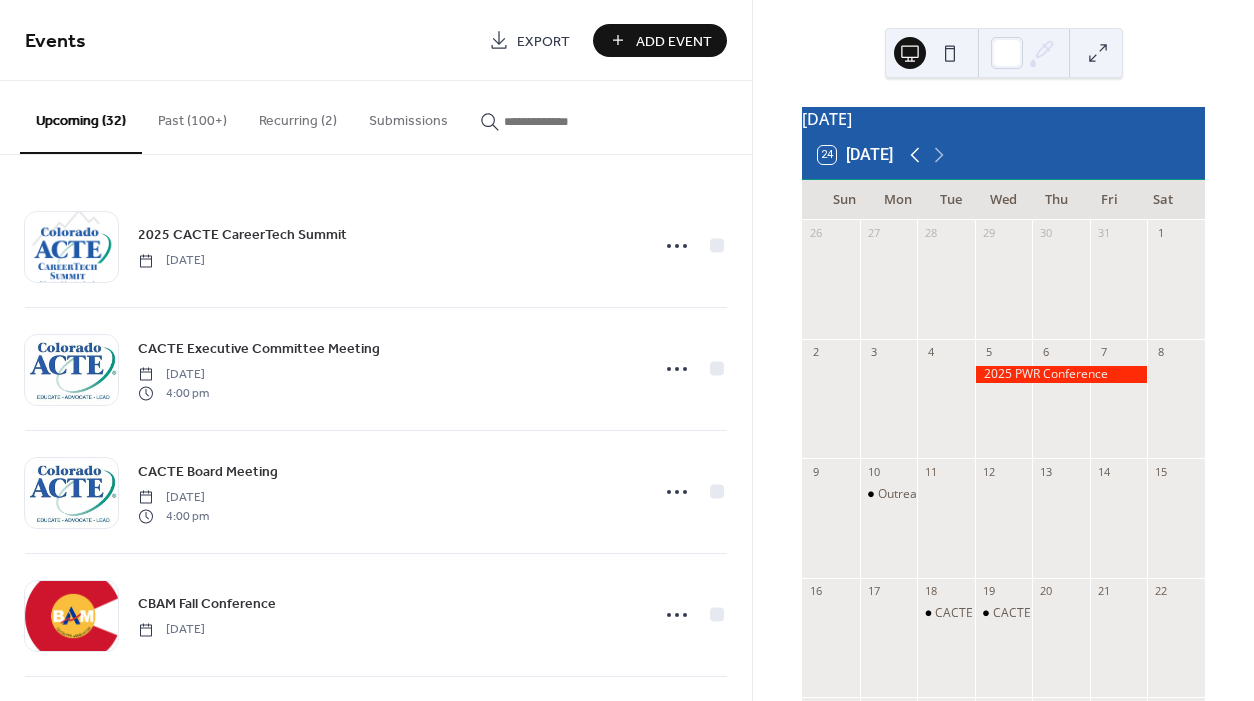 click 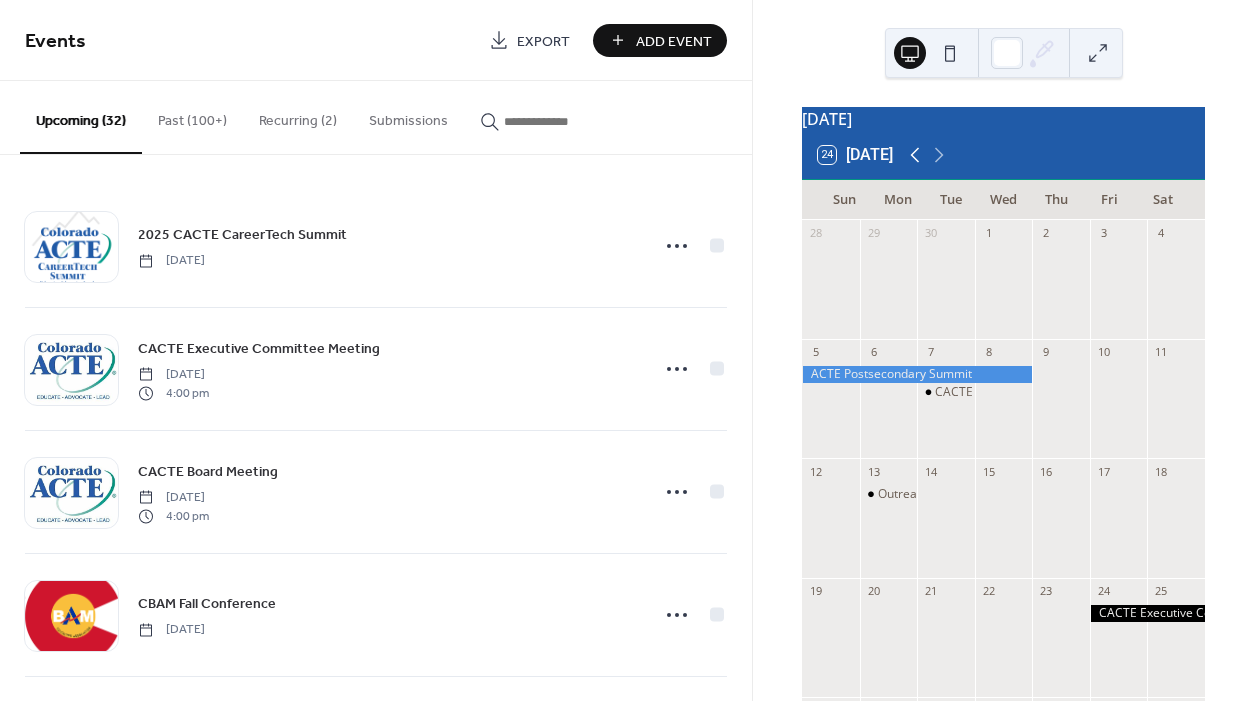 click 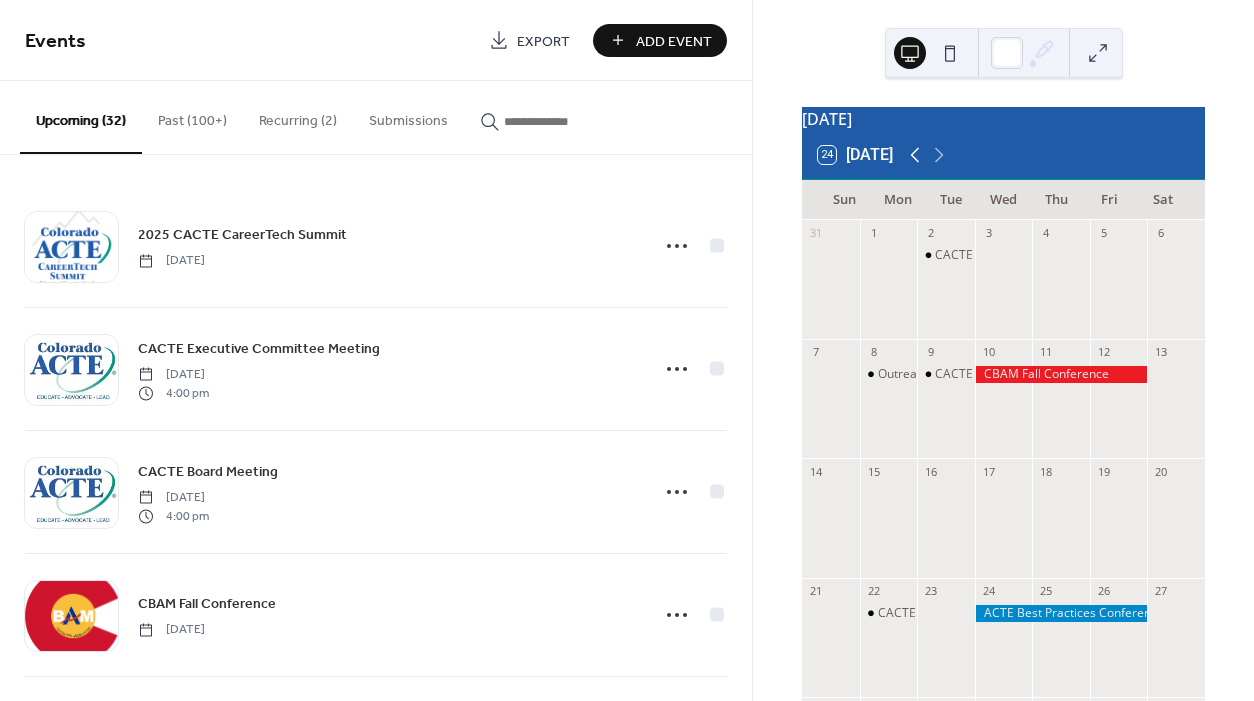click 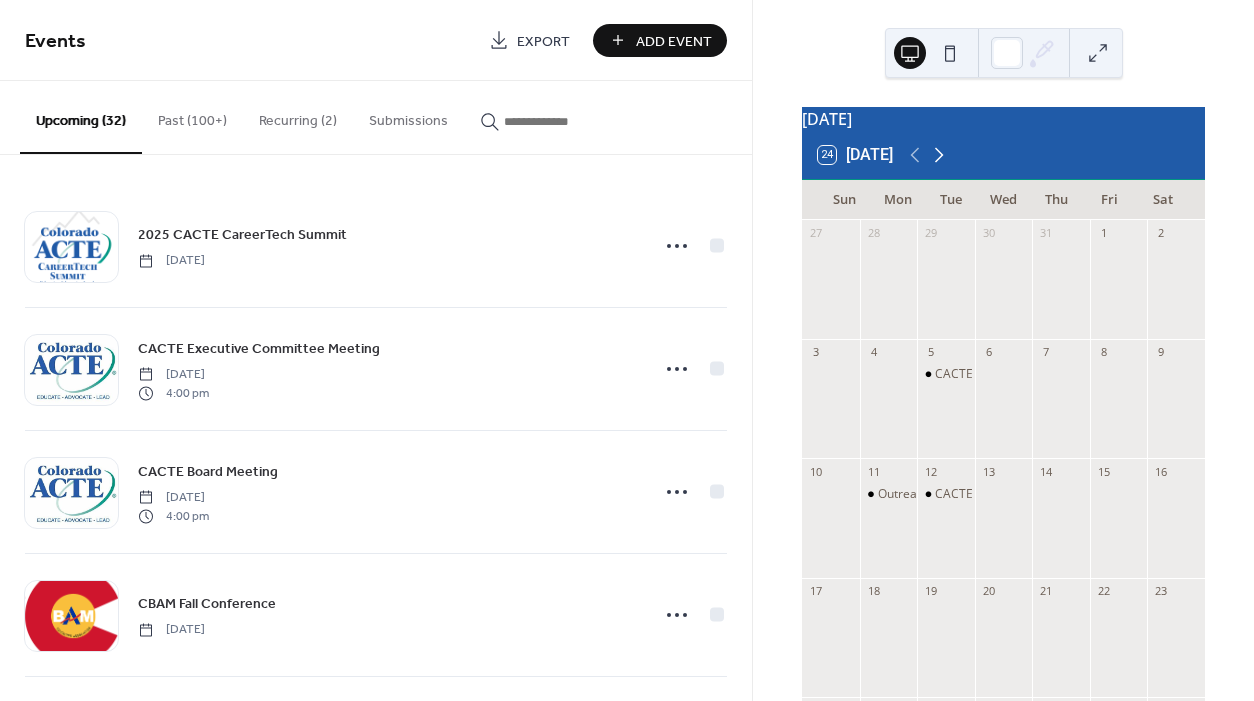click 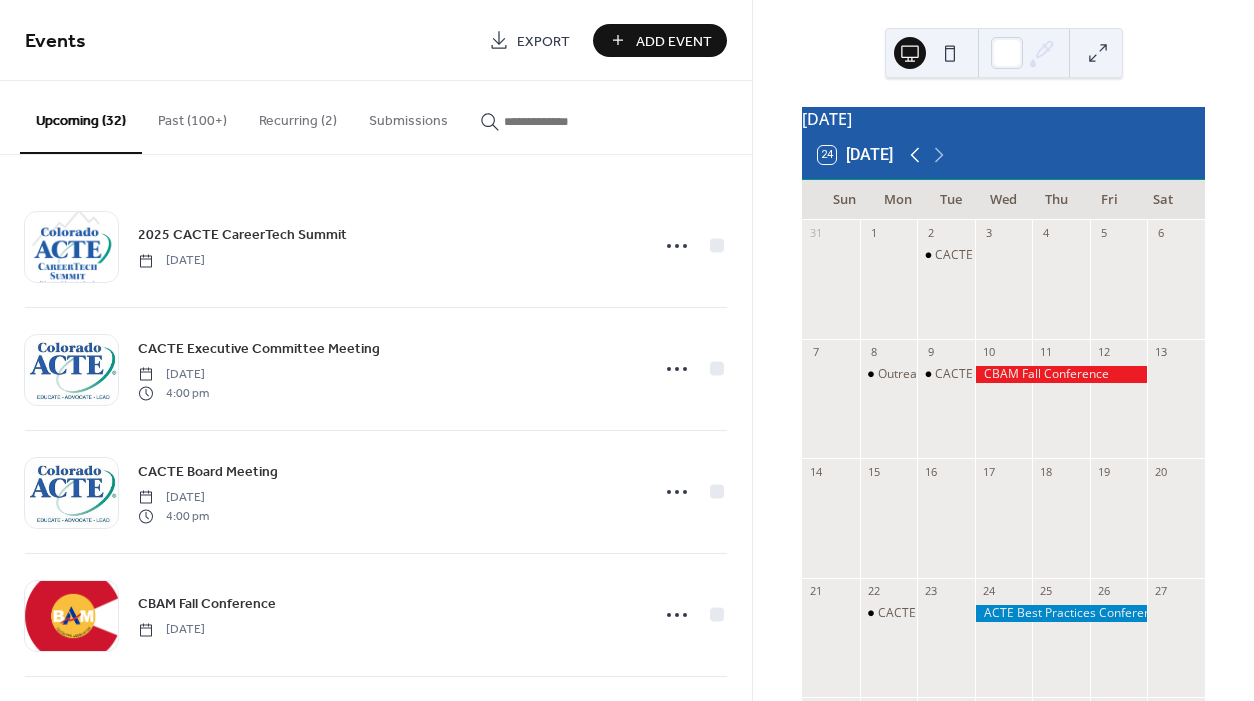 click 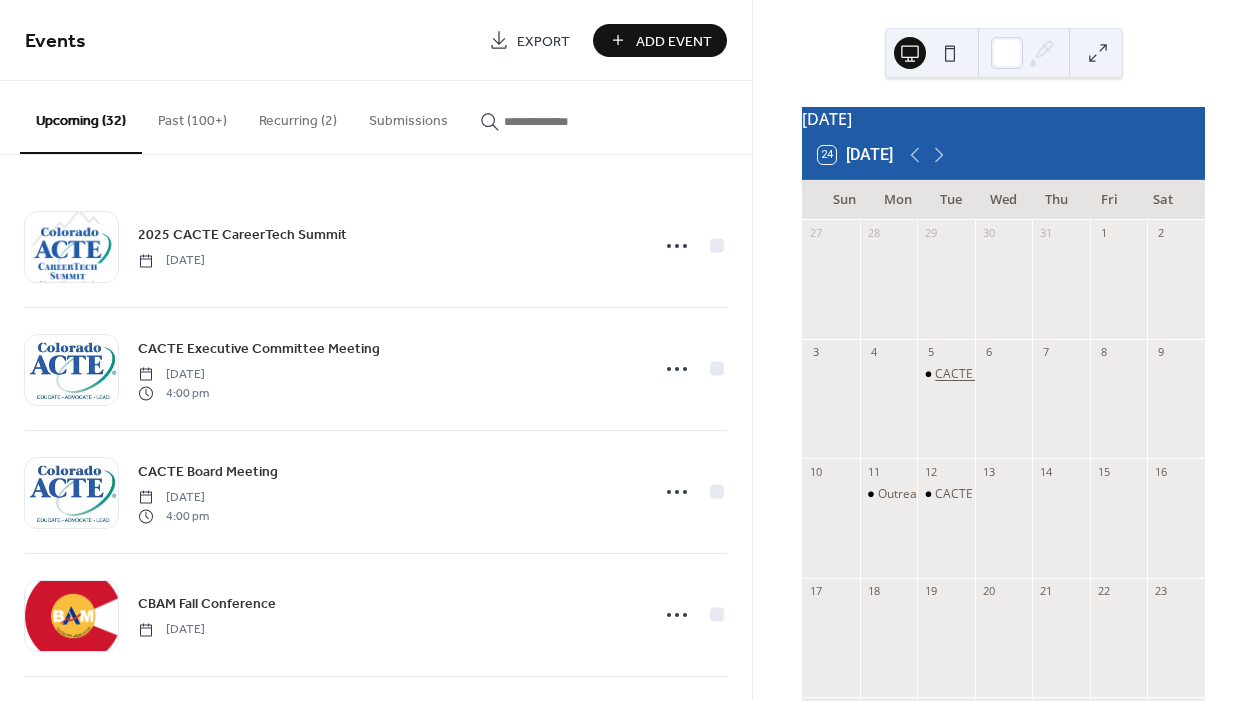 click on "CACTE Legislative Committee Meeting" at bounding box center (1042, 374) 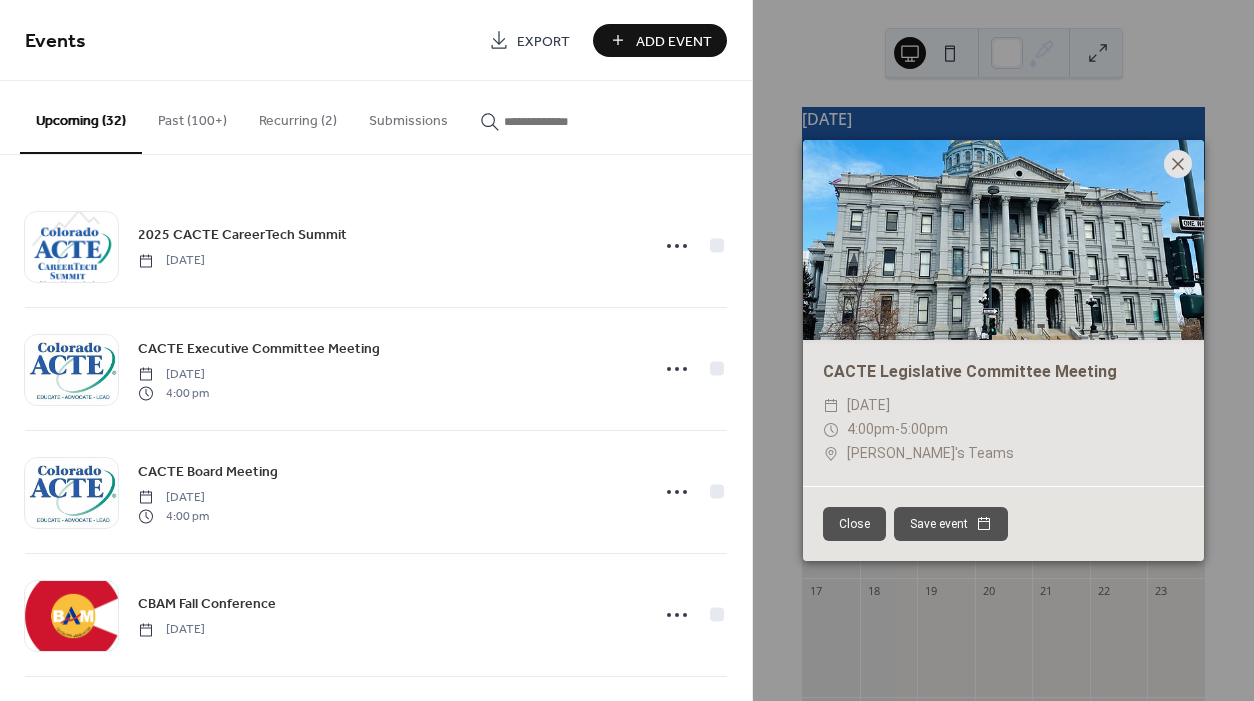 click 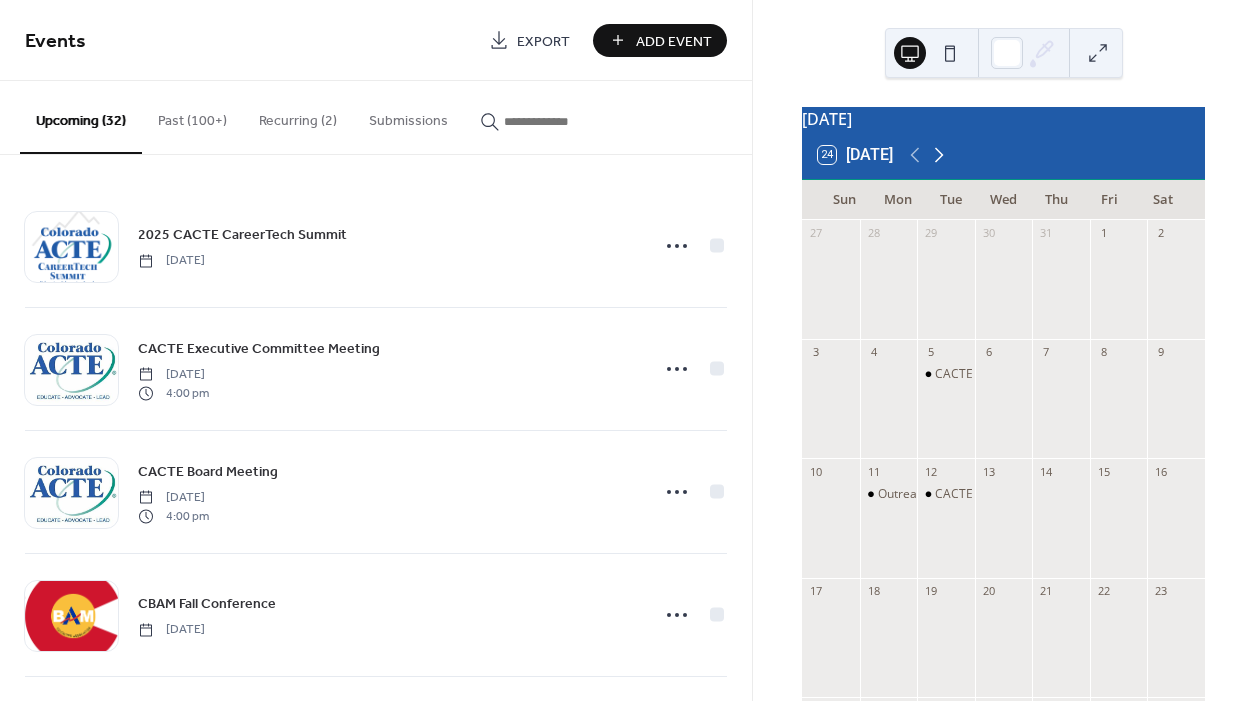 click 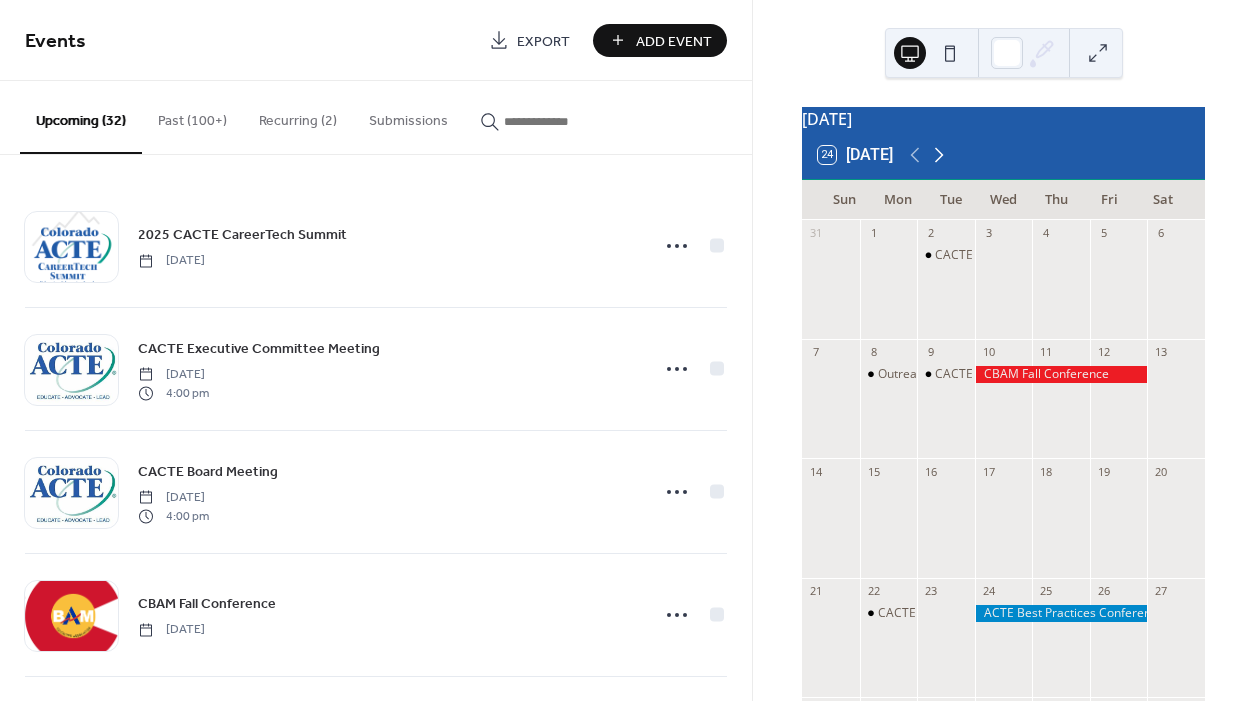 click 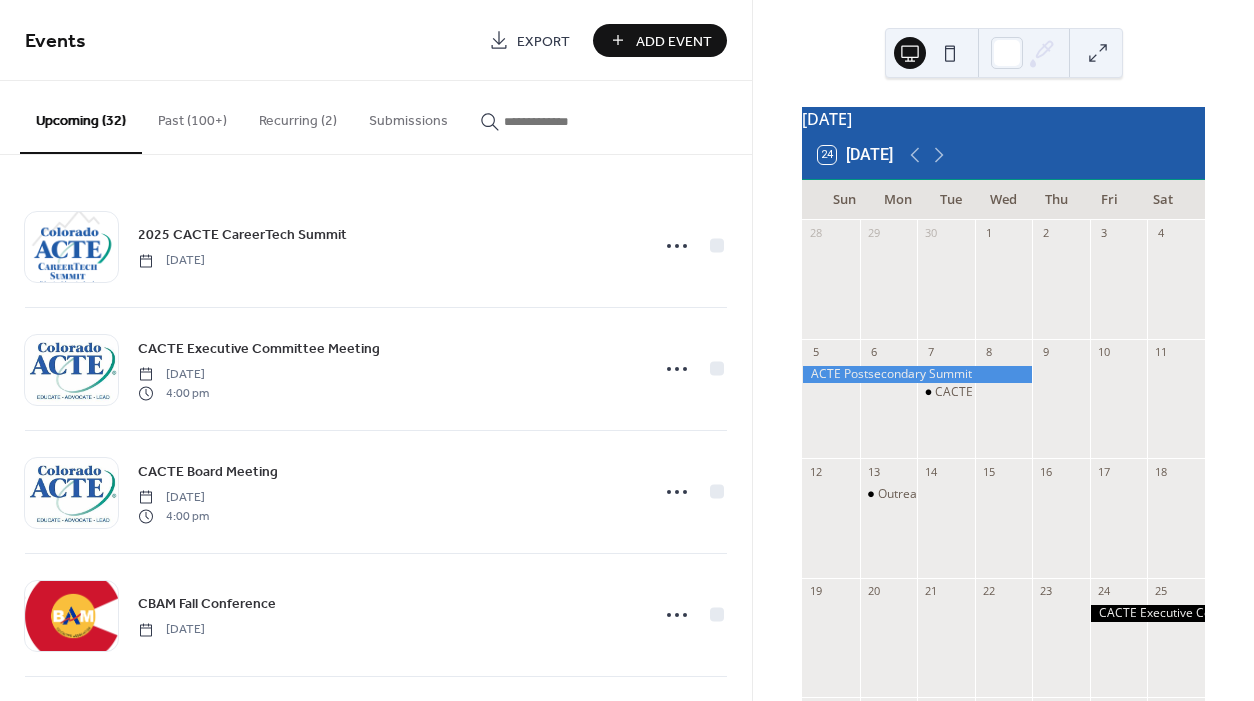 scroll, scrollTop: 0, scrollLeft: 0, axis: both 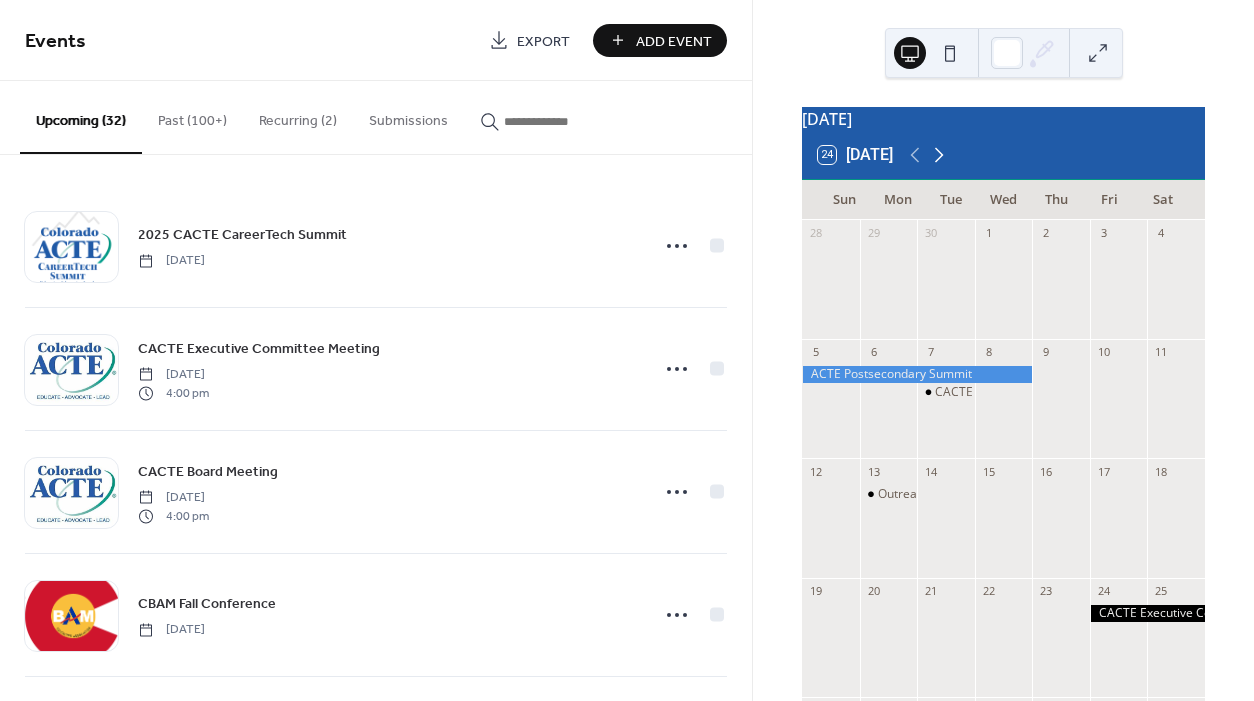 click 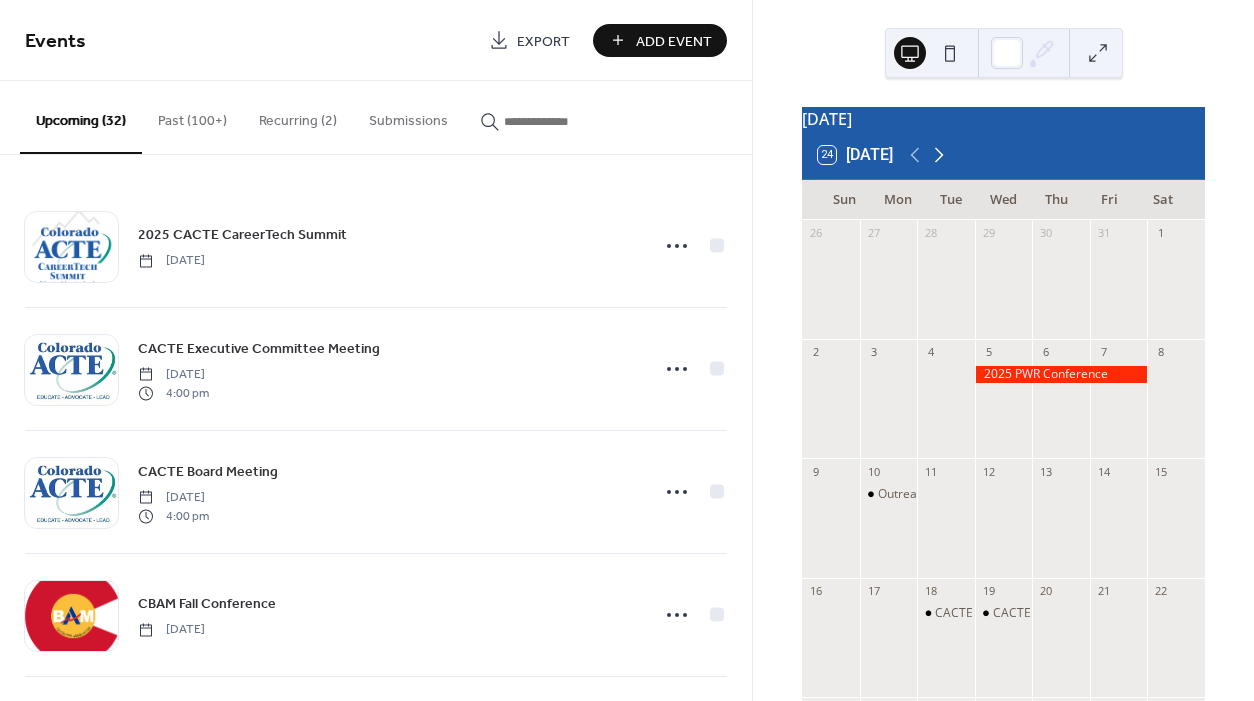 click 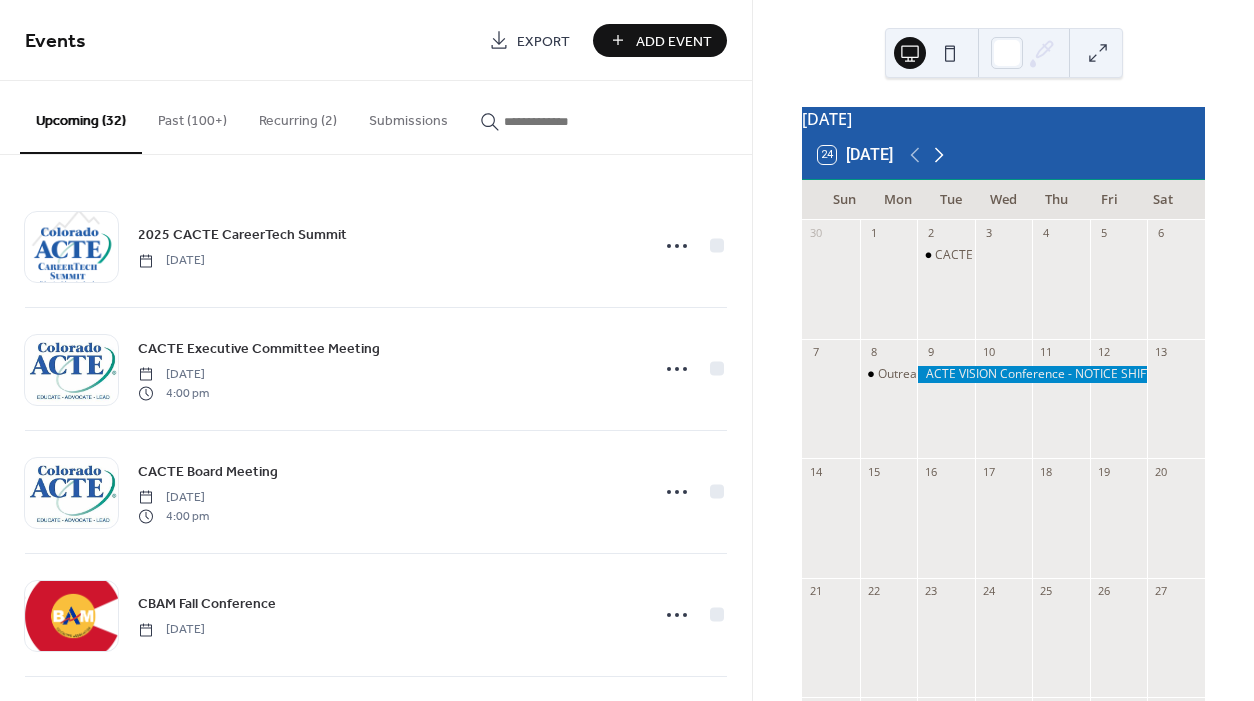 click 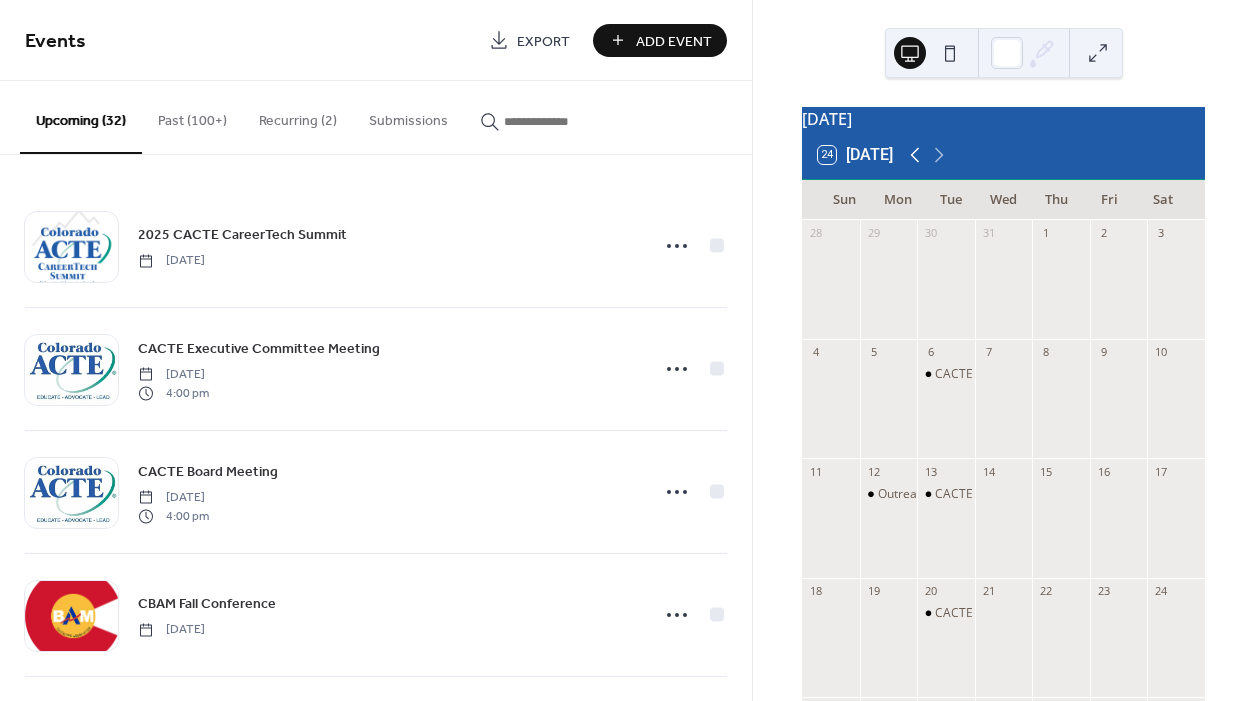 click 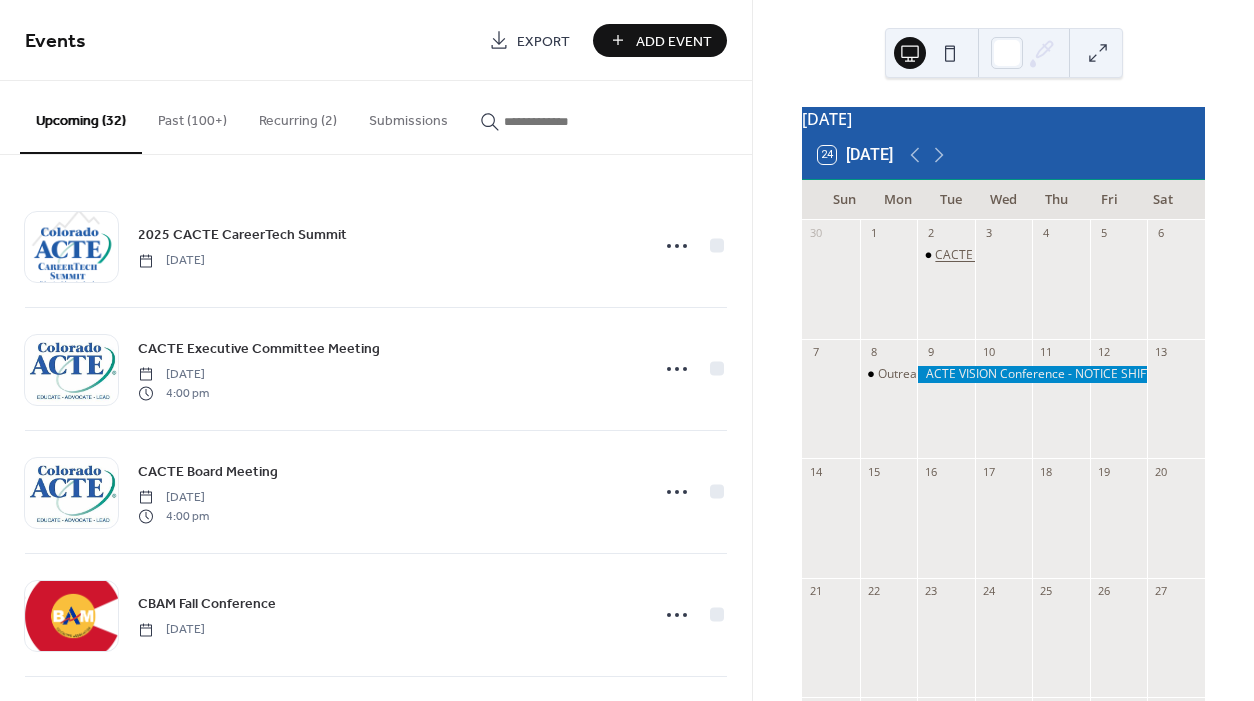 click on "CACTE EC Meeting" at bounding box center (987, 255) 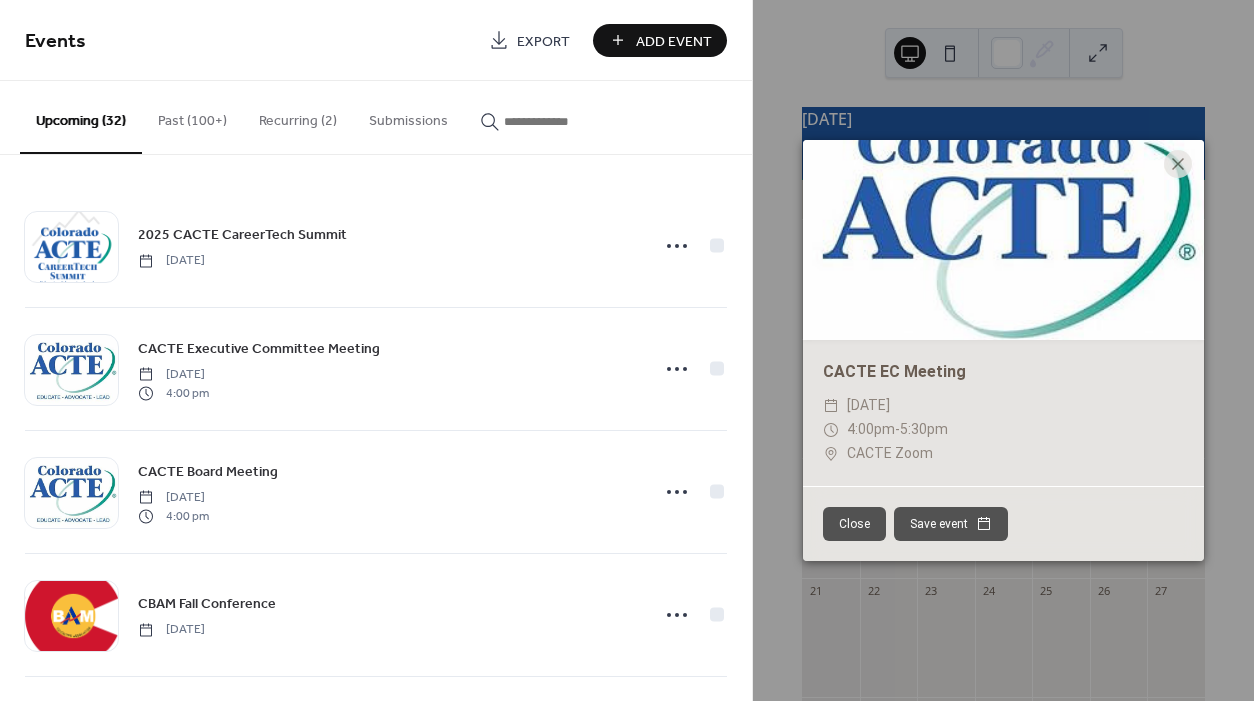 click on "Close" at bounding box center [854, 524] 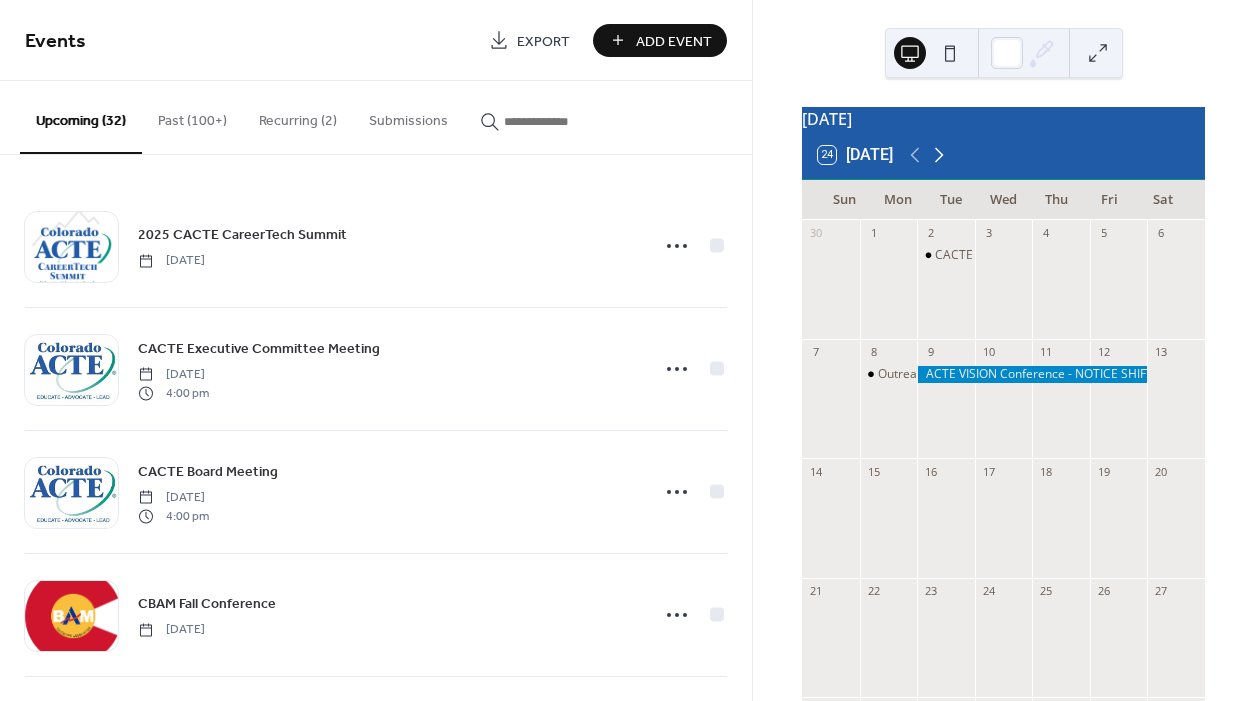 click 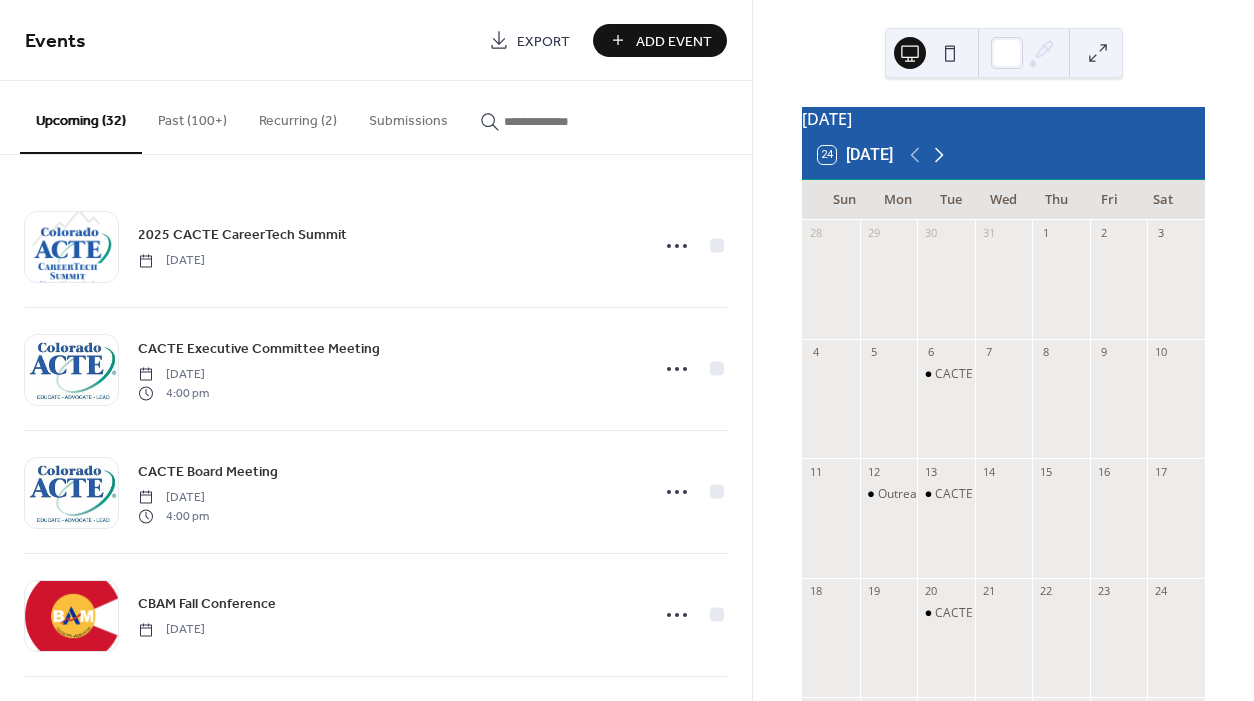 click 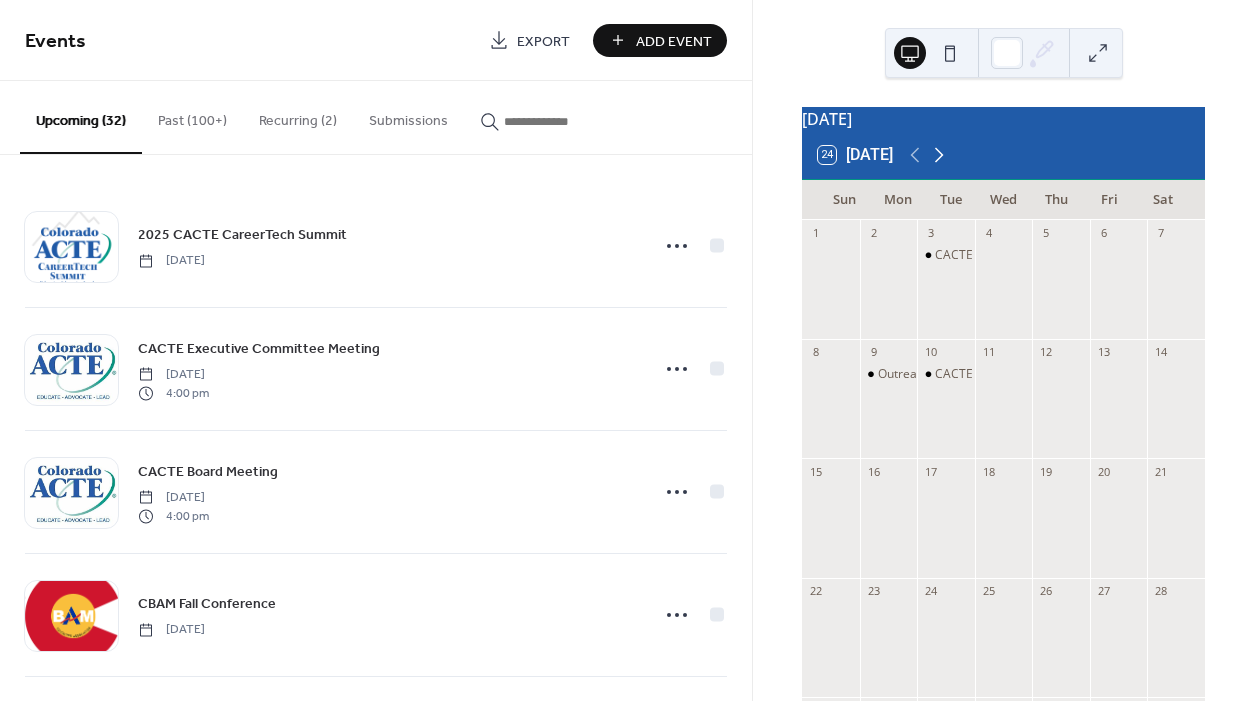 click 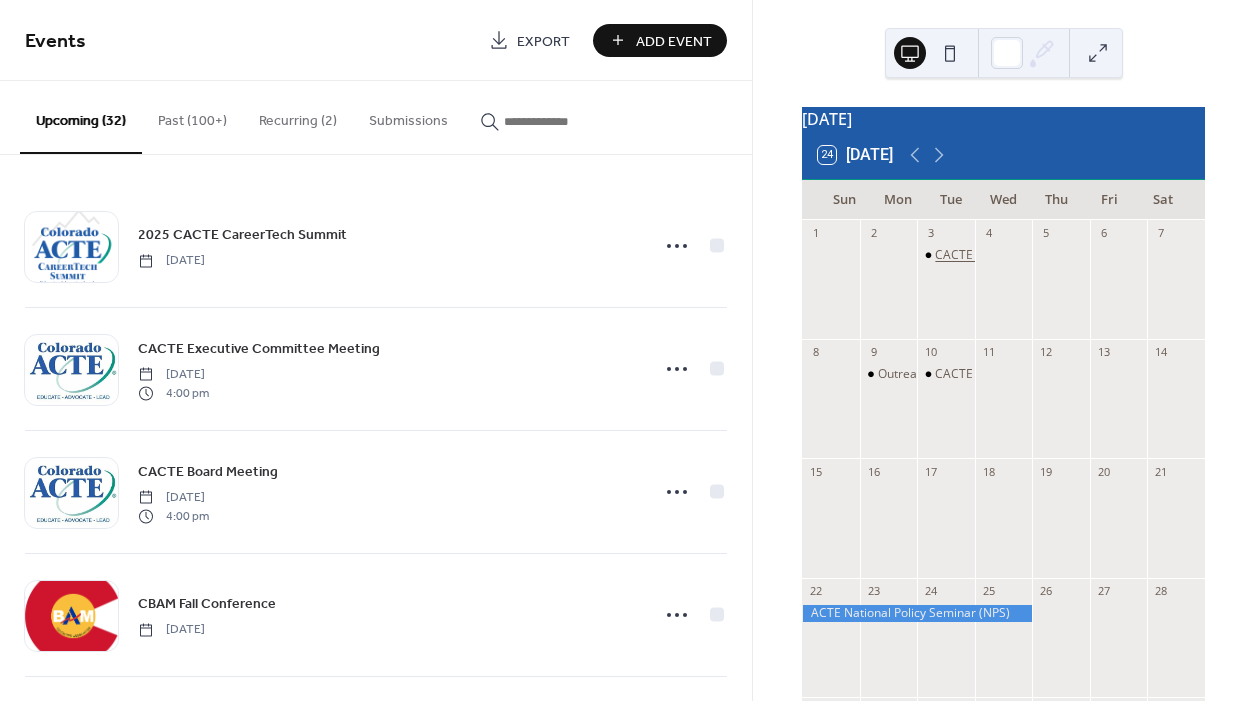 click on "CACTE Legislative Committee Meeting" at bounding box center (1042, 255) 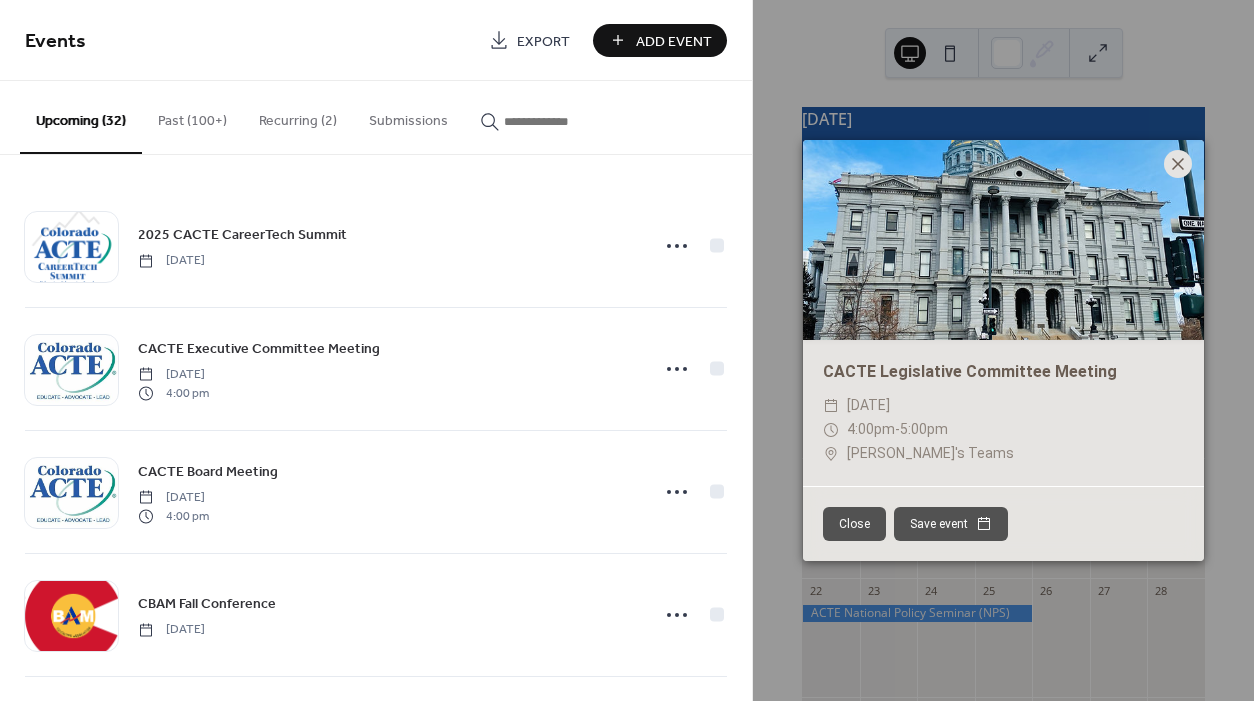 click 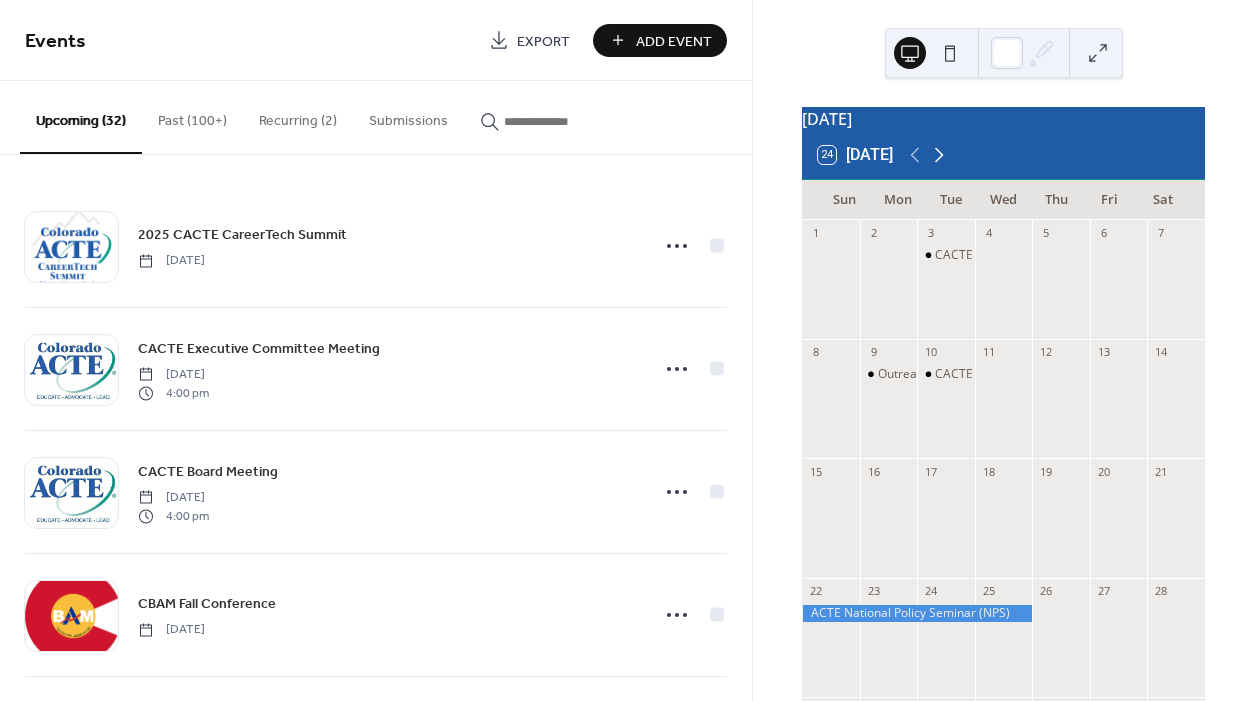 click 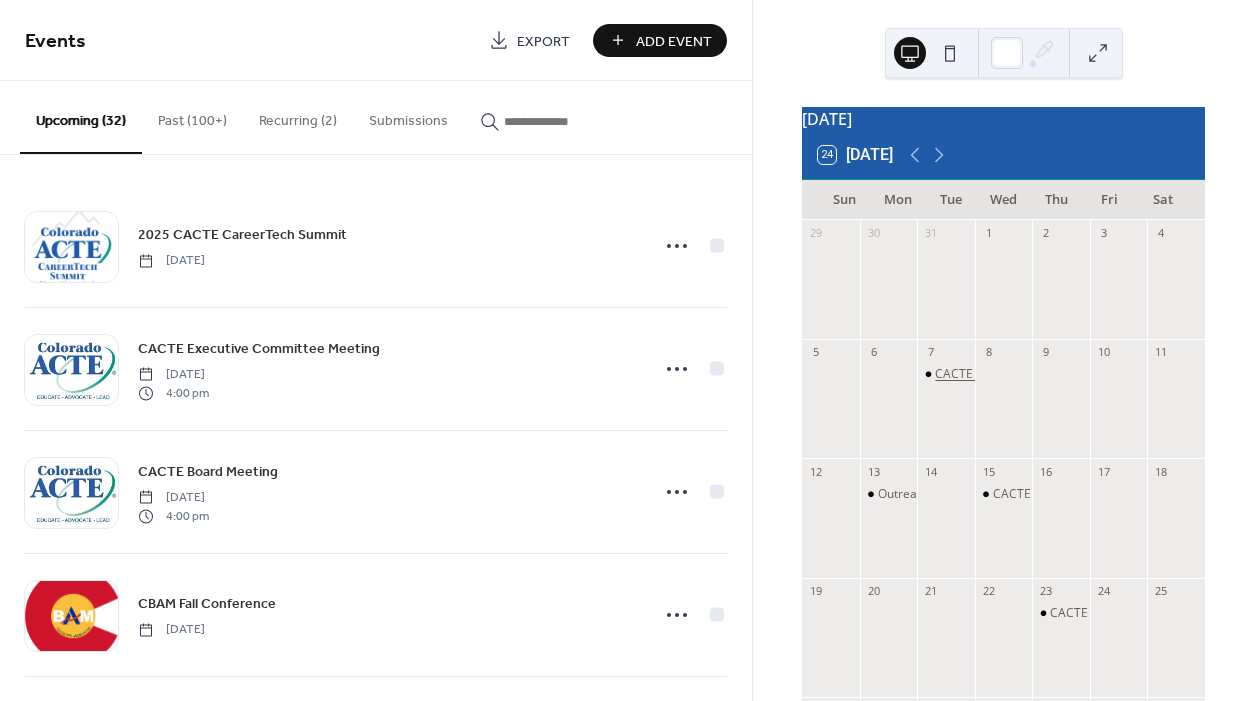 click on "CACTE Legislative Committee Meeting" at bounding box center (1042, 374) 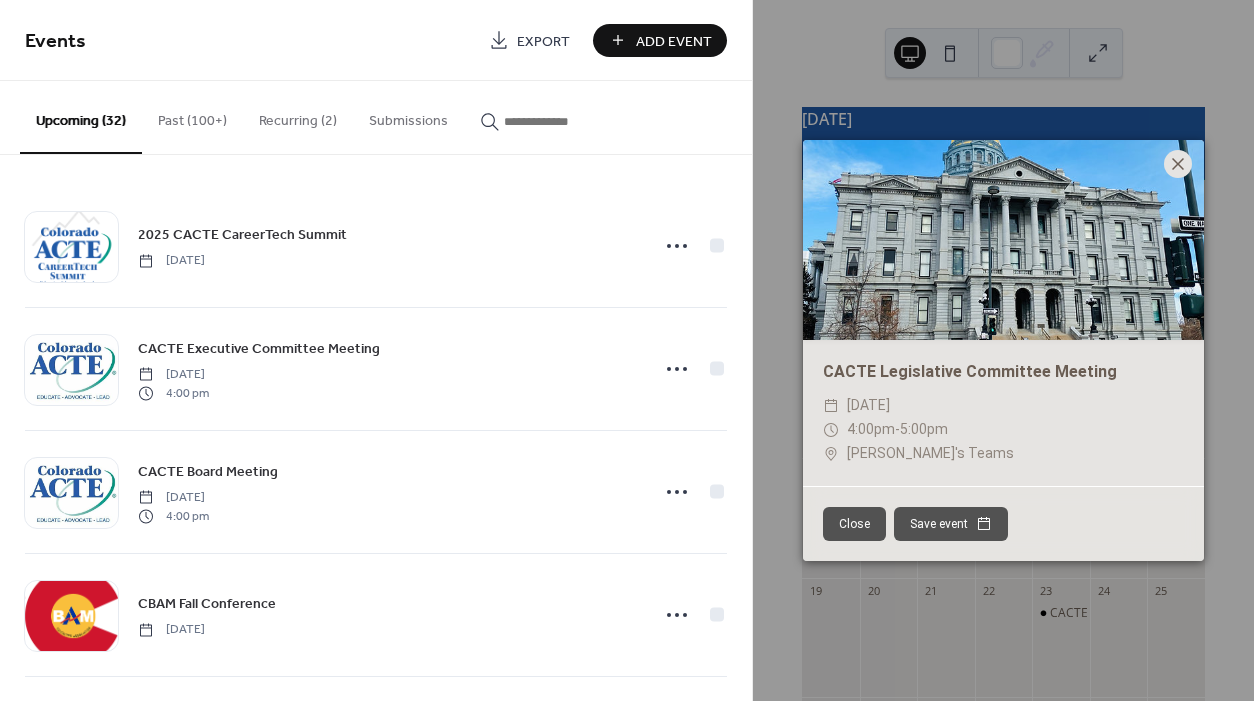 click 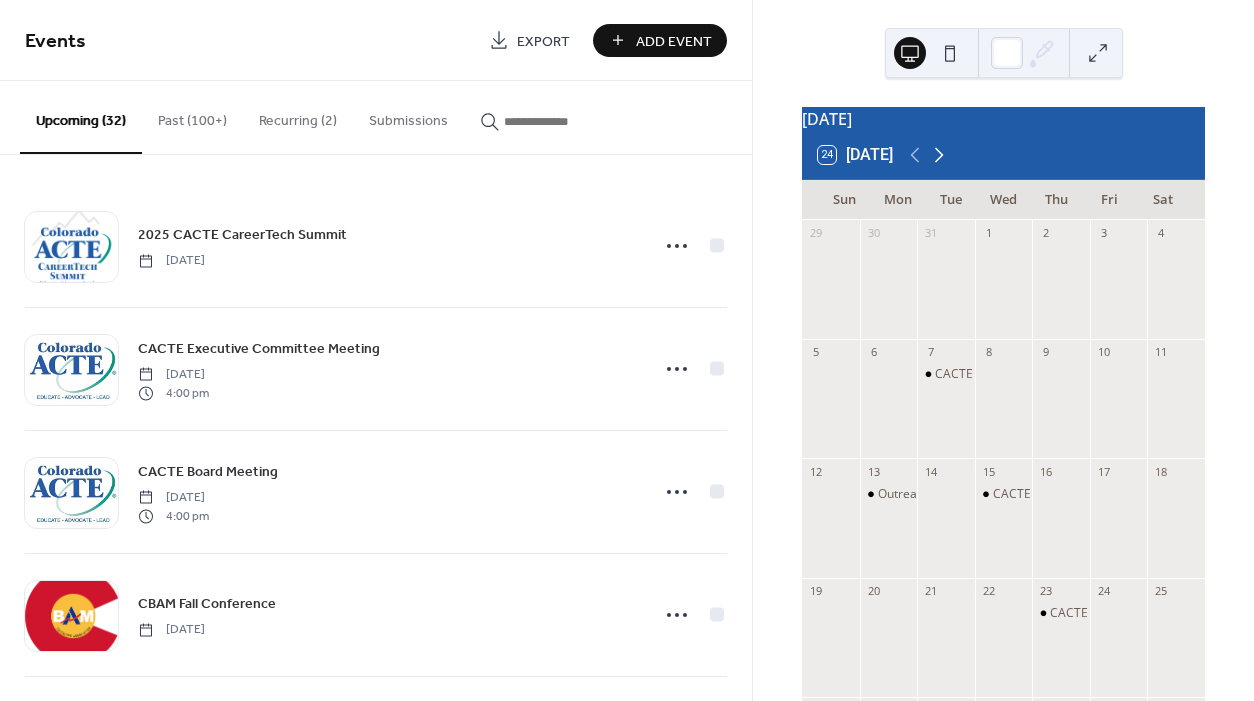 click 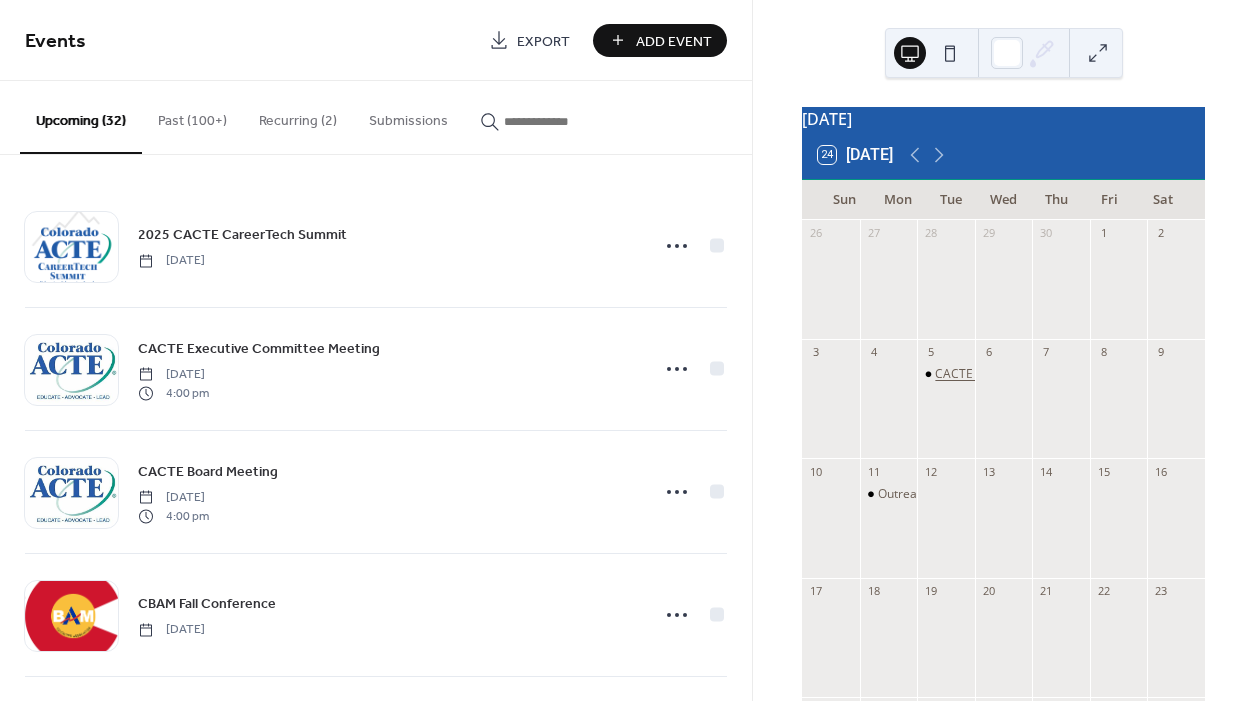 click on "CACTE Legislative Committee Meeting" at bounding box center (1042, 374) 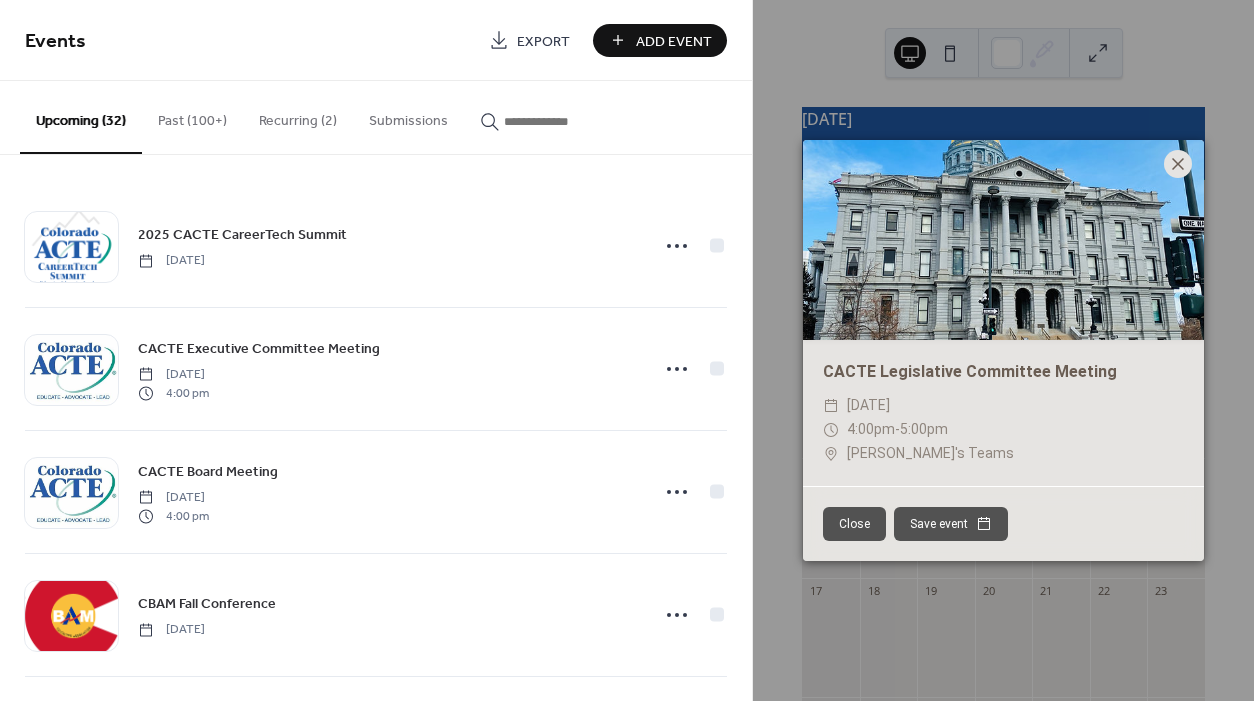 click 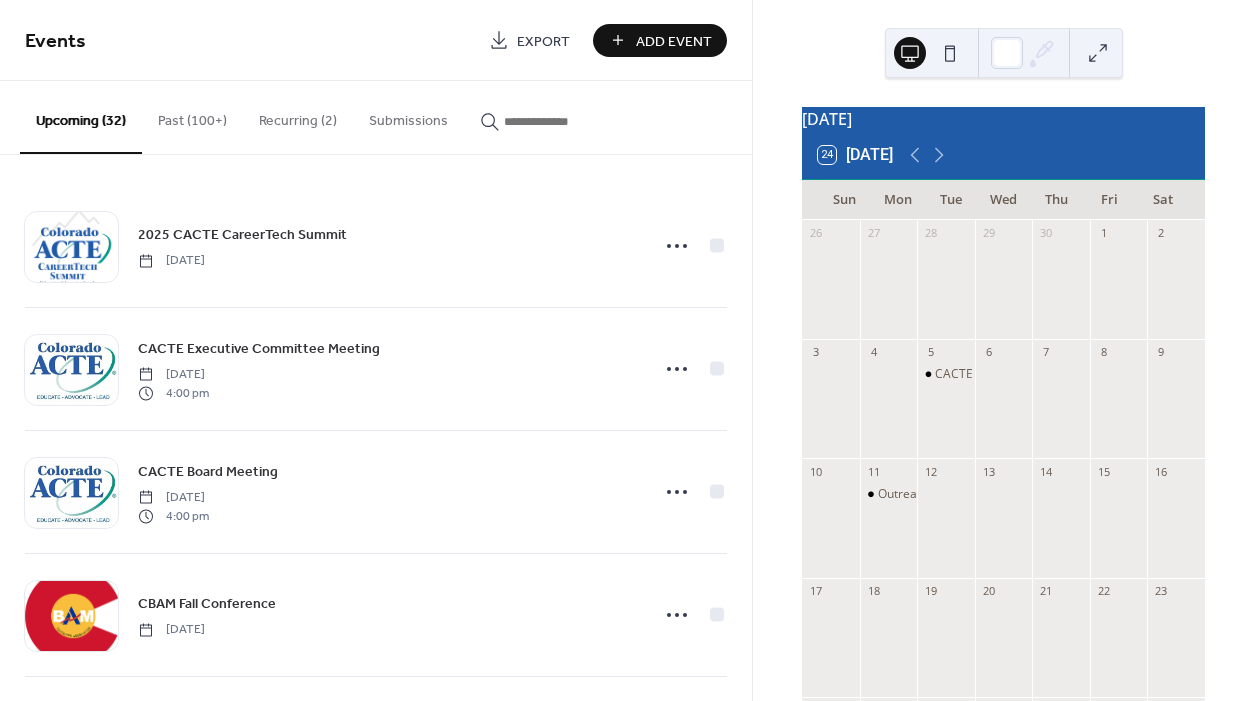 click on "Add Event" at bounding box center (674, 41) 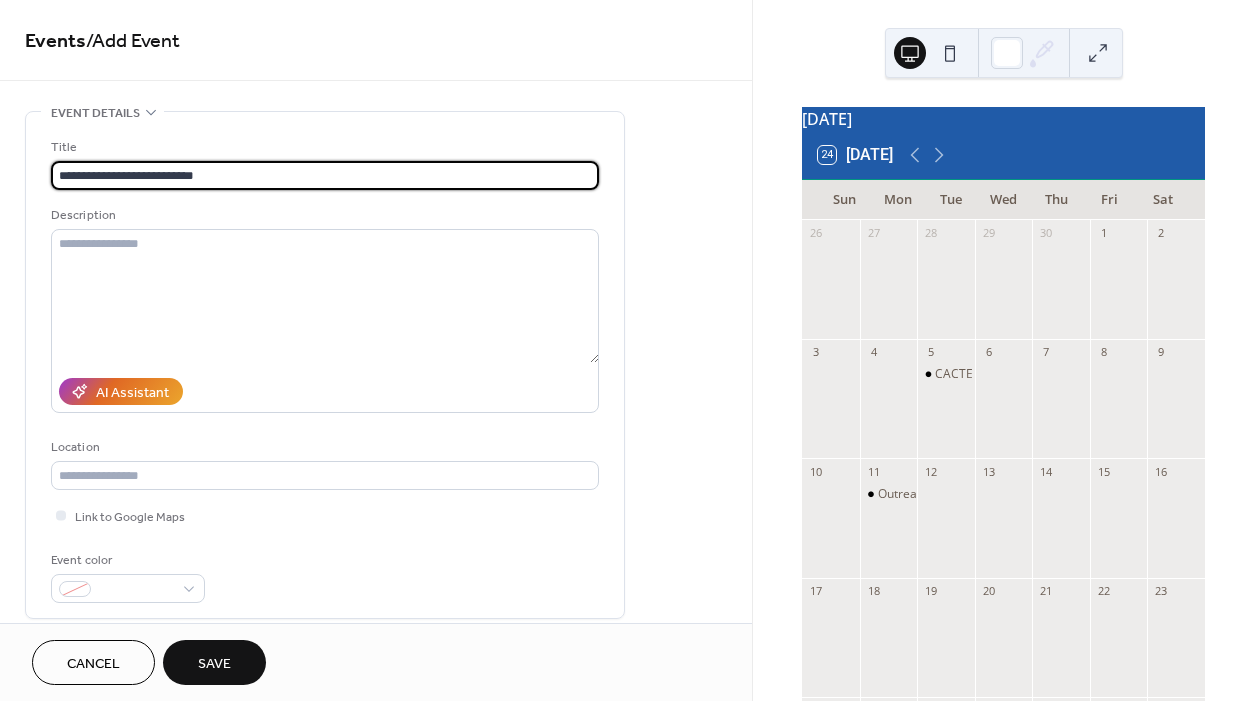 type on "**********" 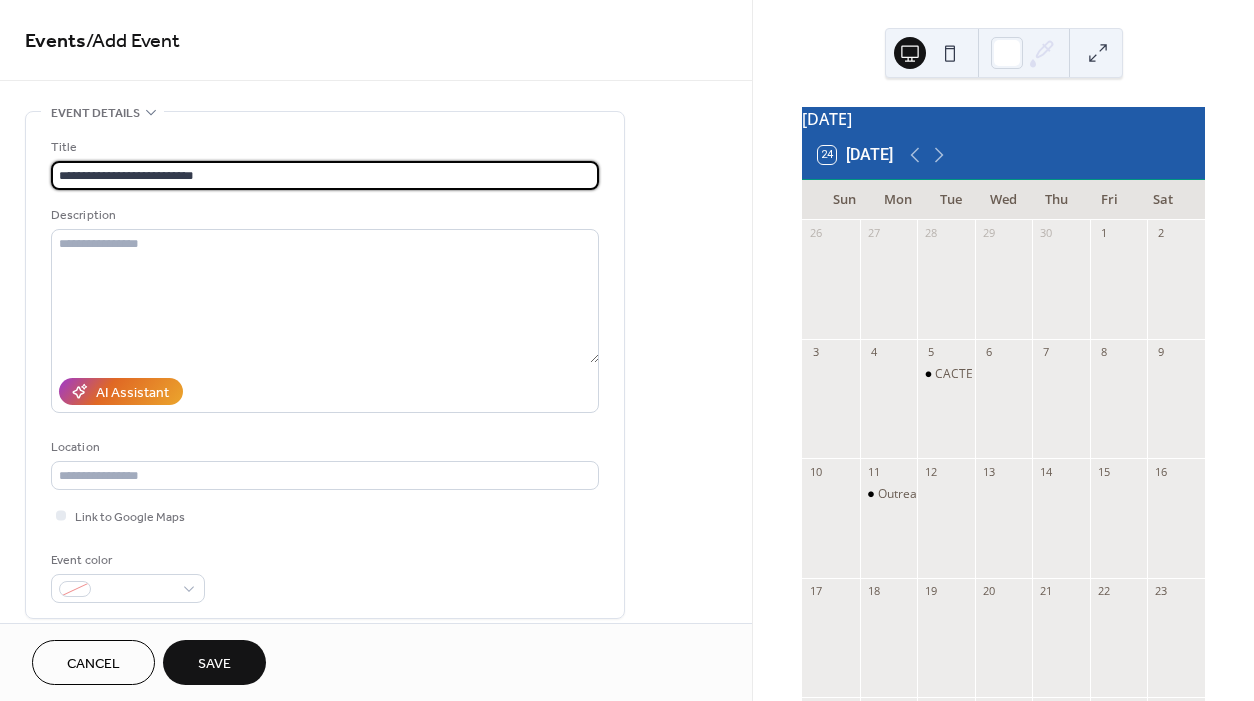 click on "**********" at bounding box center [325, 370] 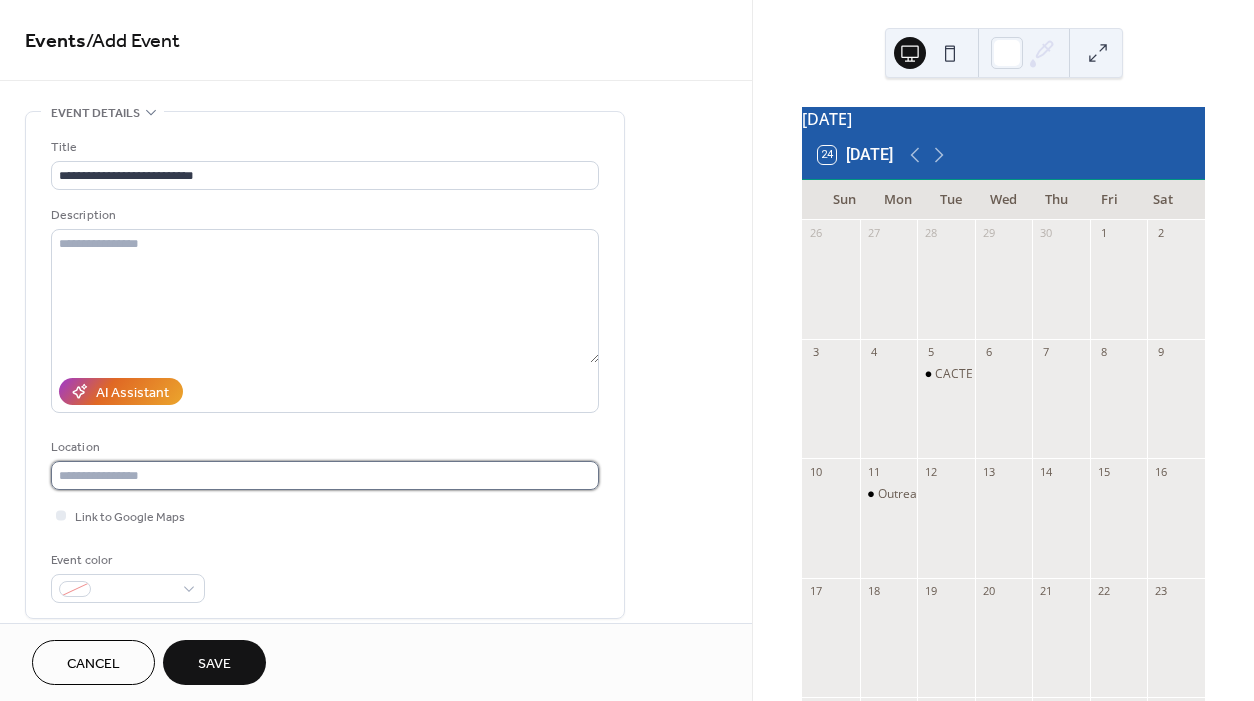 click at bounding box center (325, 475) 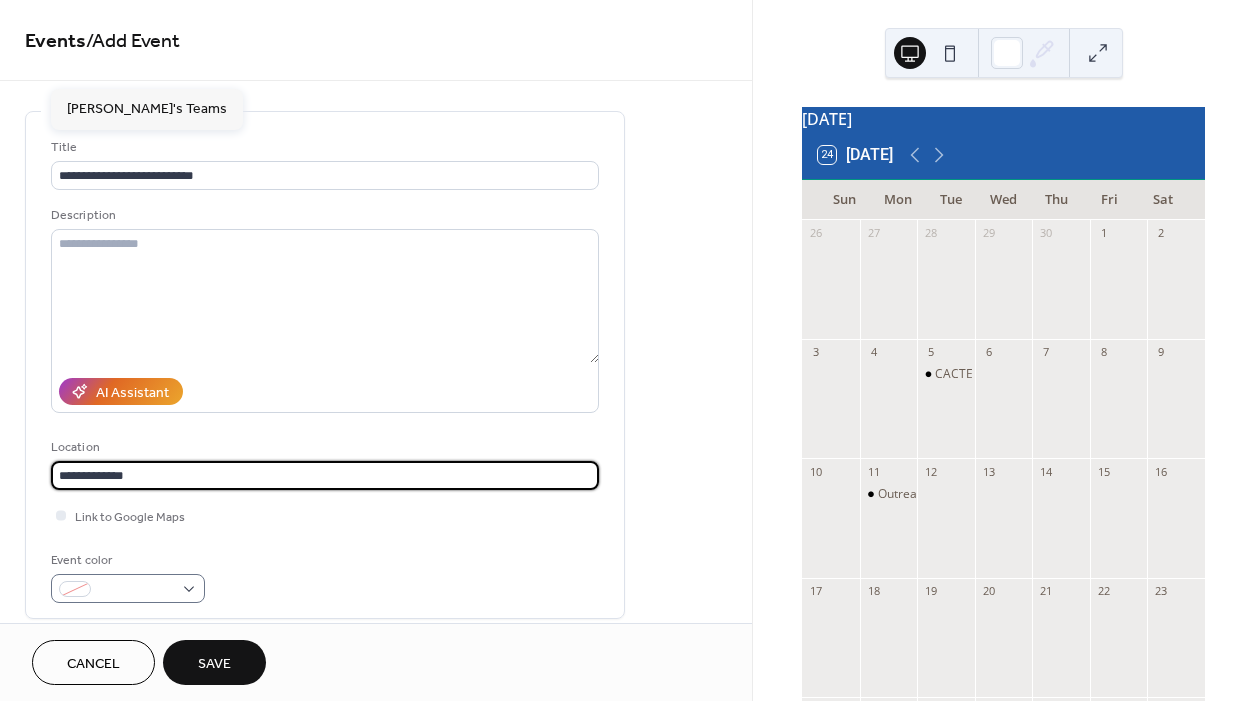 type on "**********" 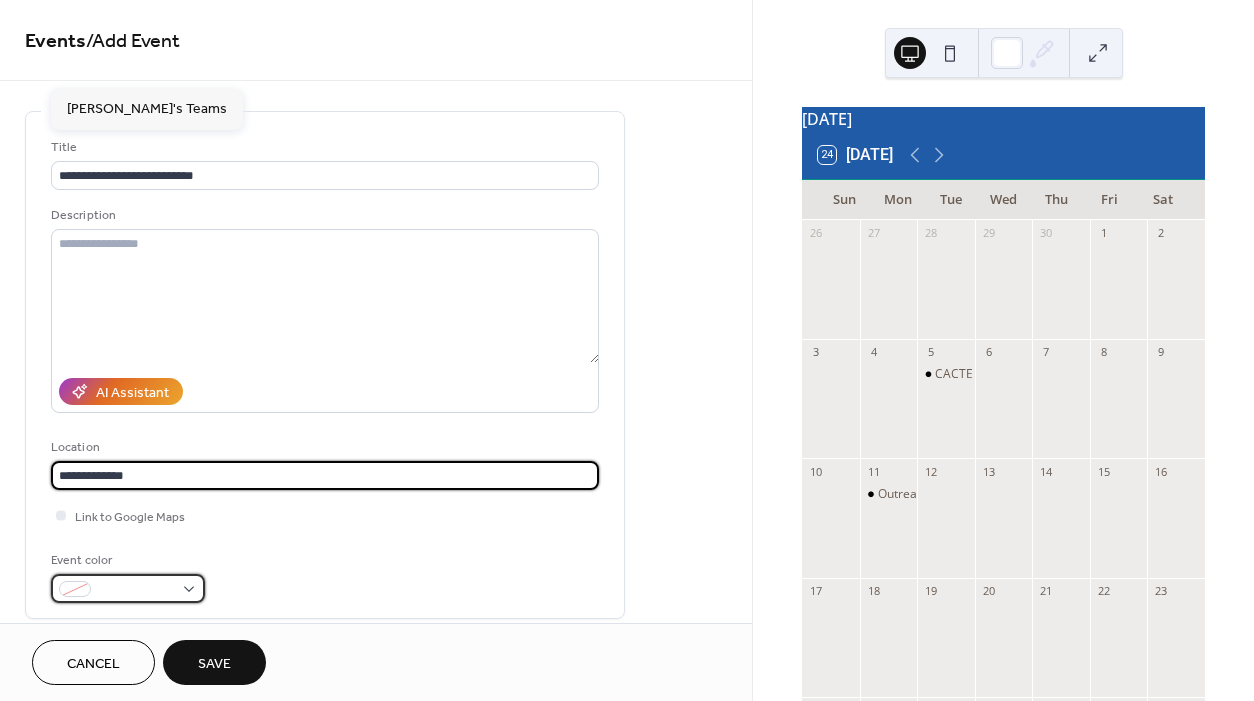 click at bounding box center [128, 588] 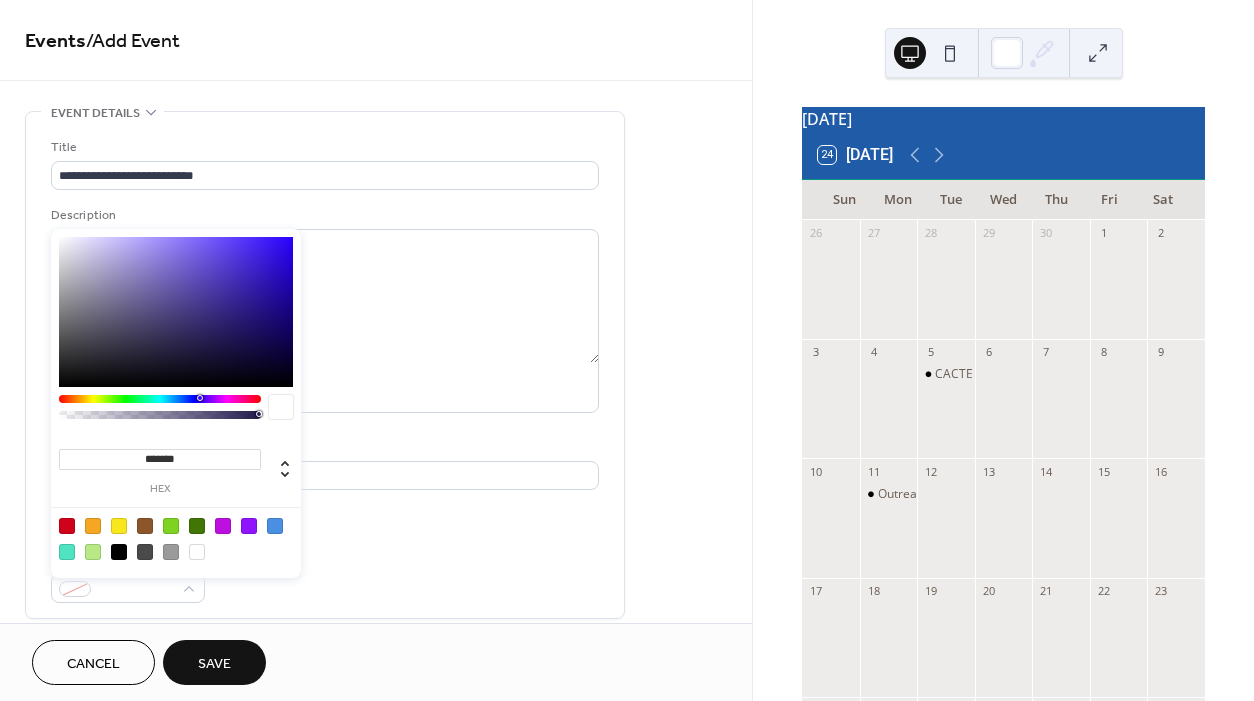 click at bounding box center [119, 552] 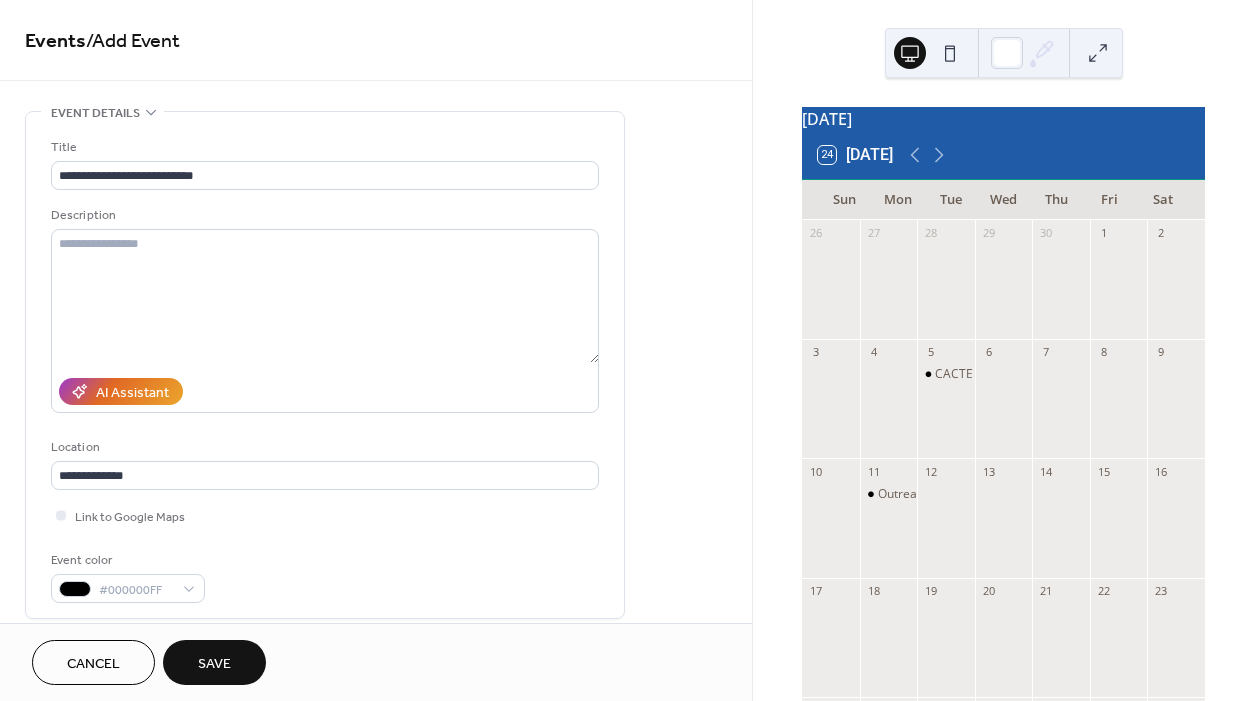 click on "**********" at bounding box center [325, 370] 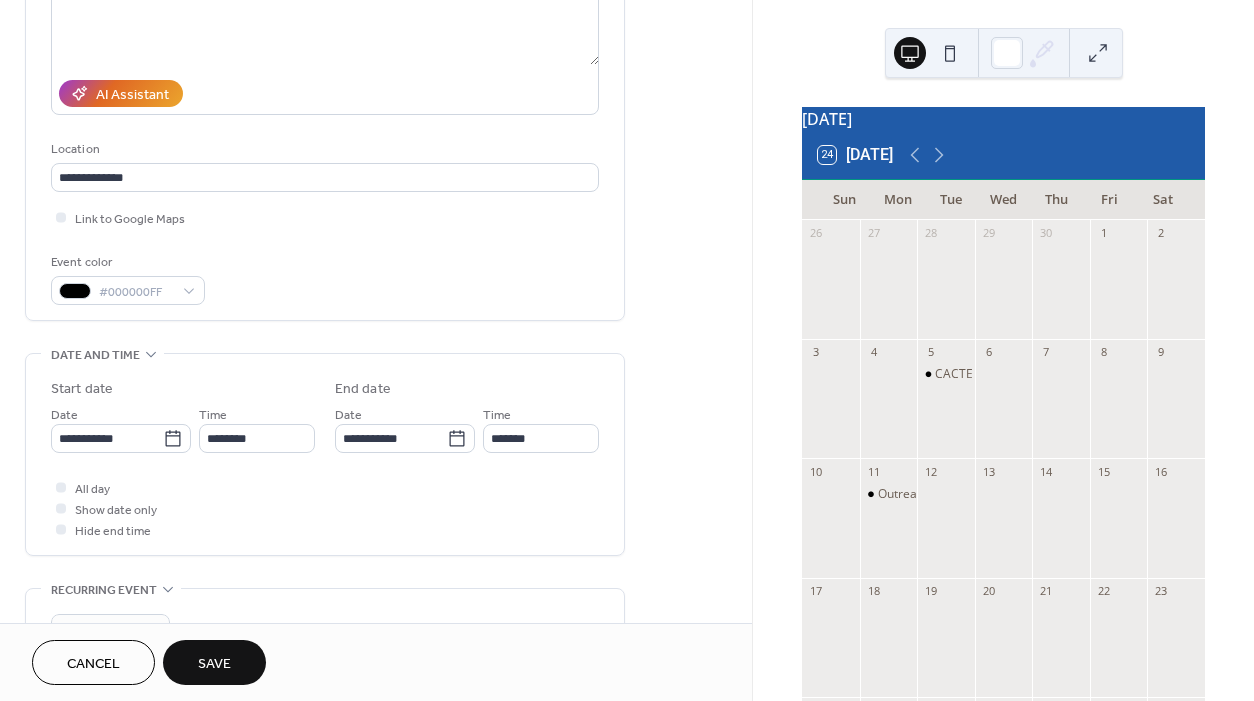 scroll, scrollTop: 429, scrollLeft: 0, axis: vertical 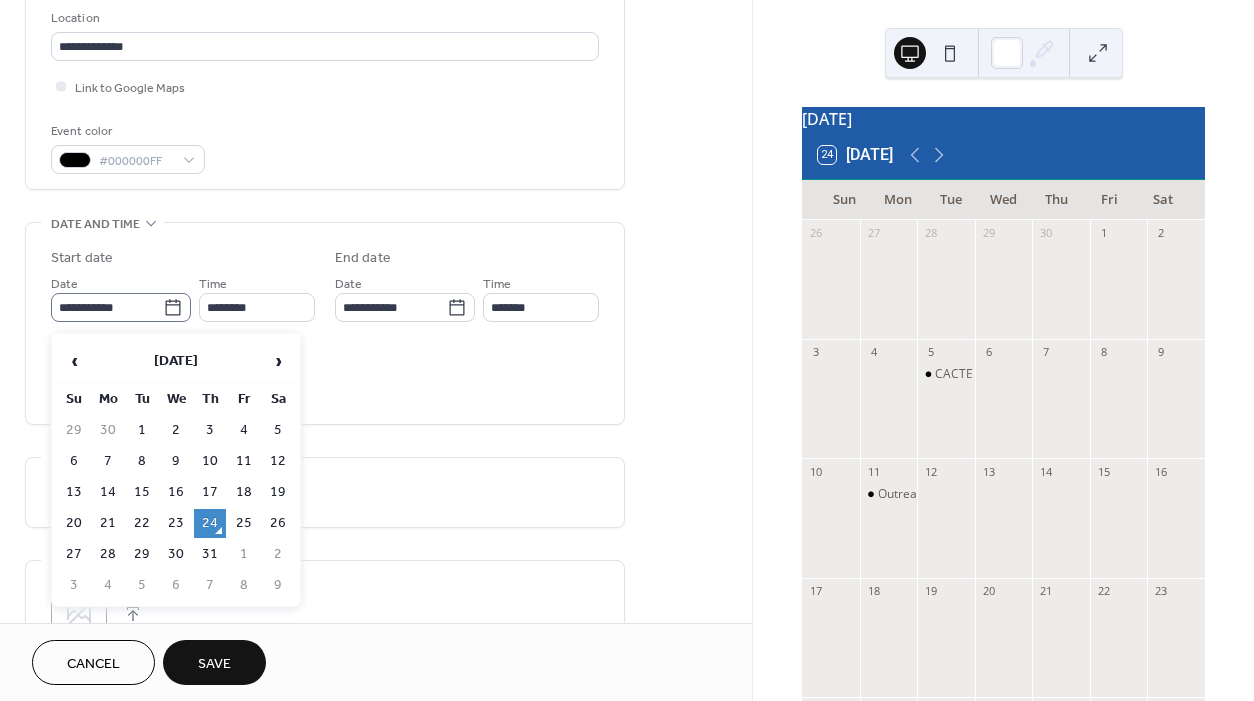 click 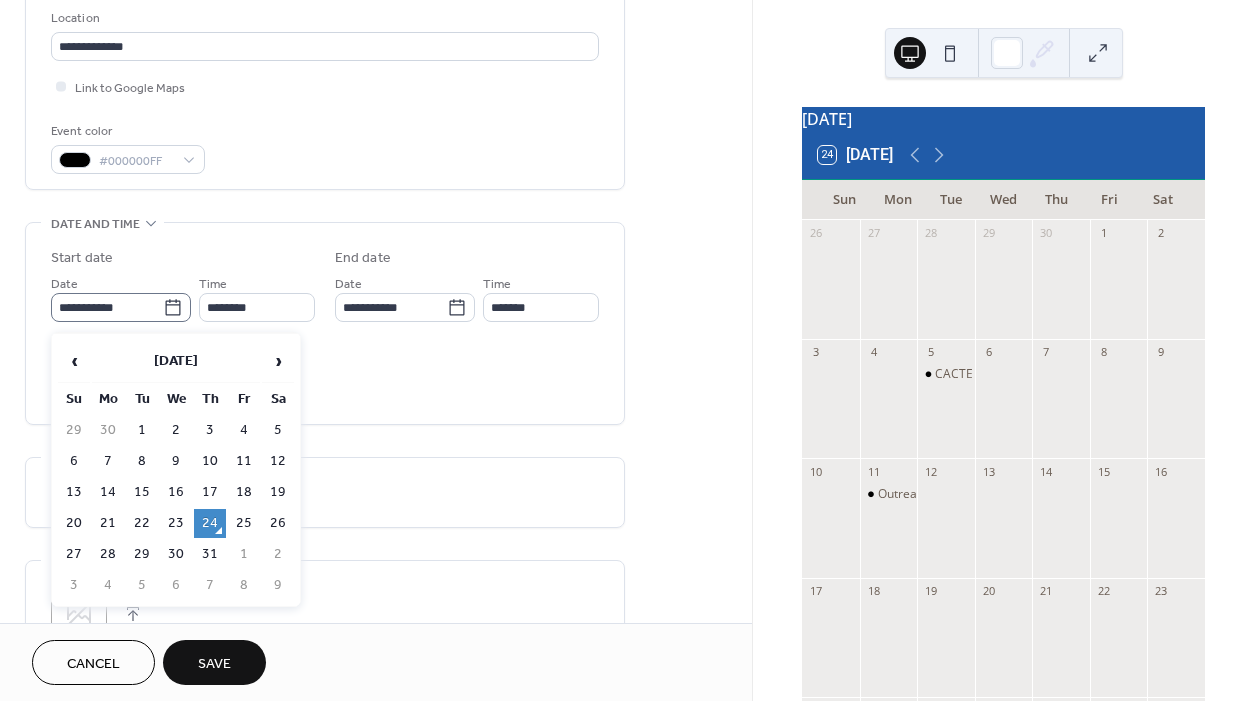 click on "**********" at bounding box center (107, 307) 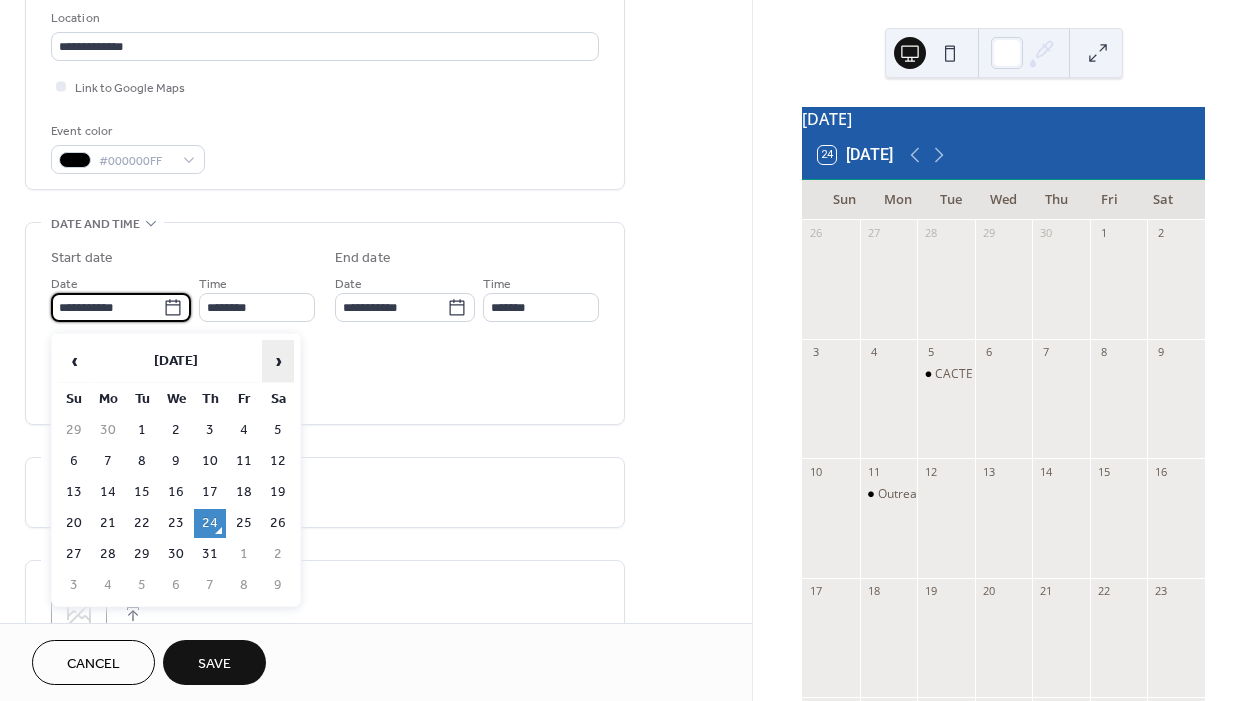 click on "›" at bounding box center (278, 361) 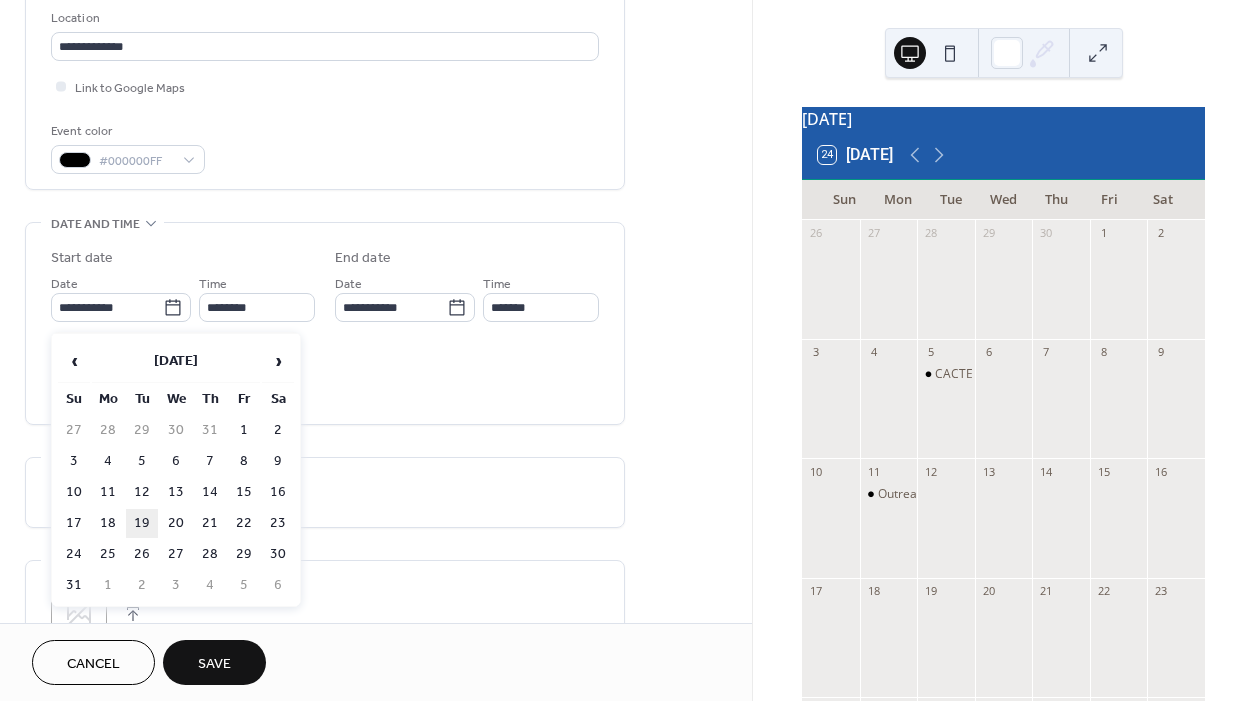 click on "19" at bounding box center (142, 523) 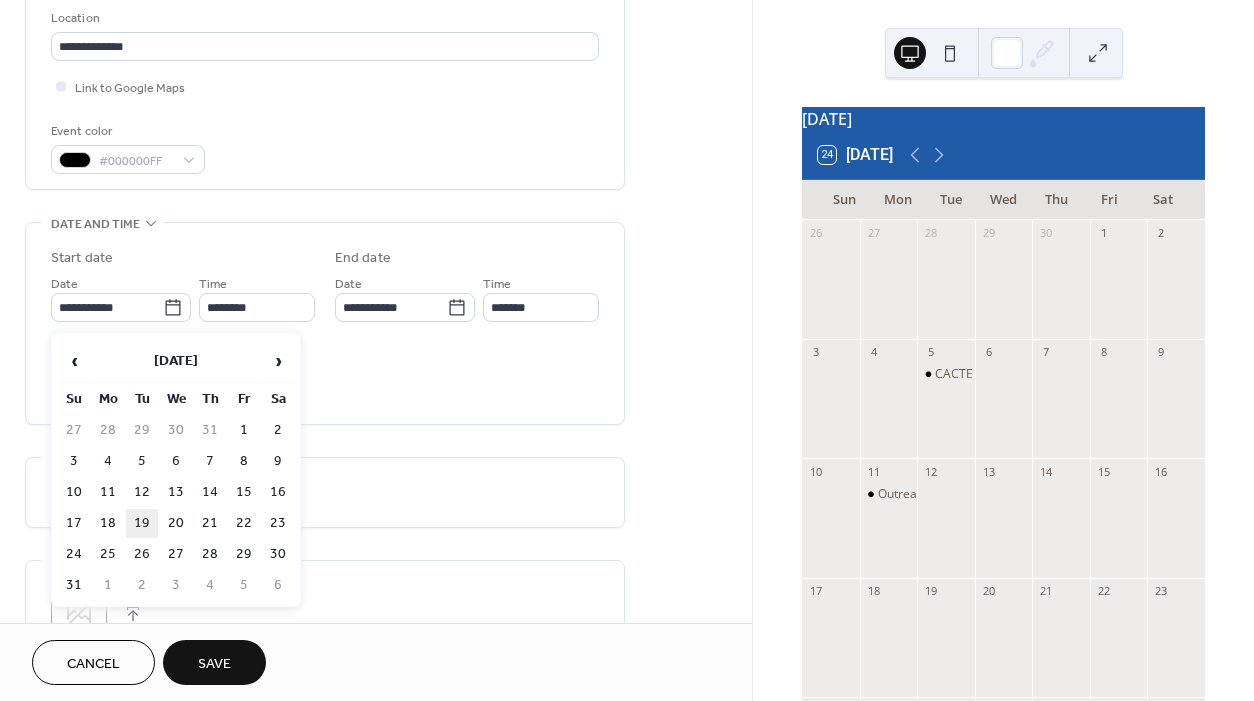 type on "**********" 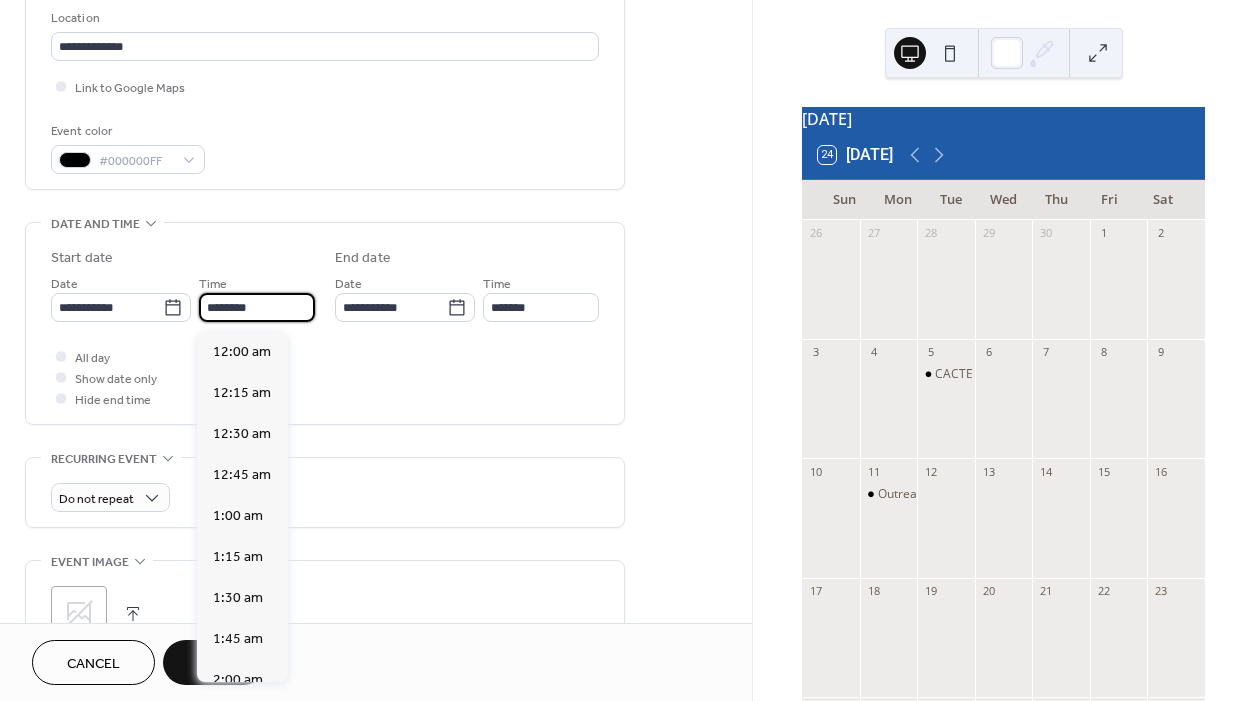 click on "********" at bounding box center (257, 307) 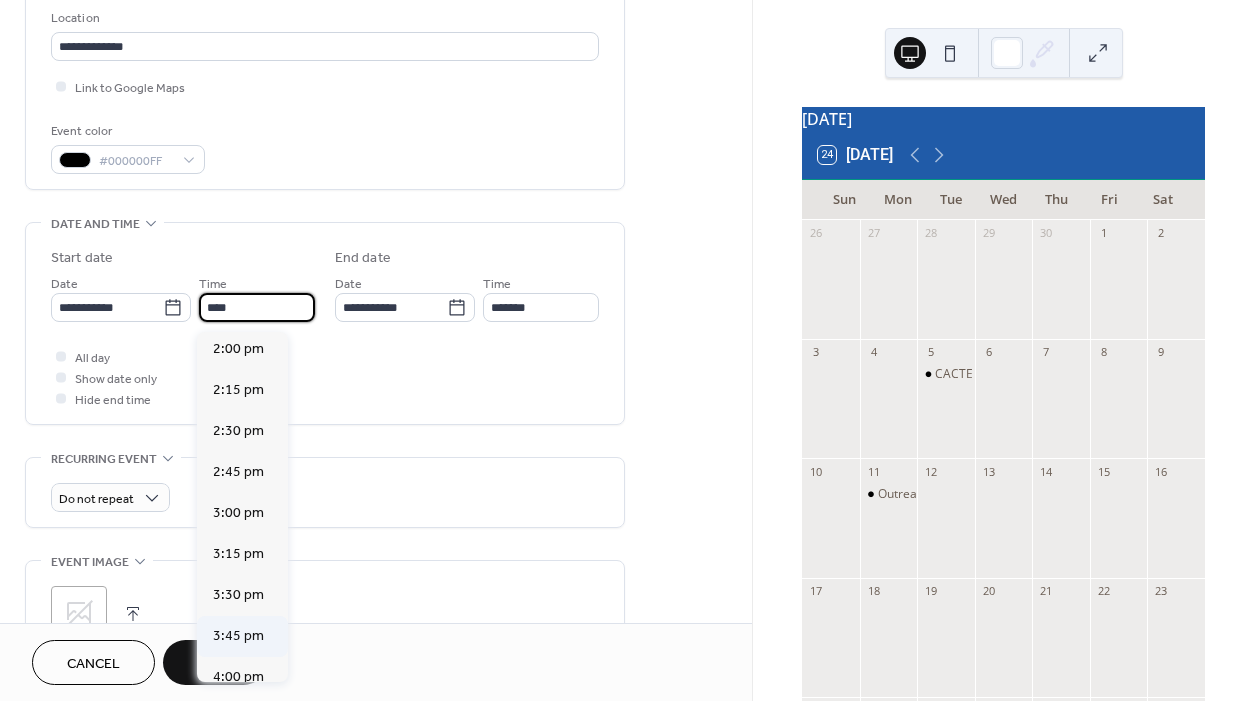 scroll, scrollTop: 2396, scrollLeft: 0, axis: vertical 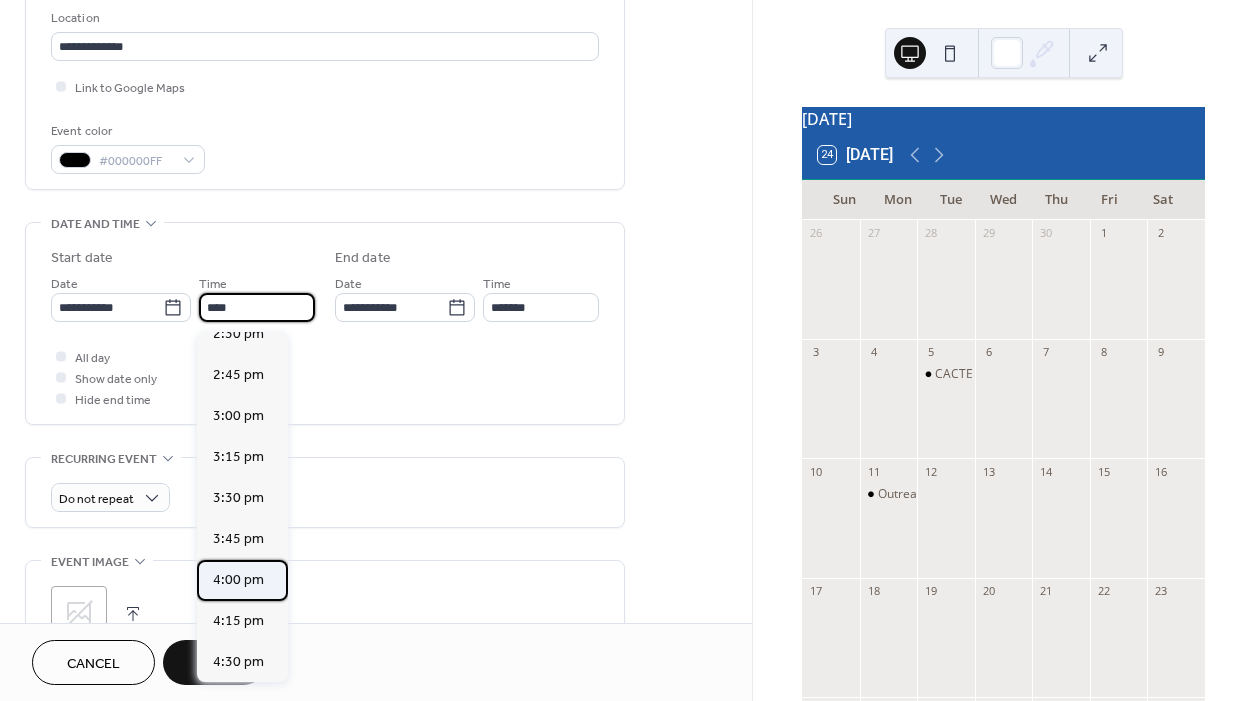 click on "4:00 pm" at bounding box center [238, 580] 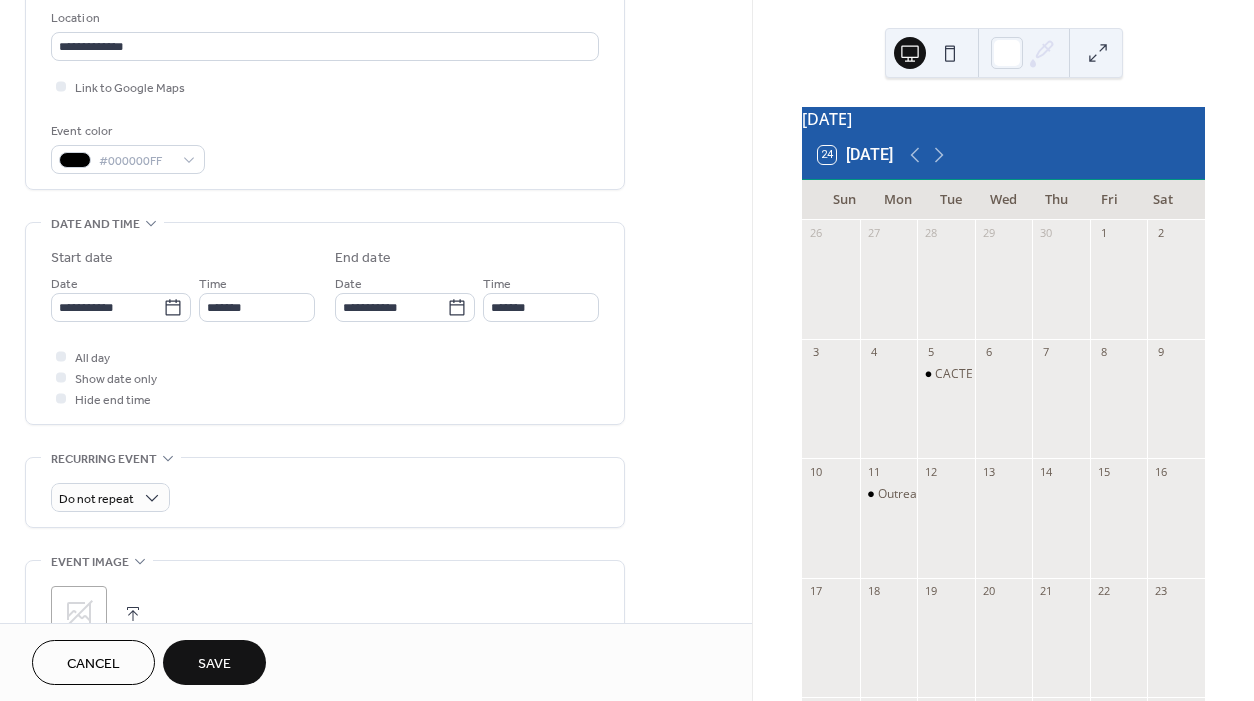 type on "*******" 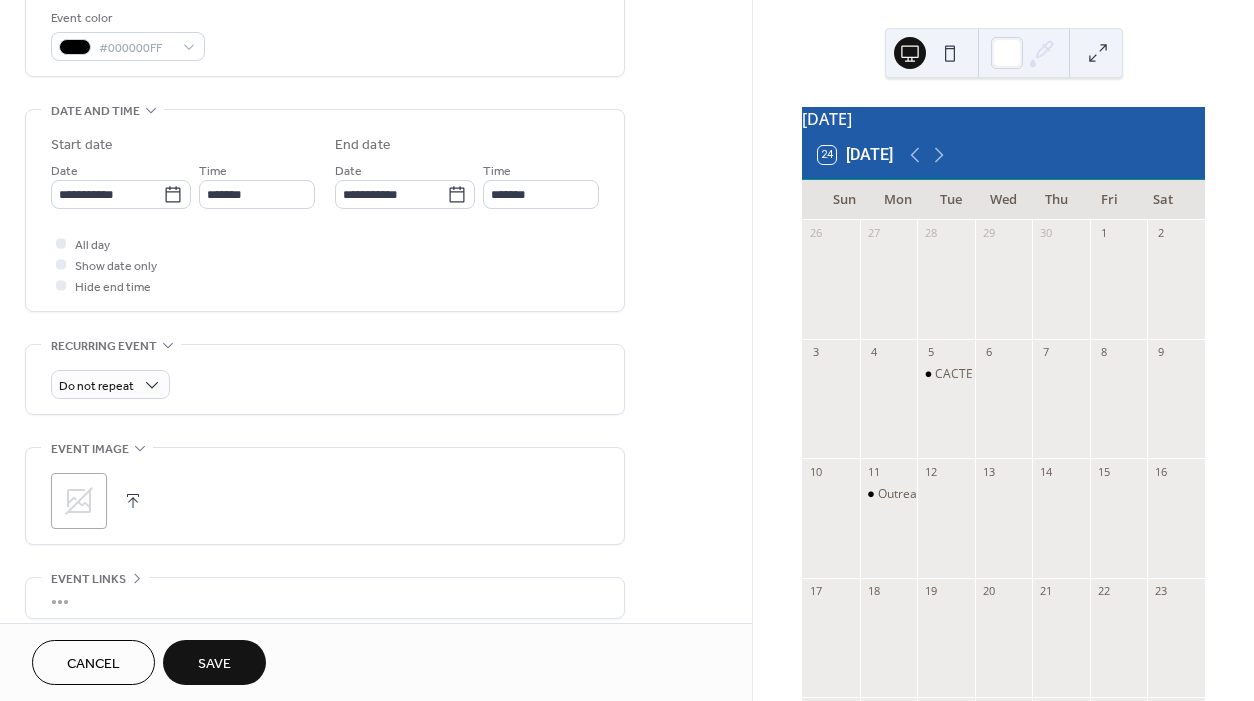 scroll, scrollTop: 550, scrollLeft: 0, axis: vertical 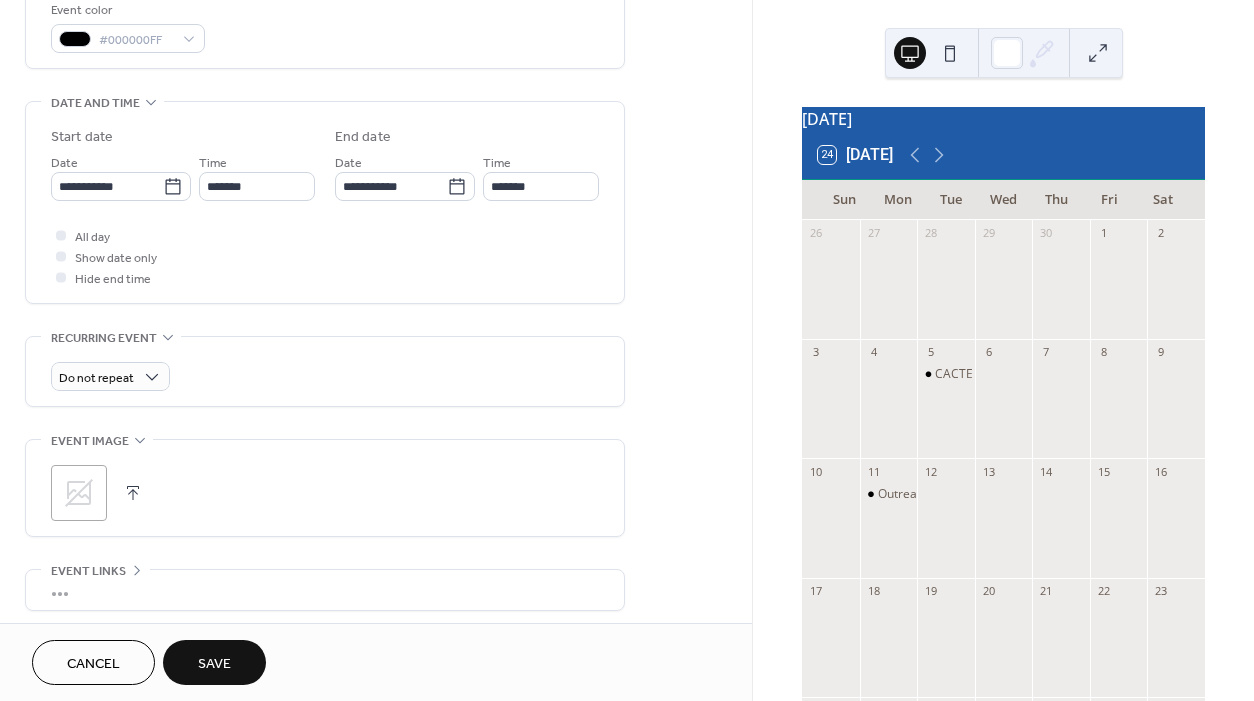 click at bounding box center (133, 493) 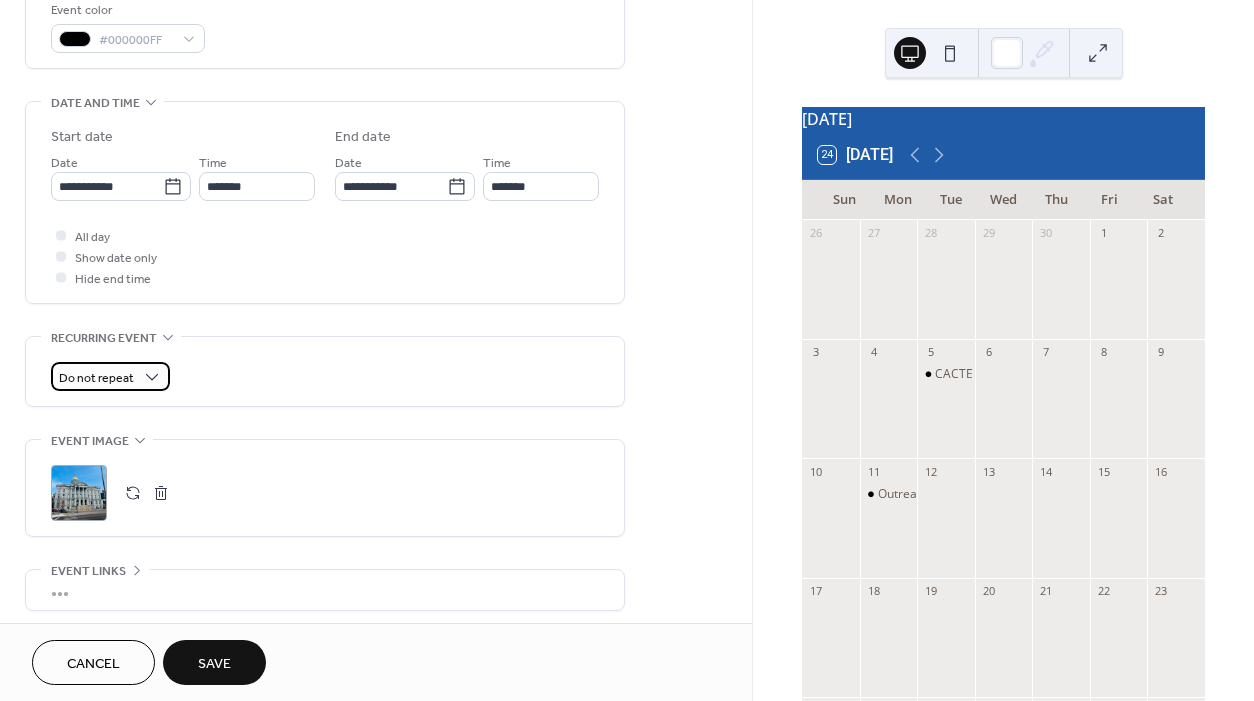 click on "Do not repeat" at bounding box center (110, 376) 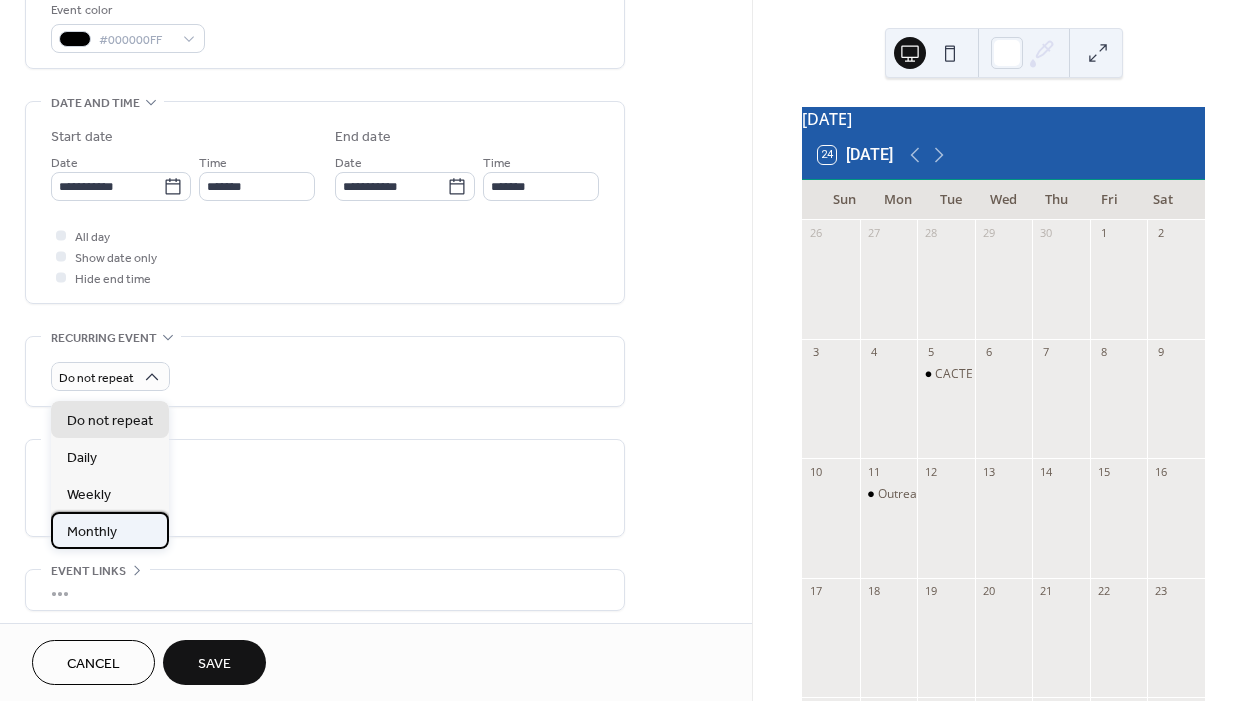 click on "Monthly" at bounding box center (92, 532) 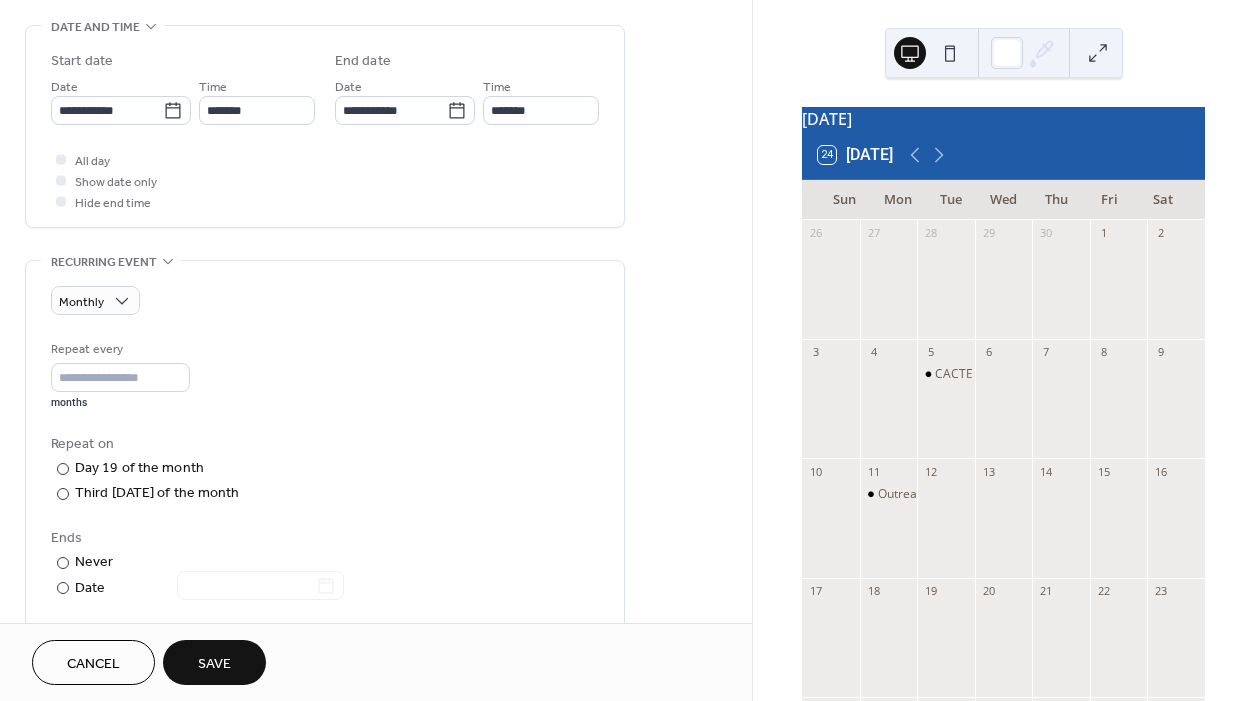 scroll, scrollTop: 645, scrollLeft: 0, axis: vertical 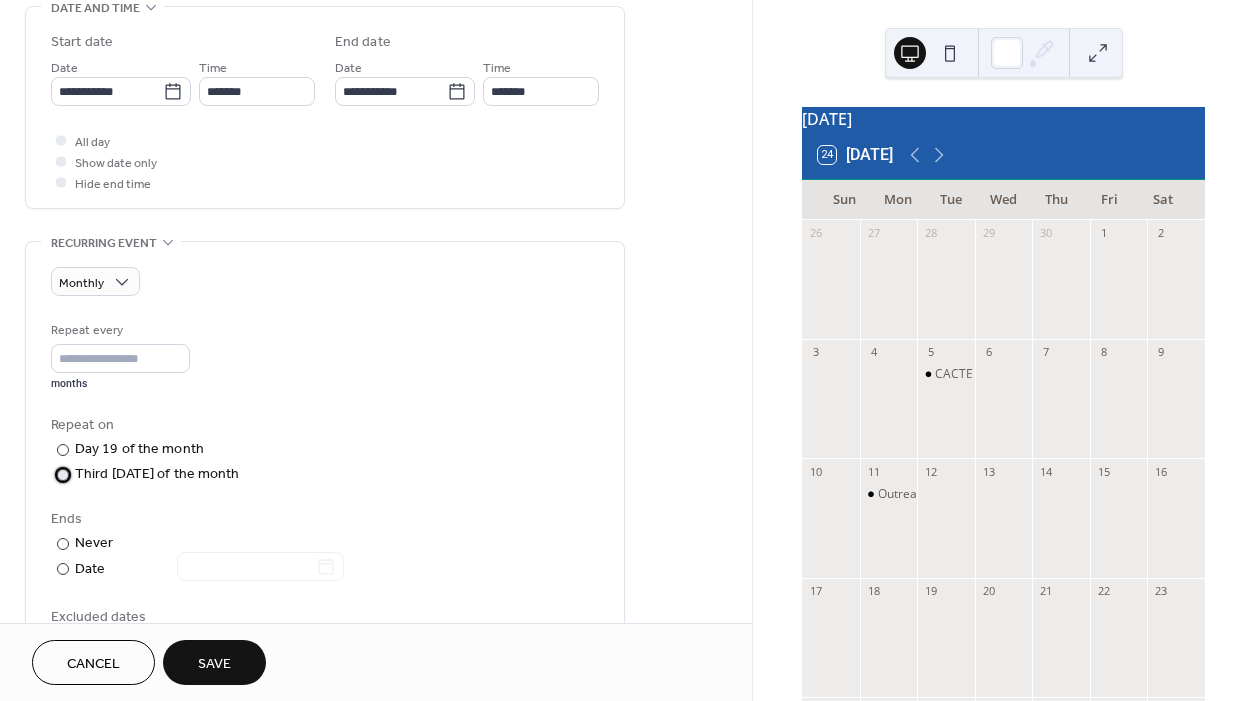 click on "​" at bounding box center (61, 474) 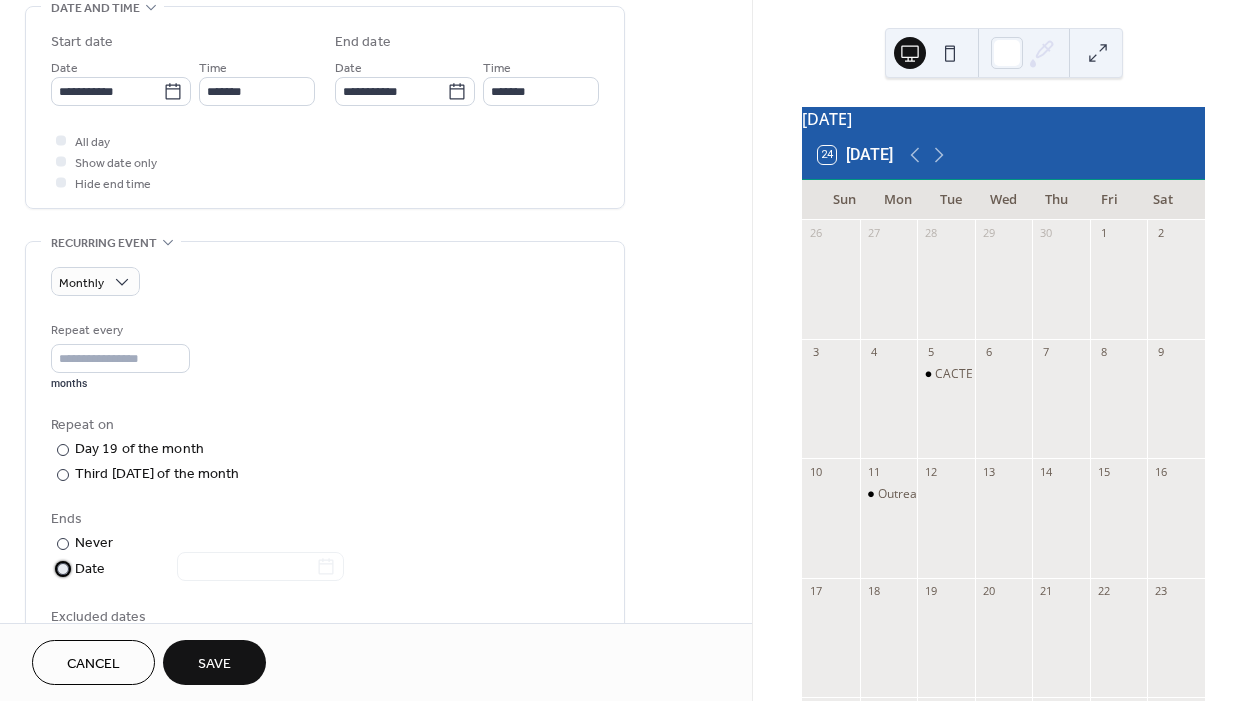 click at bounding box center [63, 569] 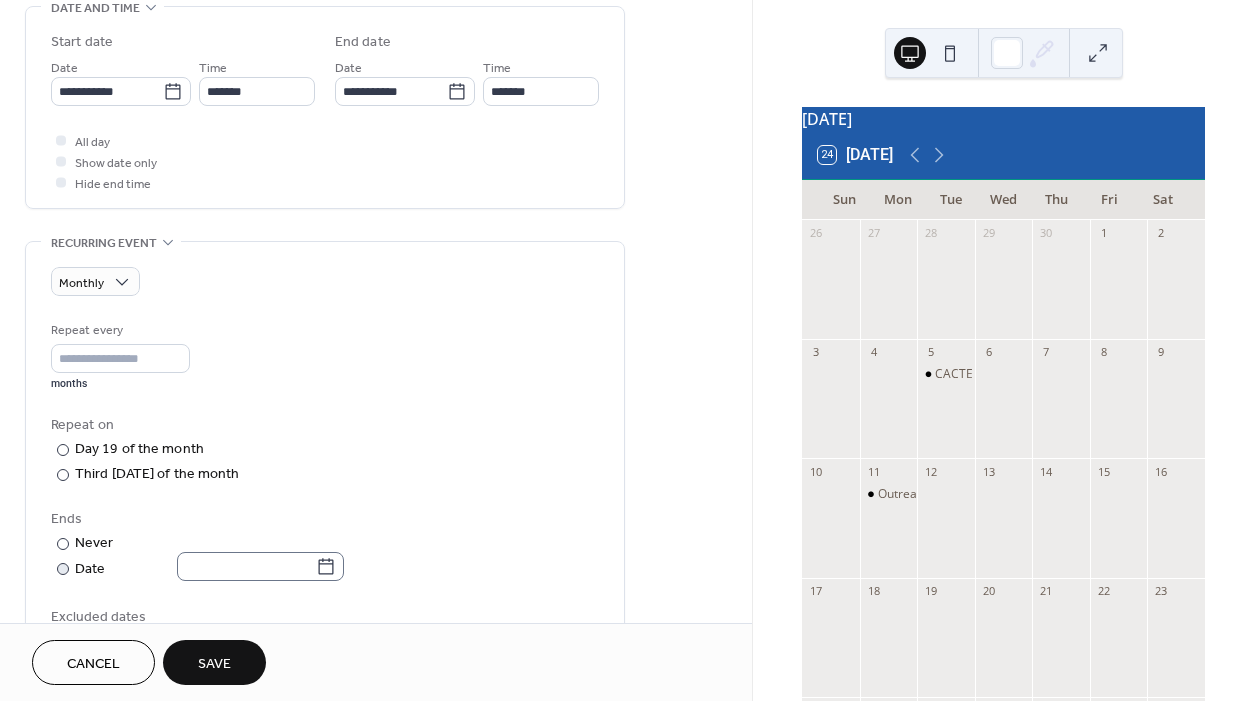 click 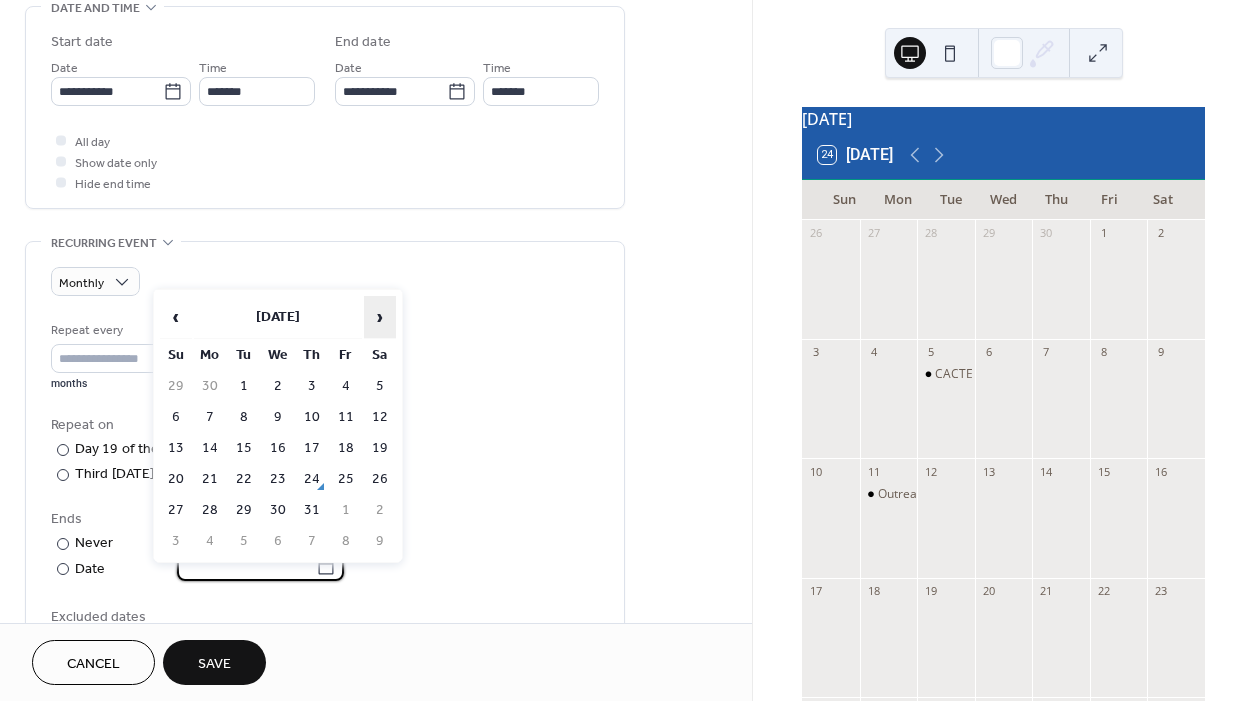 click on "›" at bounding box center (380, 317) 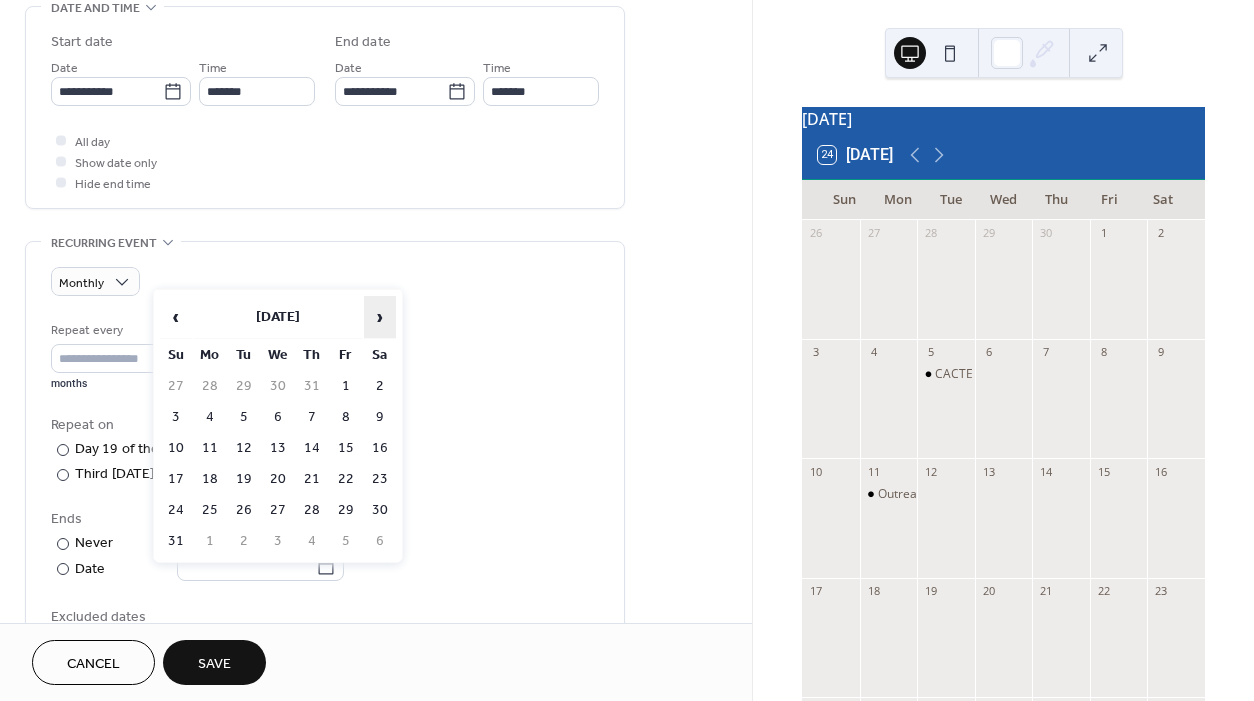 click on "›" at bounding box center (380, 317) 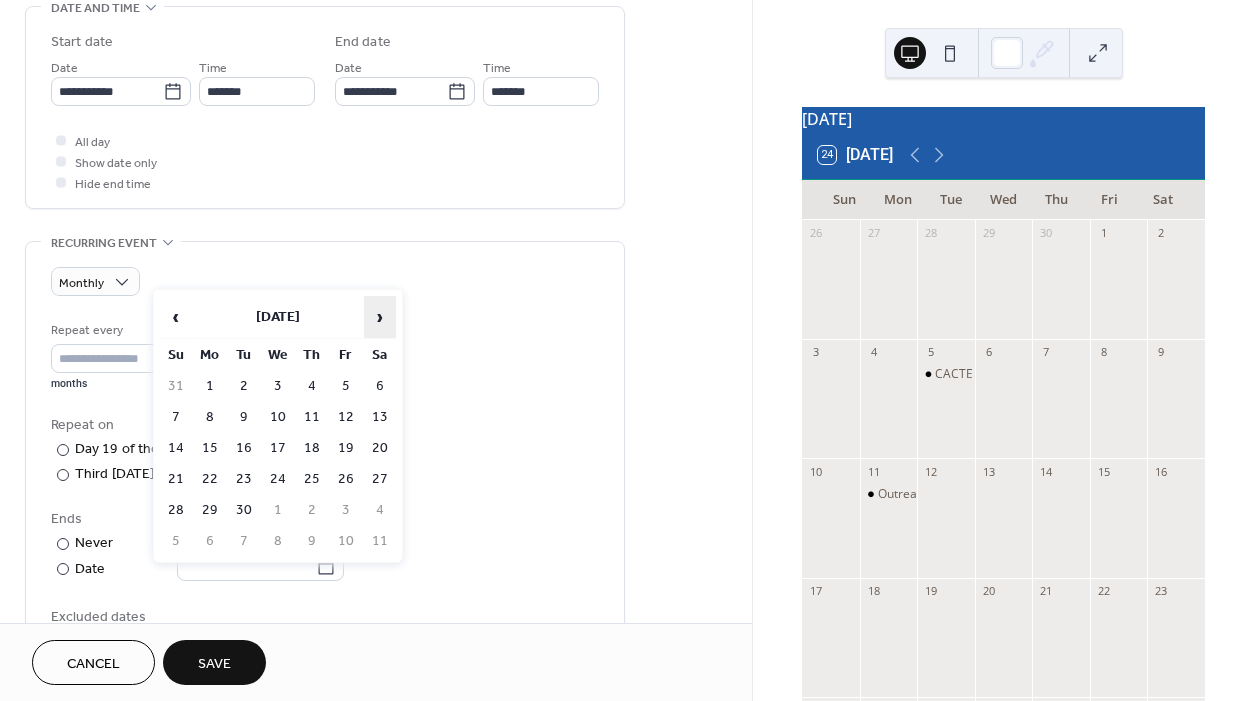 click on "›" at bounding box center [380, 317] 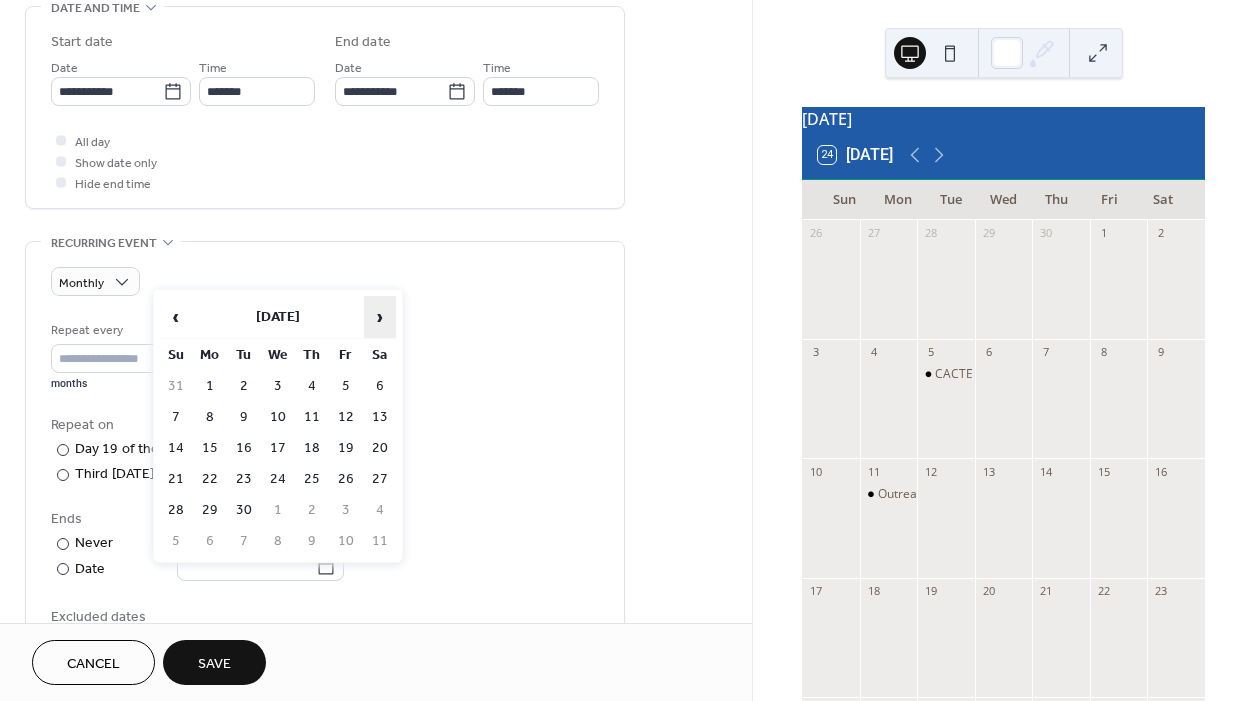 click on "›" at bounding box center [380, 317] 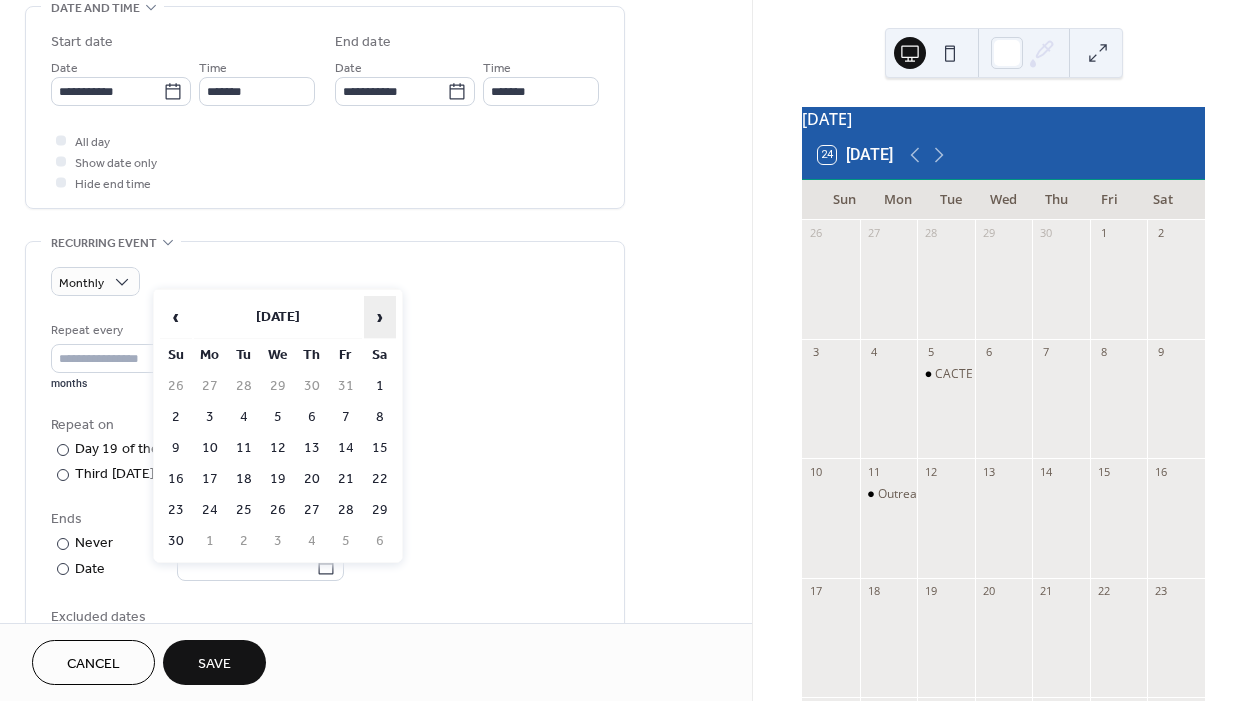 click on "›" at bounding box center [380, 317] 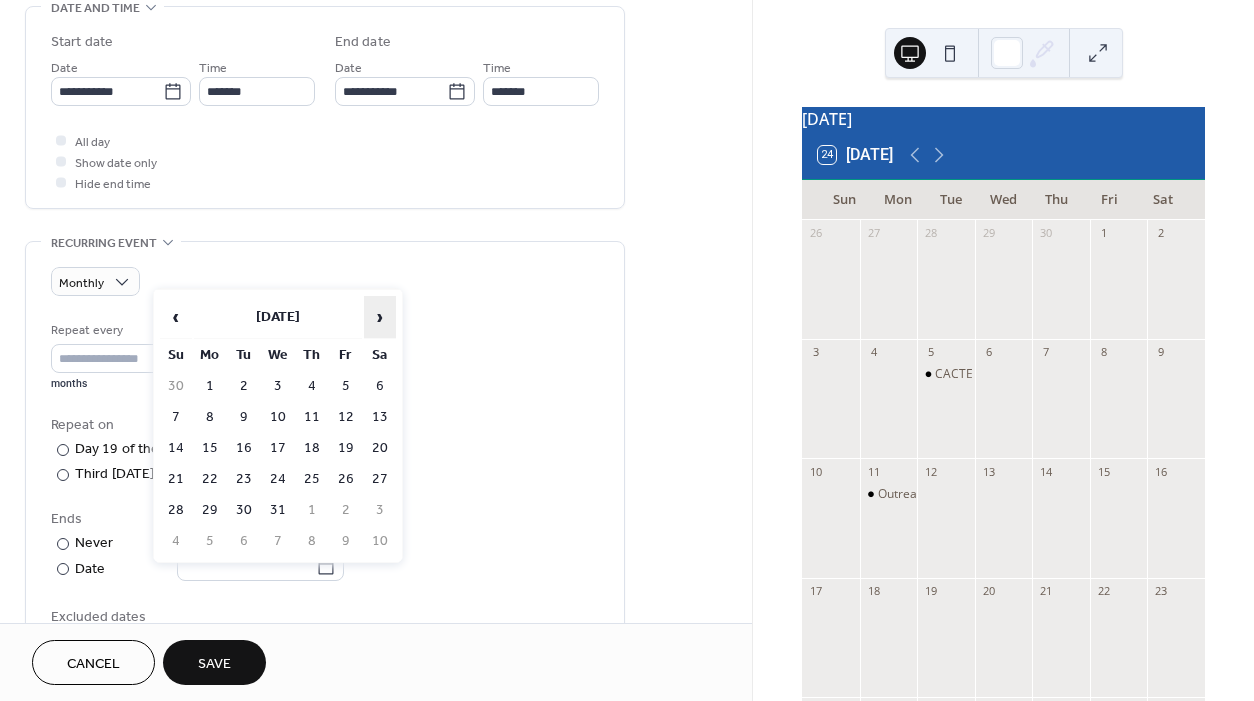 click on "›" at bounding box center (380, 317) 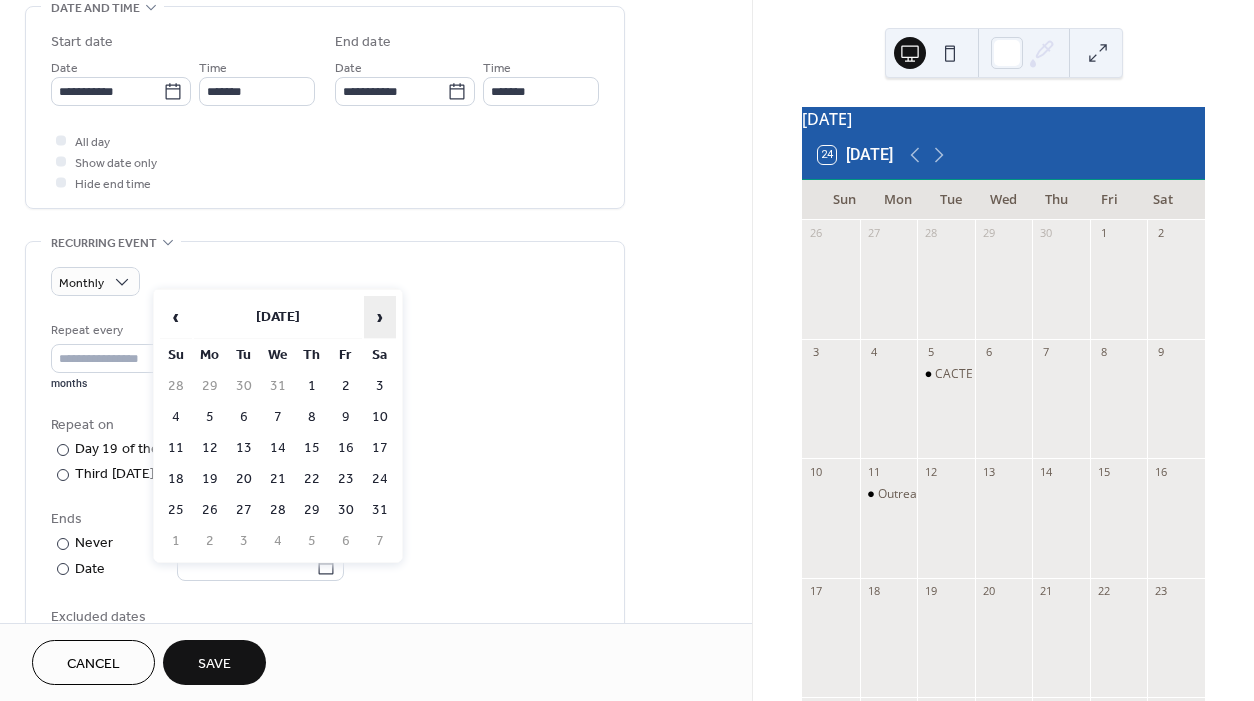 click on "›" at bounding box center [380, 317] 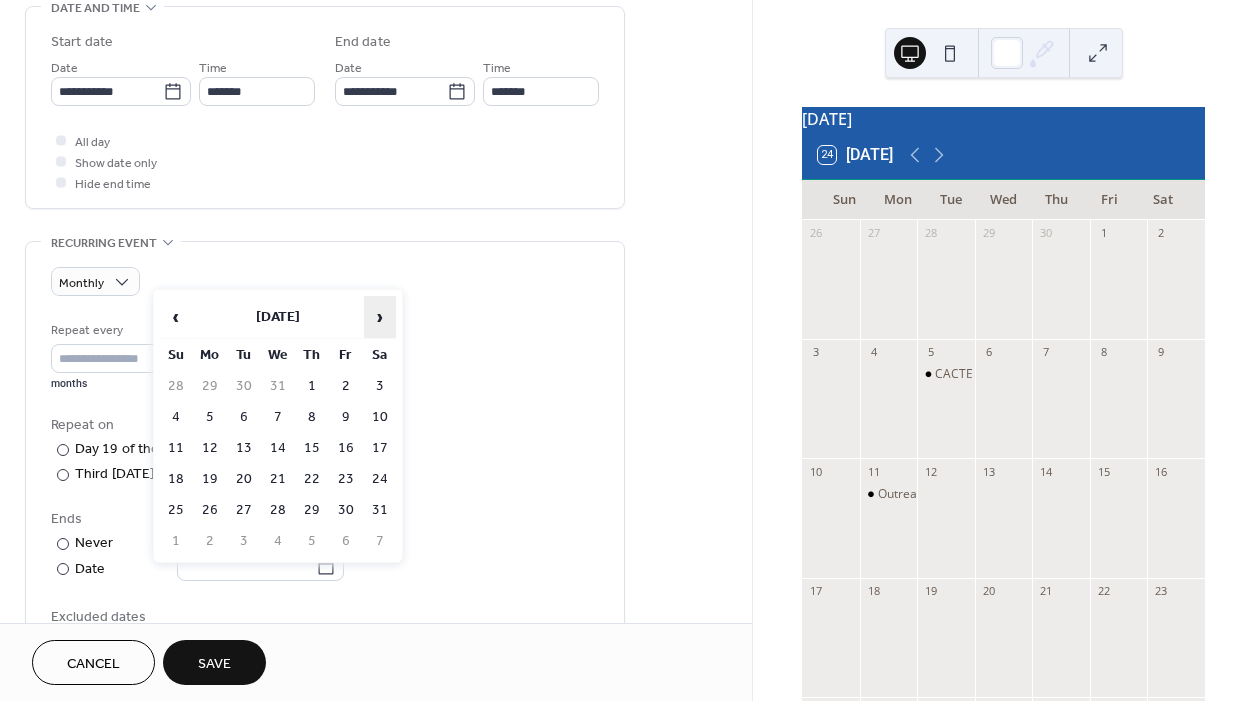 click on "›" at bounding box center (380, 317) 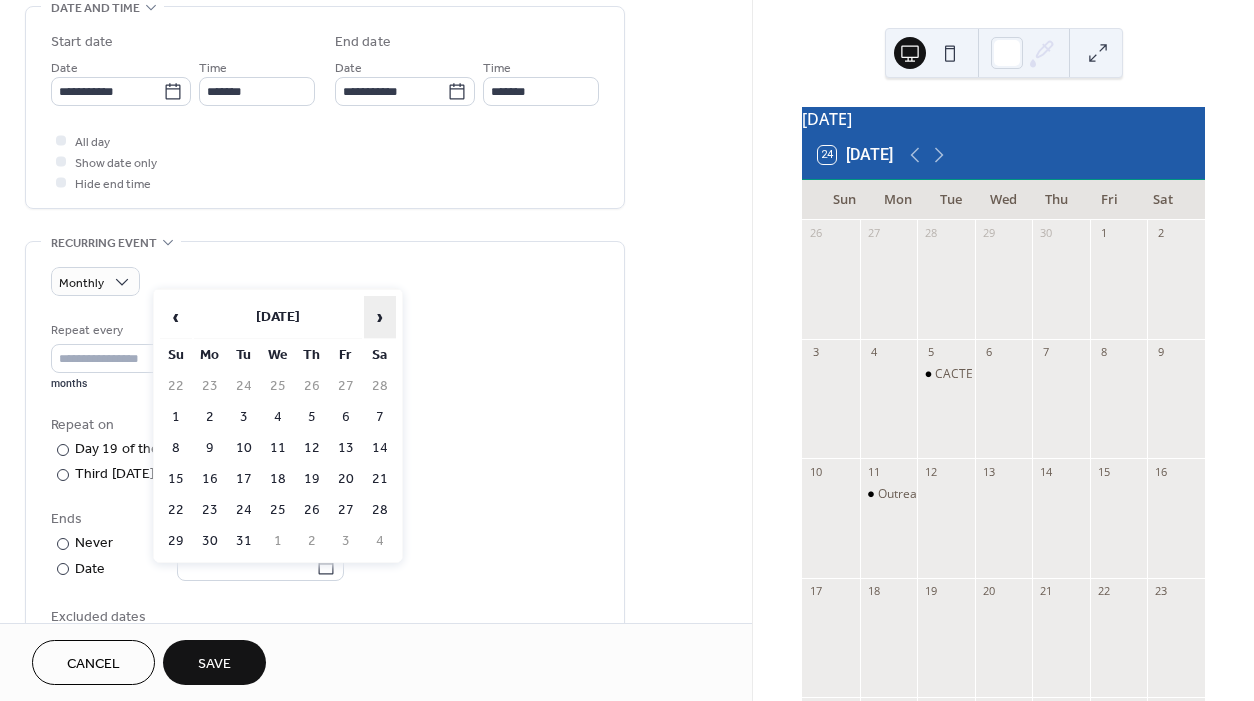 click on "›" at bounding box center [380, 317] 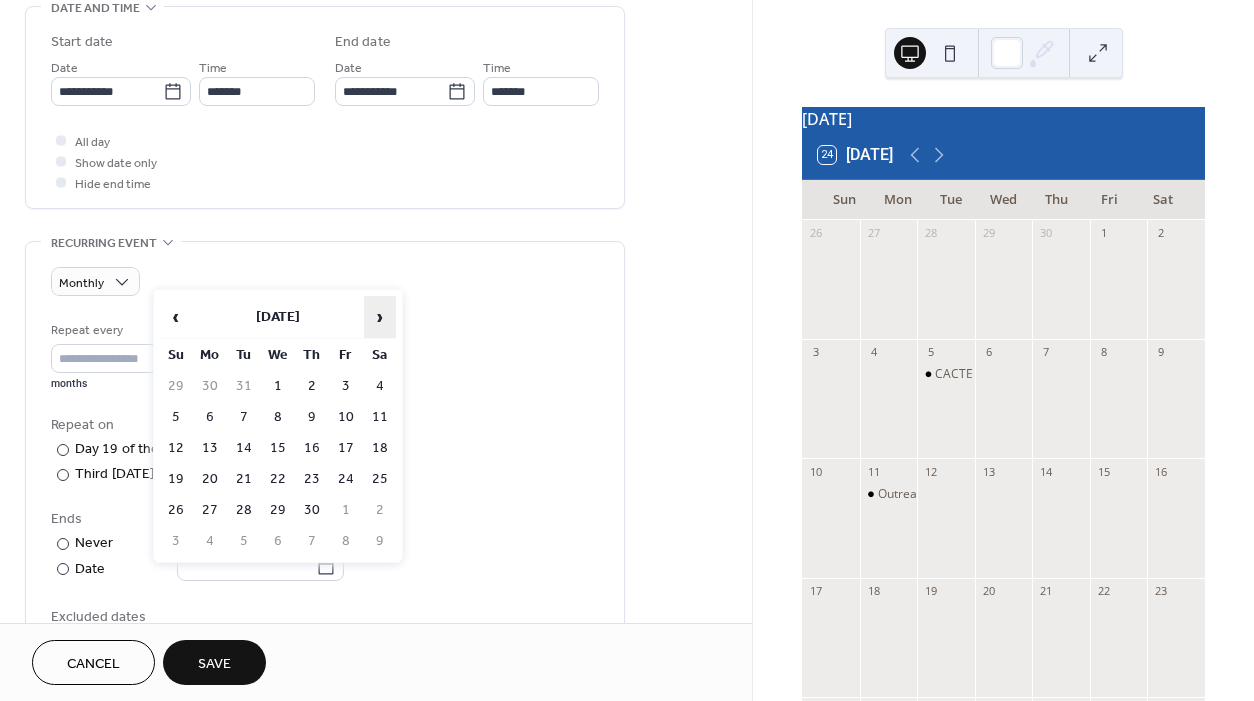 click on "›" at bounding box center [380, 317] 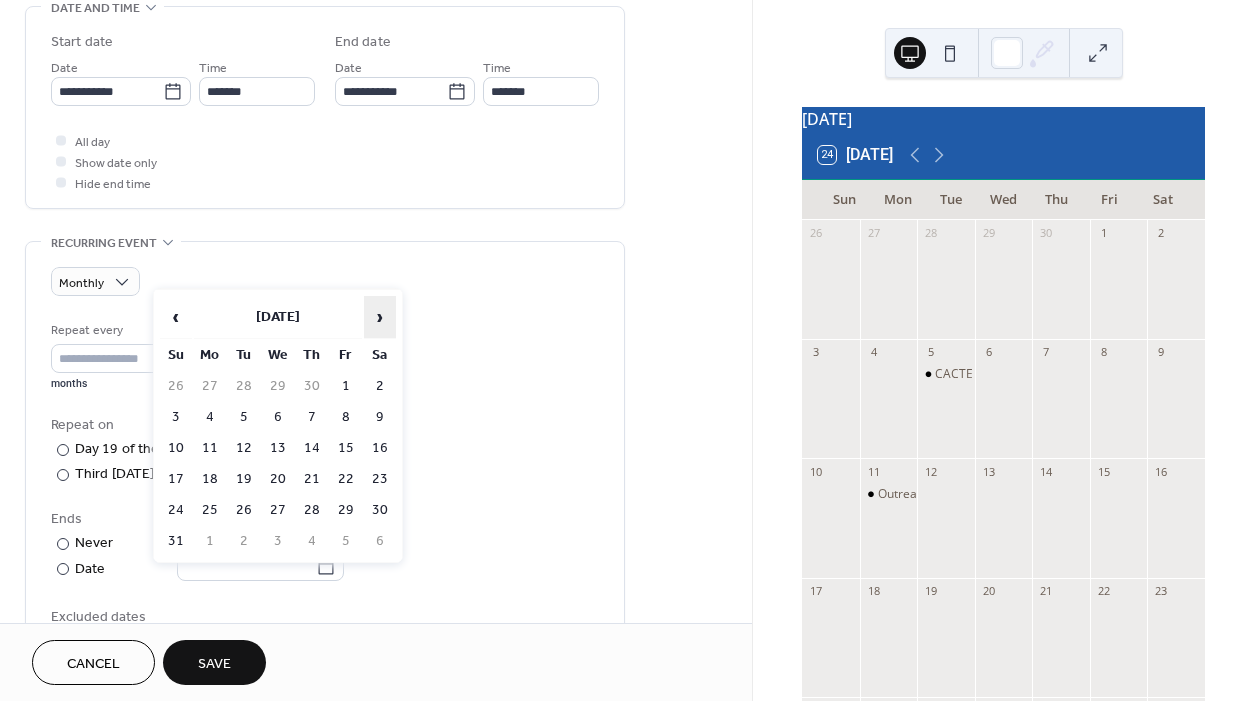 click on "›" at bounding box center [380, 317] 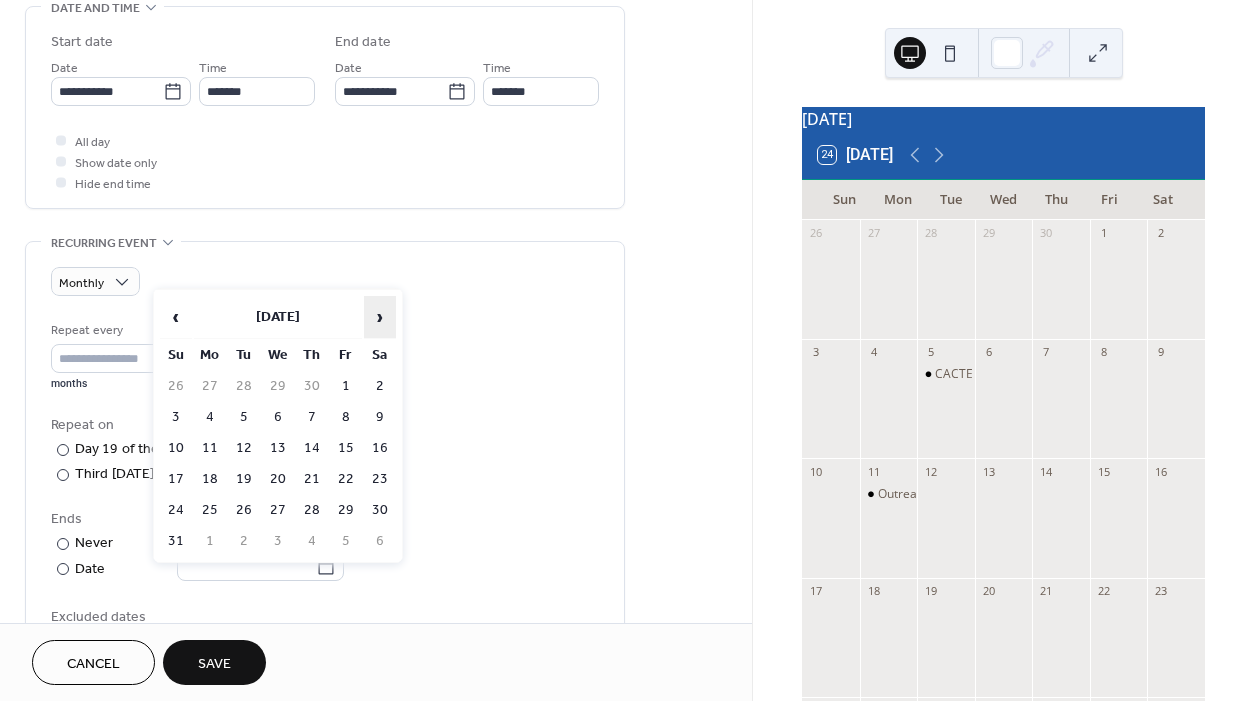 click on "›" at bounding box center (380, 317) 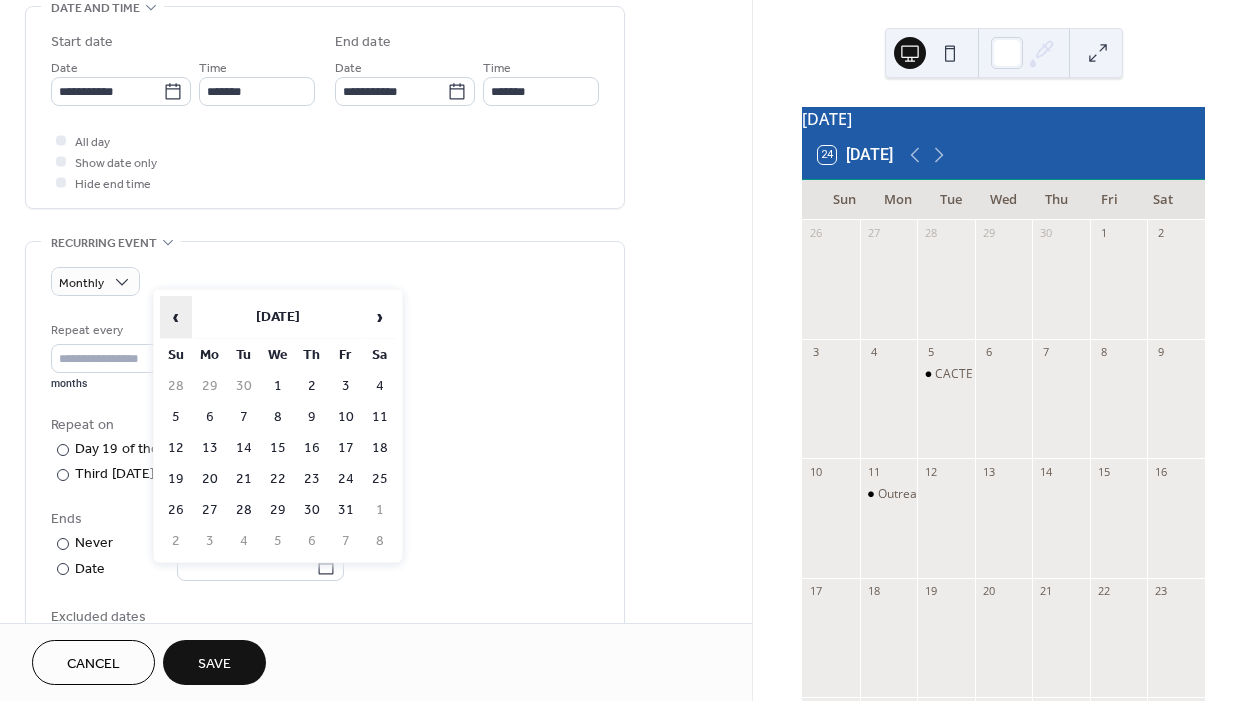 click on "‹" at bounding box center (176, 317) 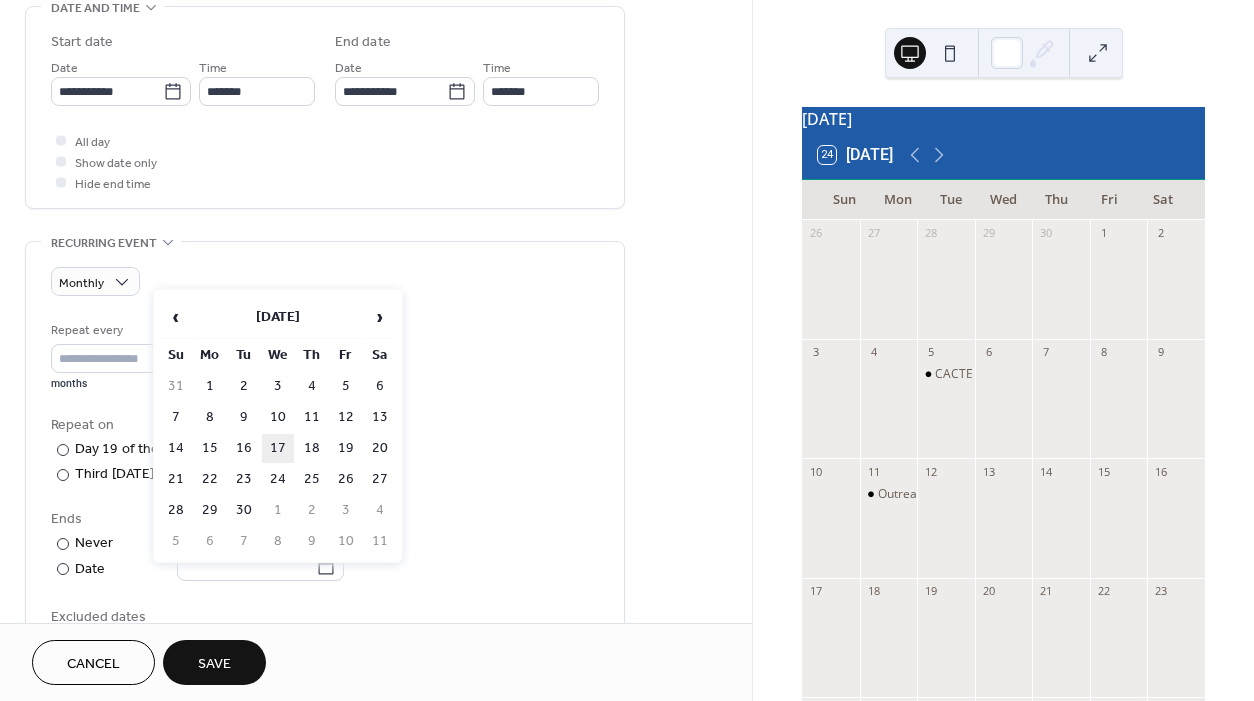 click on "17" at bounding box center [278, 448] 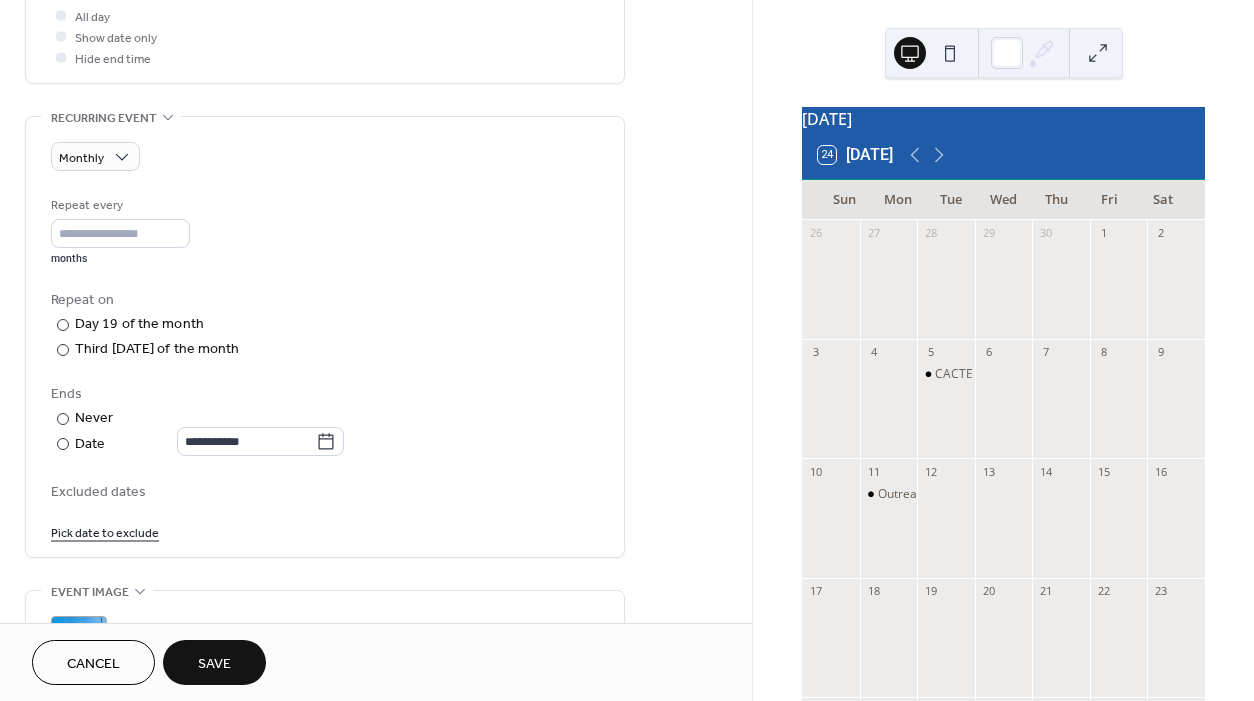 scroll, scrollTop: 779, scrollLeft: 0, axis: vertical 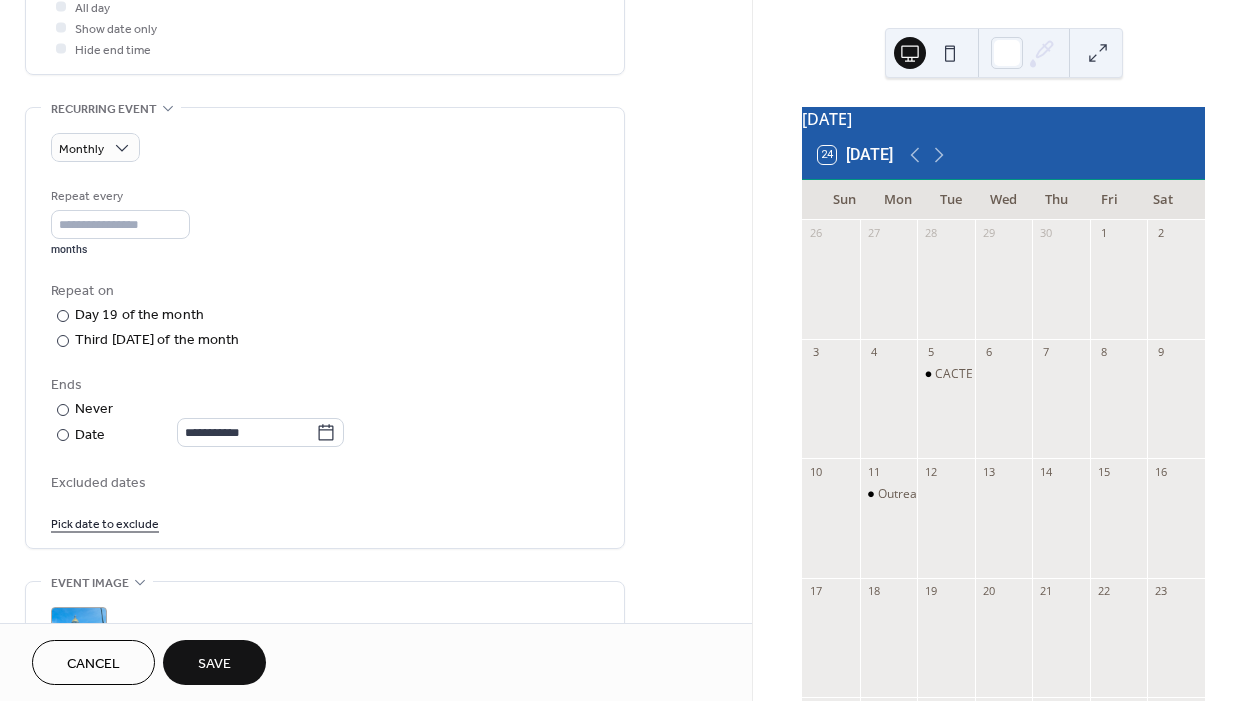 click on "Pick date to exclude" at bounding box center (105, 522) 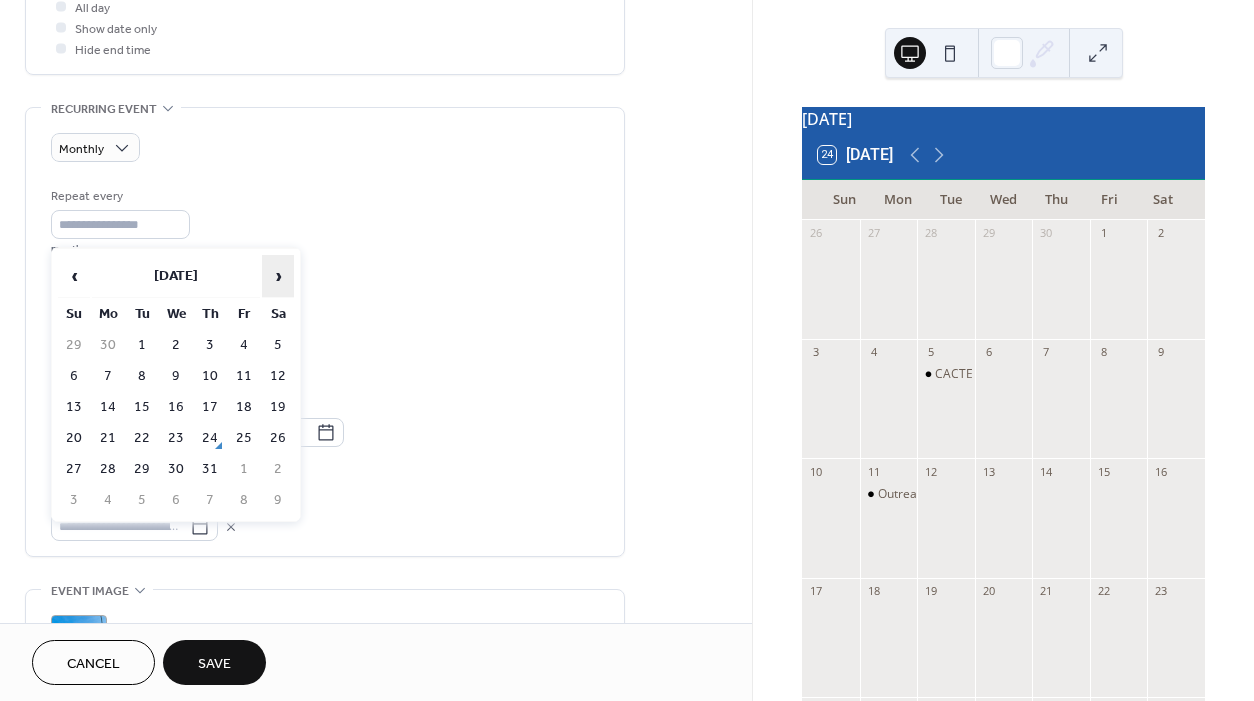 click on "›" at bounding box center [278, 276] 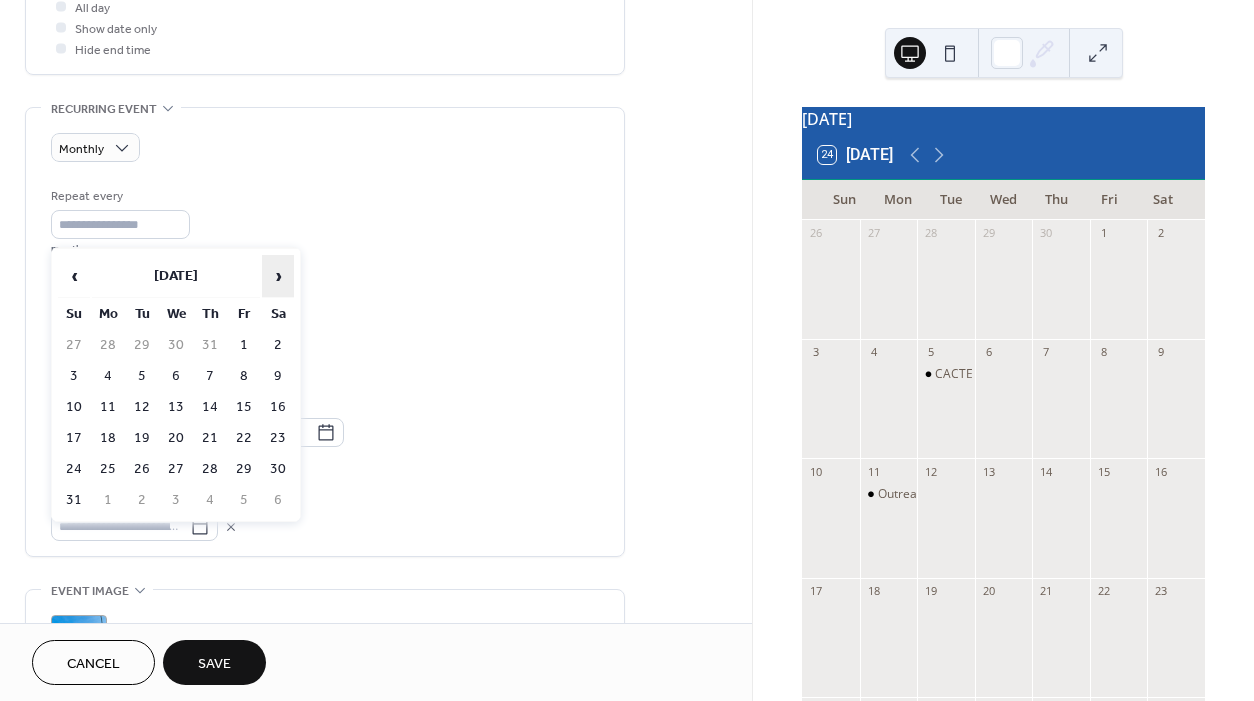 click on "›" at bounding box center [278, 276] 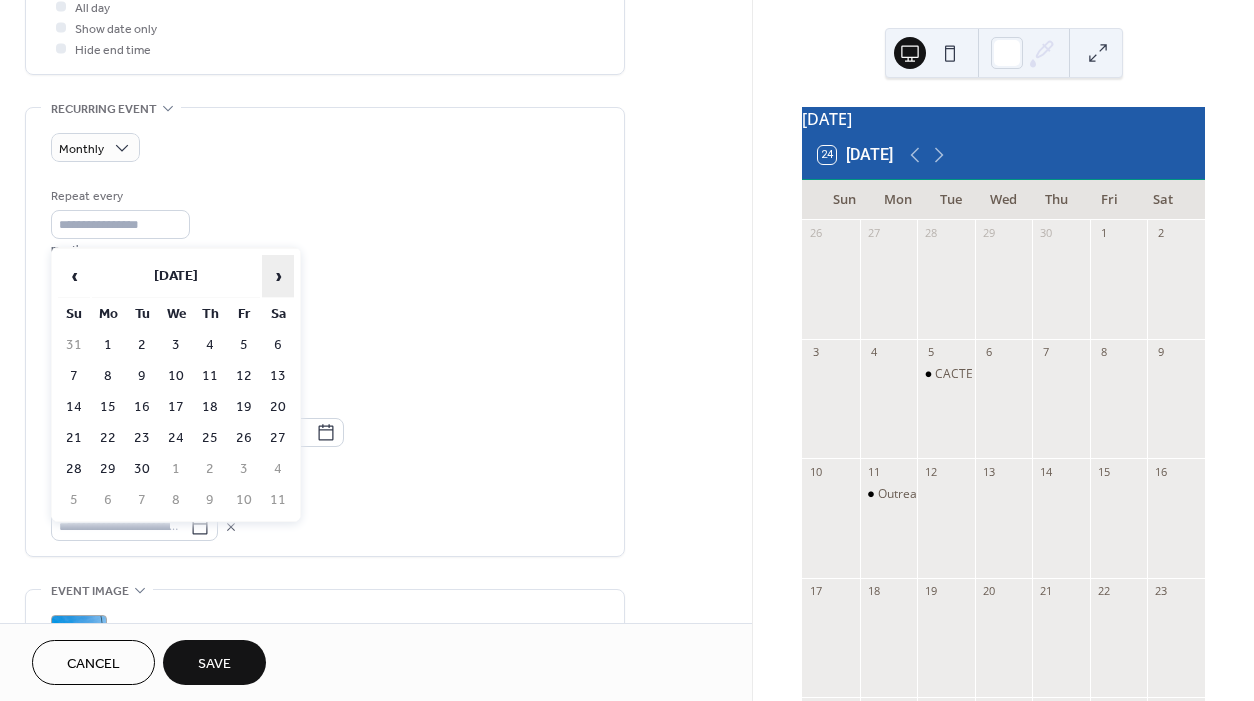click on "›" at bounding box center (278, 276) 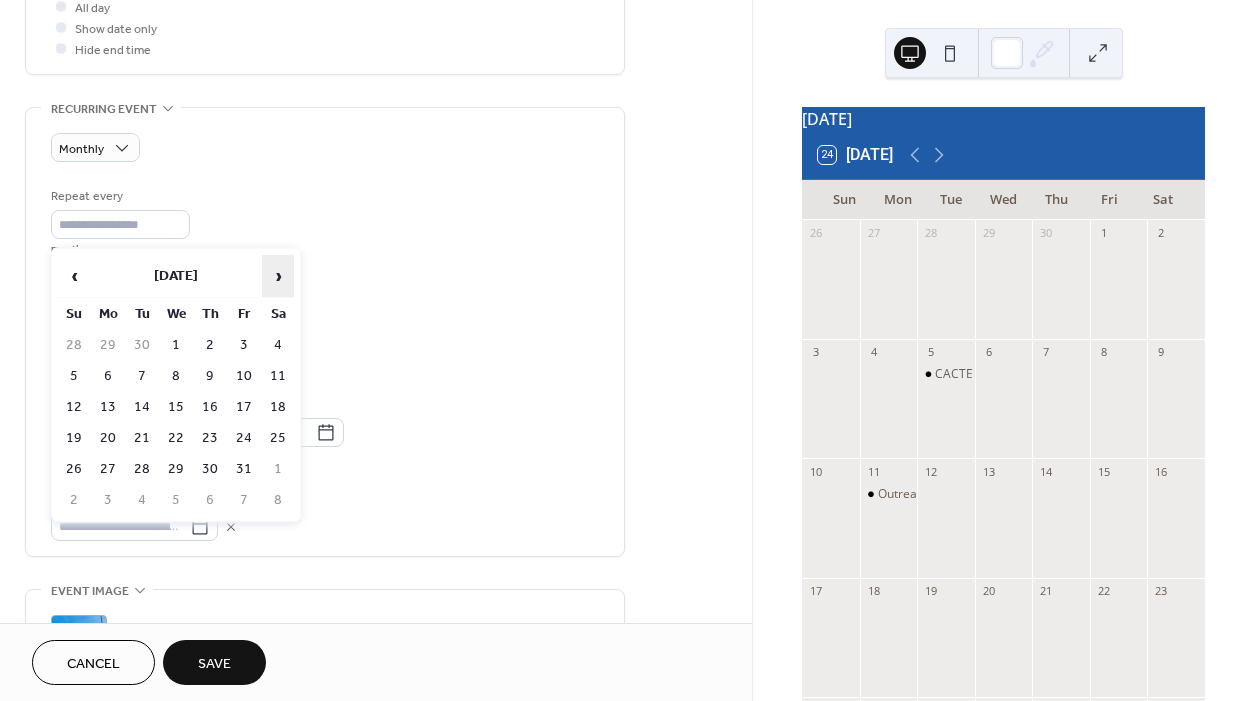 click on "›" at bounding box center [278, 276] 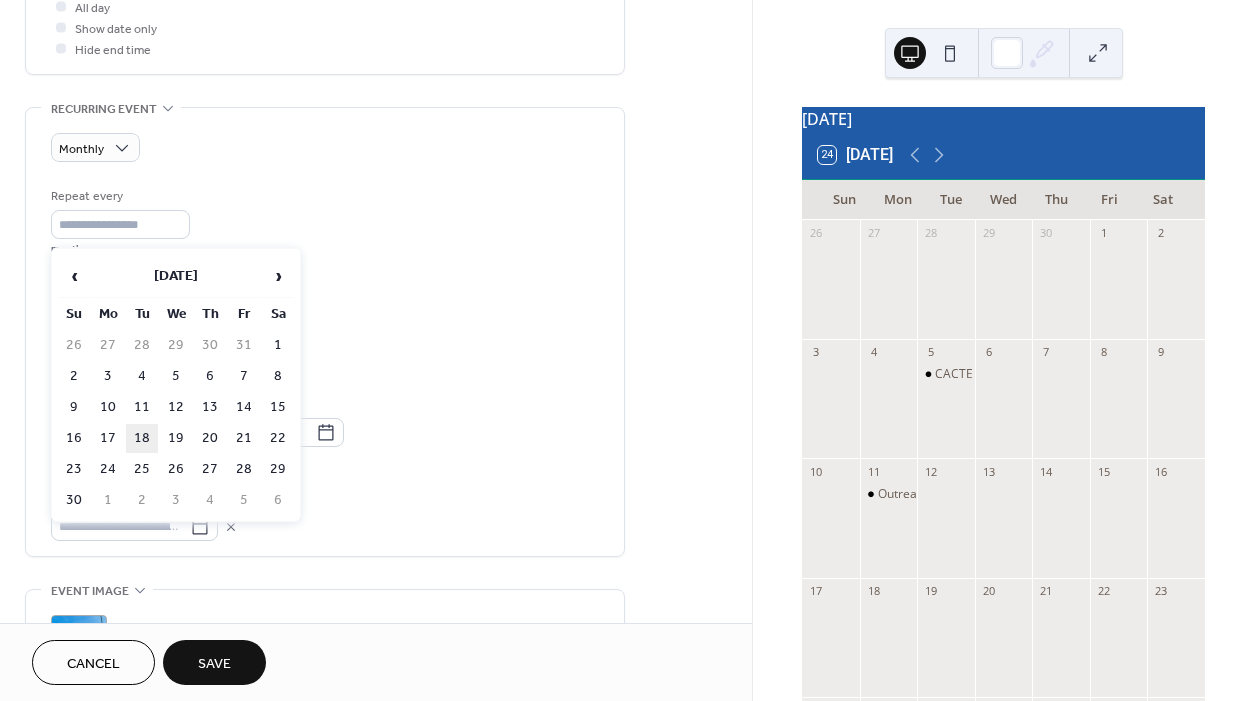click on "18" at bounding box center (142, 438) 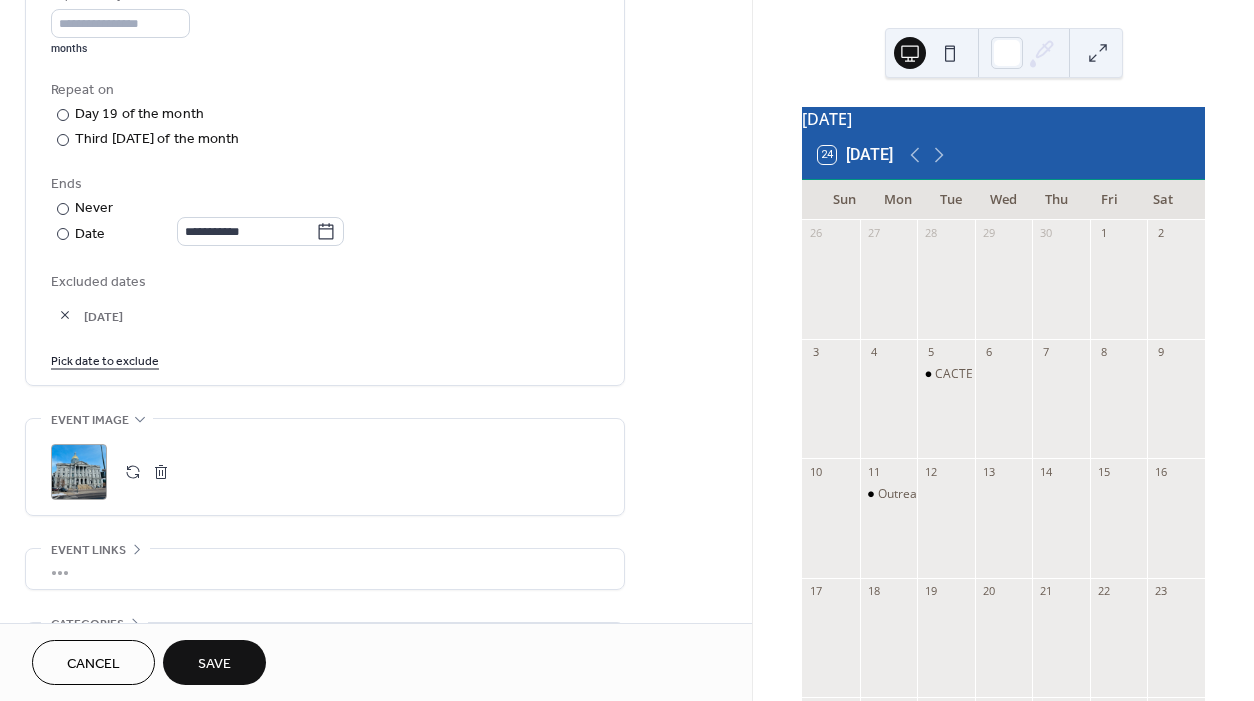 scroll, scrollTop: 967, scrollLeft: 0, axis: vertical 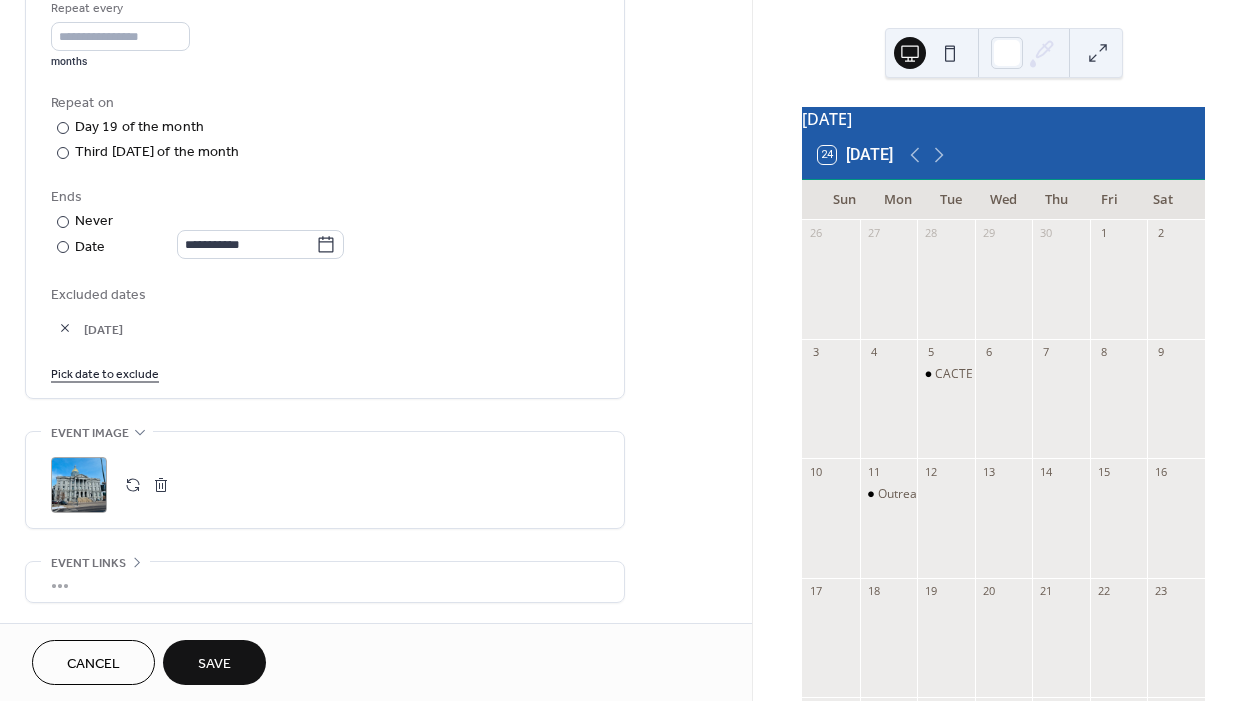 click on "Save" at bounding box center (214, 664) 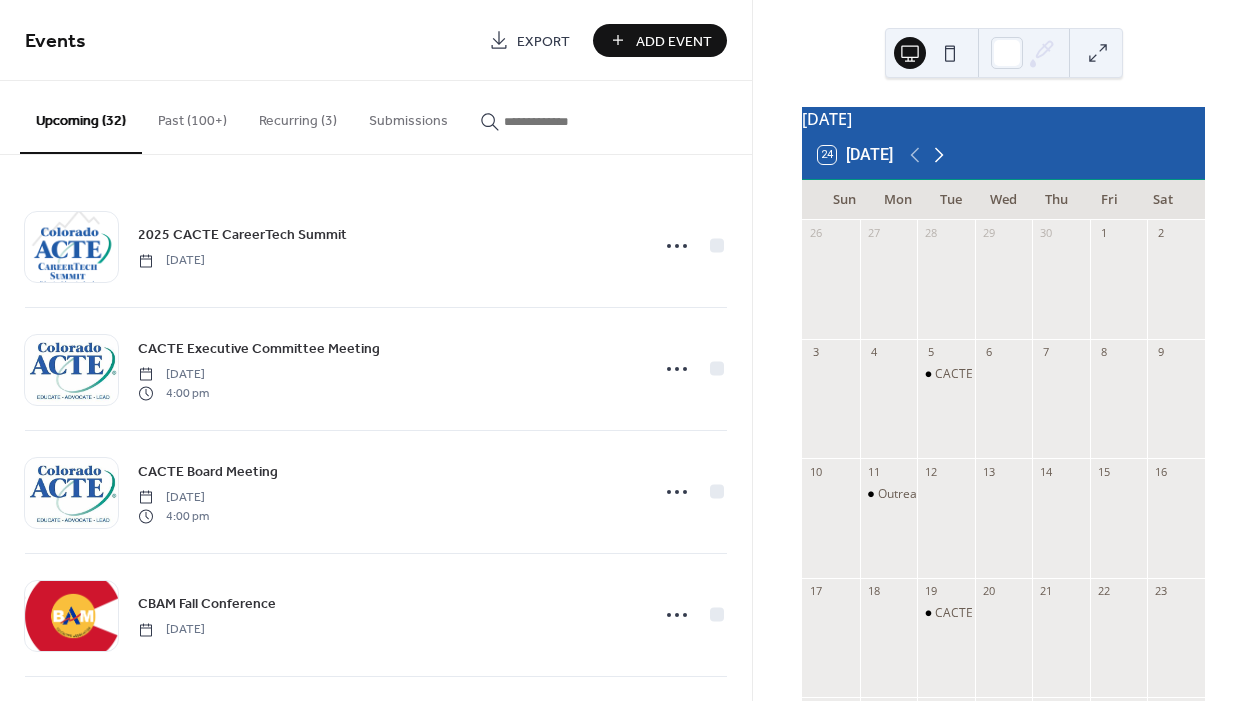 click 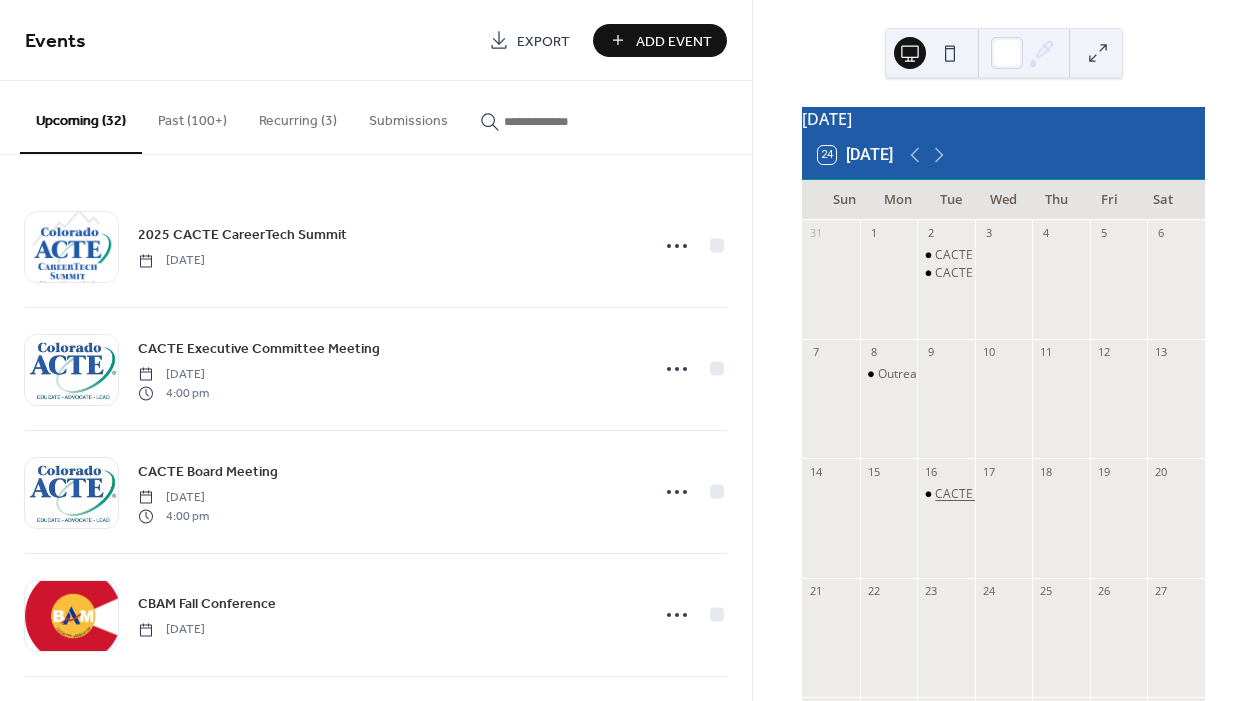click on "CACTE Legislative Committee" at bounding box center (1017, 494) 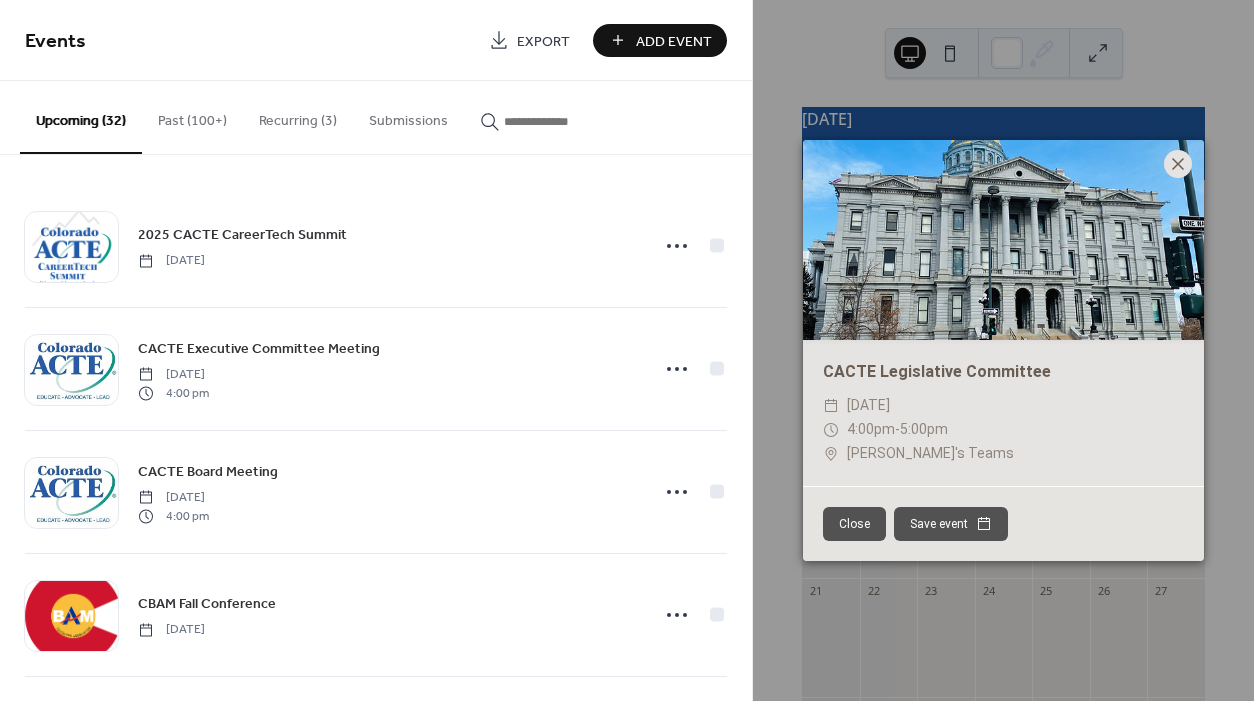 click 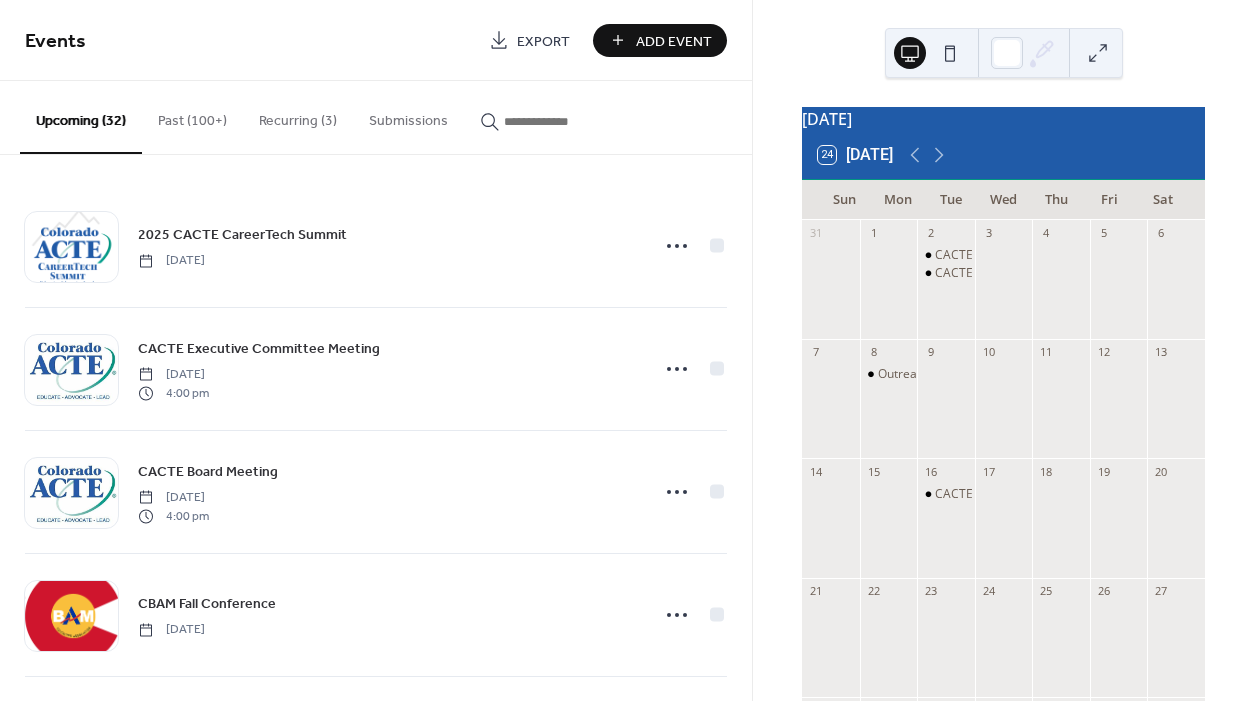 click on "Add Event" at bounding box center [674, 41] 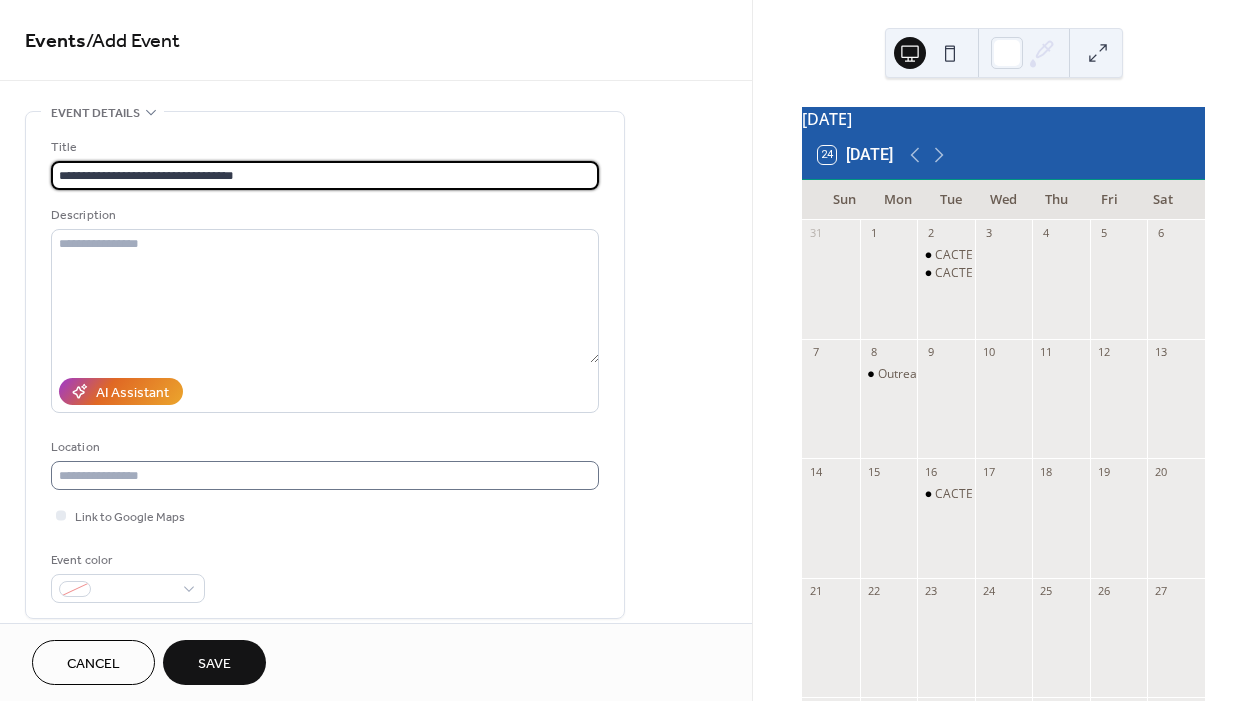 type on "**********" 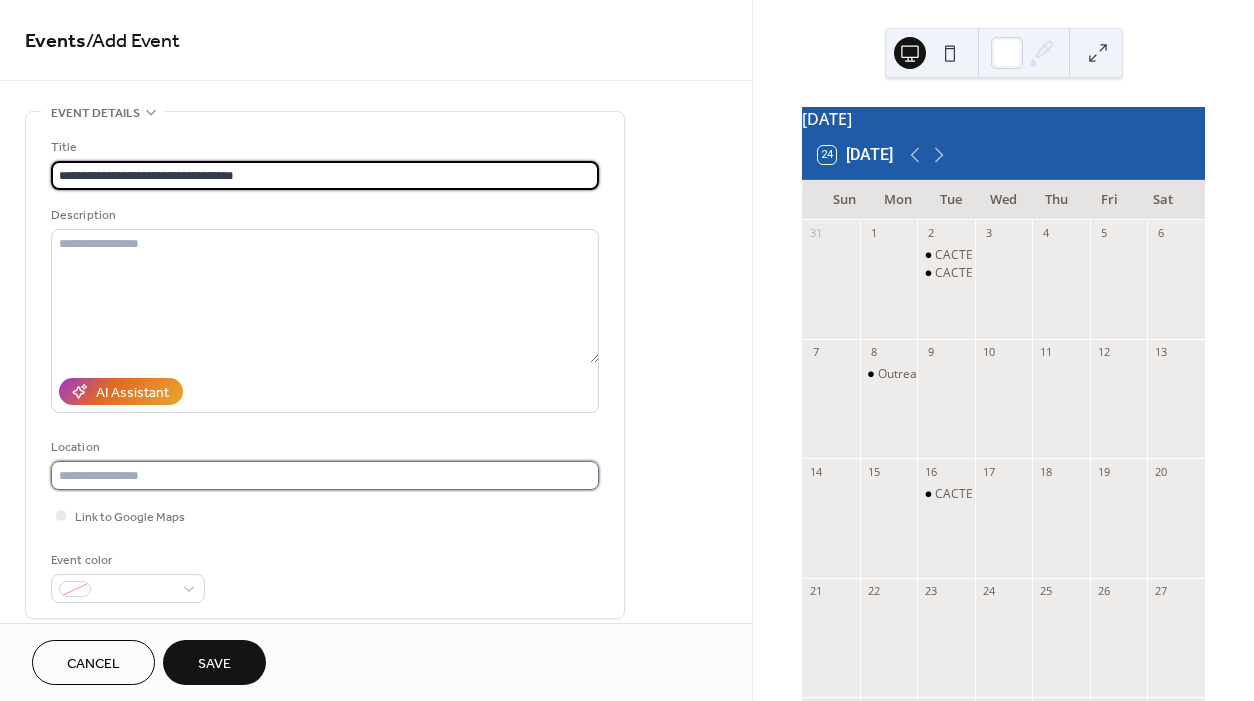 click at bounding box center [325, 475] 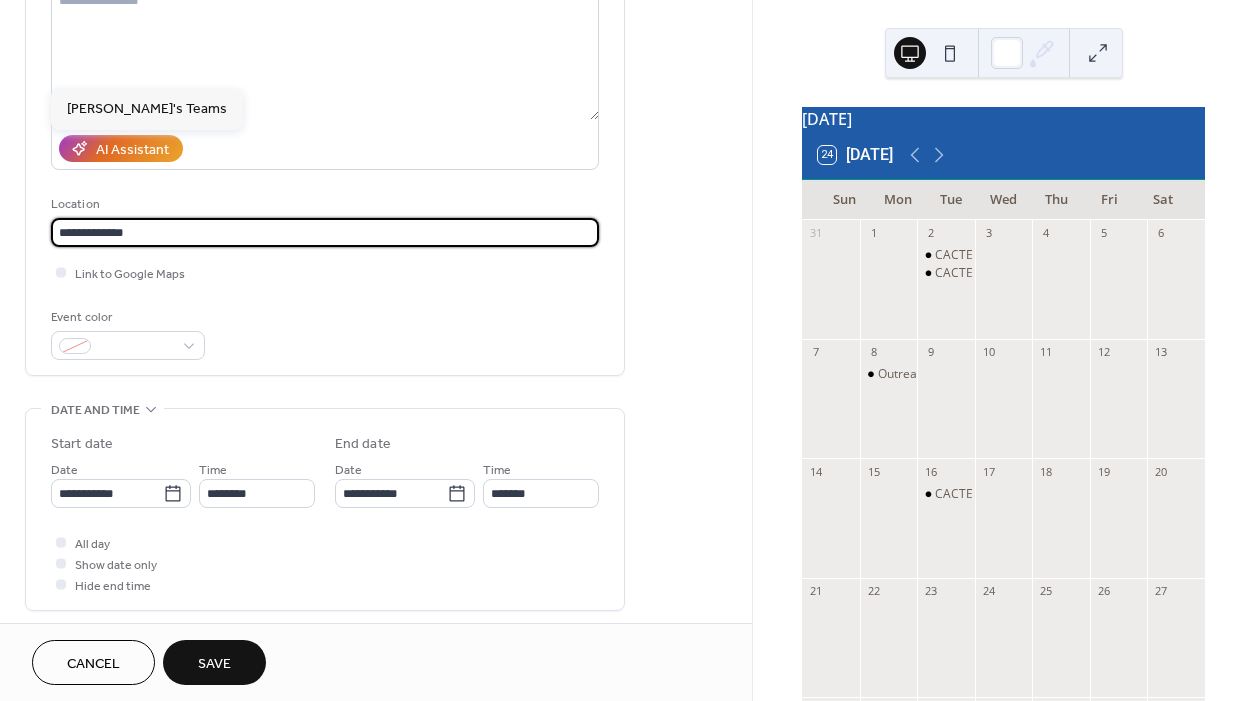 scroll, scrollTop: 253, scrollLeft: 0, axis: vertical 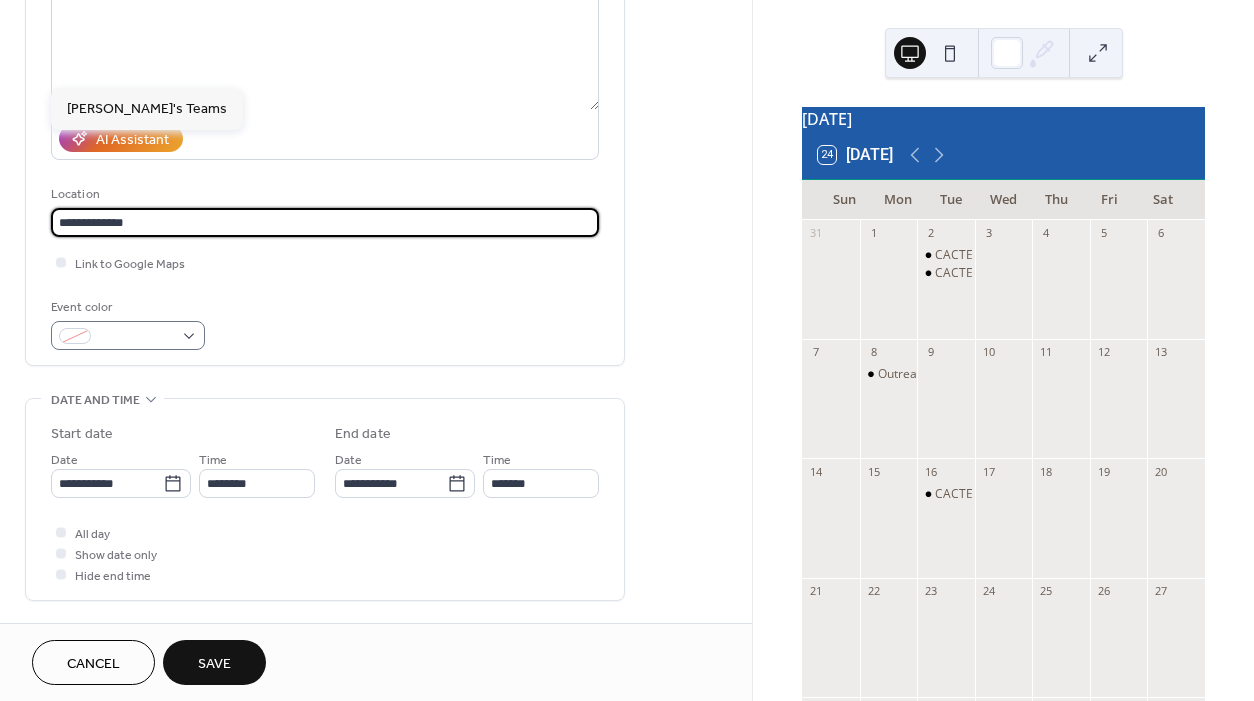 type on "**********" 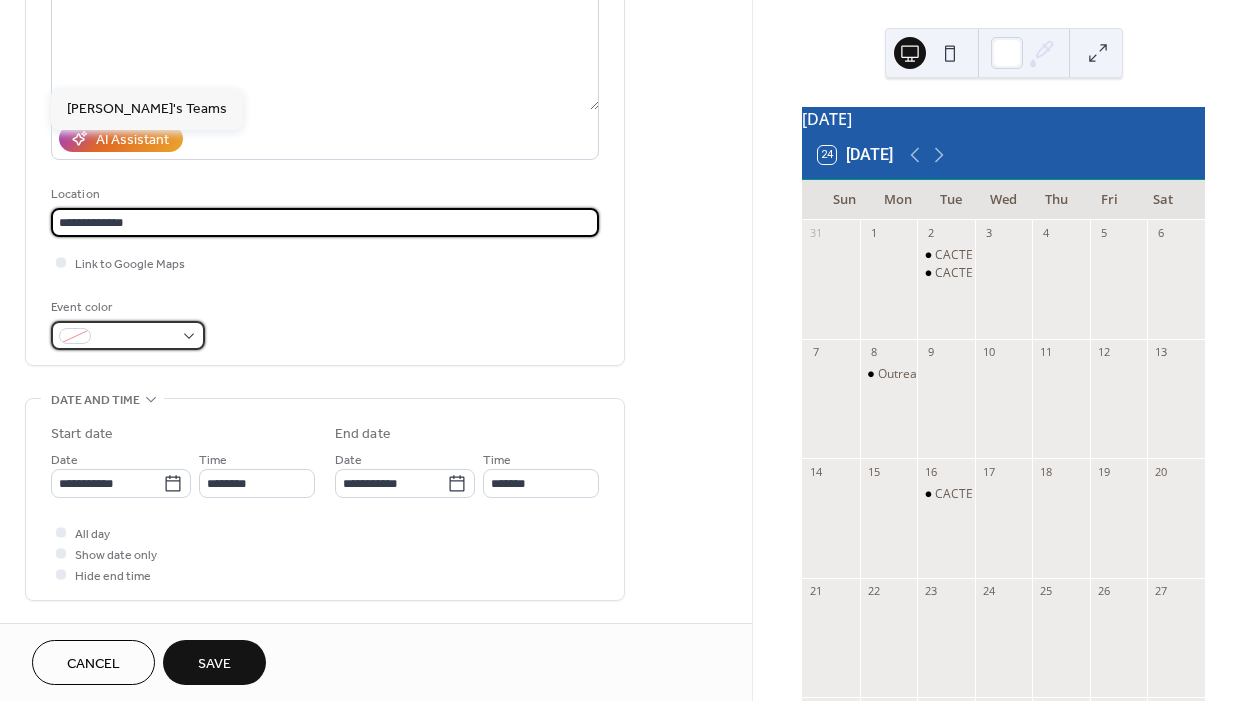 click at bounding box center [128, 335] 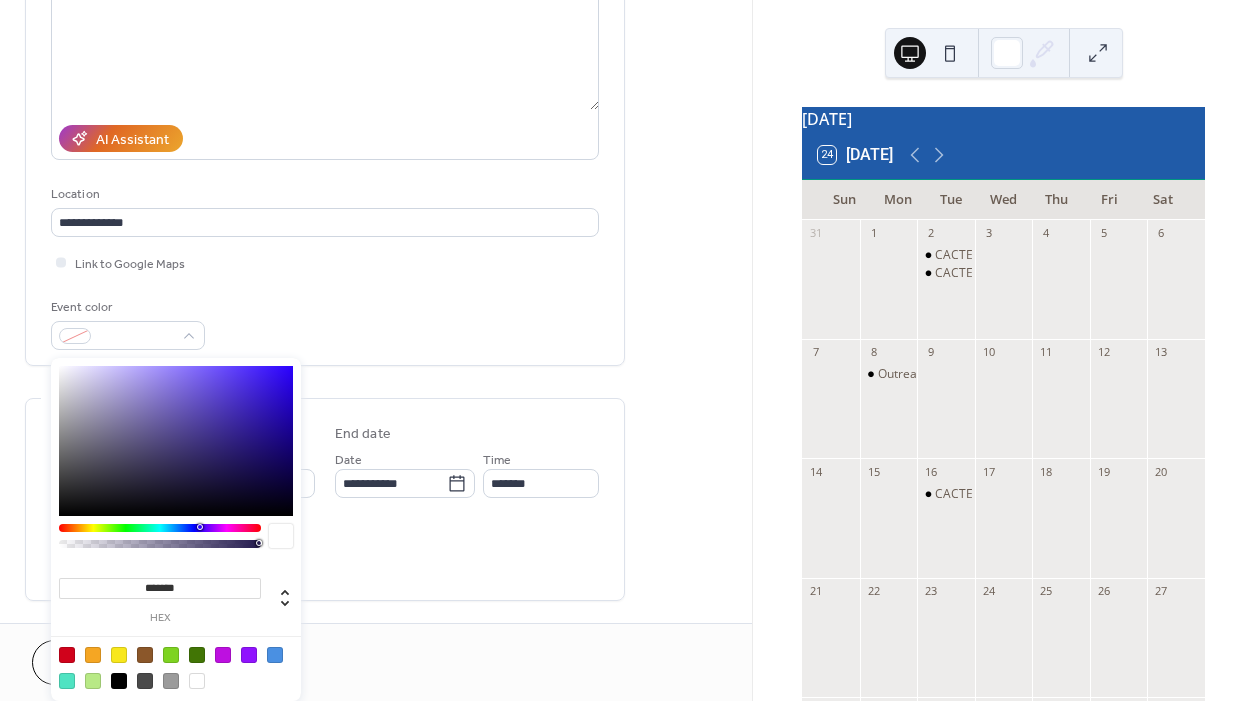 click at bounding box center (119, 681) 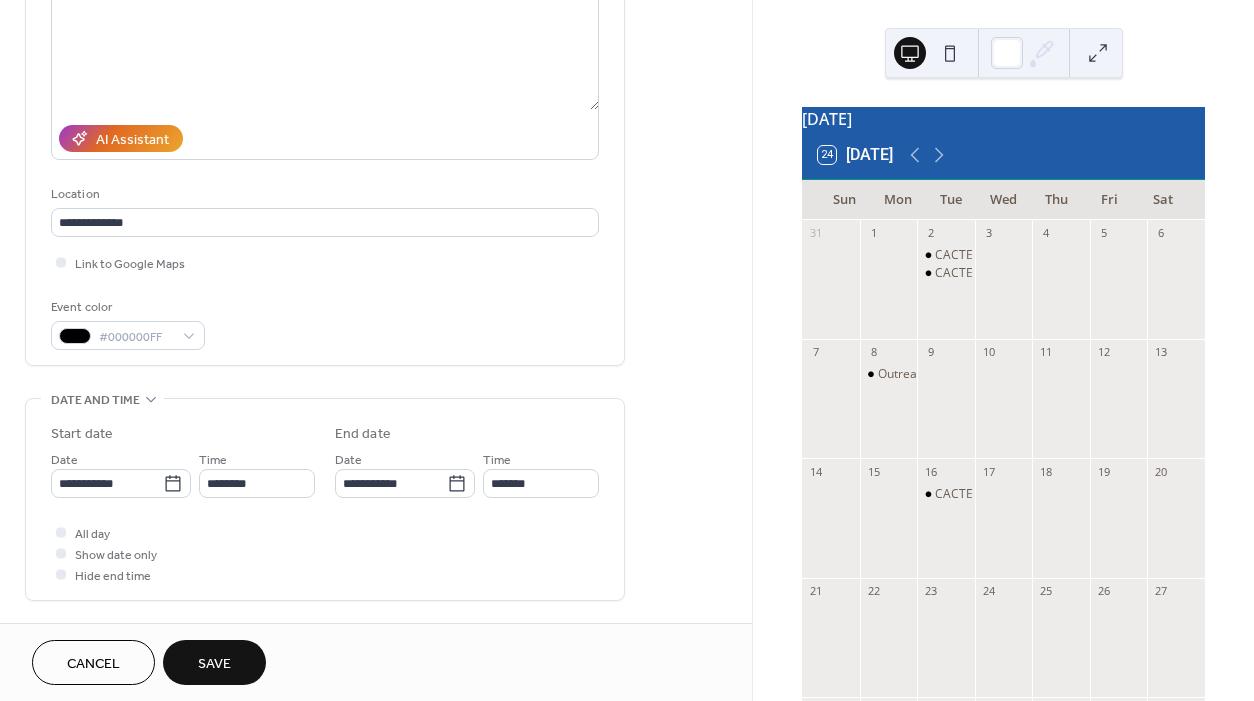 click on "Event color #000000FF" at bounding box center [325, 323] 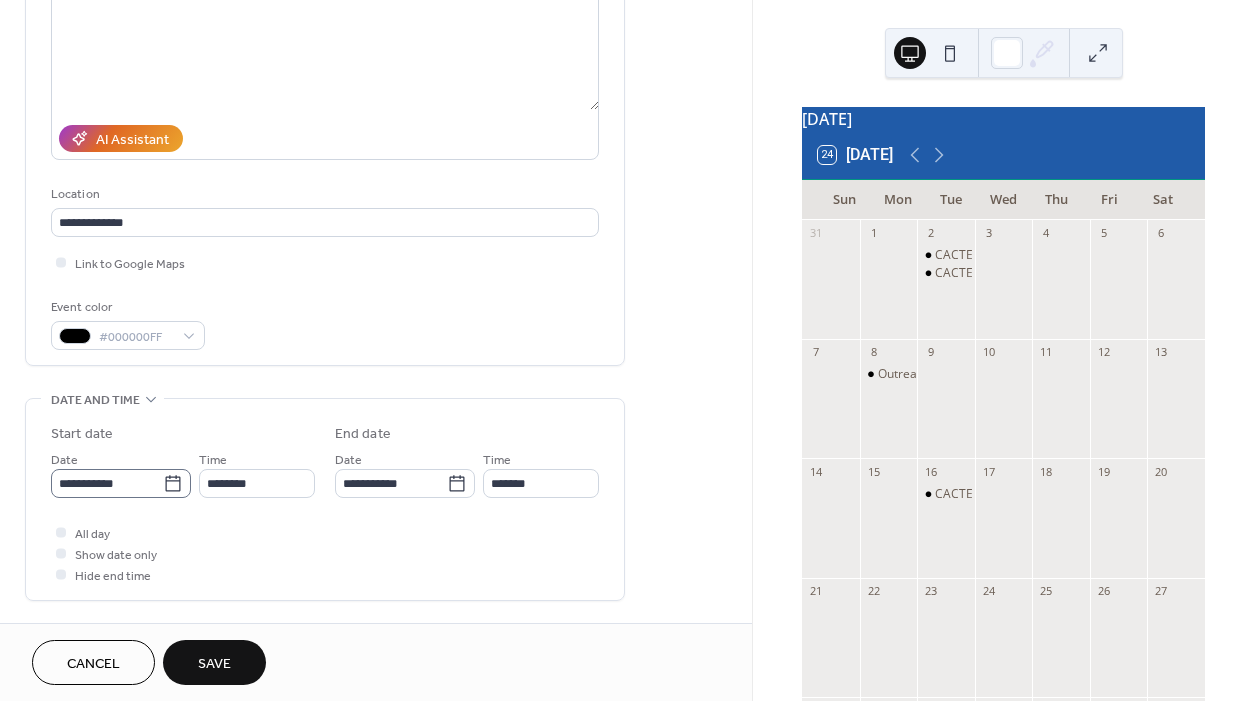 click 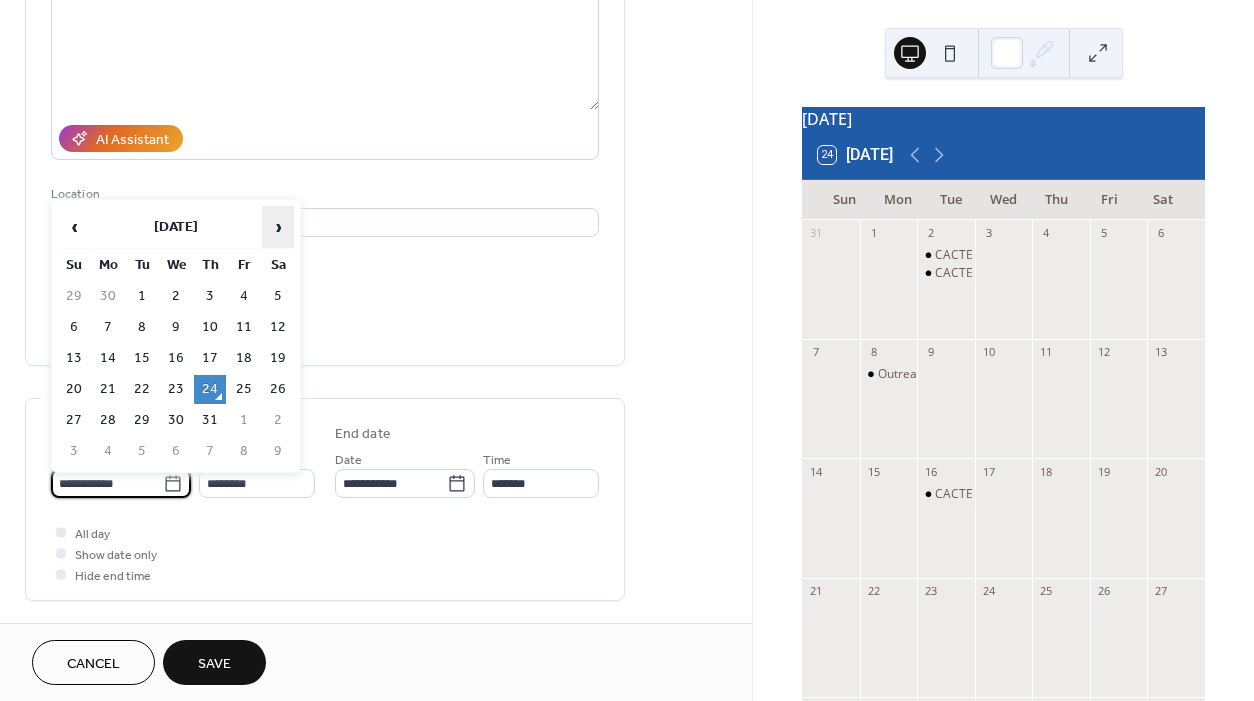 click on "›" at bounding box center [278, 227] 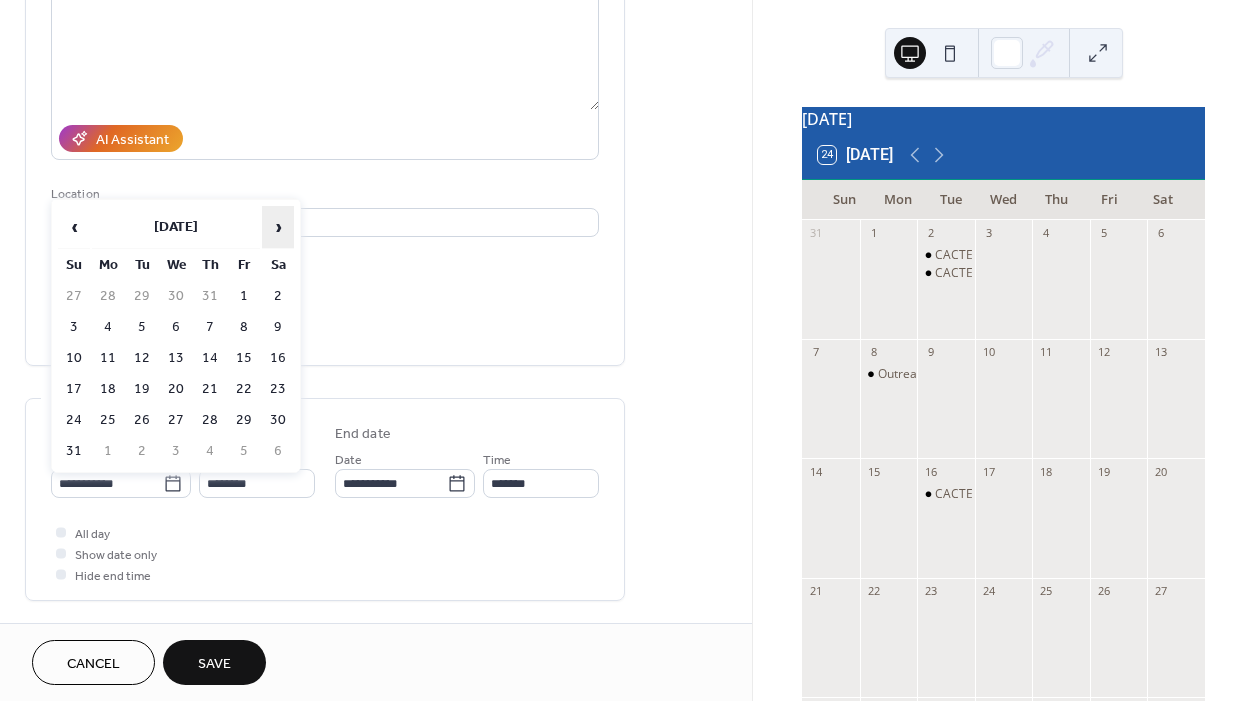 click on "›" at bounding box center (278, 227) 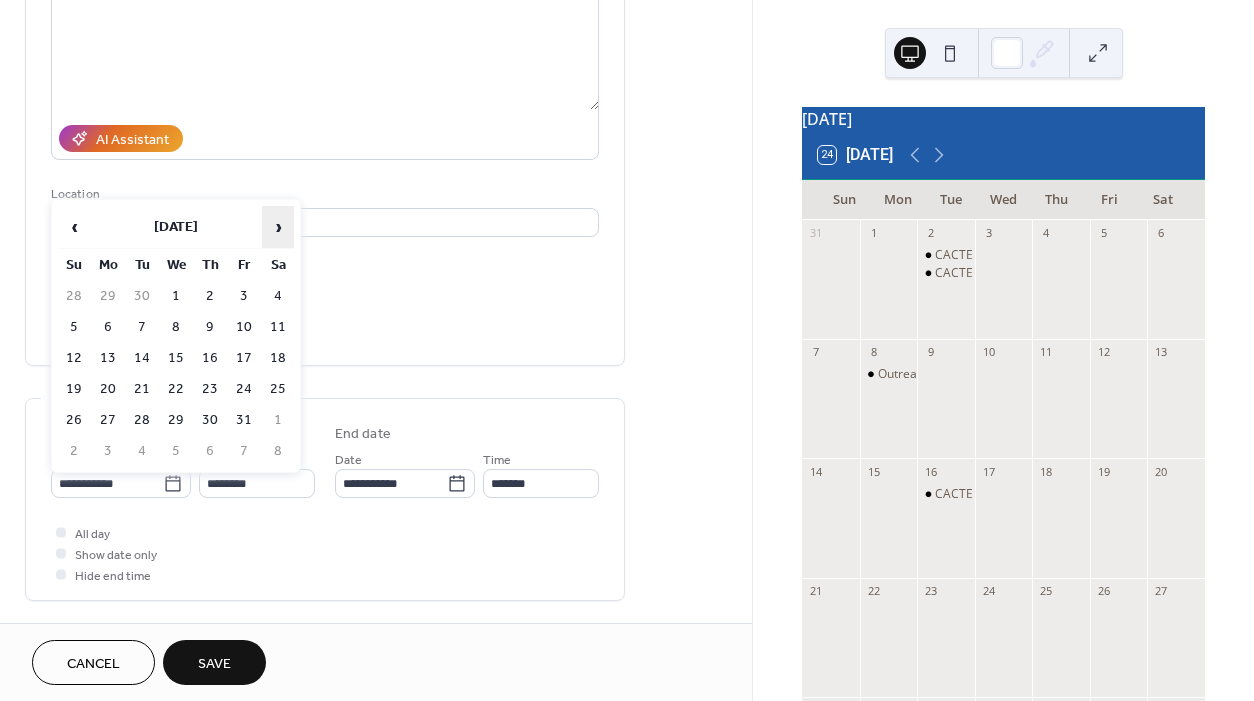 click on "›" at bounding box center (278, 227) 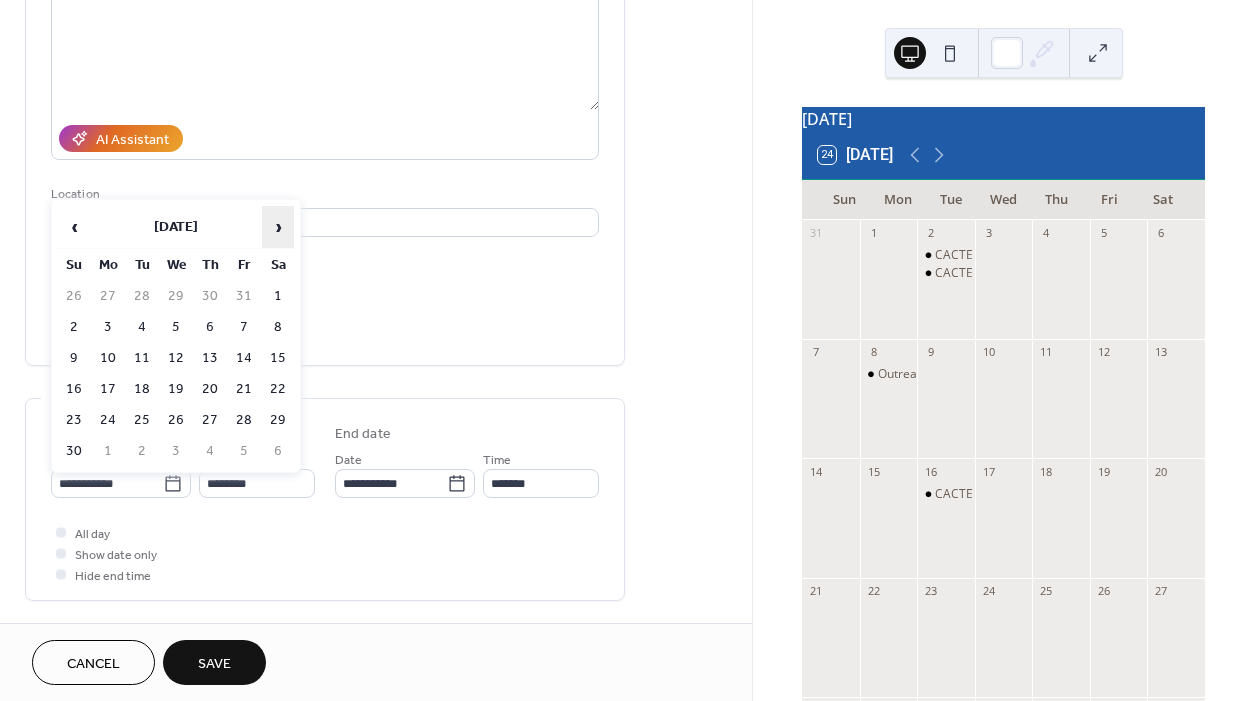 click on "›" at bounding box center (278, 227) 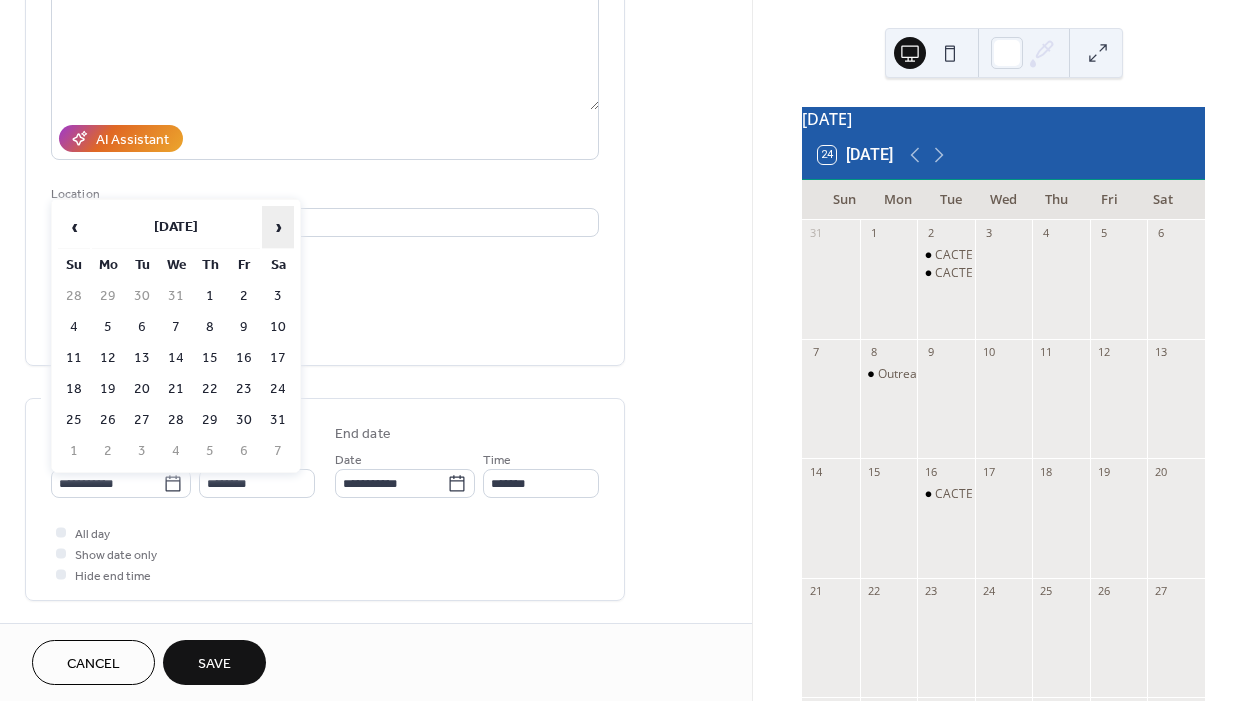 click on "›" at bounding box center (278, 227) 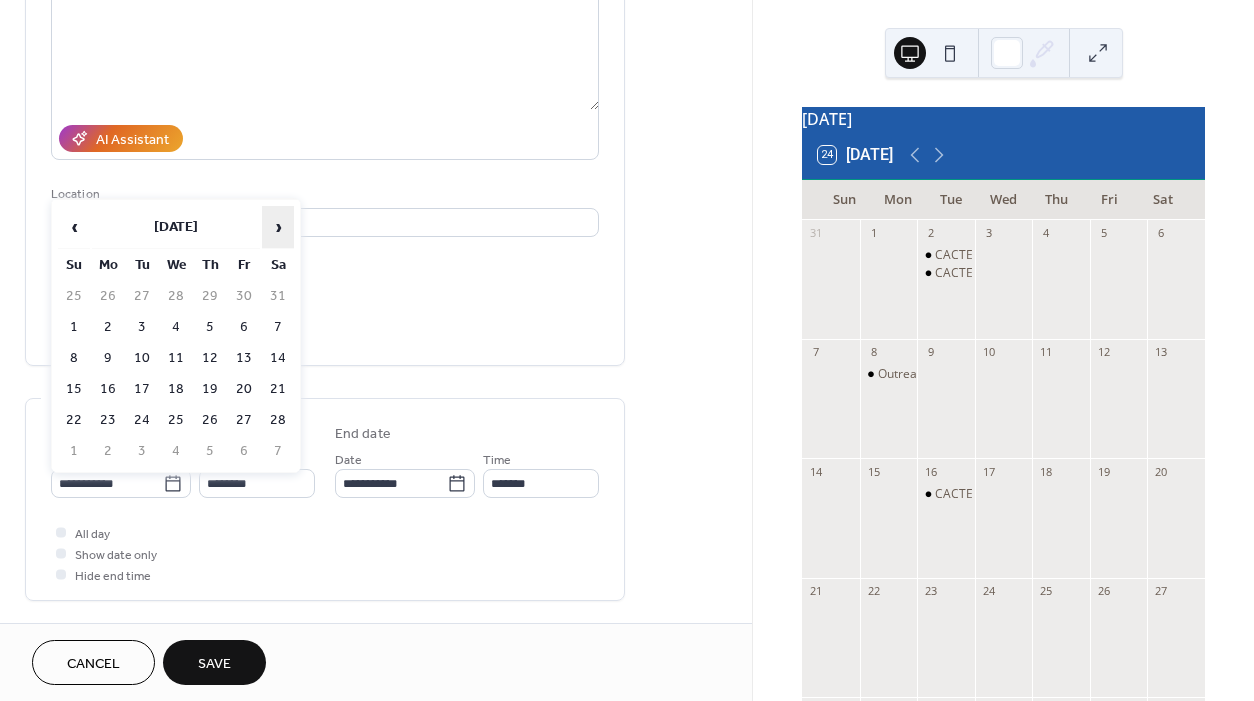 click on "›" at bounding box center [278, 227] 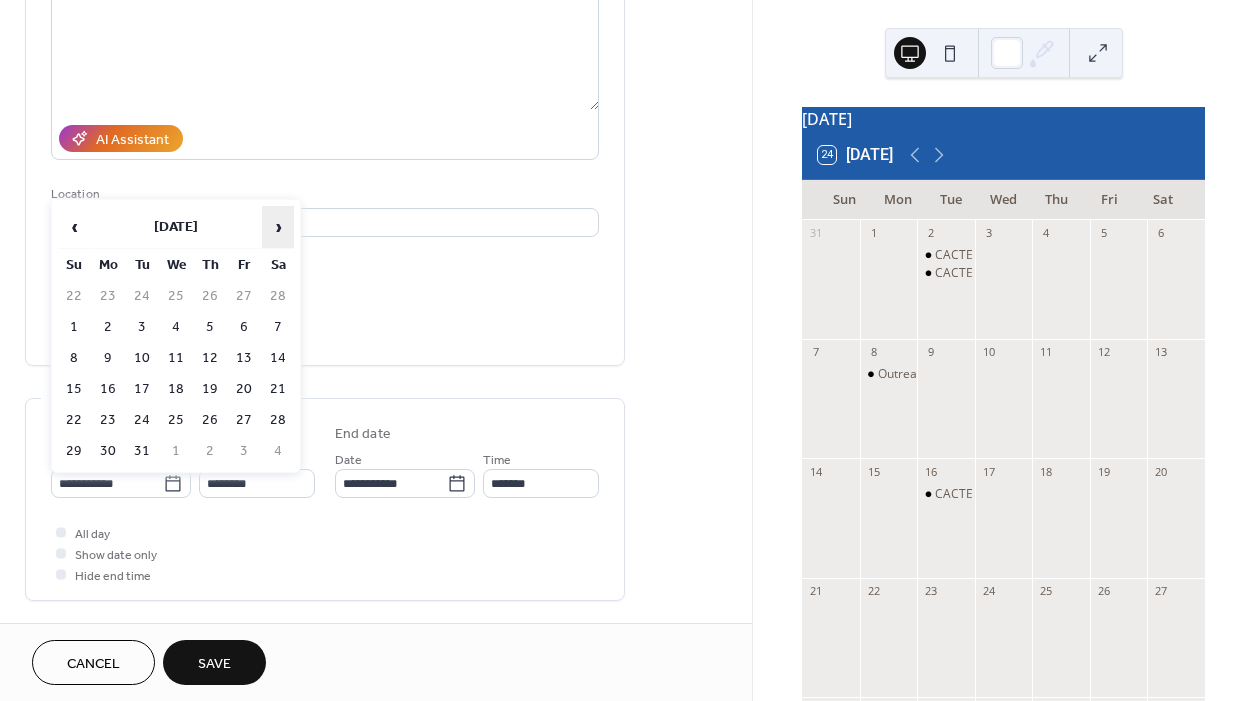 click on "›" at bounding box center (278, 227) 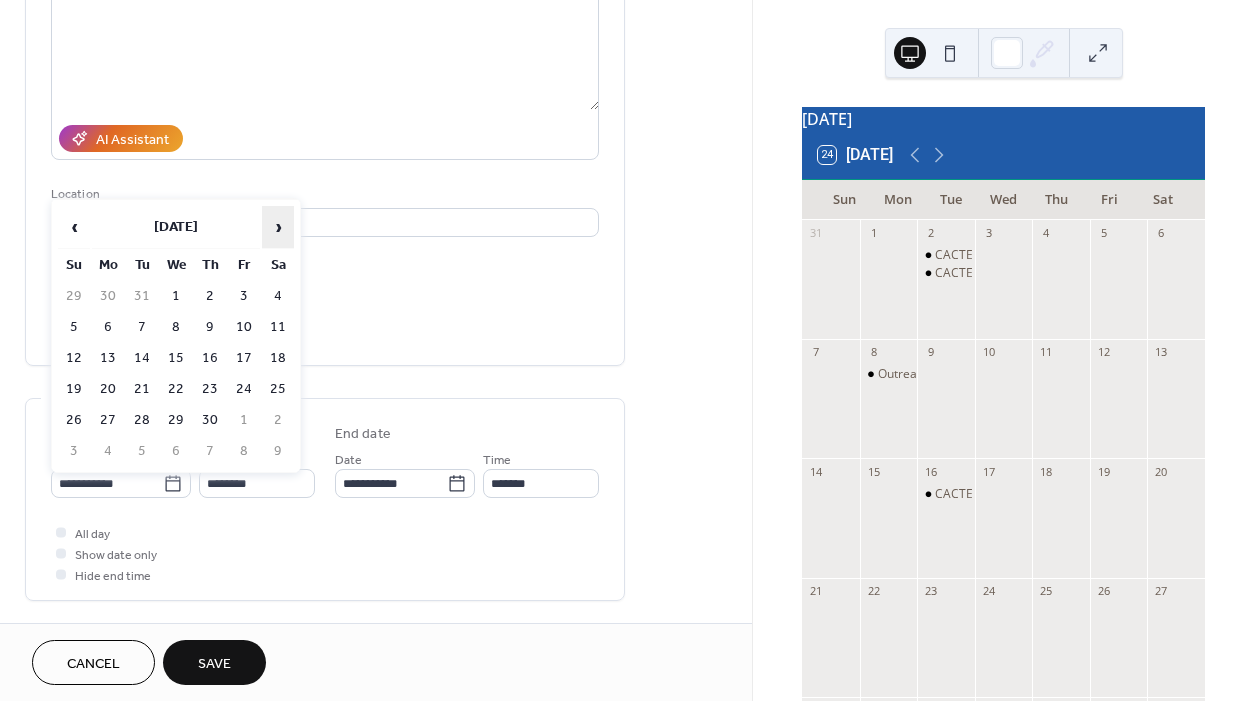 click on "›" at bounding box center (278, 227) 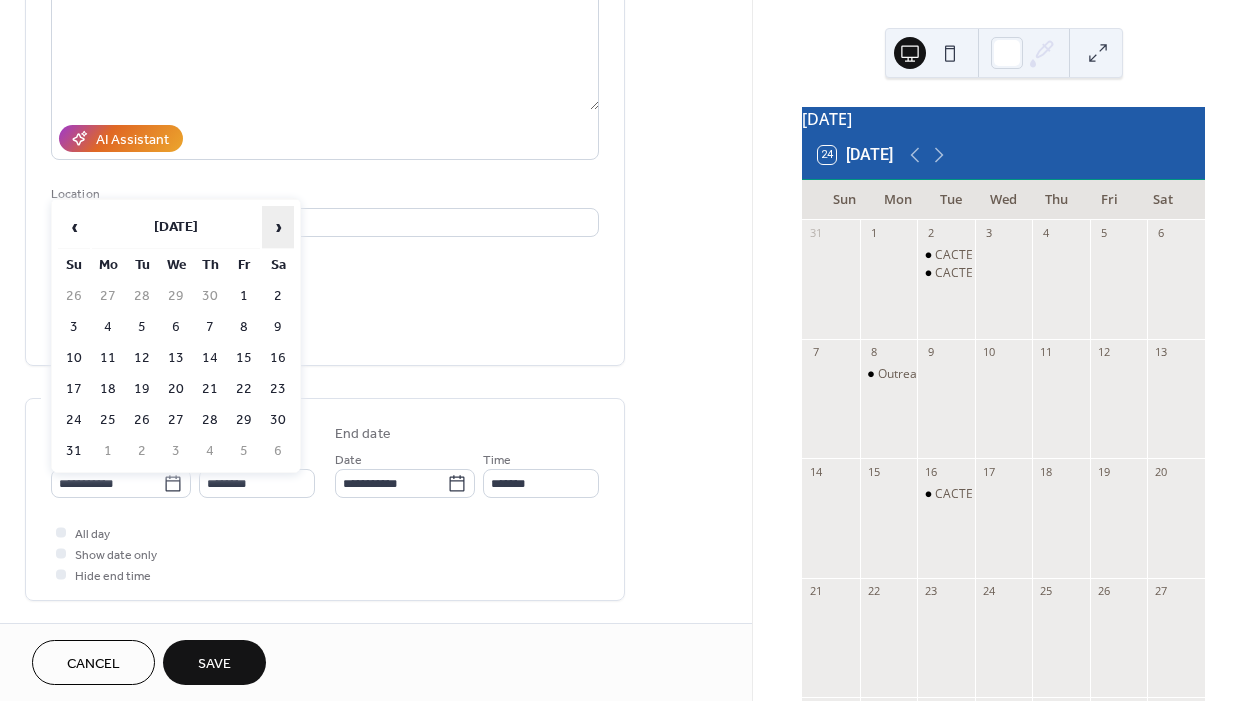 click on "›" at bounding box center [278, 227] 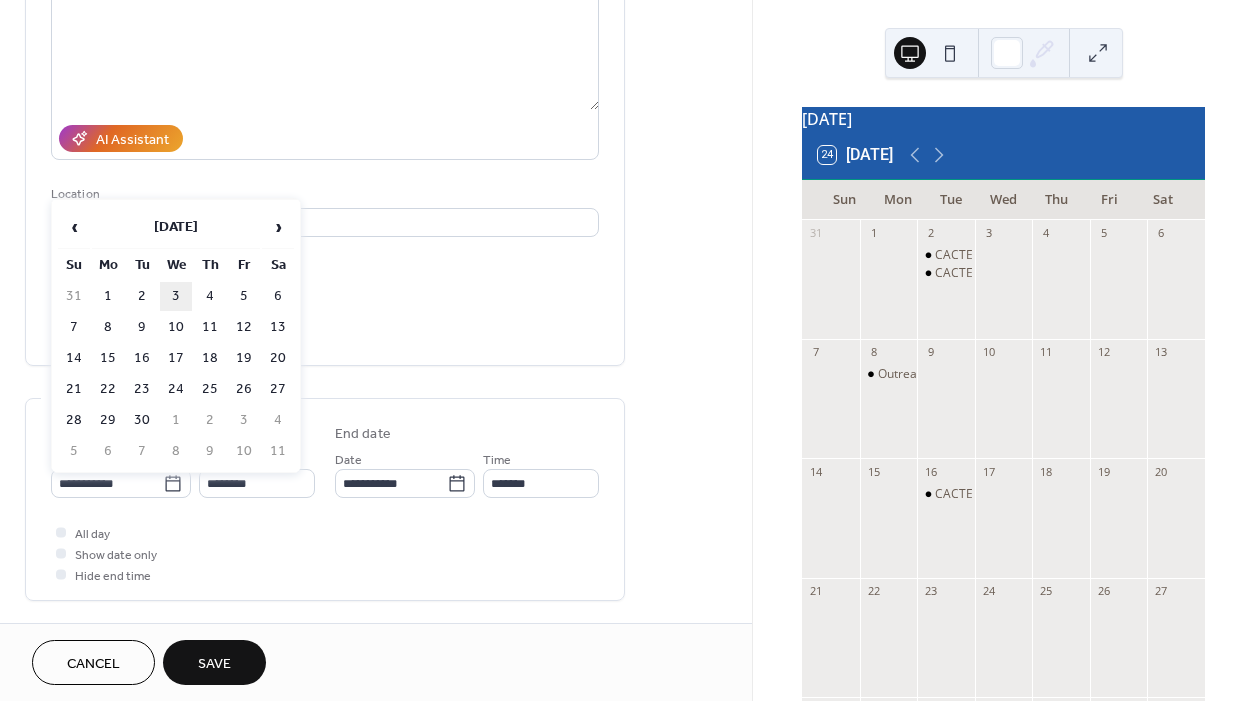 click on "3" at bounding box center [176, 296] 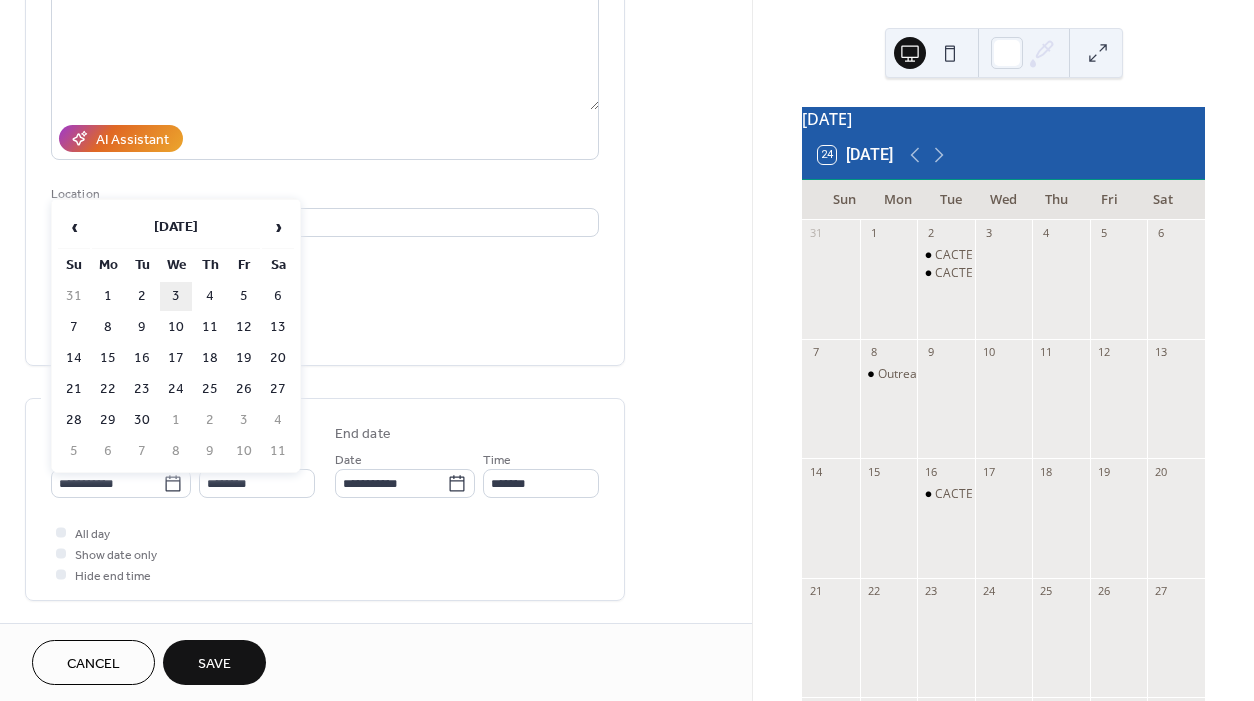 type on "**********" 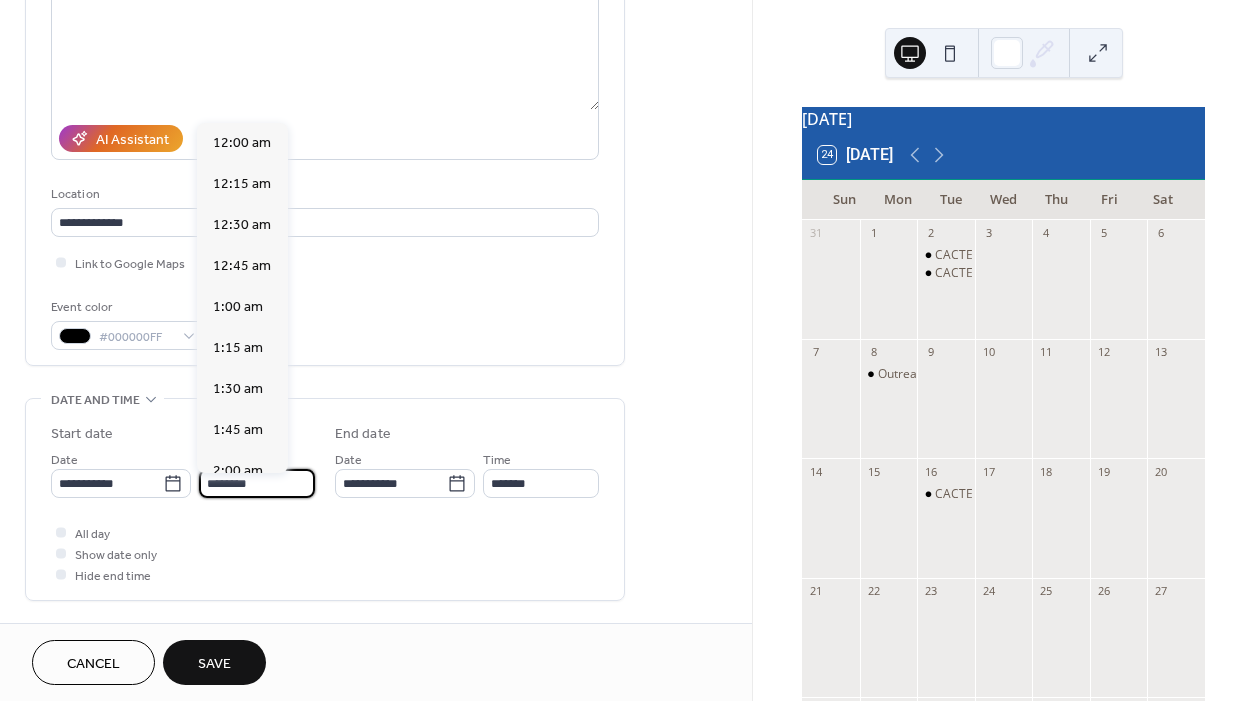 click on "********" at bounding box center (257, 483) 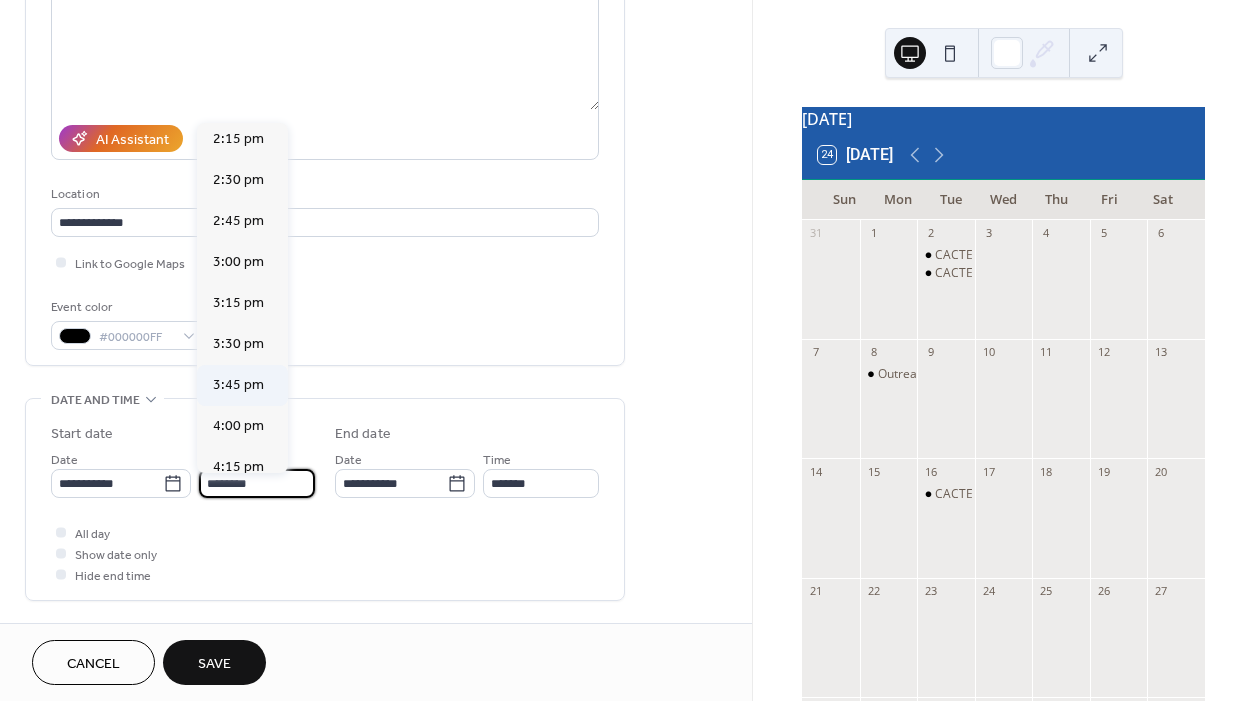 scroll, scrollTop: 2365, scrollLeft: 0, axis: vertical 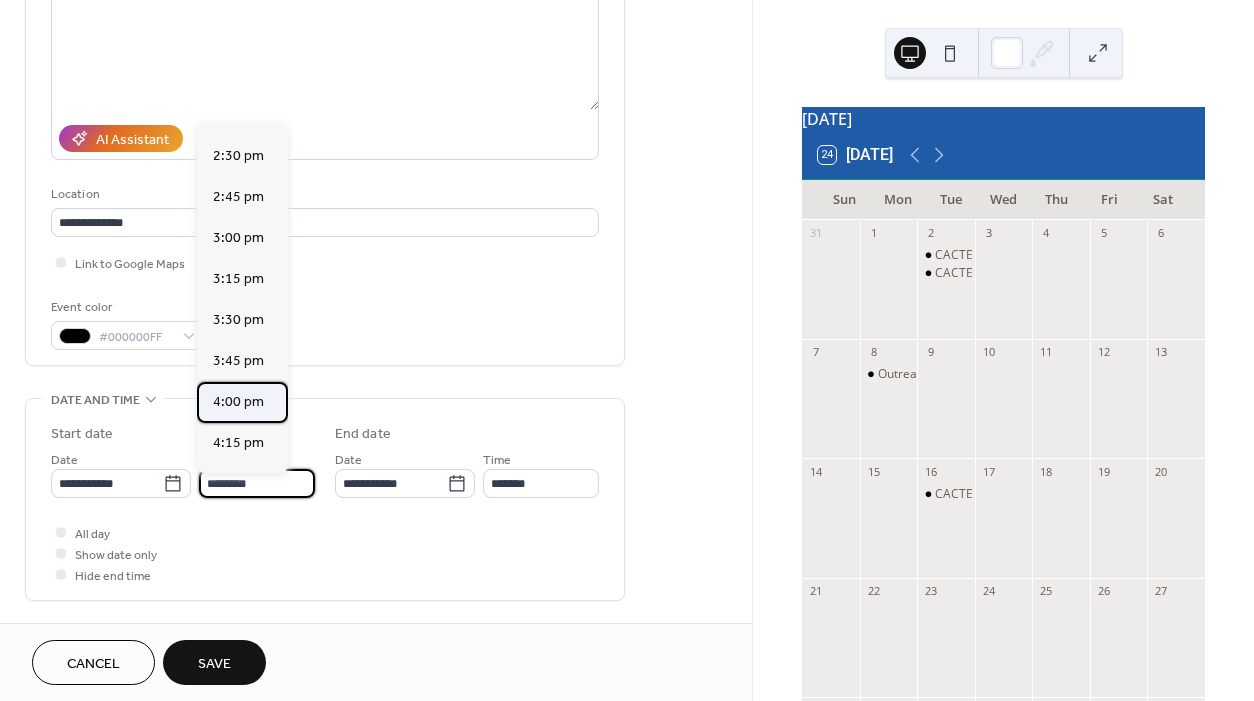 click on "4:00 pm" at bounding box center (238, 402) 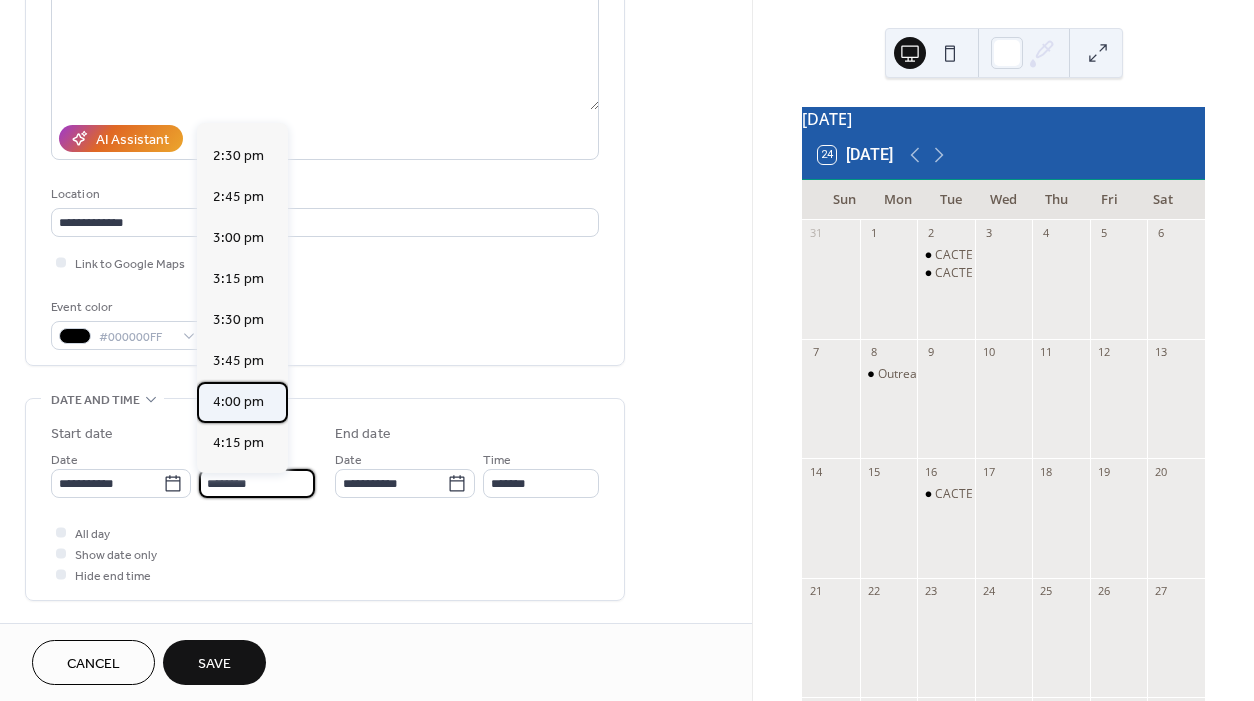type on "*******" 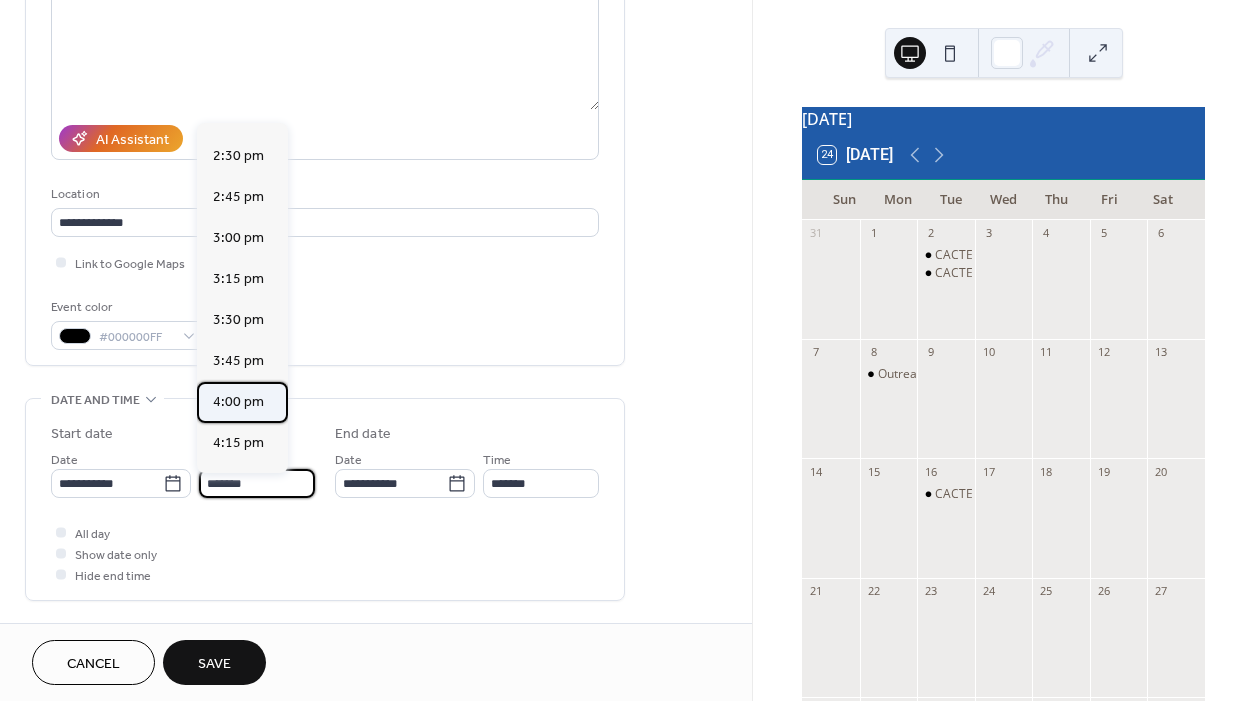 type on "*******" 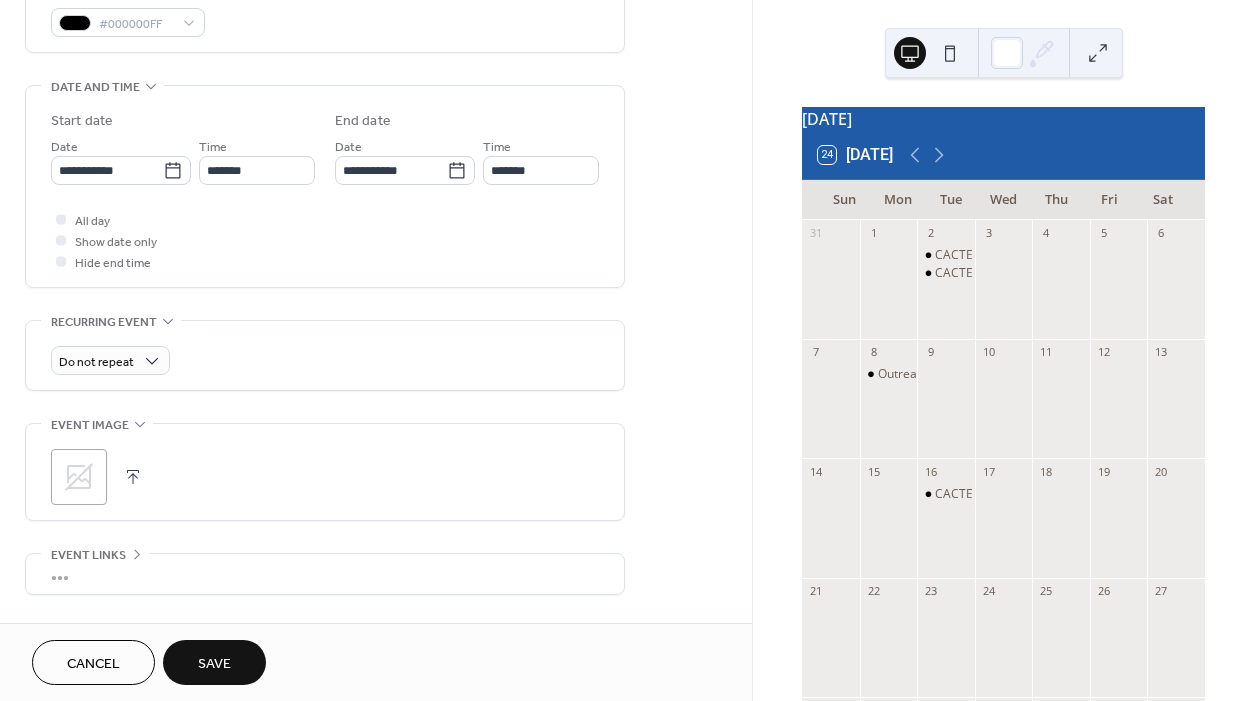 scroll, scrollTop: 579, scrollLeft: 0, axis: vertical 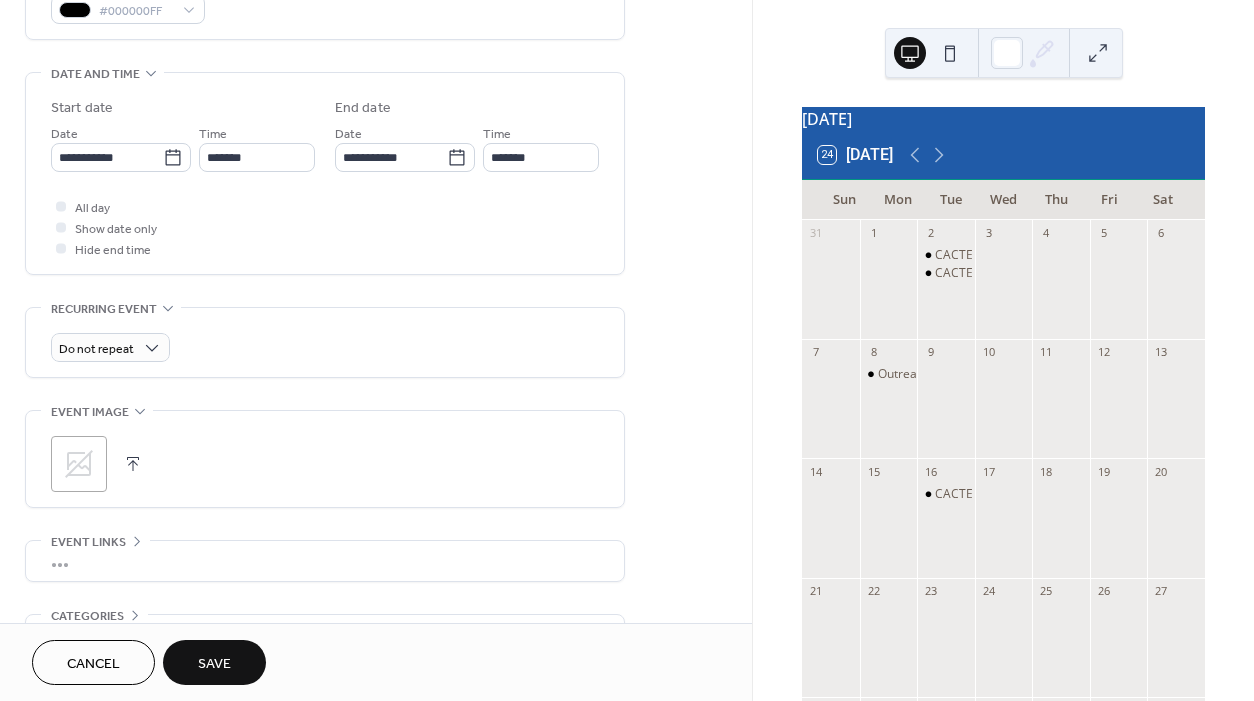 click at bounding box center [133, 464] 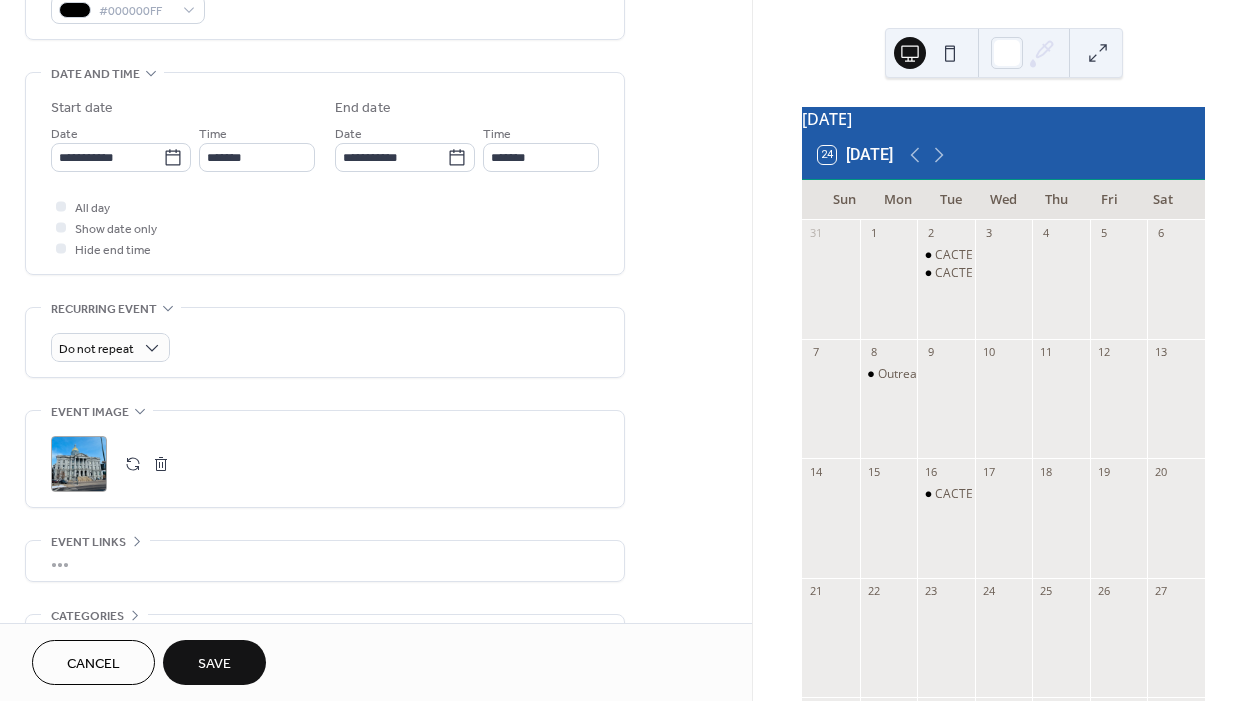 click on "Save" at bounding box center (214, 664) 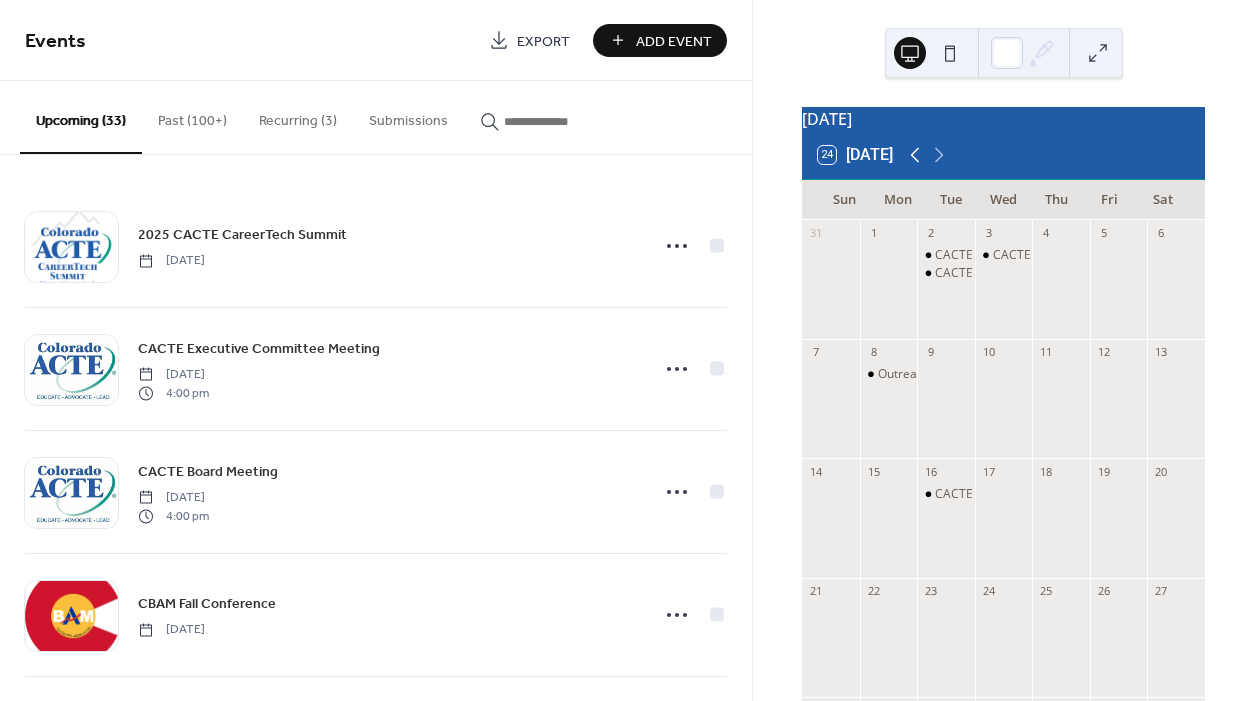 click 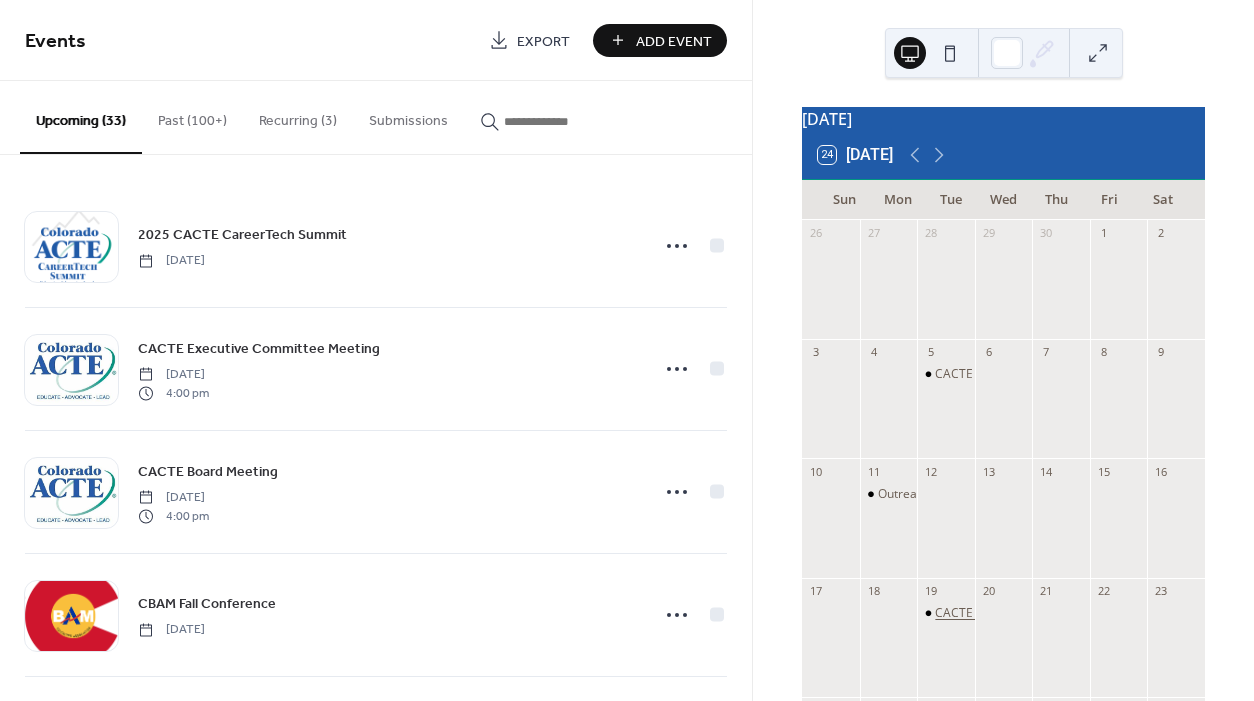 click on "CACTE Legislative Committee" at bounding box center [1017, 613] 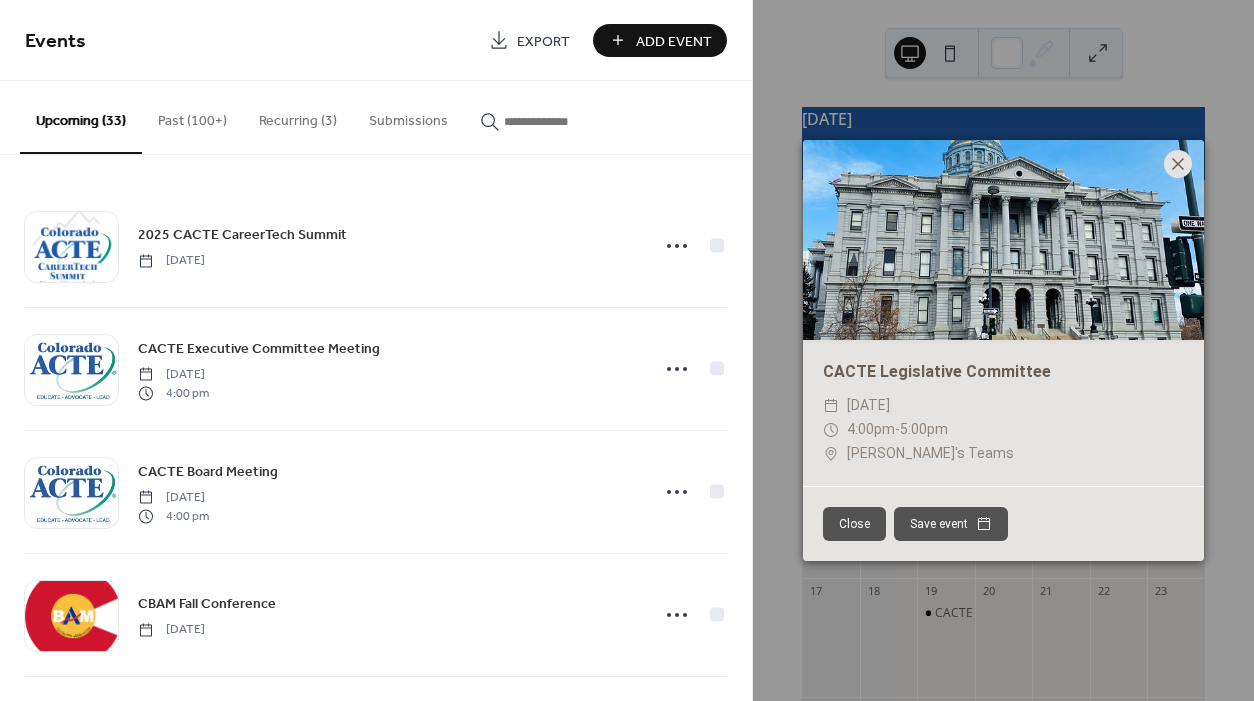 click 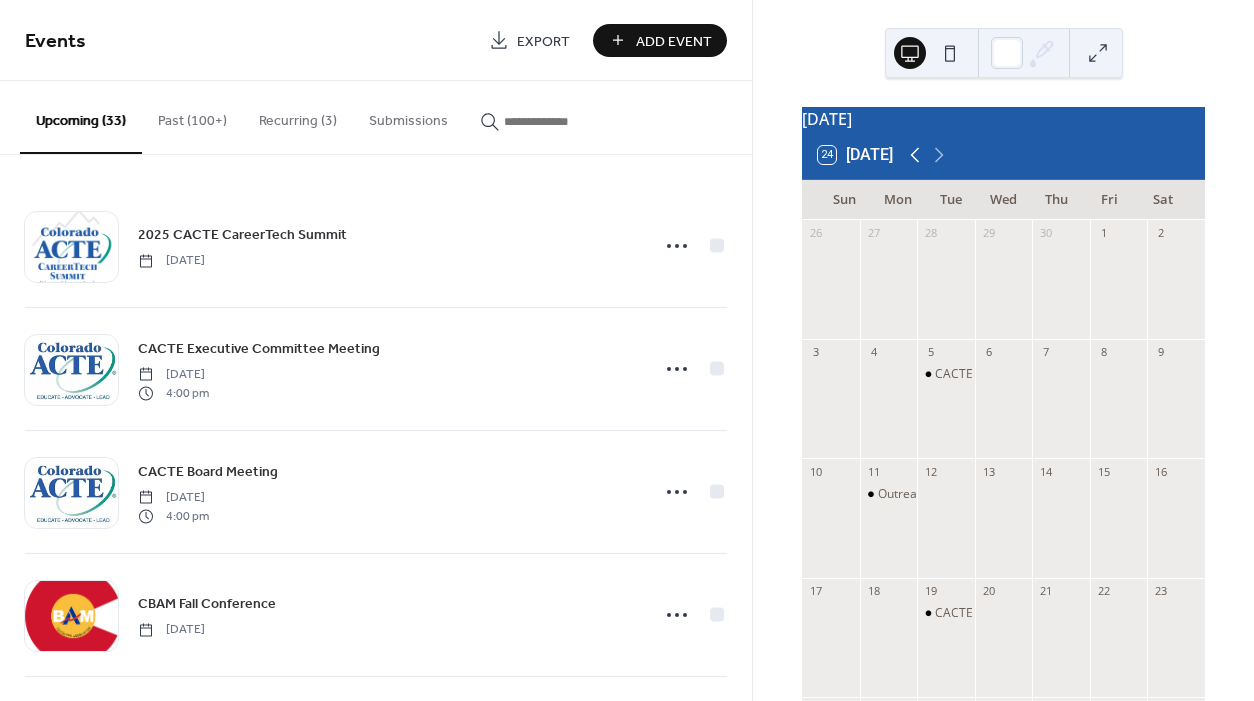 click 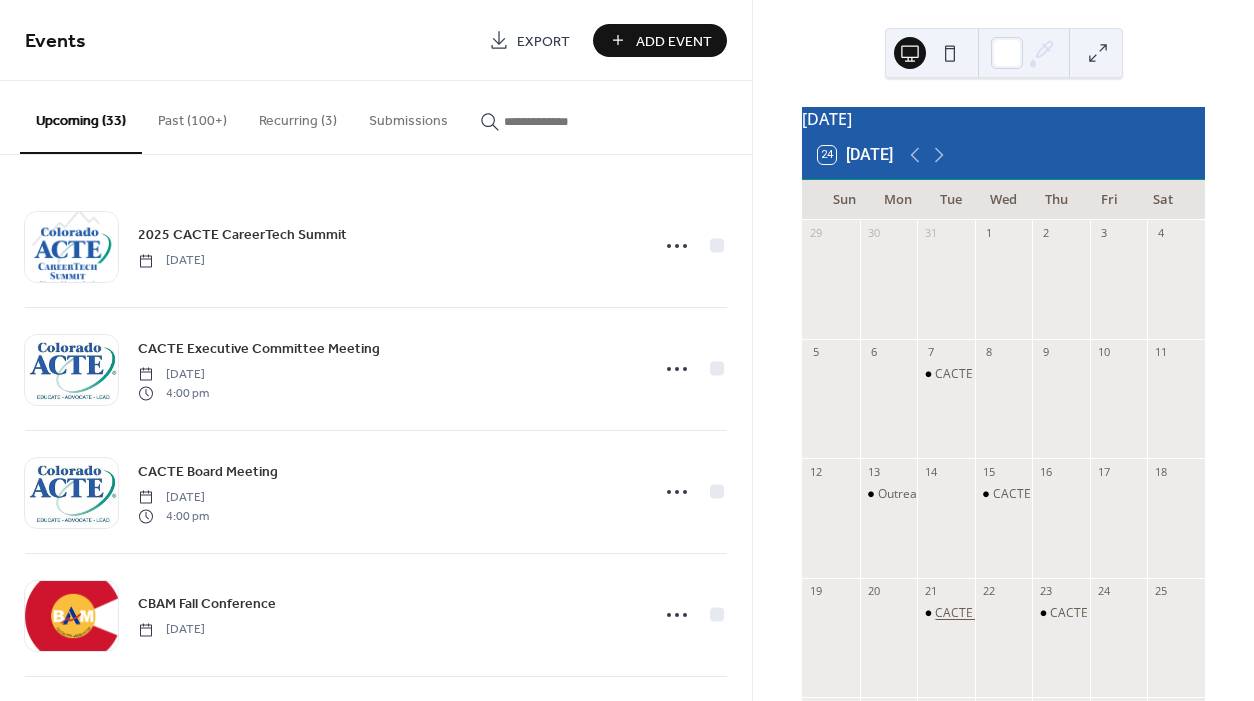 click on "CACTE Legislative Committee" at bounding box center [1017, 613] 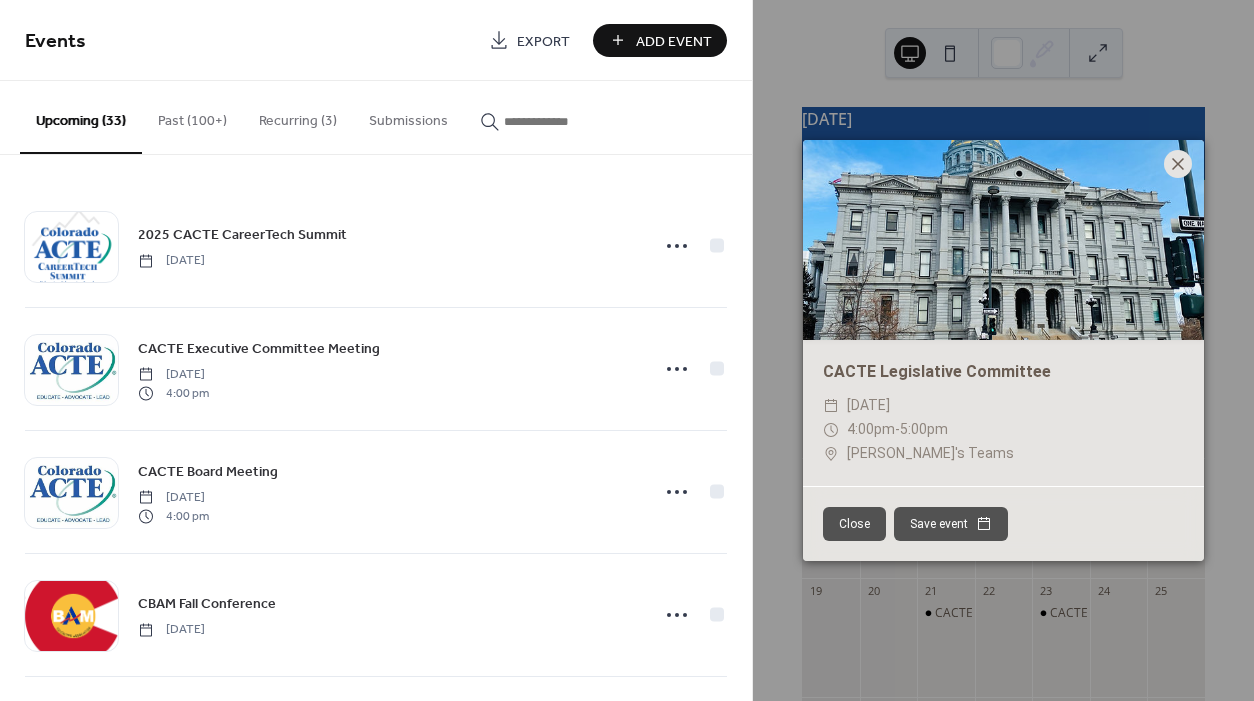 click 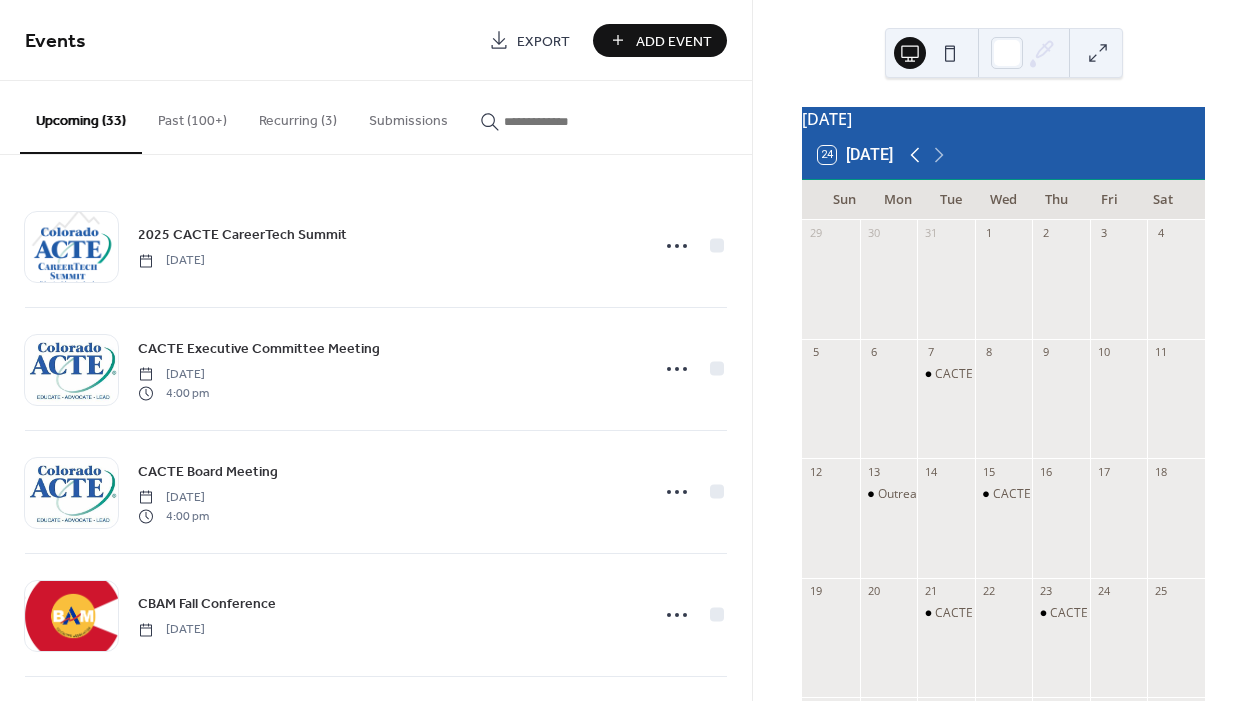 click 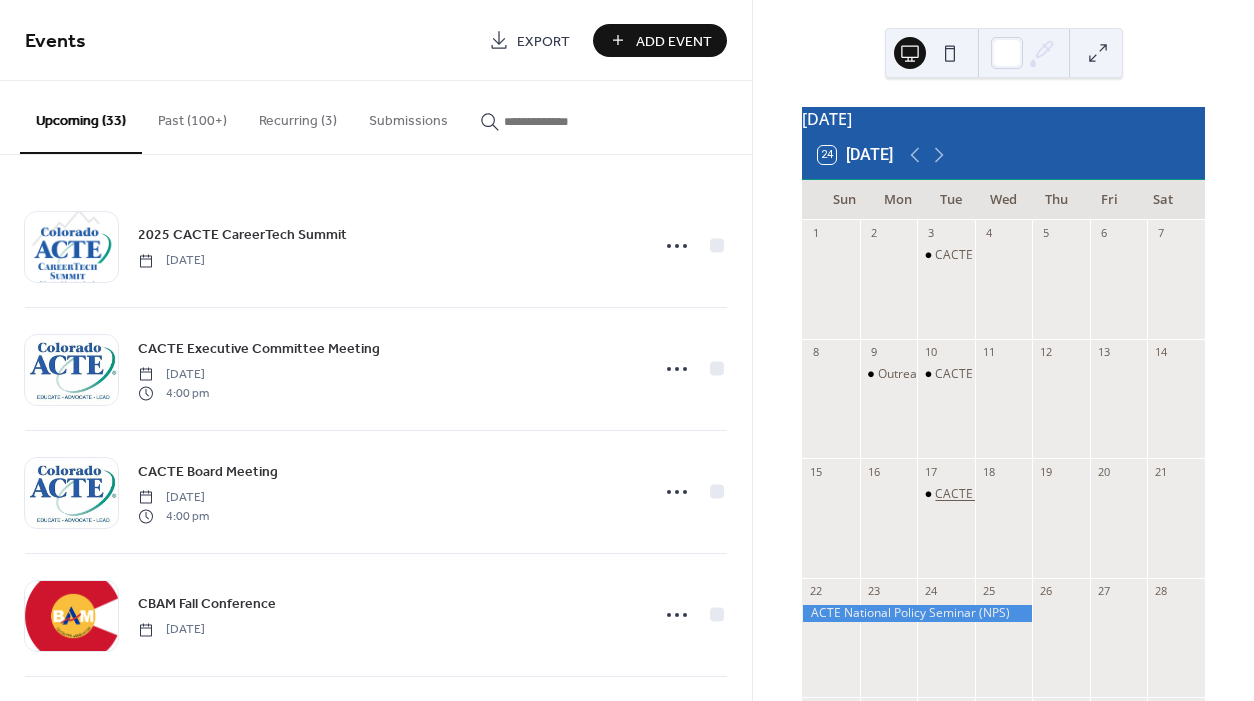 click on "CACTE Legislative Committee" at bounding box center (1017, 494) 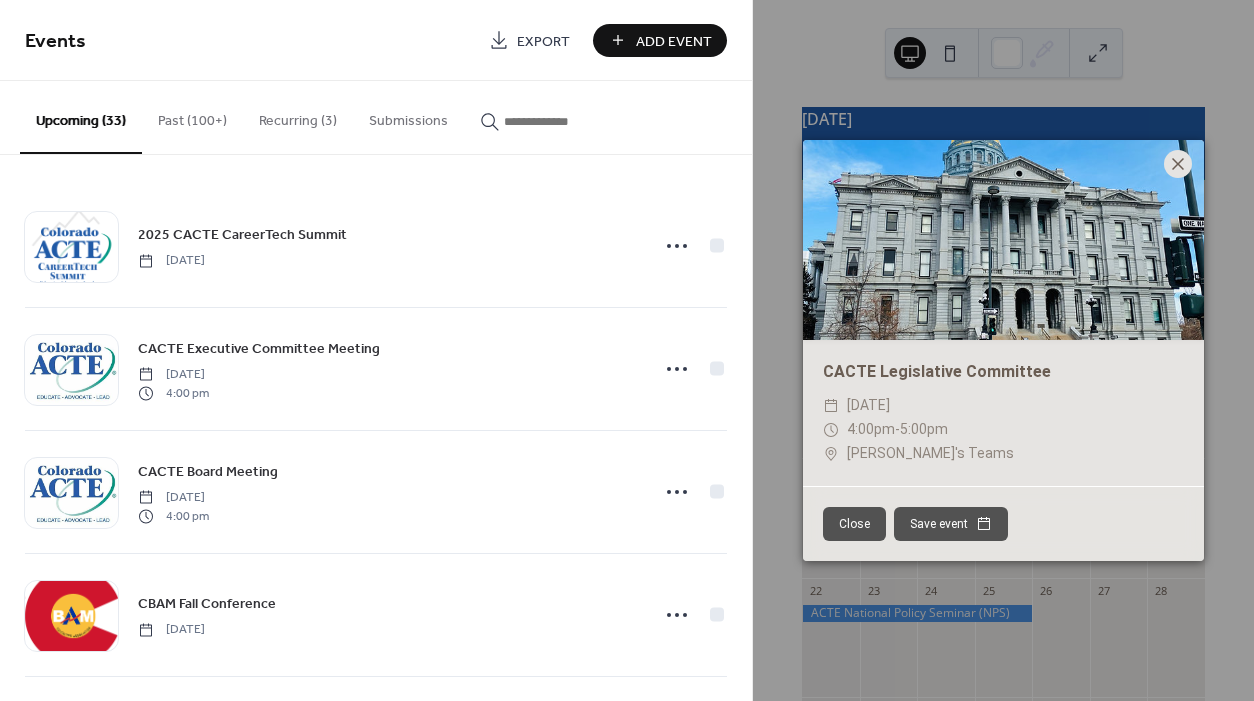 click 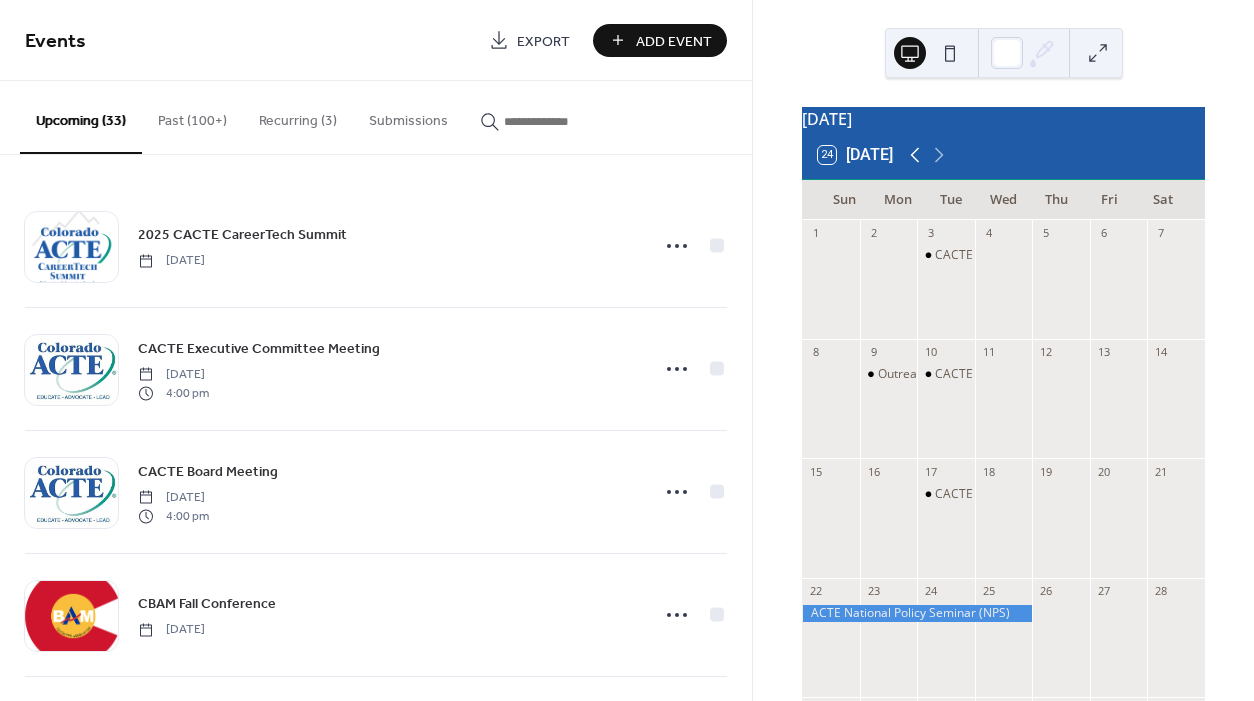 click 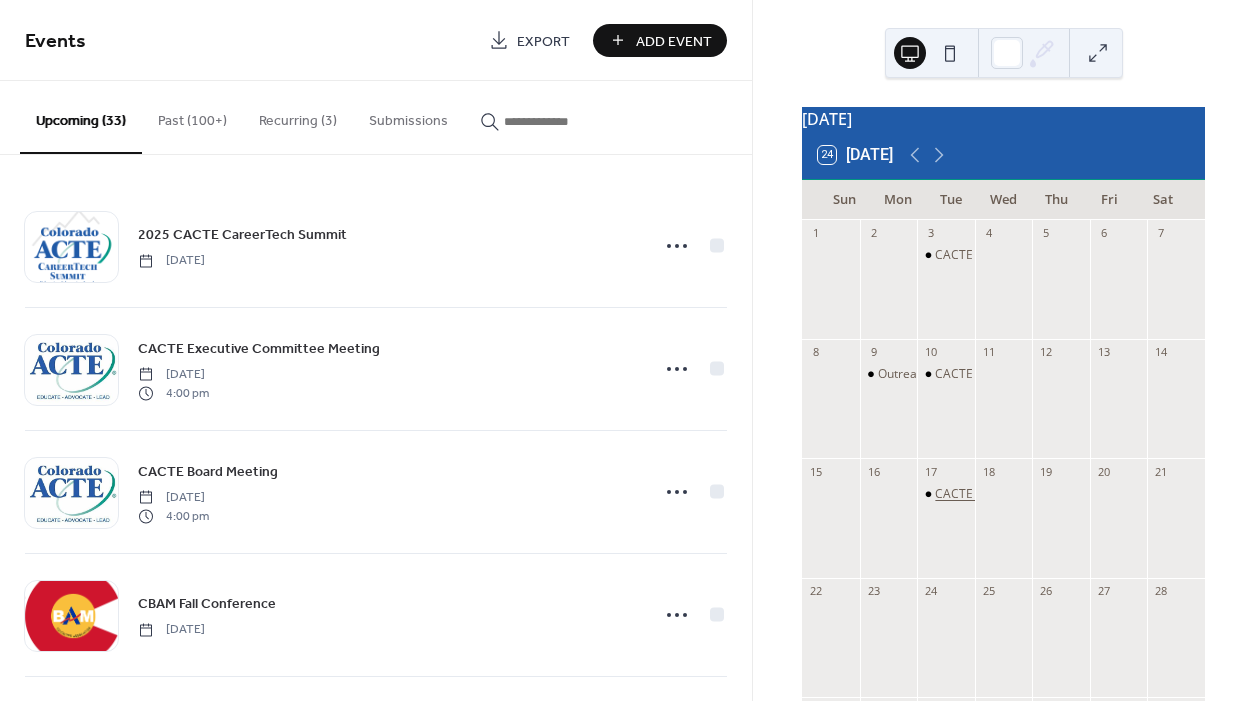 click on "CACTE Legislative Committee" at bounding box center [1017, 494] 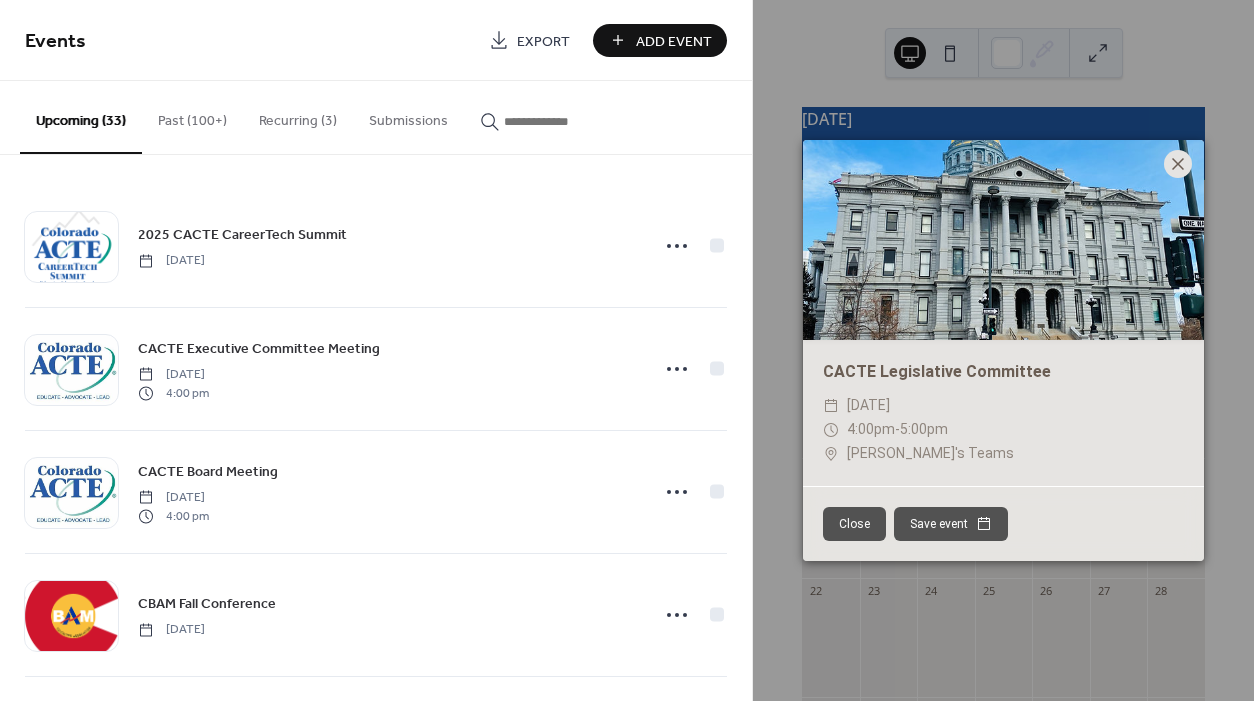 click 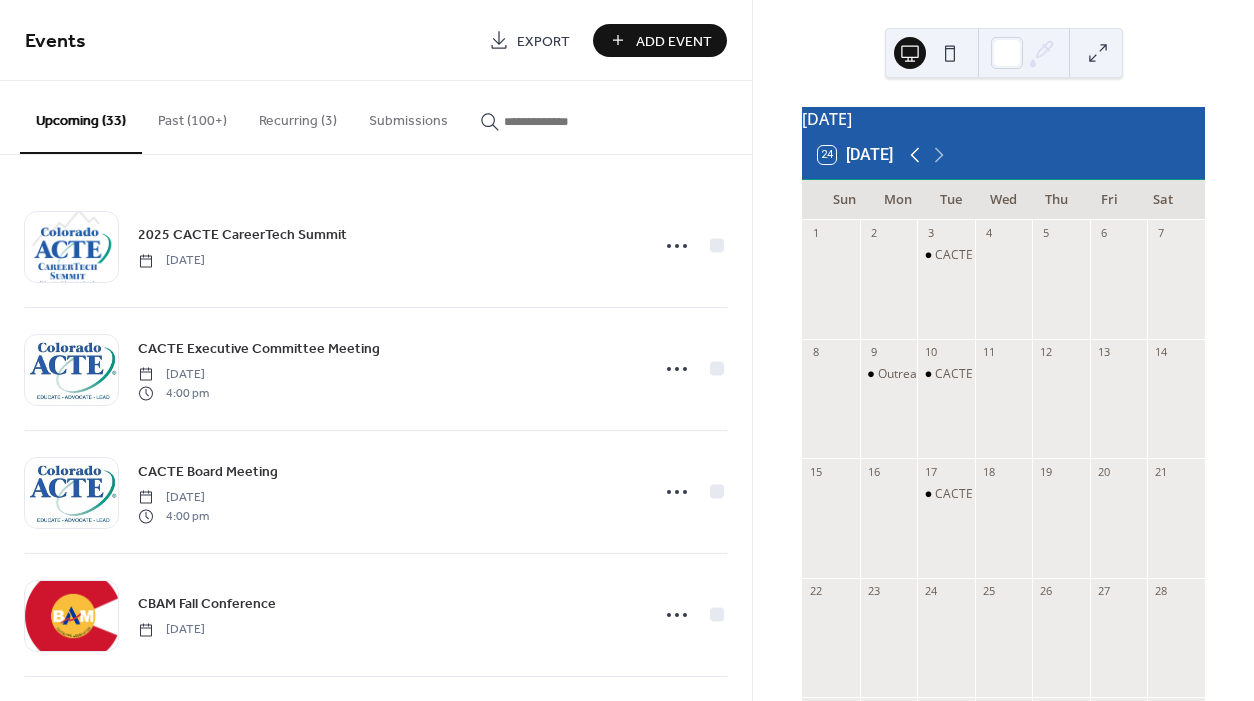 click 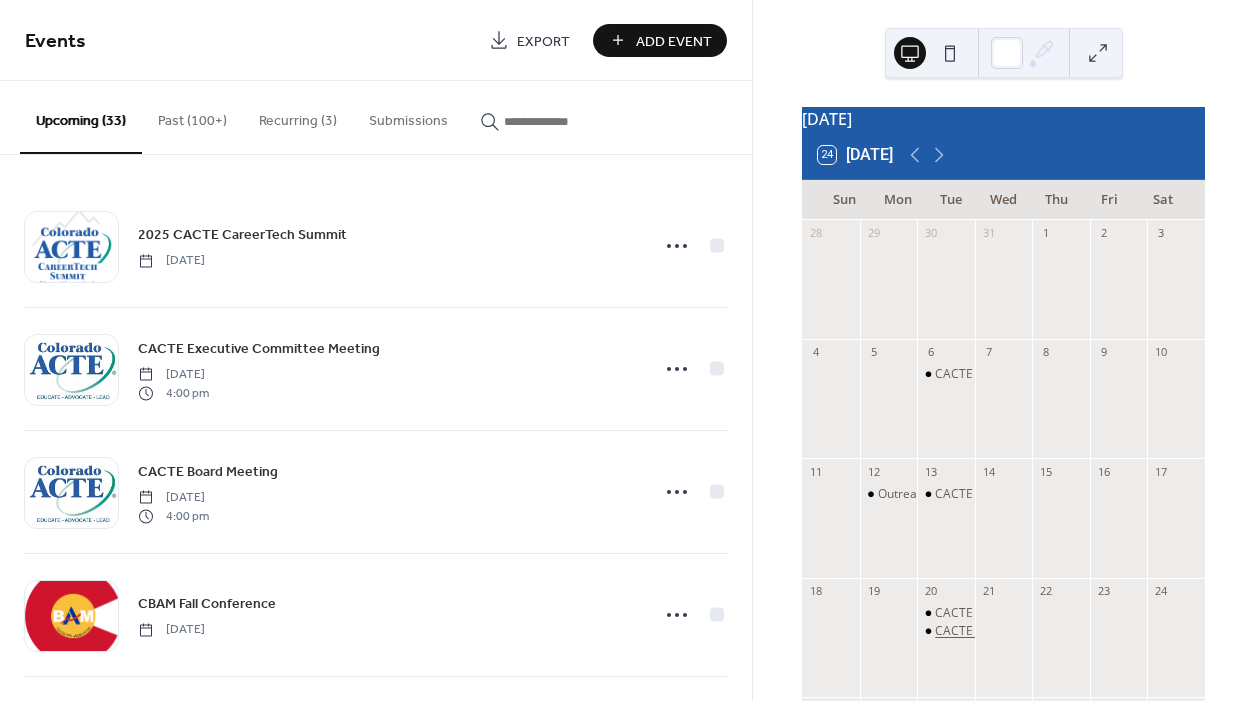 click on "CACTE Membership Committee" at bounding box center [1023, 631] 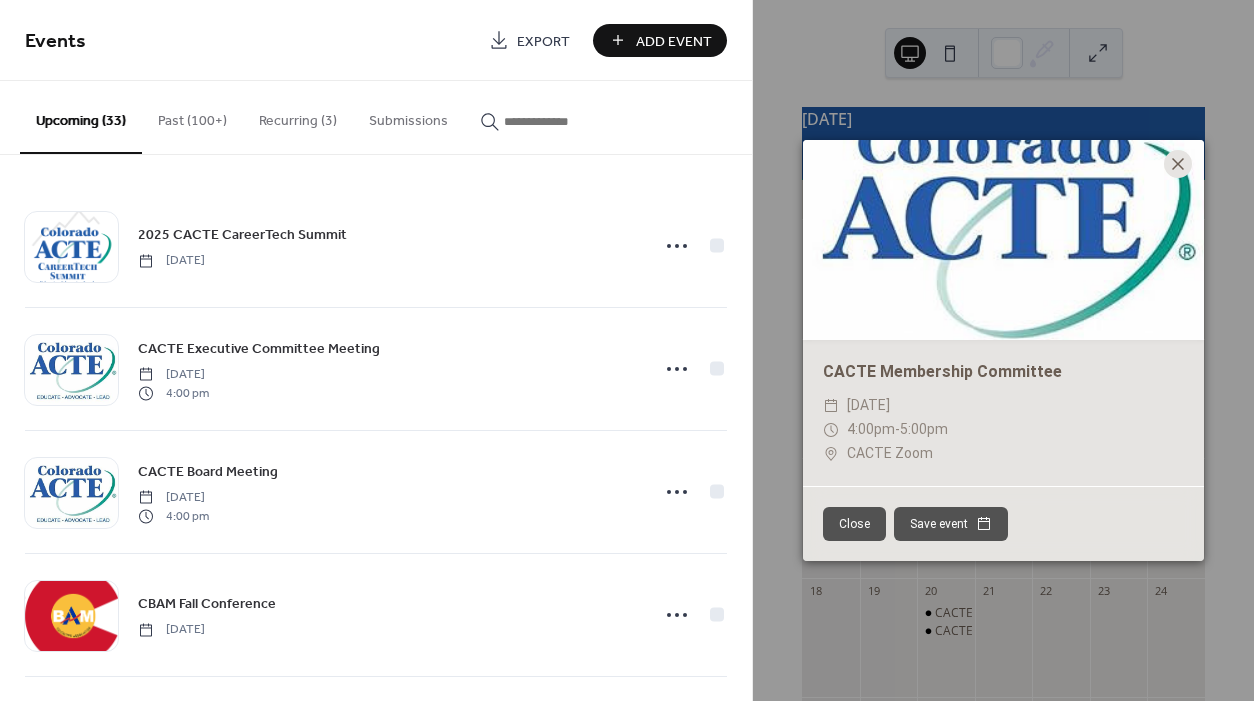 click 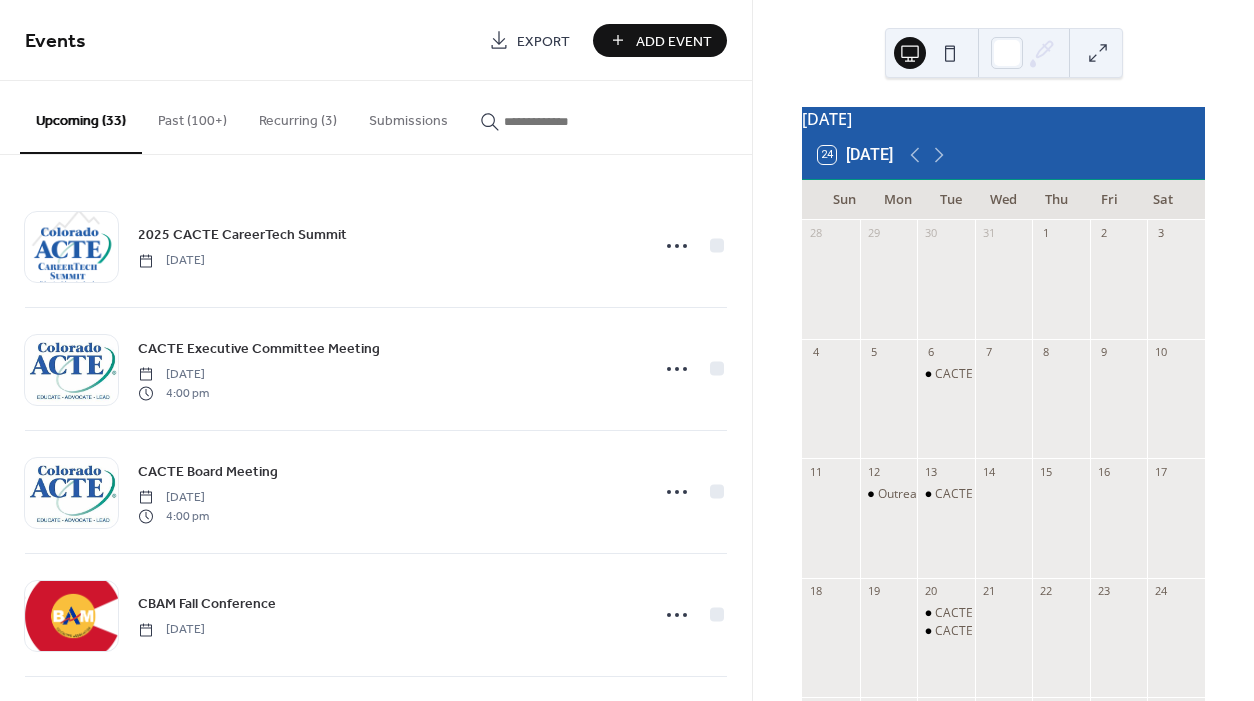 click on "20" at bounding box center (946, 591) 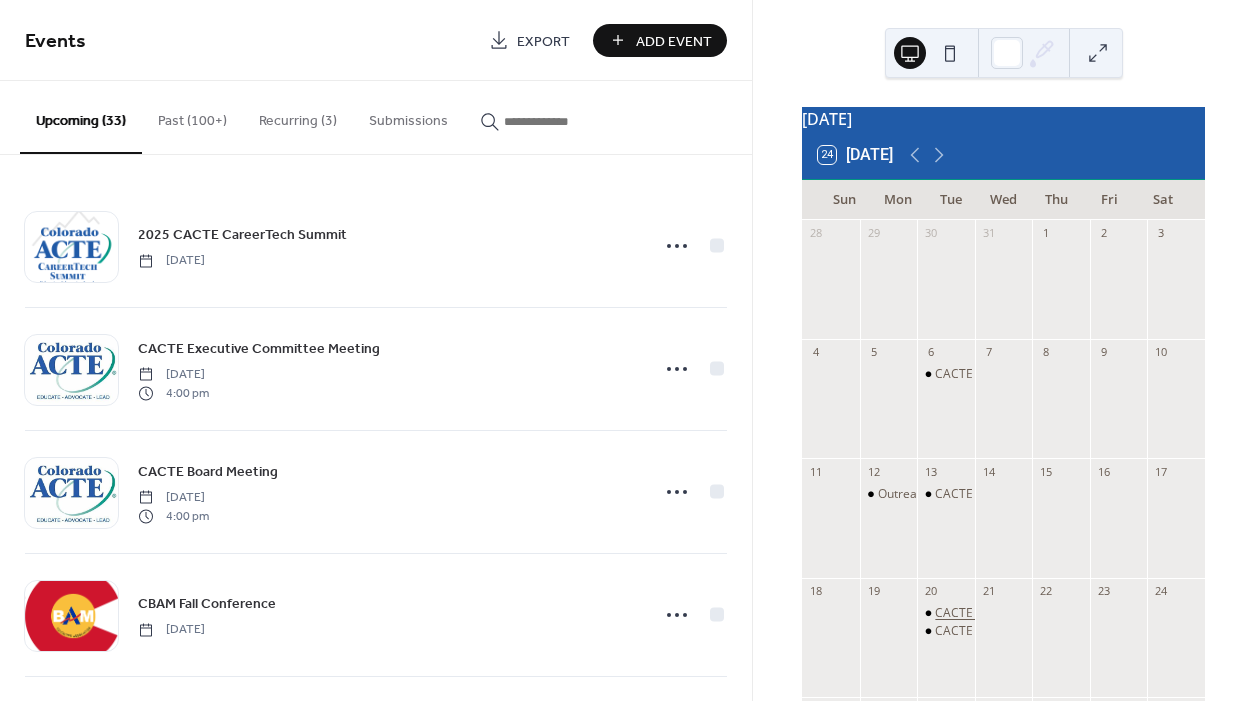 click on "CACTE Legislative Committee" at bounding box center [1017, 613] 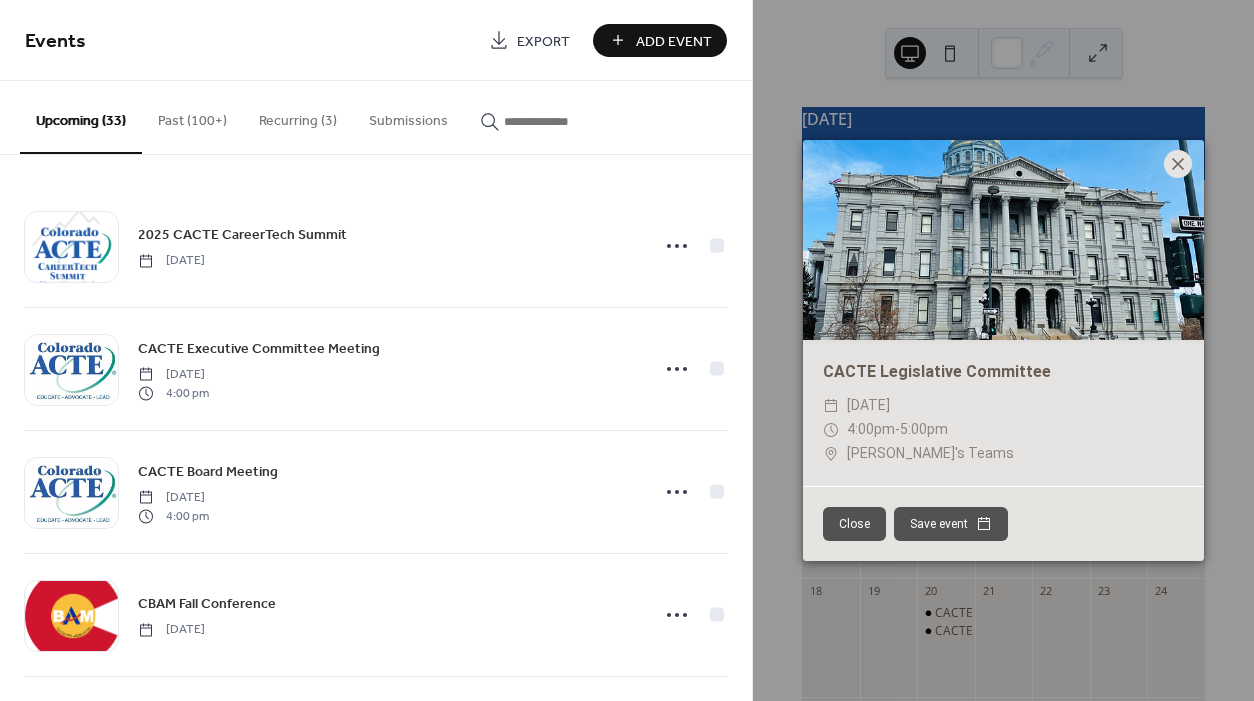 click 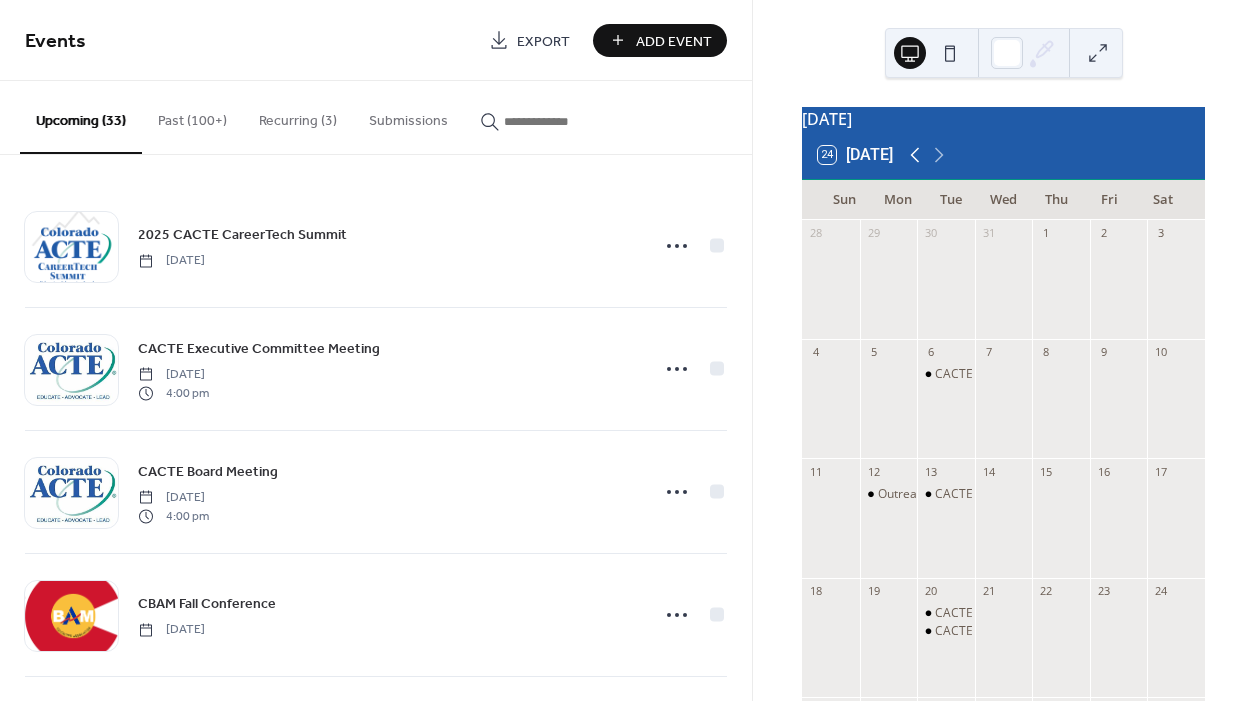 click 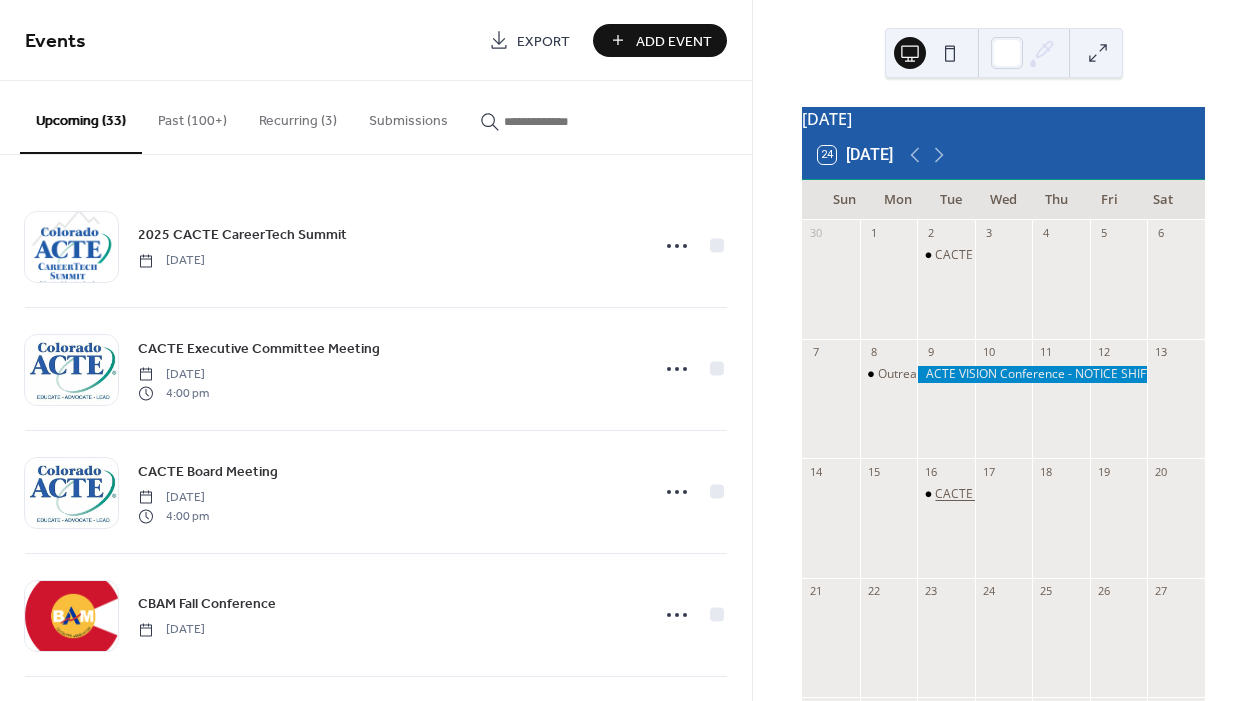 click on "CACTE Legislative Committee" at bounding box center (1017, 494) 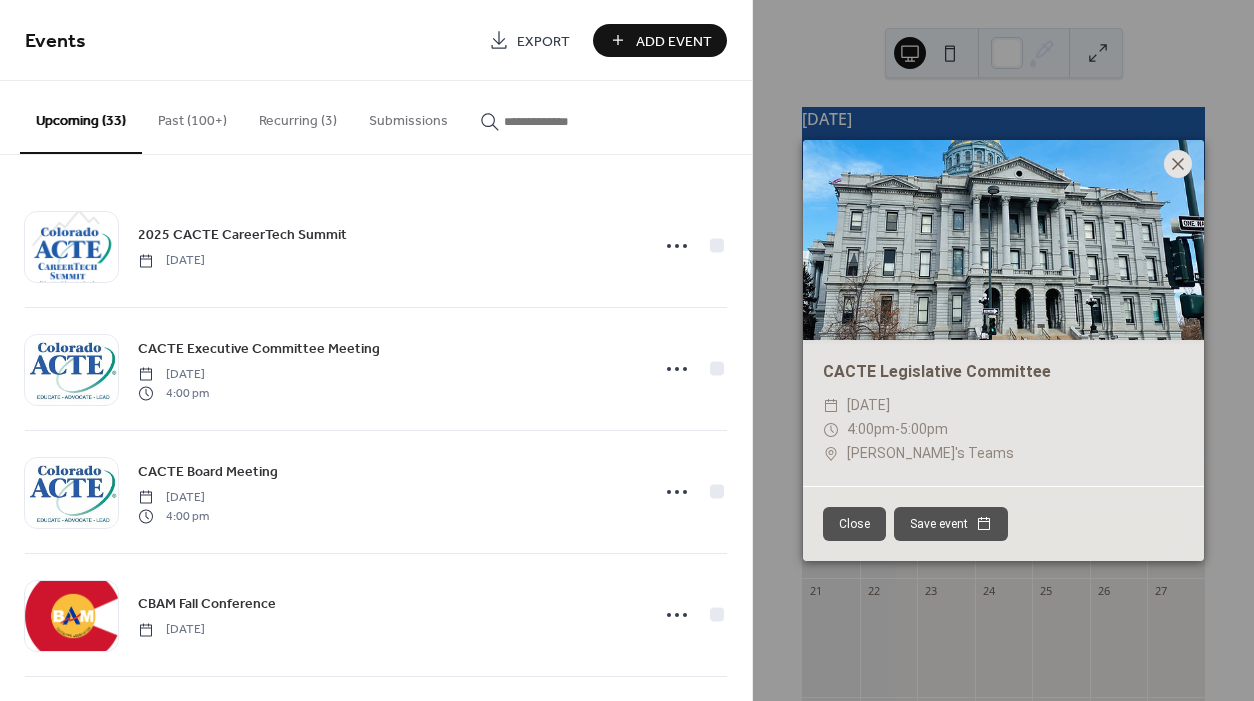 click 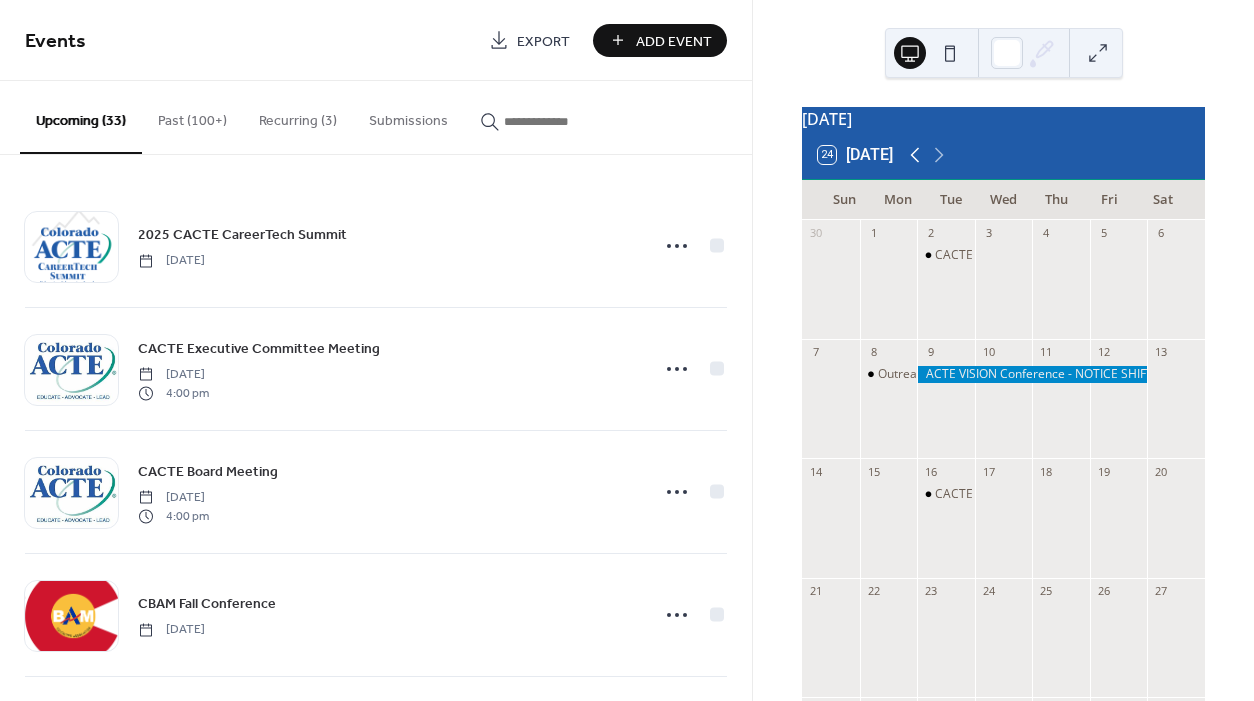 click 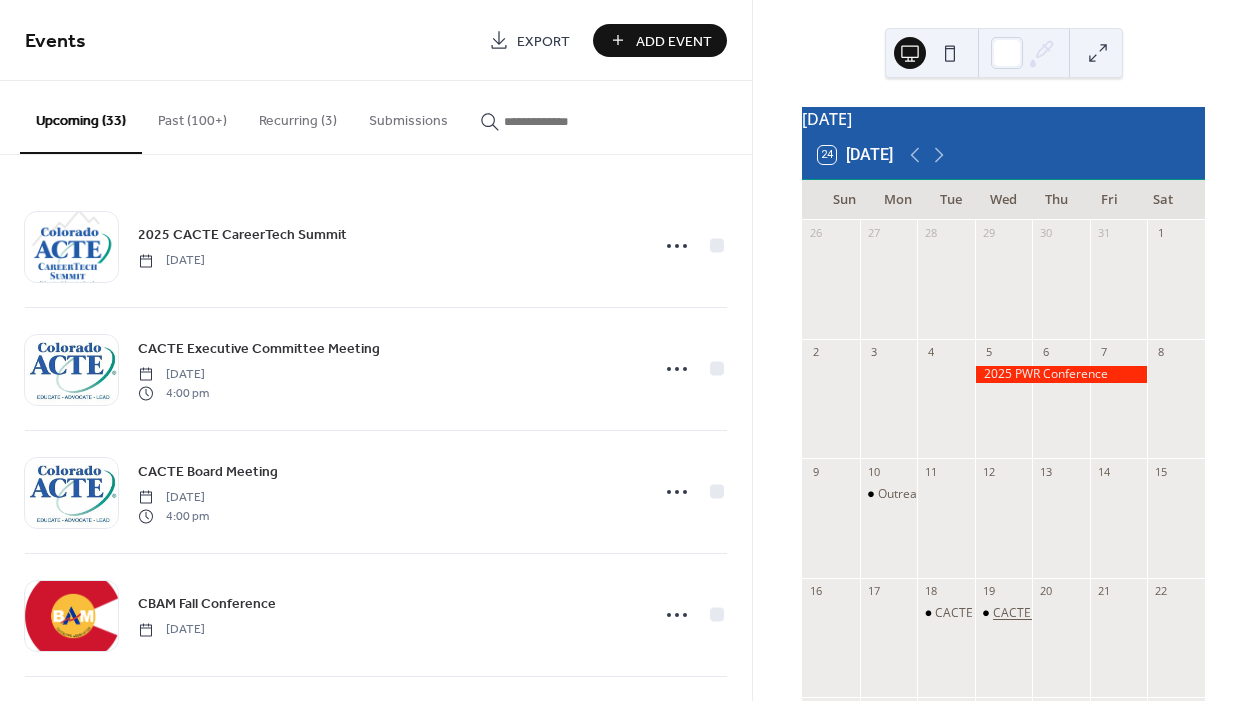 click on "CACTE Membership Committee" at bounding box center [1081, 613] 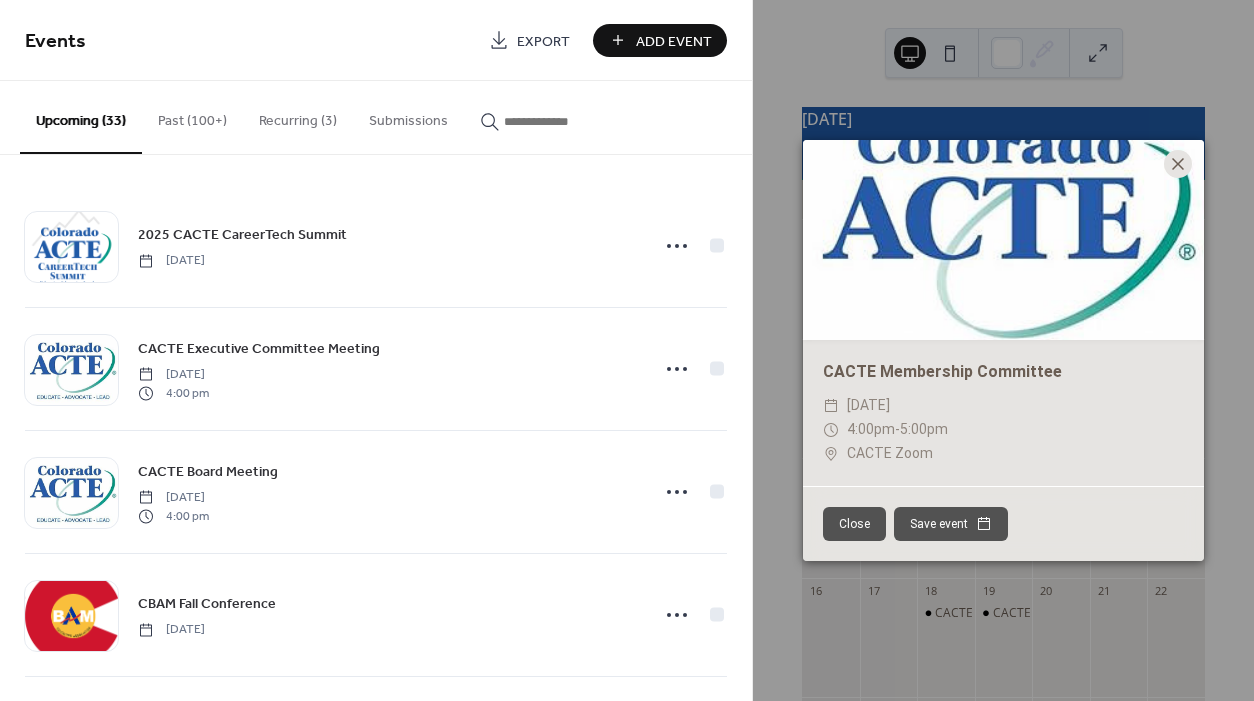 click 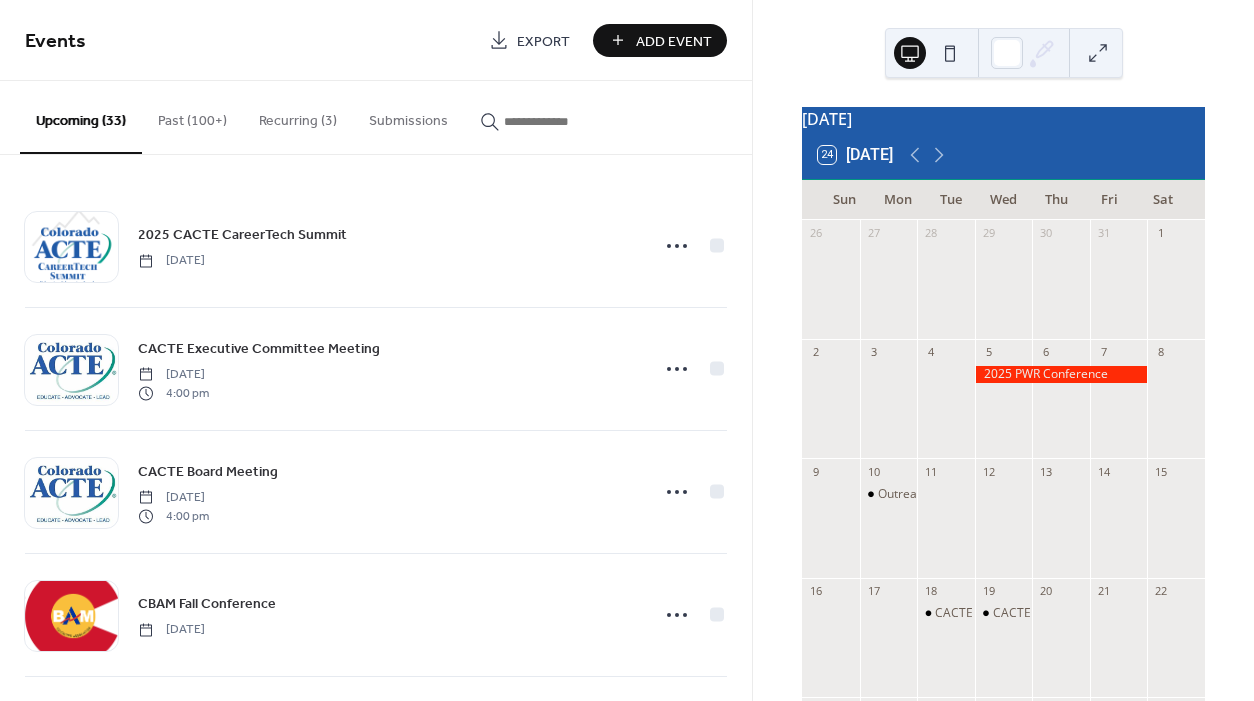 click on "Add Event" at bounding box center (674, 41) 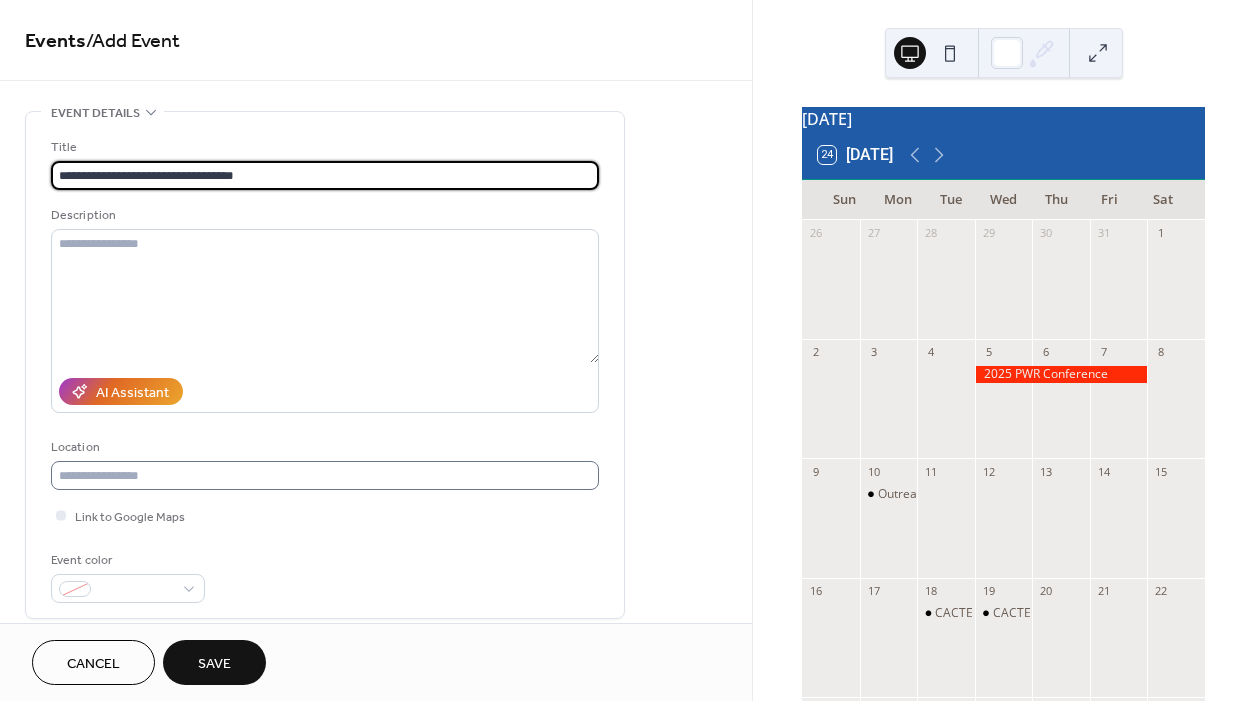 type on "**********" 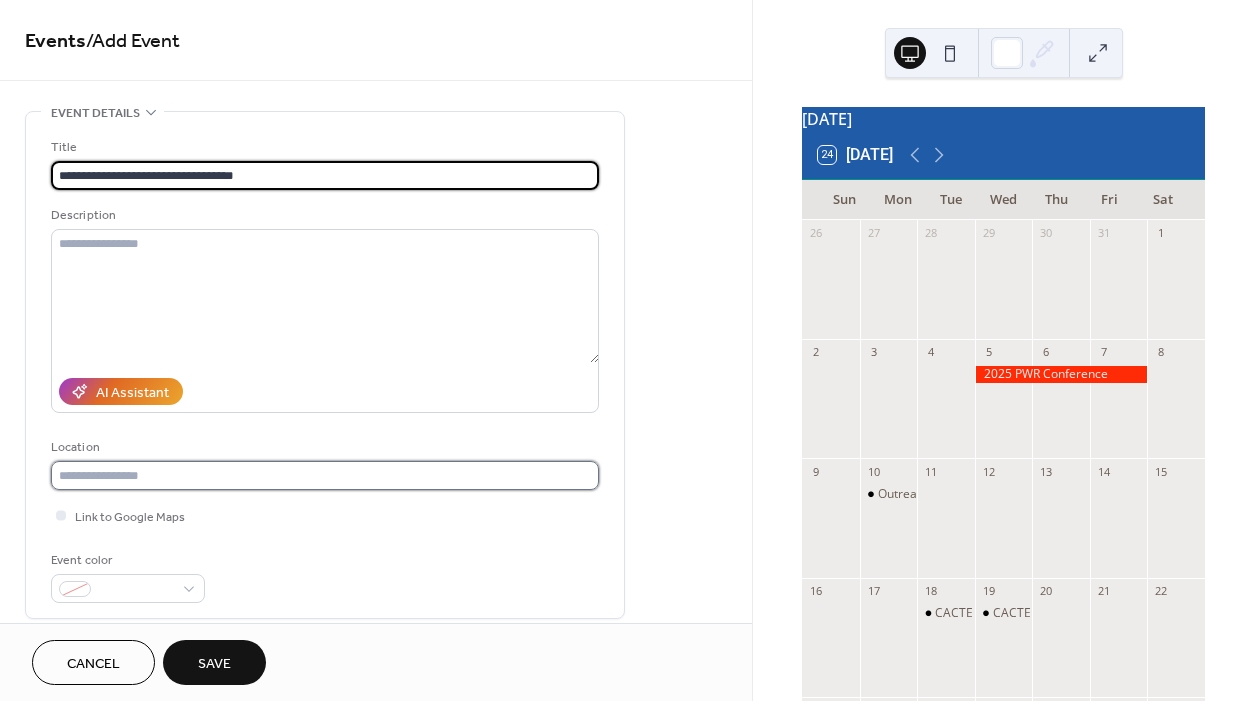 click at bounding box center (325, 475) 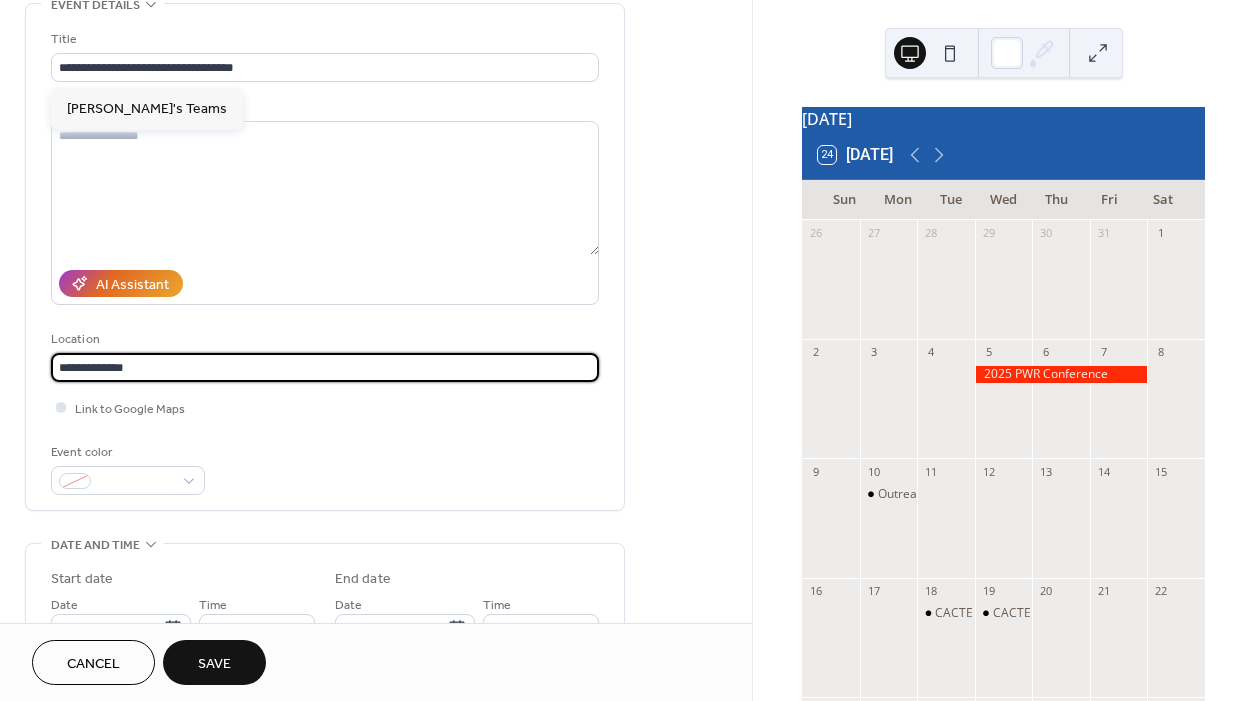 scroll, scrollTop: 106, scrollLeft: 0, axis: vertical 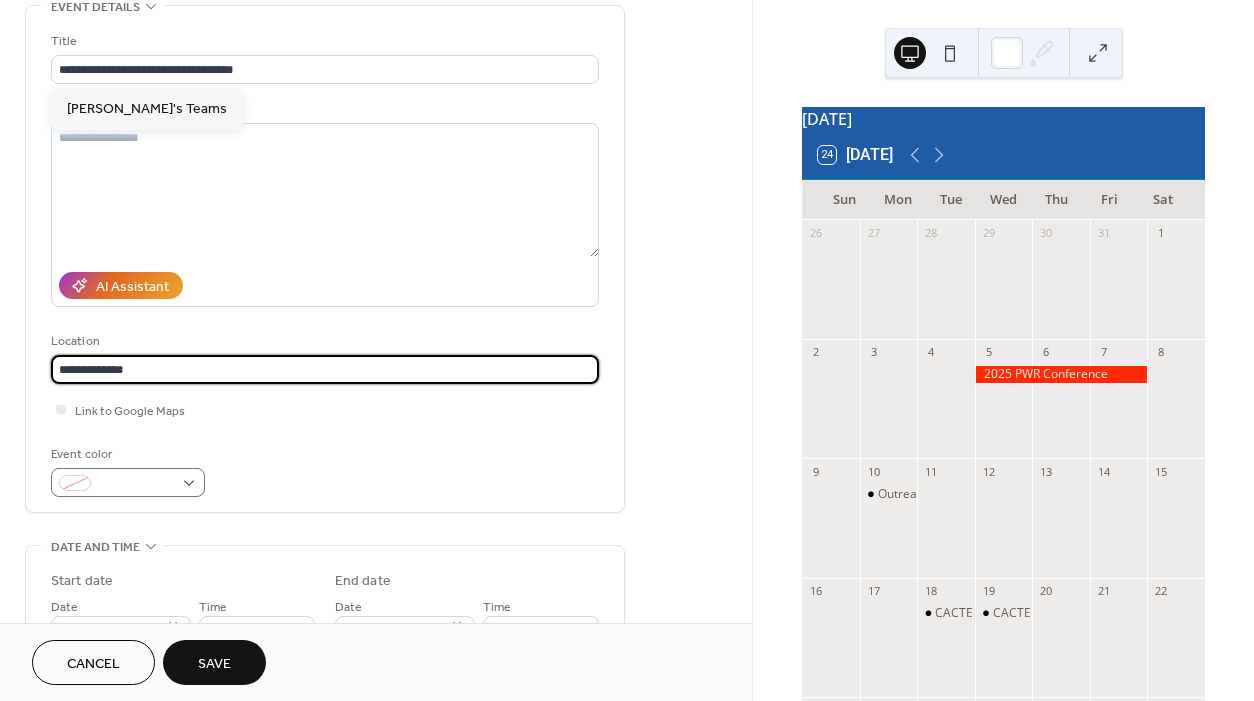 type on "**********" 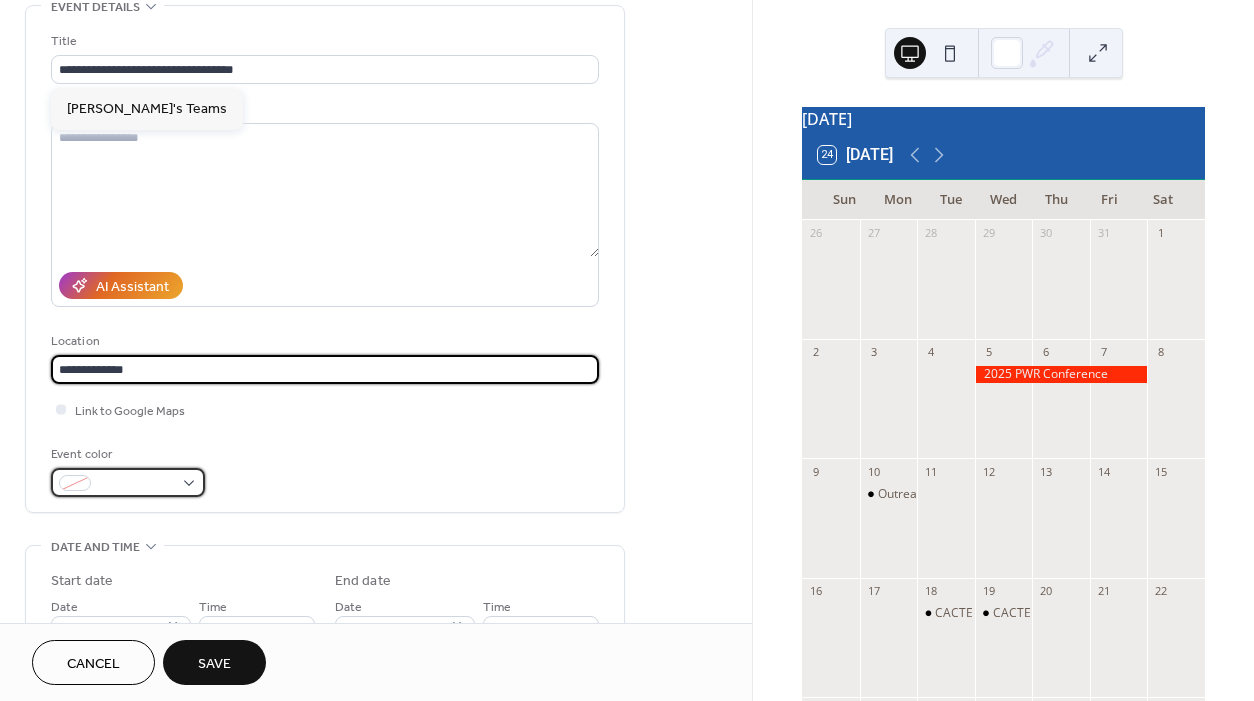click at bounding box center [128, 482] 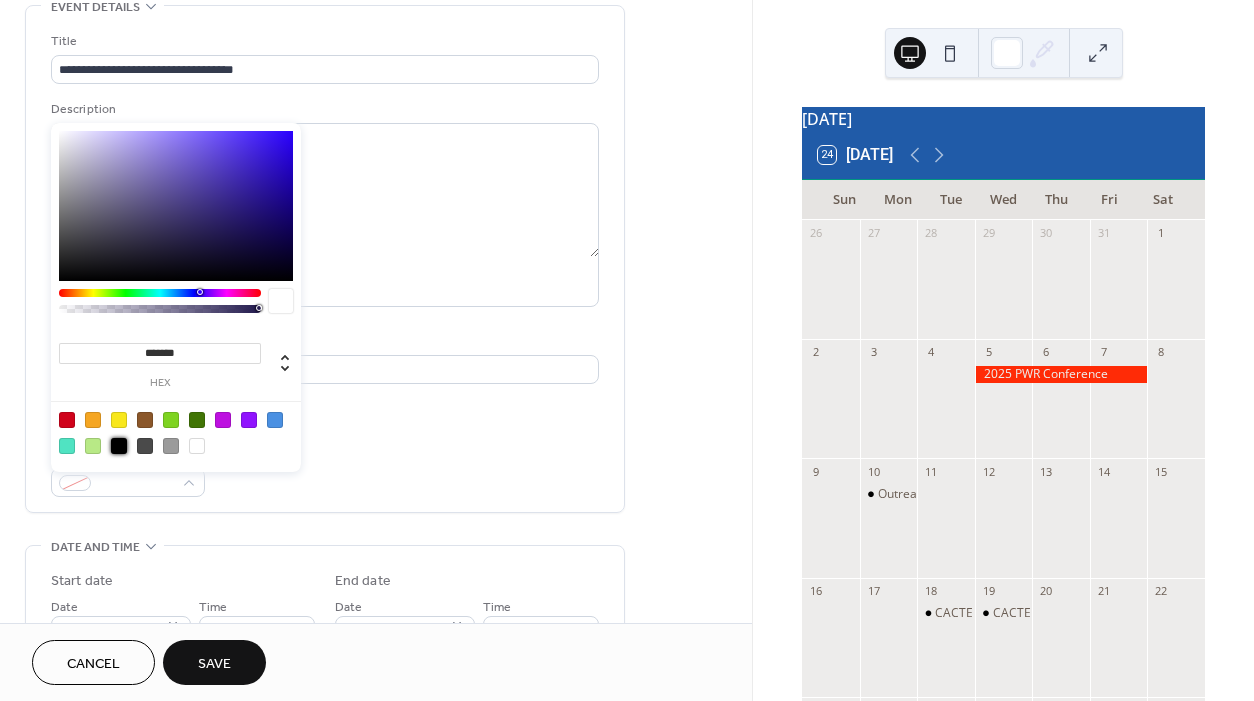click at bounding box center (119, 446) 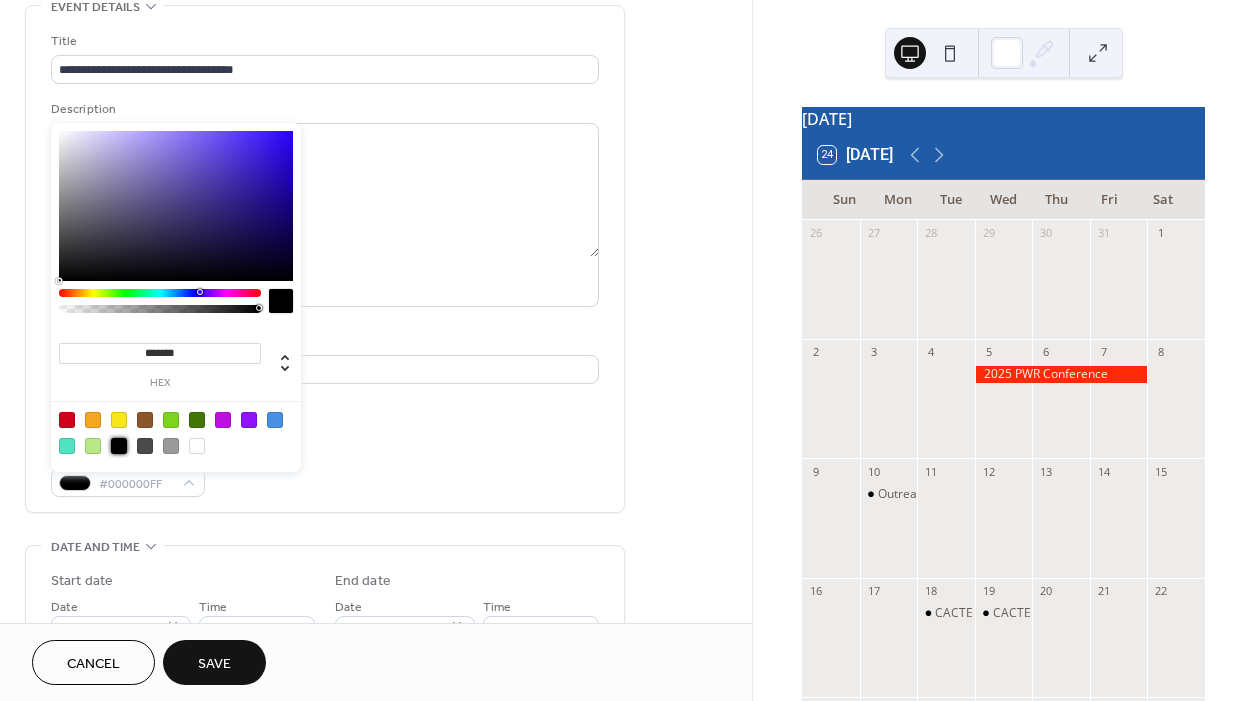 click on "**********" at bounding box center [325, 264] 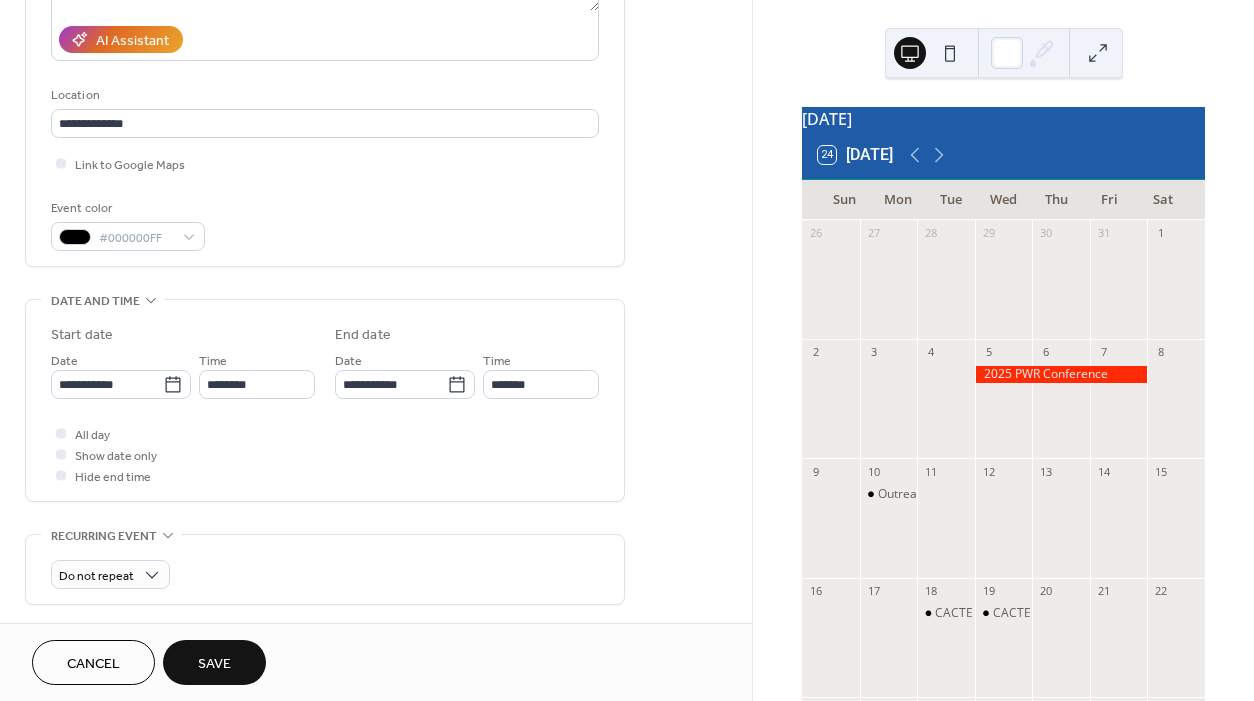 scroll, scrollTop: 365, scrollLeft: 0, axis: vertical 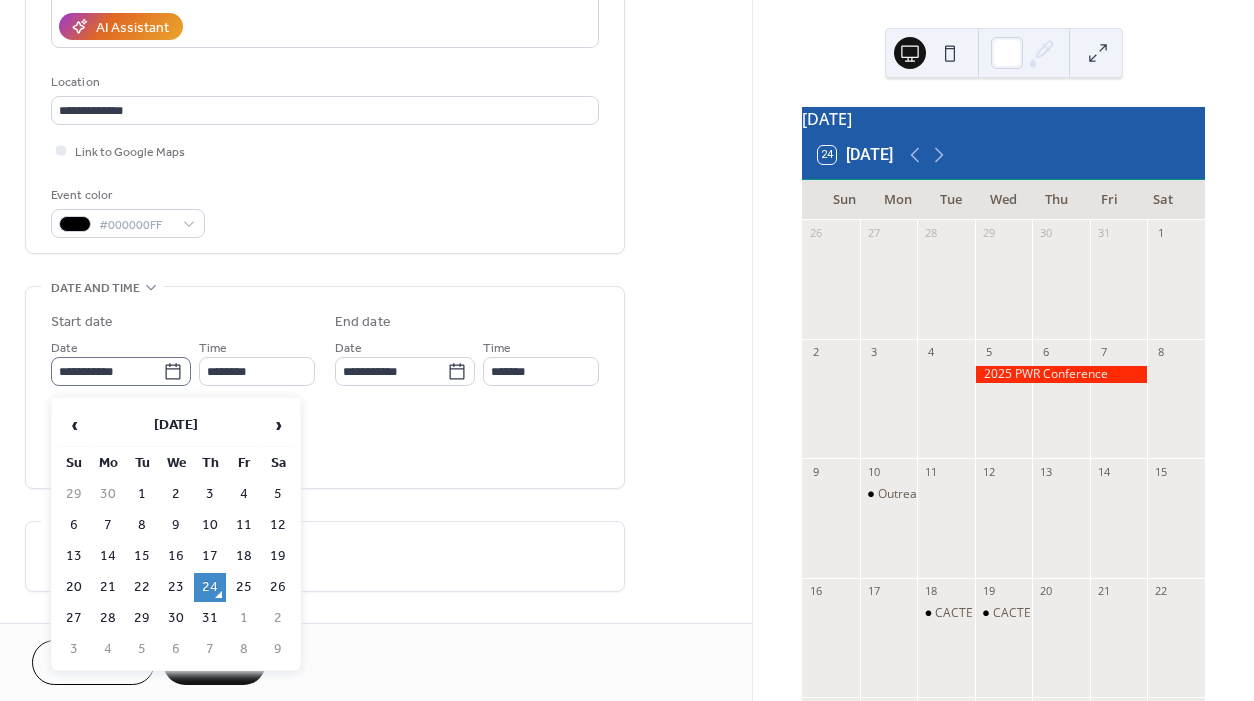 click 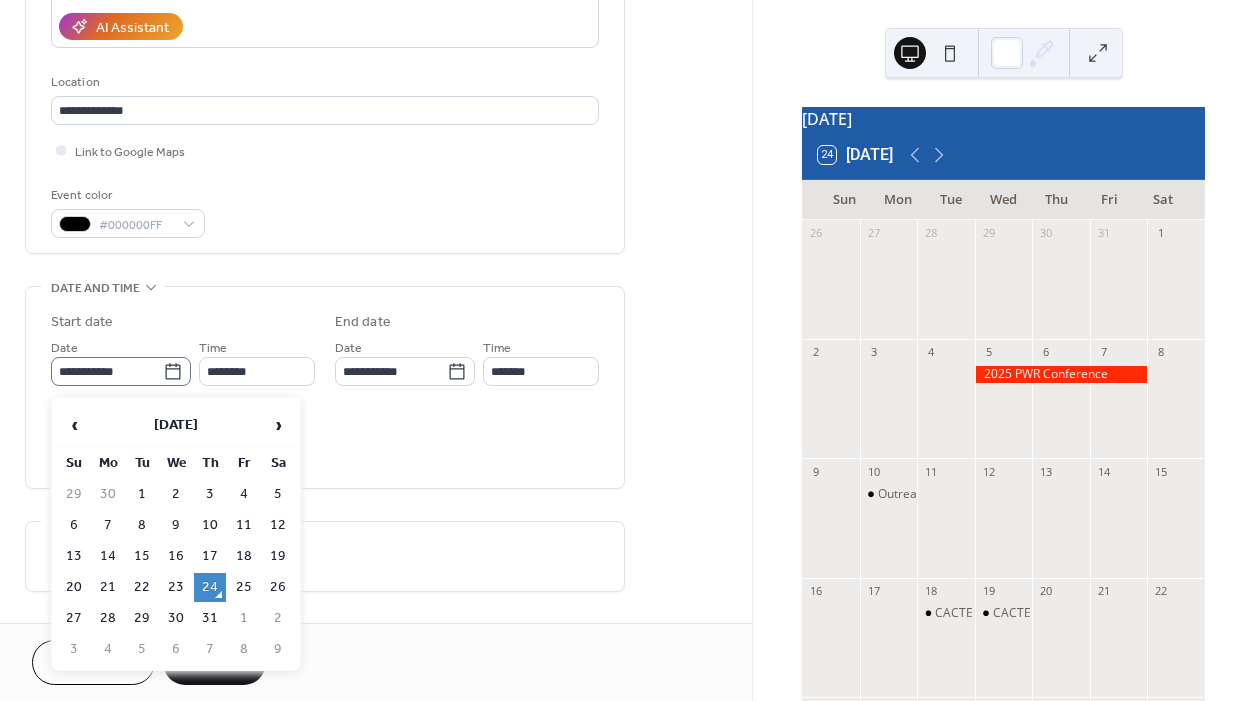 click on "**********" at bounding box center (107, 371) 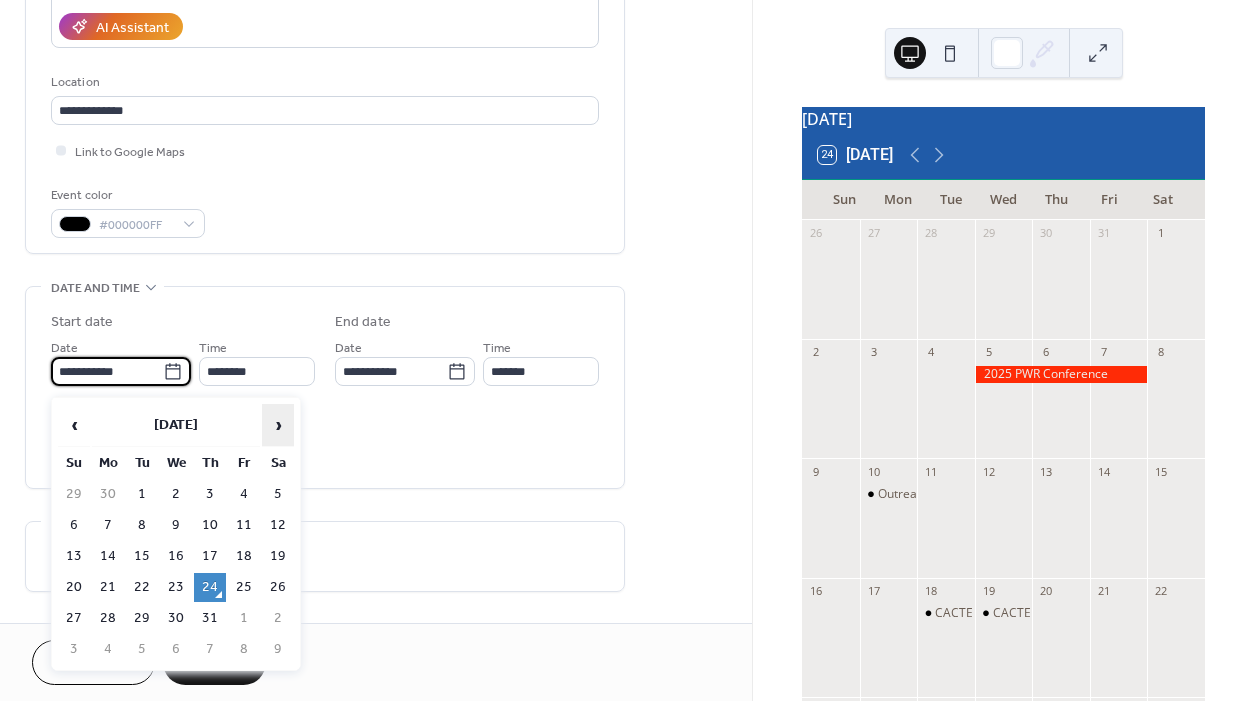 click on "›" at bounding box center [278, 425] 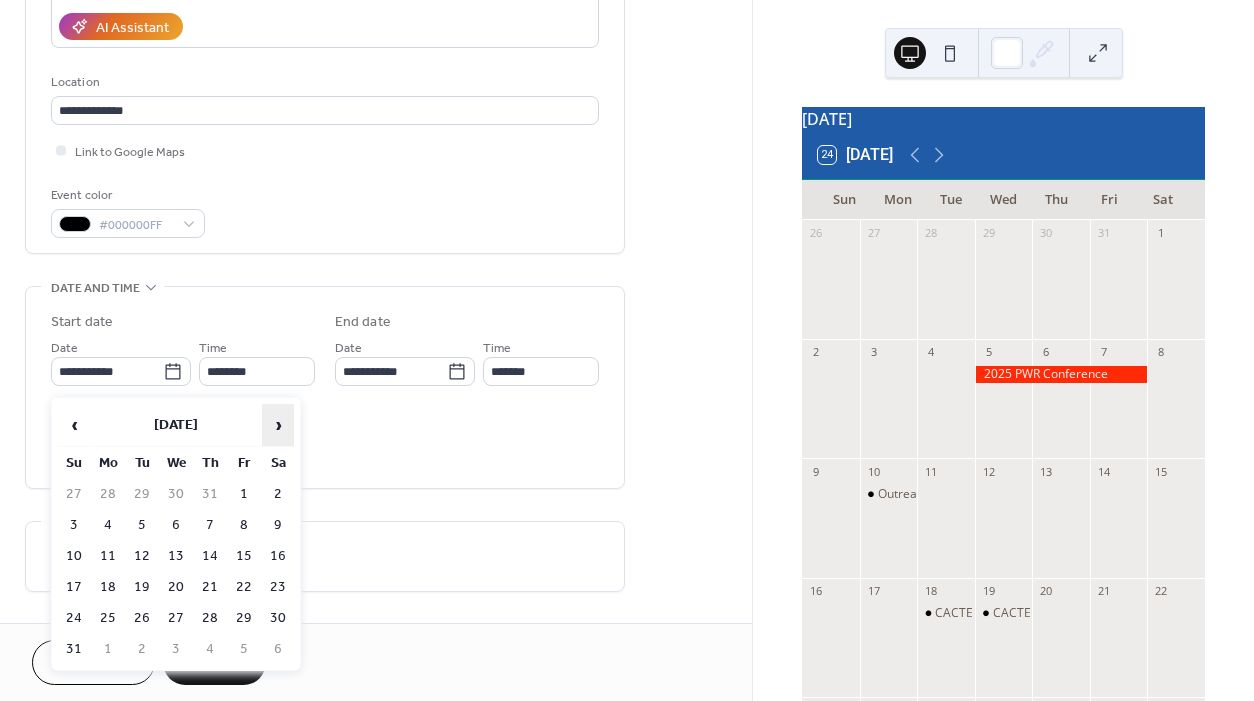 click on "›" at bounding box center (278, 425) 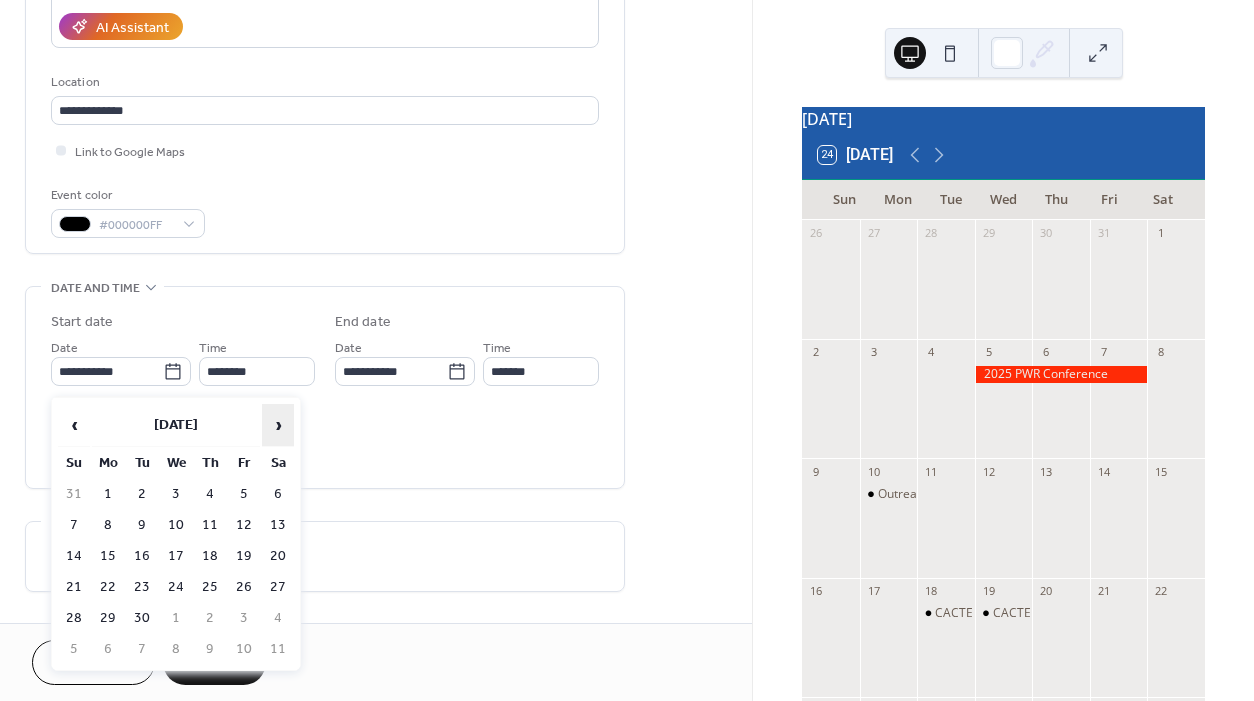 click on "›" at bounding box center (278, 425) 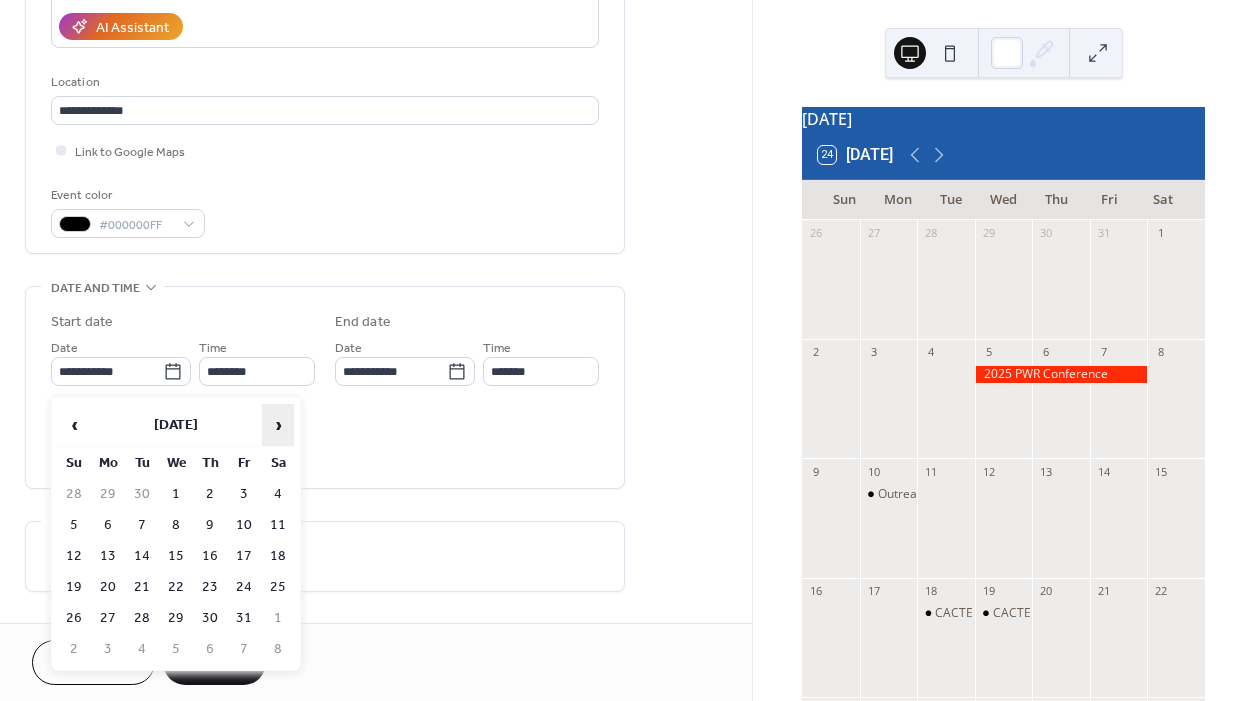 click on "›" at bounding box center [278, 425] 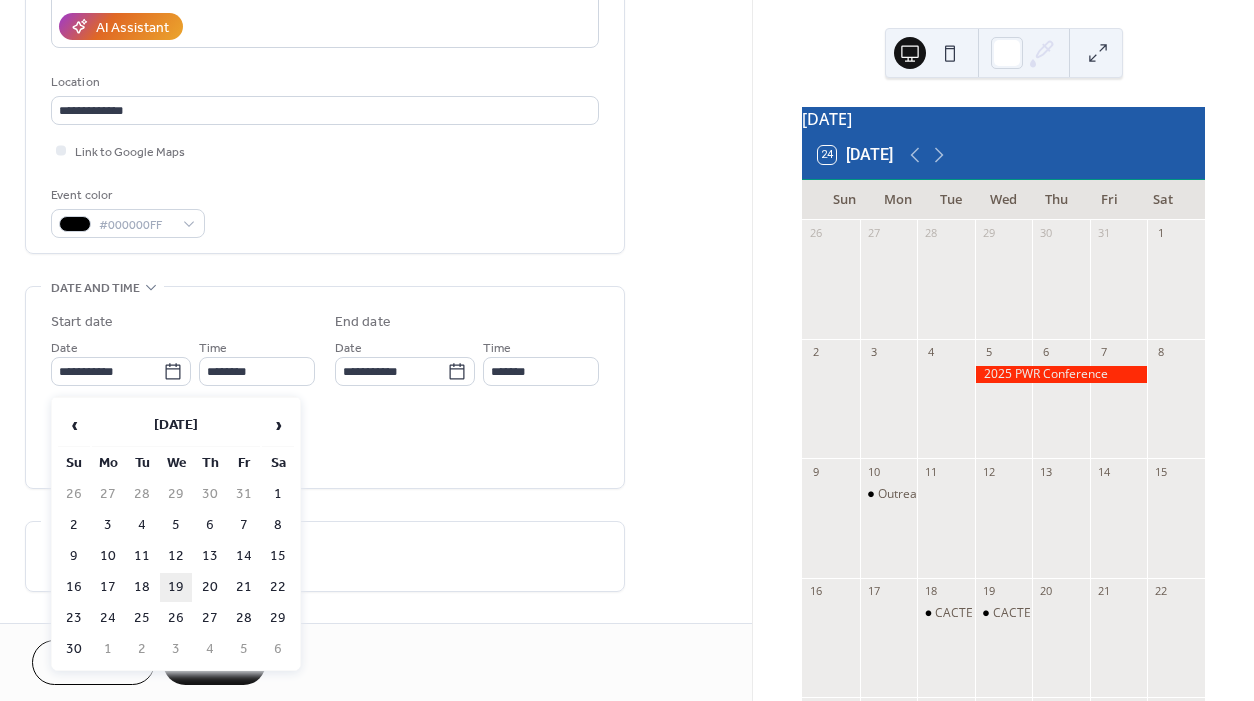click on "19" at bounding box center (176, 587) 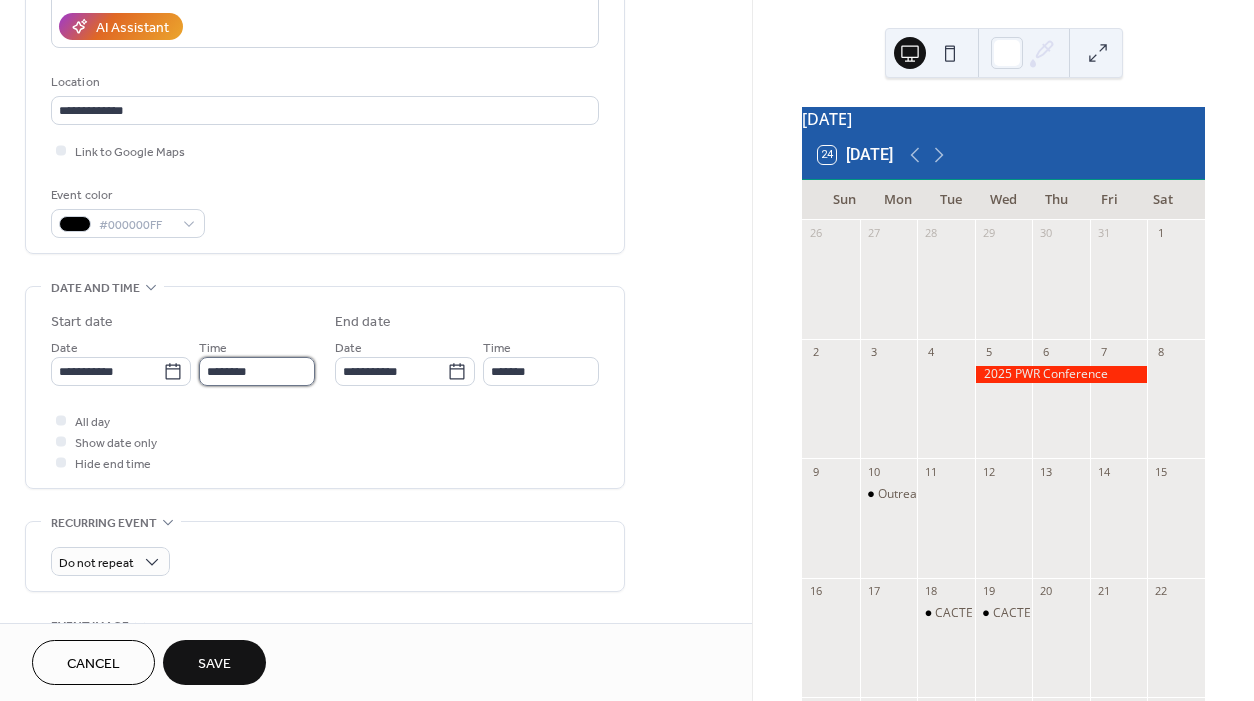 click on "********" at bounding box center (257, 371) 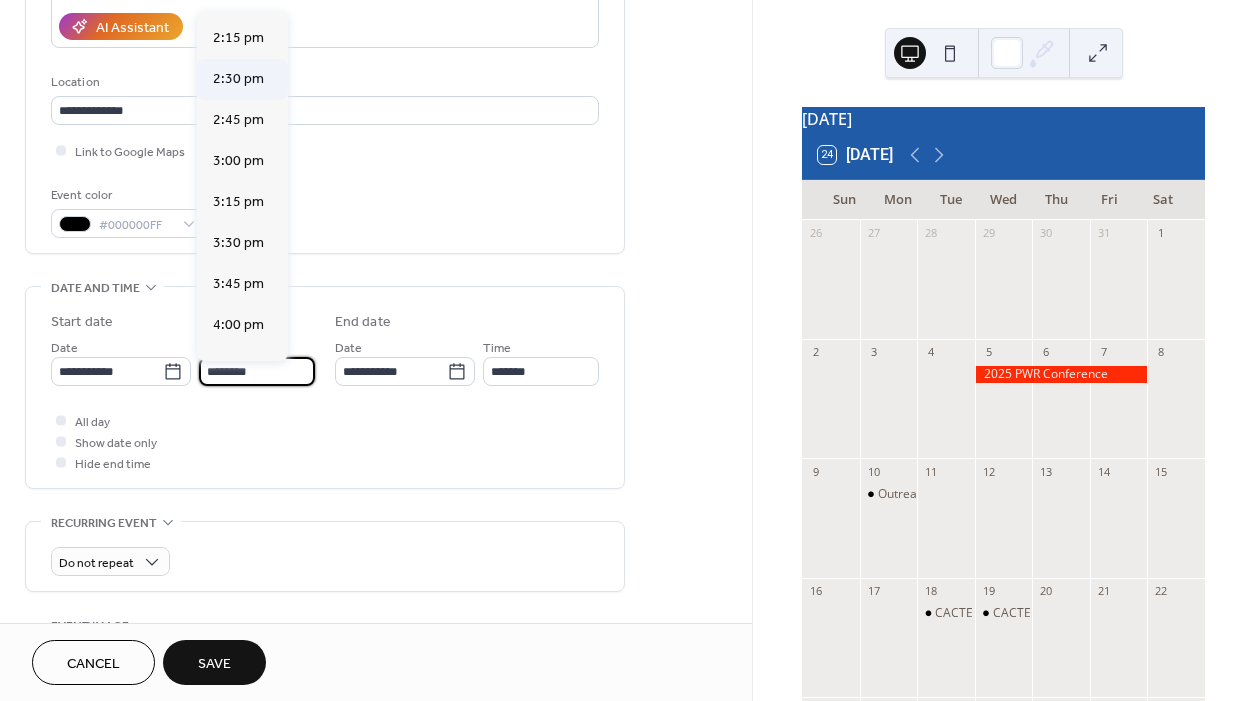 scroll, scrollTop: 2347, scrollLeft: 0, axis: vertical 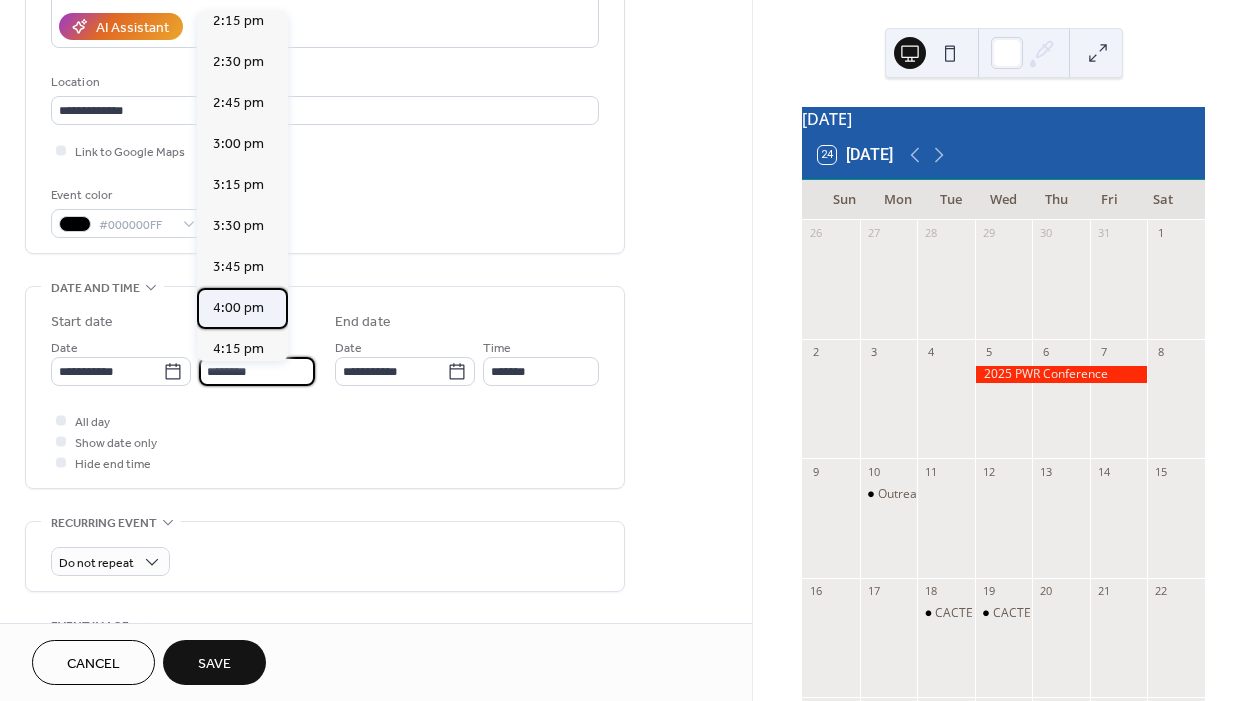 click on "4:00 pm" at bounding box center (238, 308) 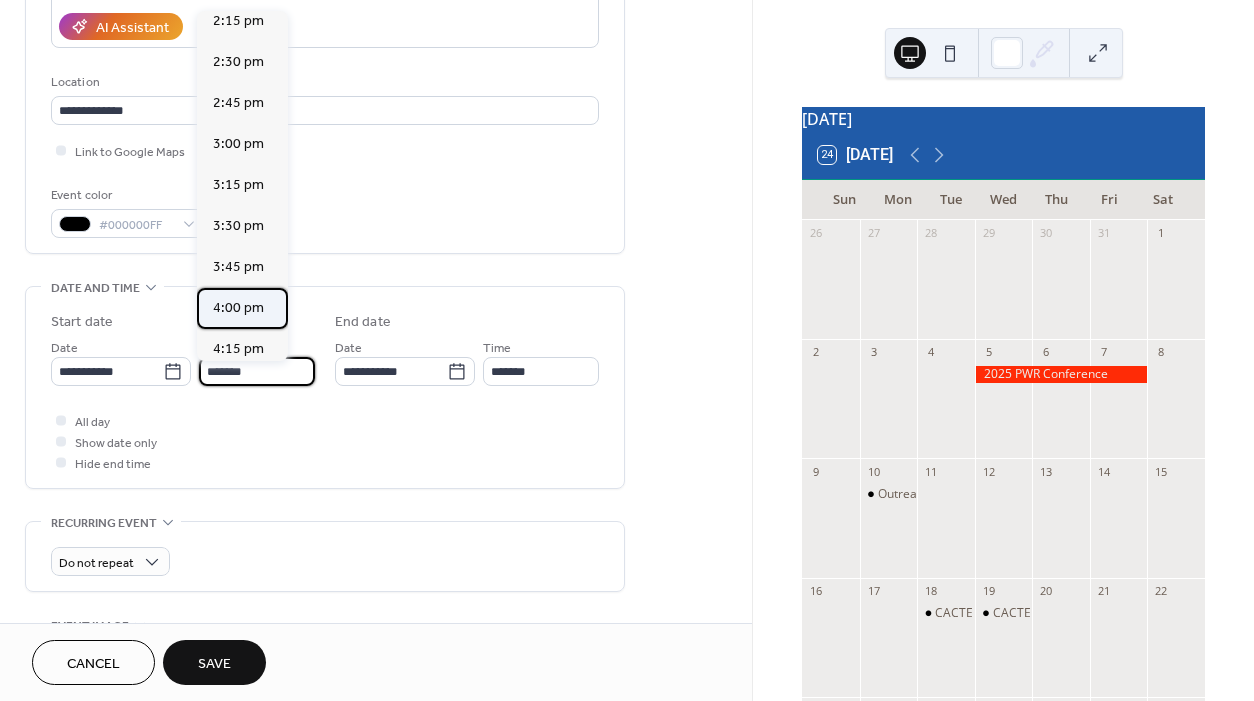 type on "*******" 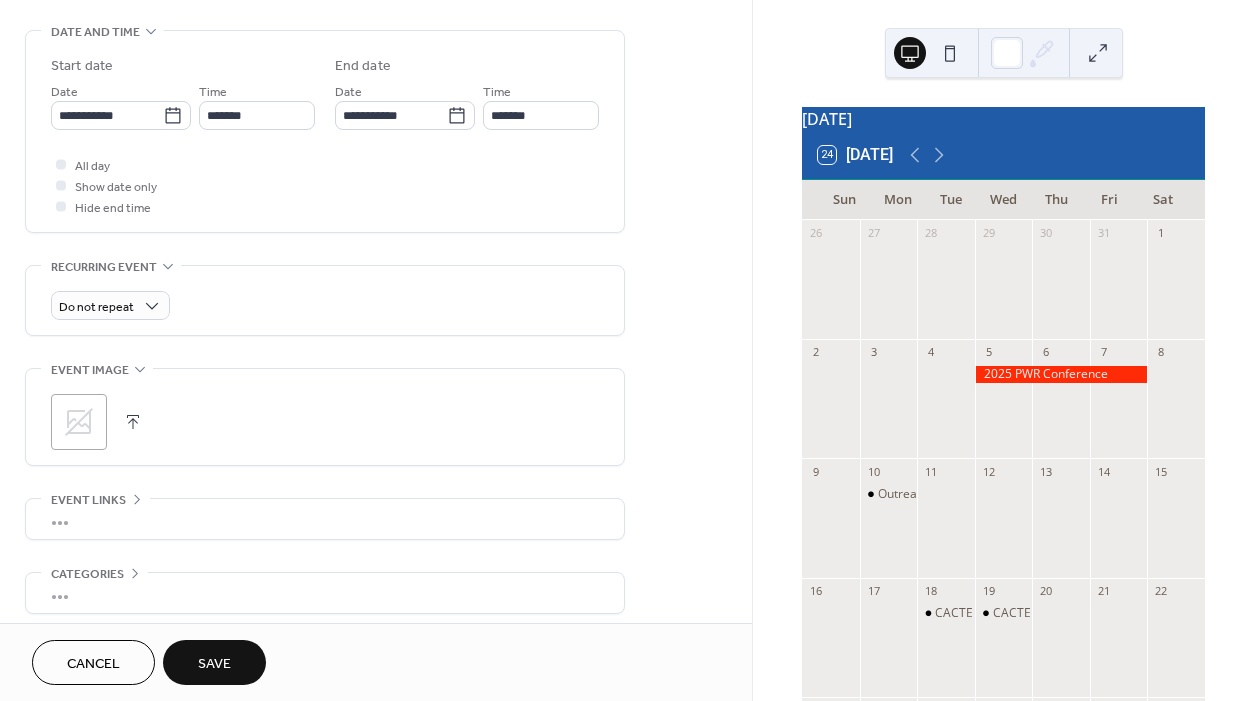 scroll, scrollTop: 627, scrollLeft: 0, axis: vertical 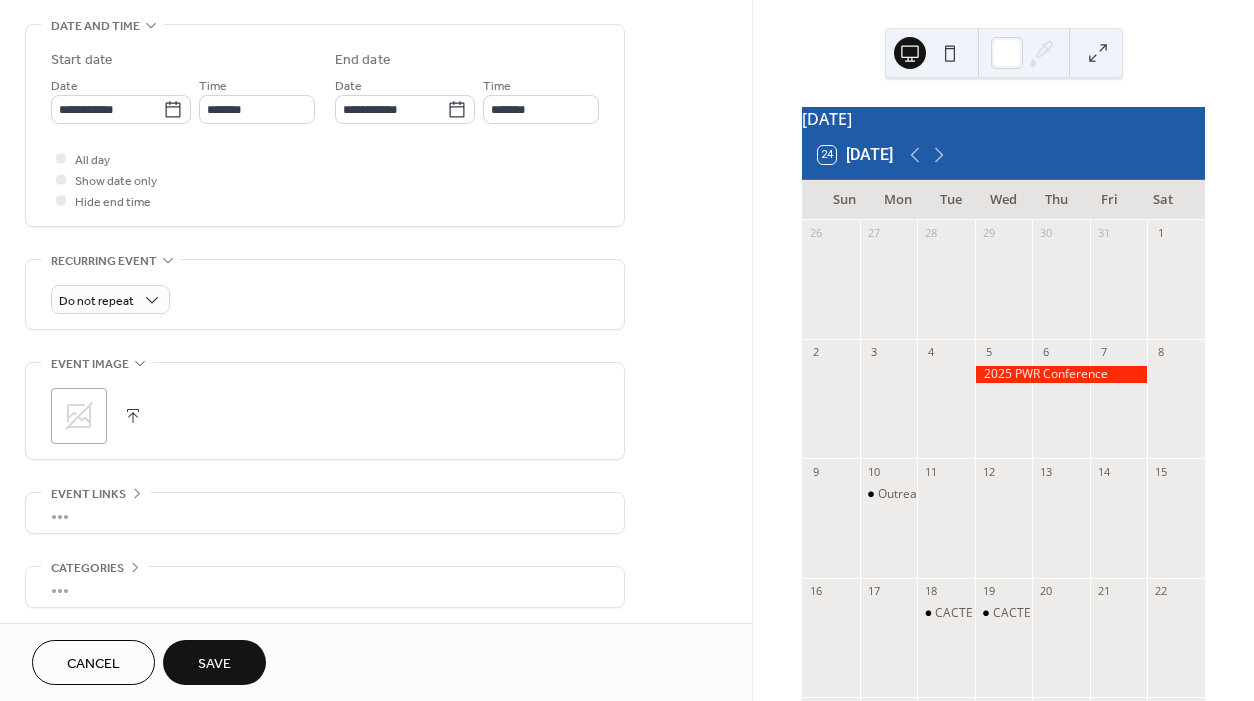 click at bounding box center [133, 416] 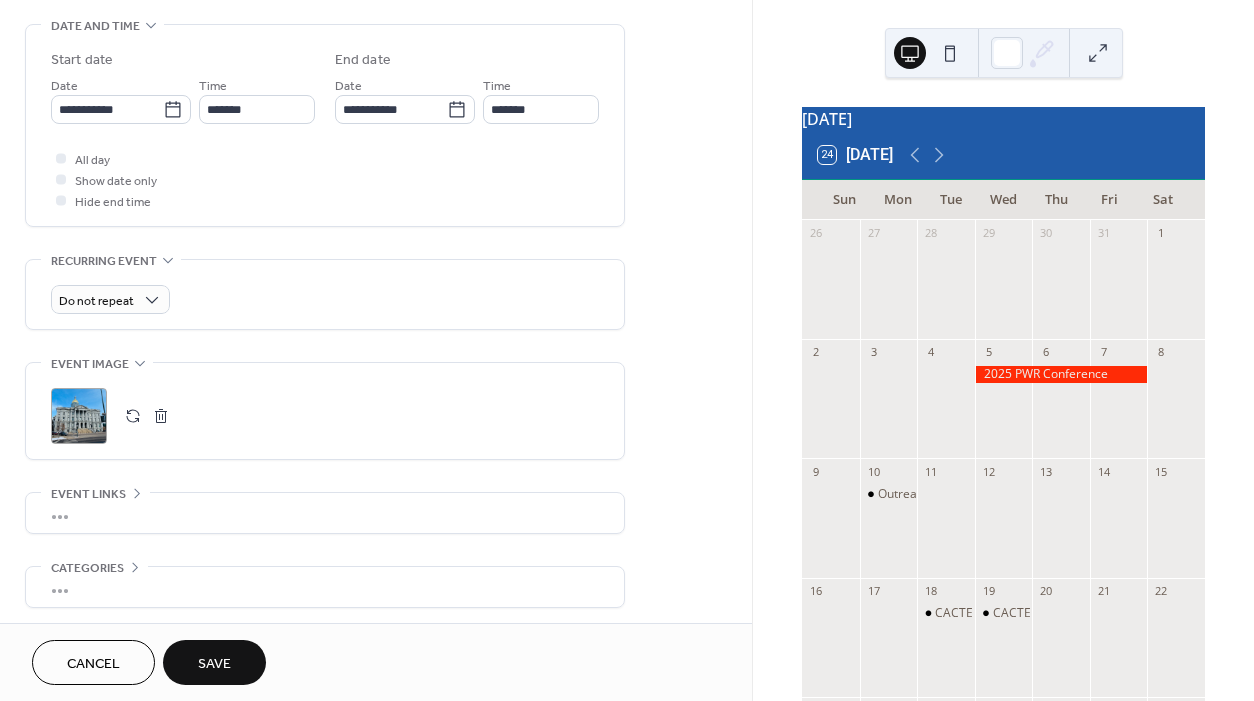 click on "Save" at bounding box center [214, 664] 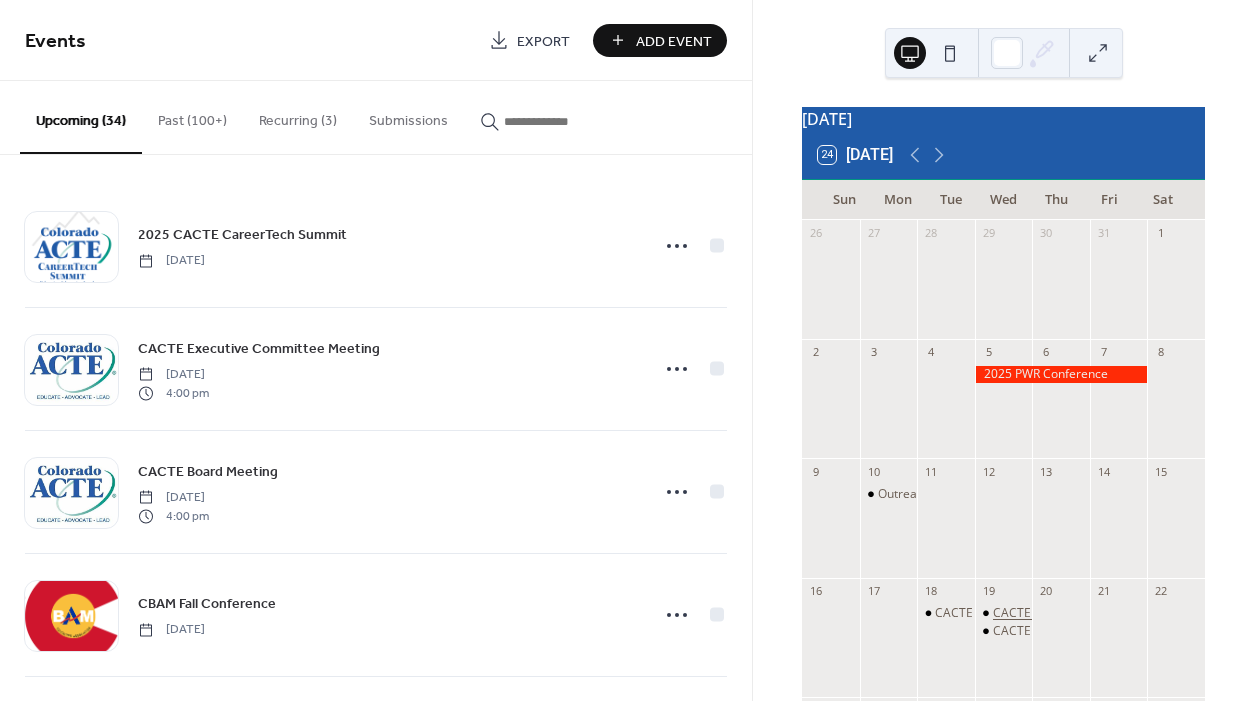 click on "CACTE Legislative Committee meeting" at bounding box center [1100, 613] 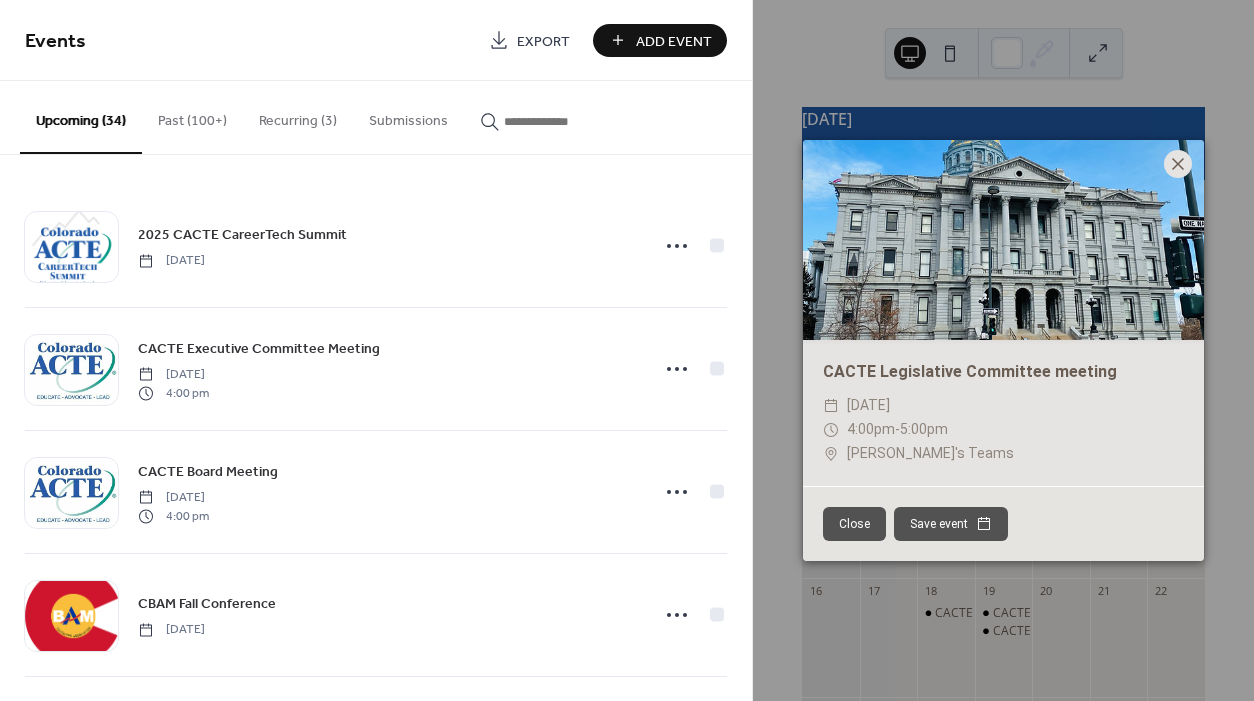 click 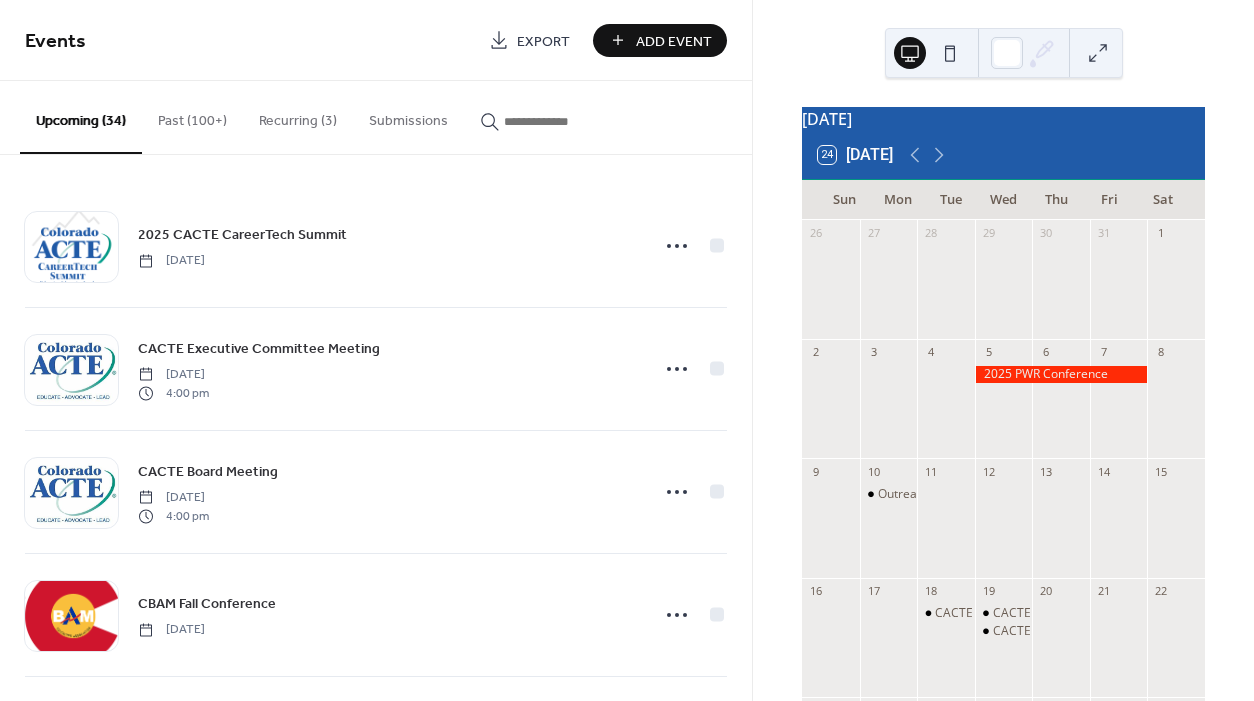 click on "Add Event" at bounding box center [674, 41] 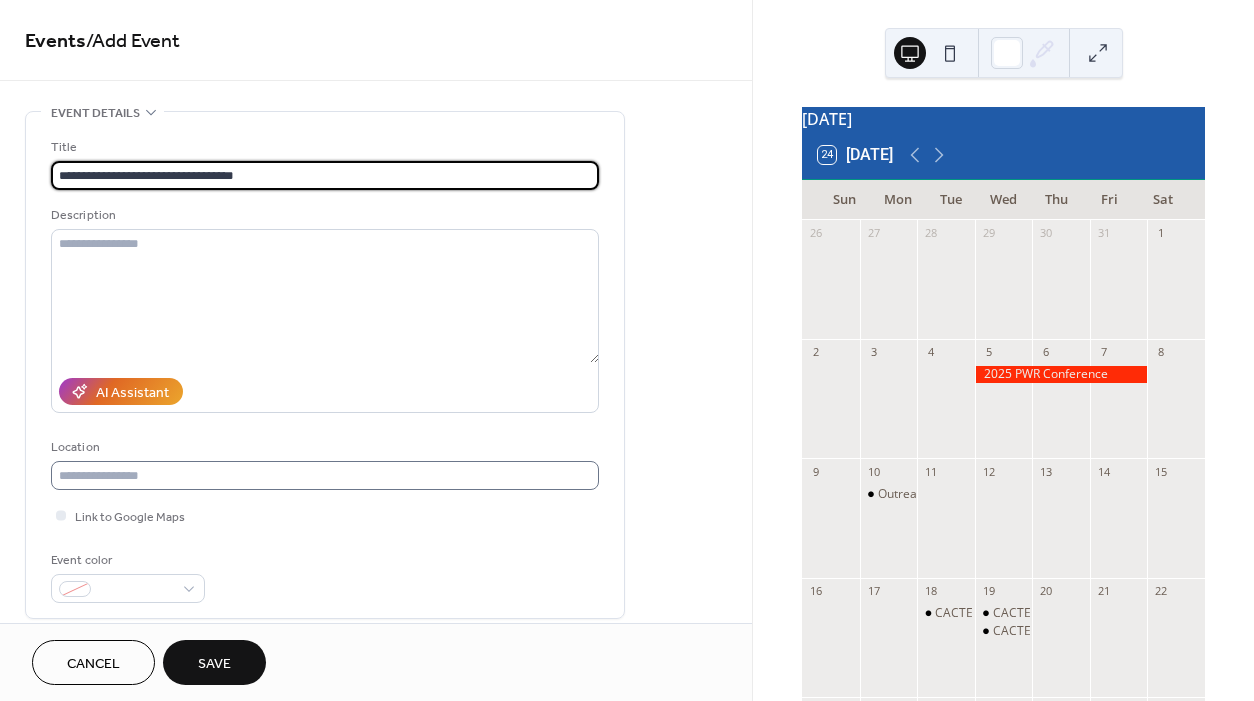 type on "**********" 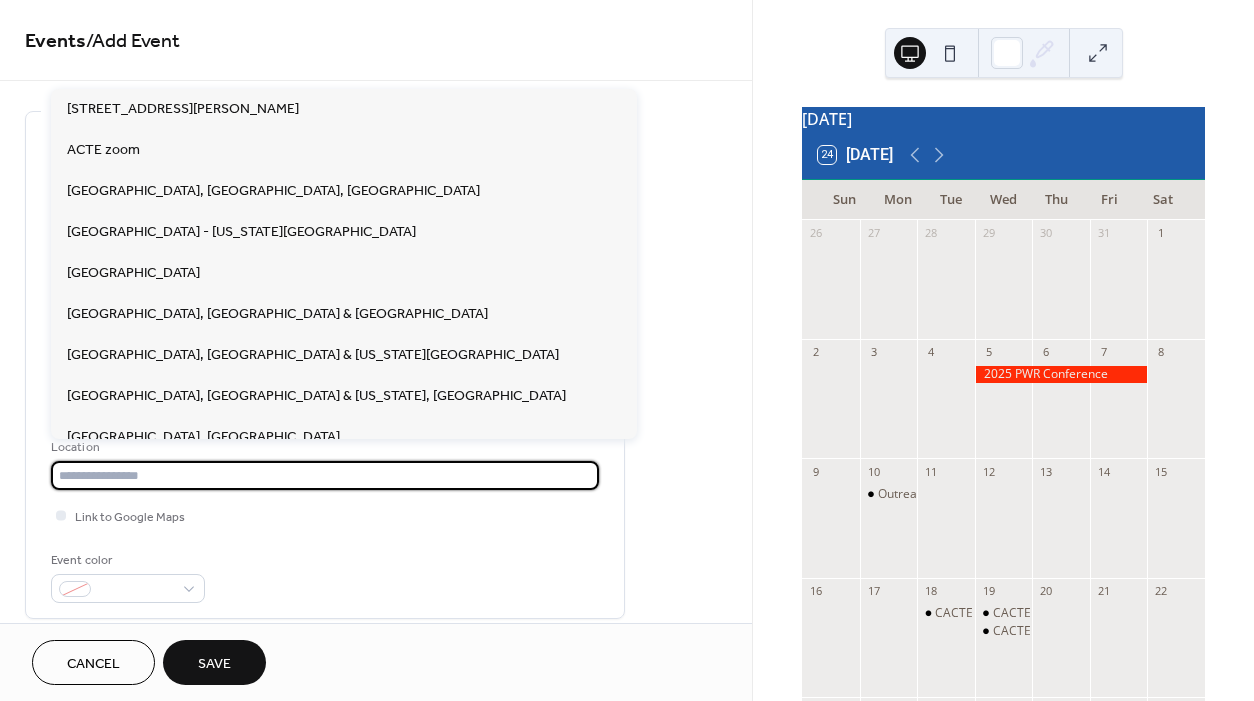 click at bounding box center (325, 475) 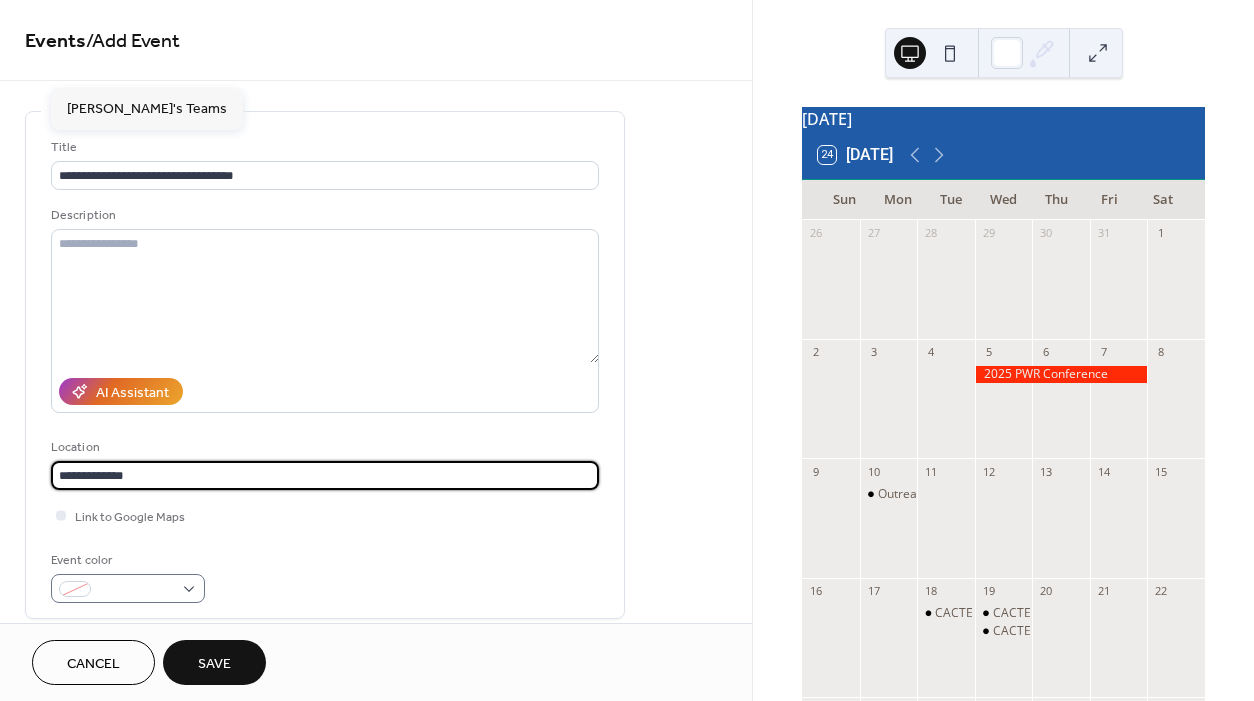 type on "**********" 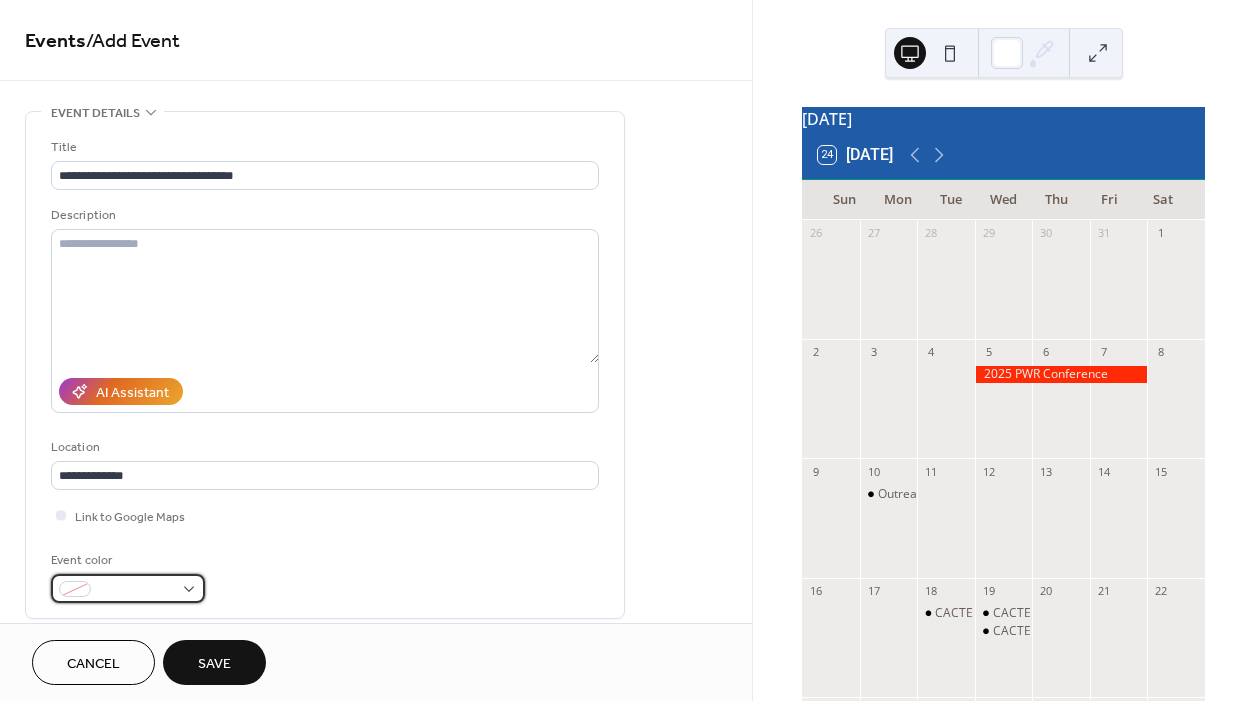 click at bounding box center [75, 589] 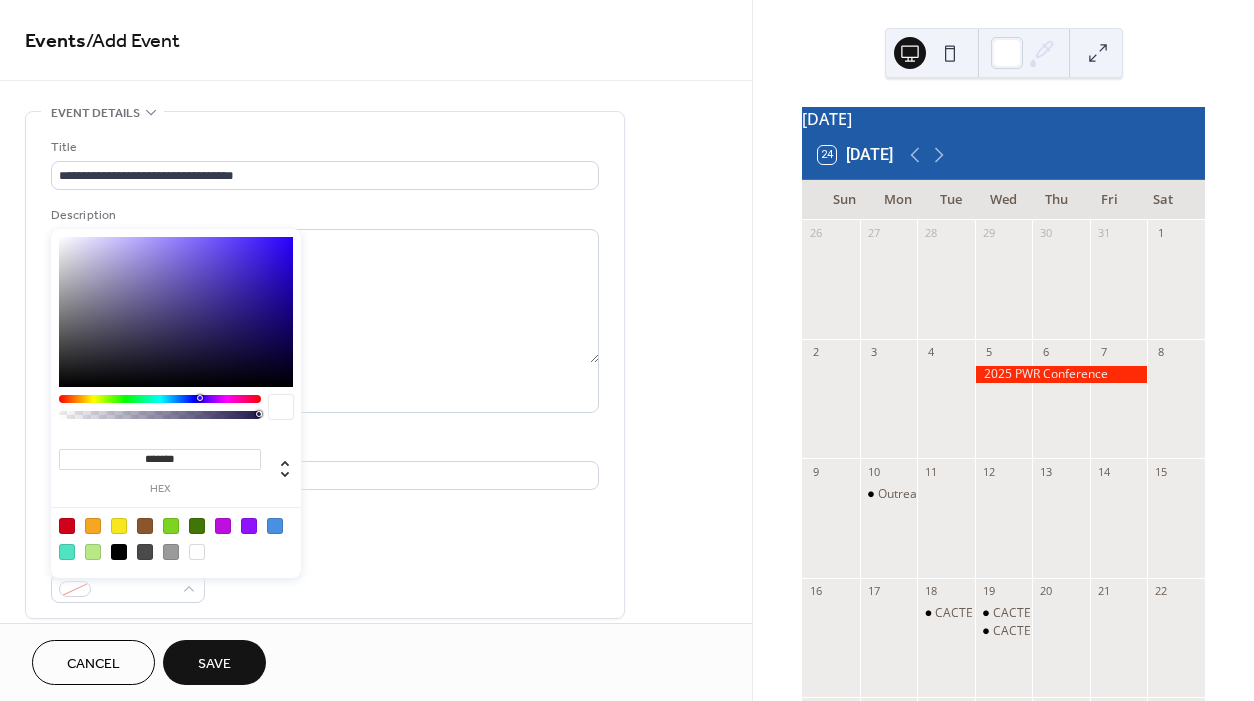 click at bounding box center (119, 552) 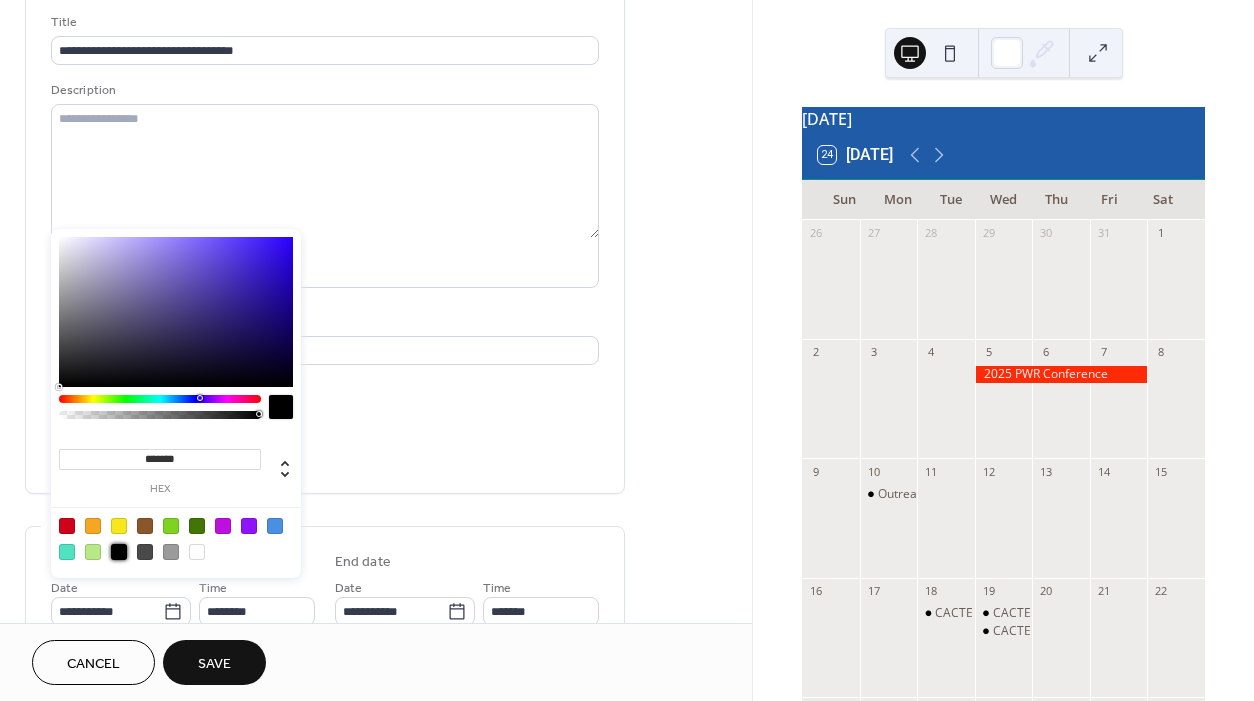 scroll, scrollTop: 141, scrollLeft: 0, axis: vertical 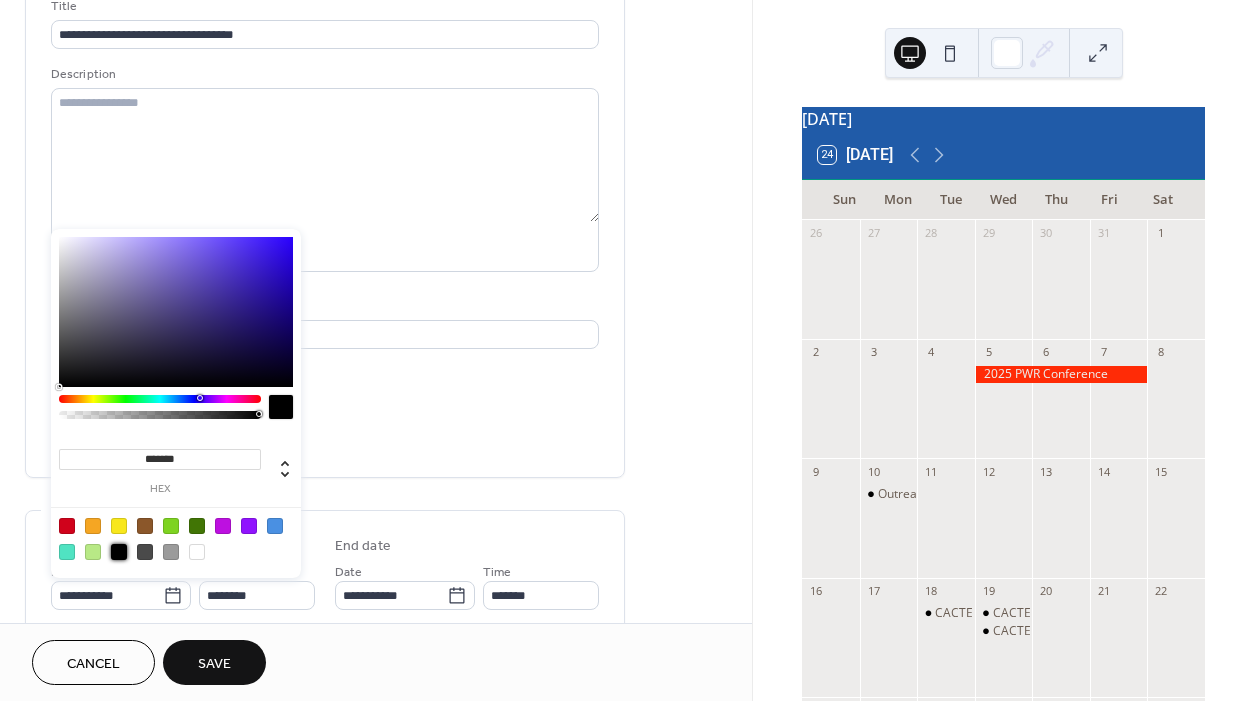 click on "Event color #000000FF" at bounding box center (325, 435) 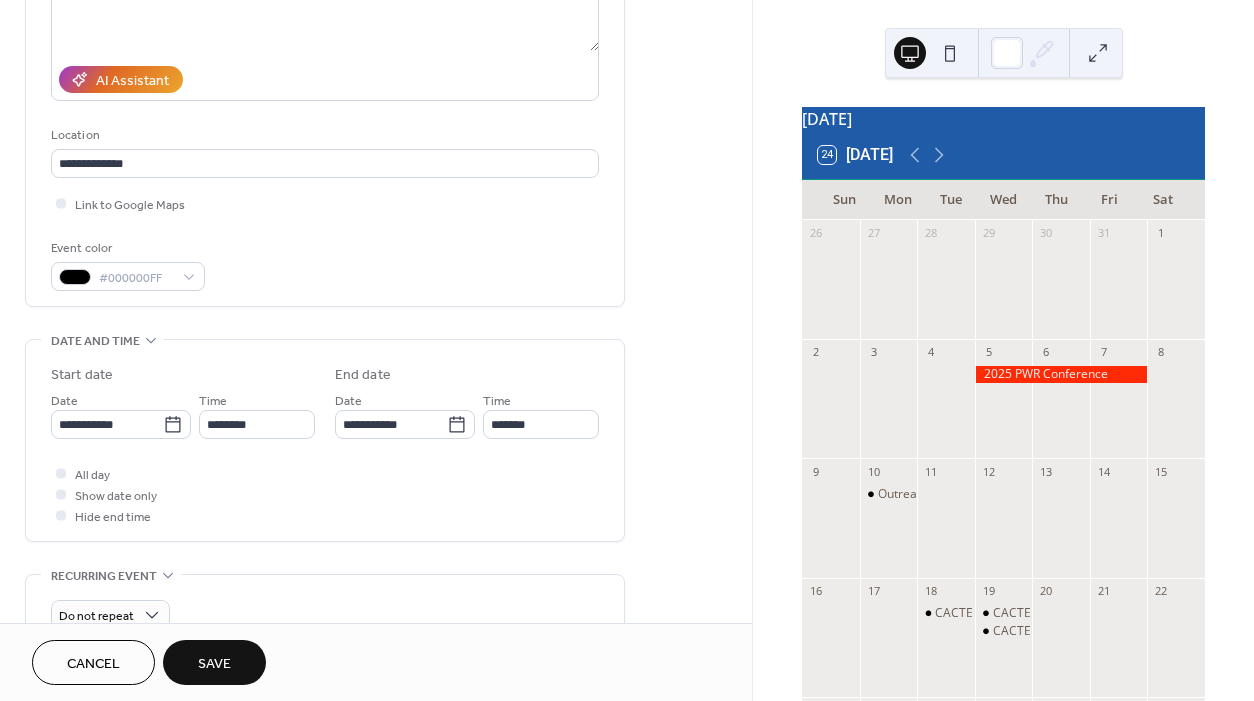scroll, scrollTop: 330, scrollLeft: 0, axis: vertical 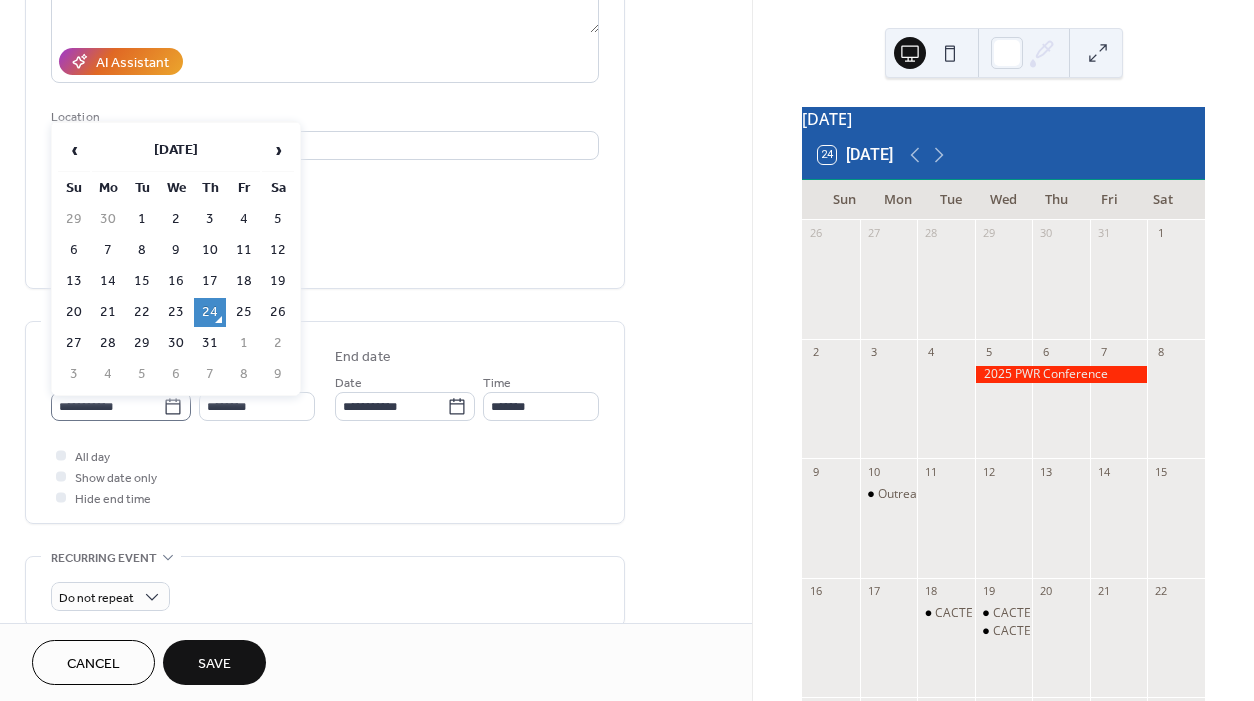 click 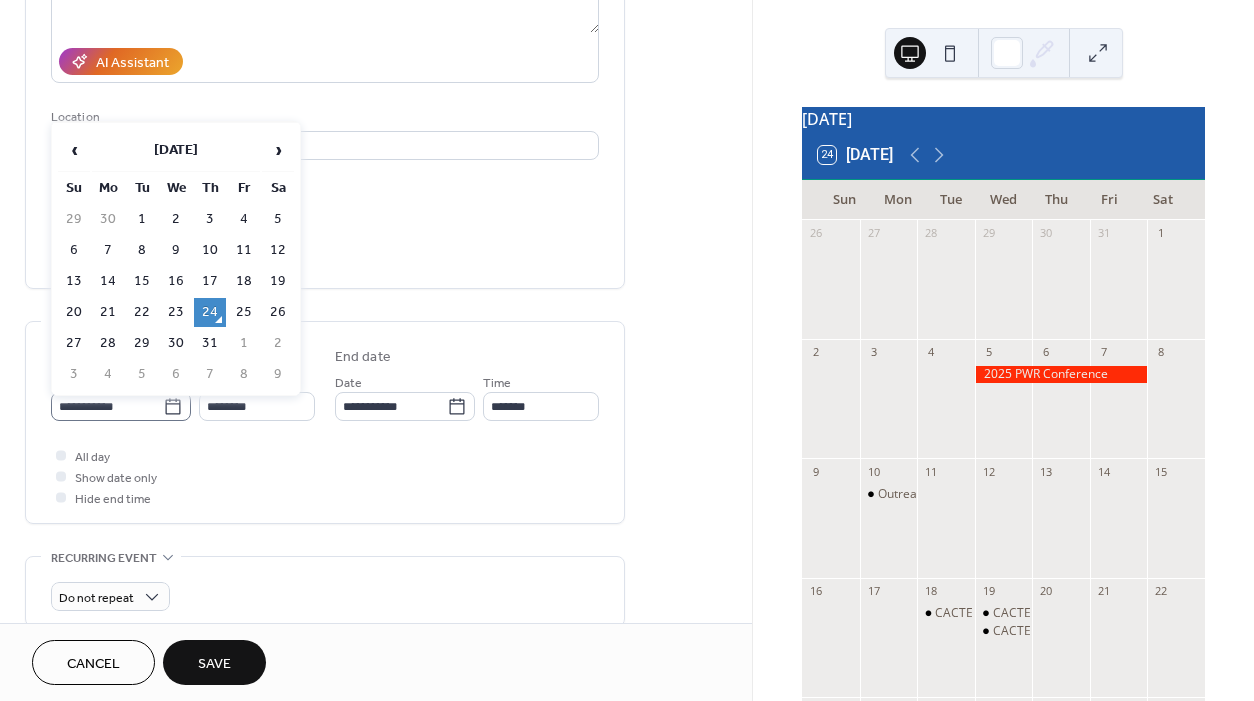 click on "**********" at bounding box center [107, 406] 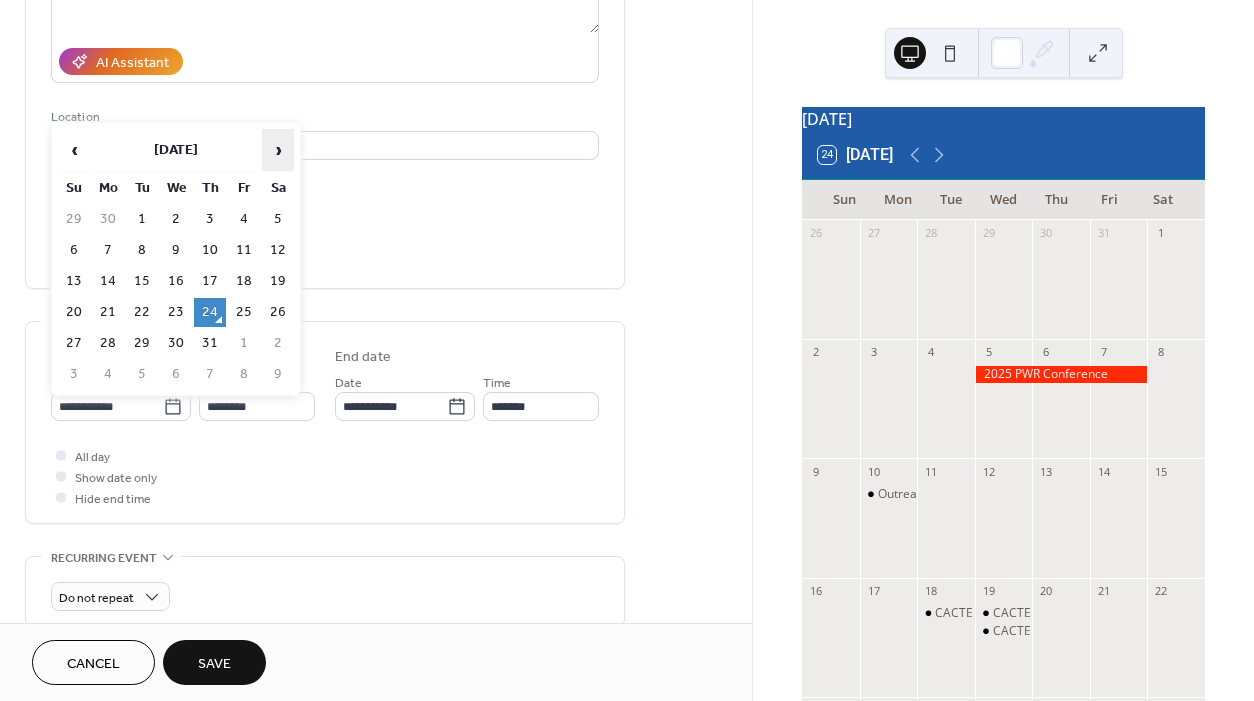 click on "›" at bounding box center (278, 150) 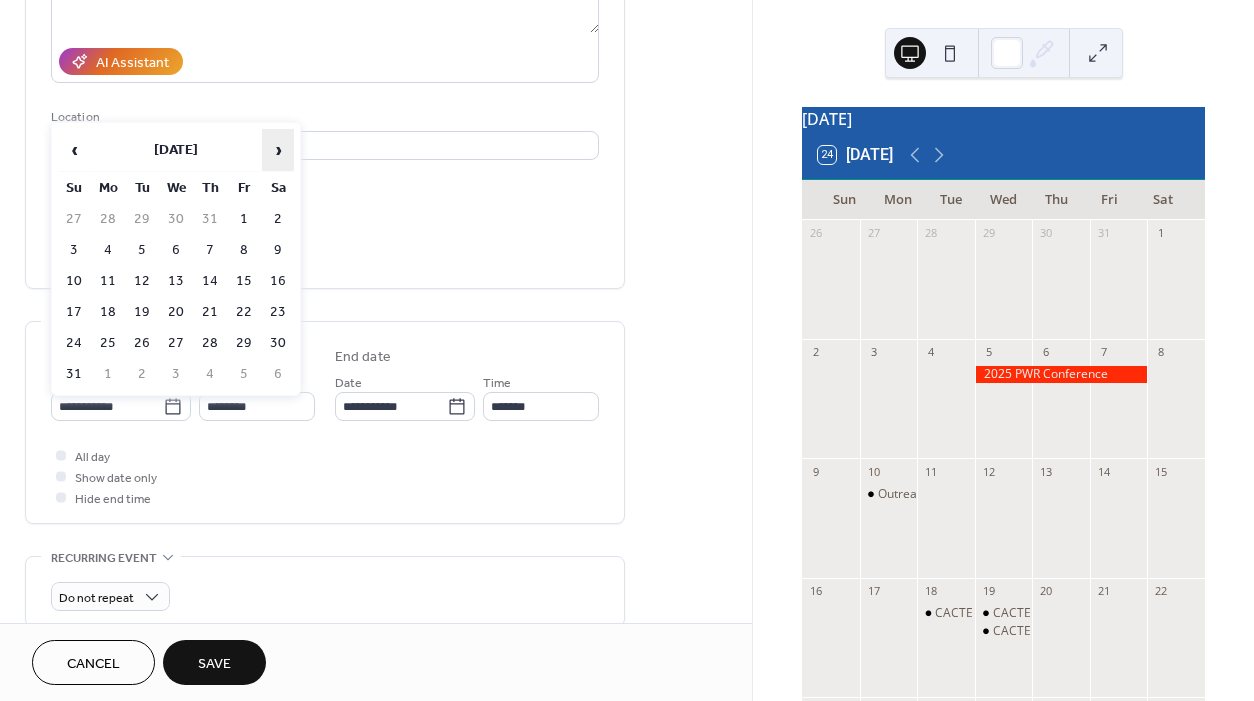 click on "›" at bounding box center [278, 150] 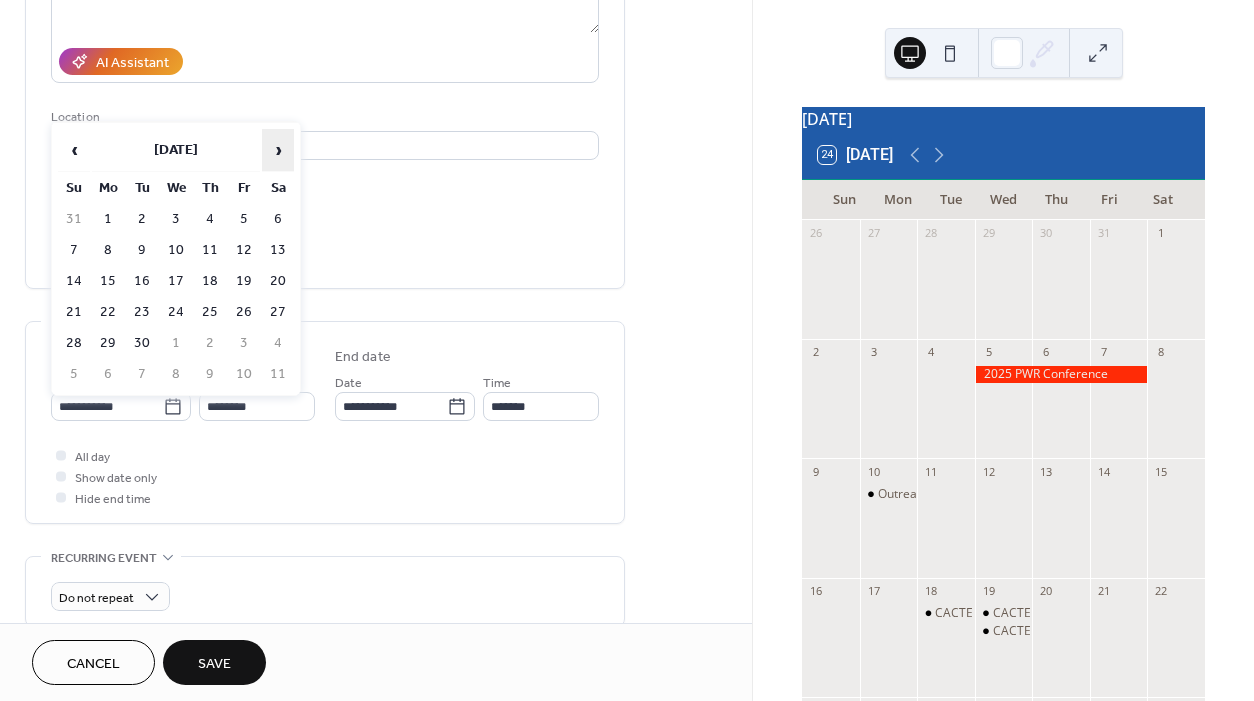 click on "›" at bounding box center (278, 150) 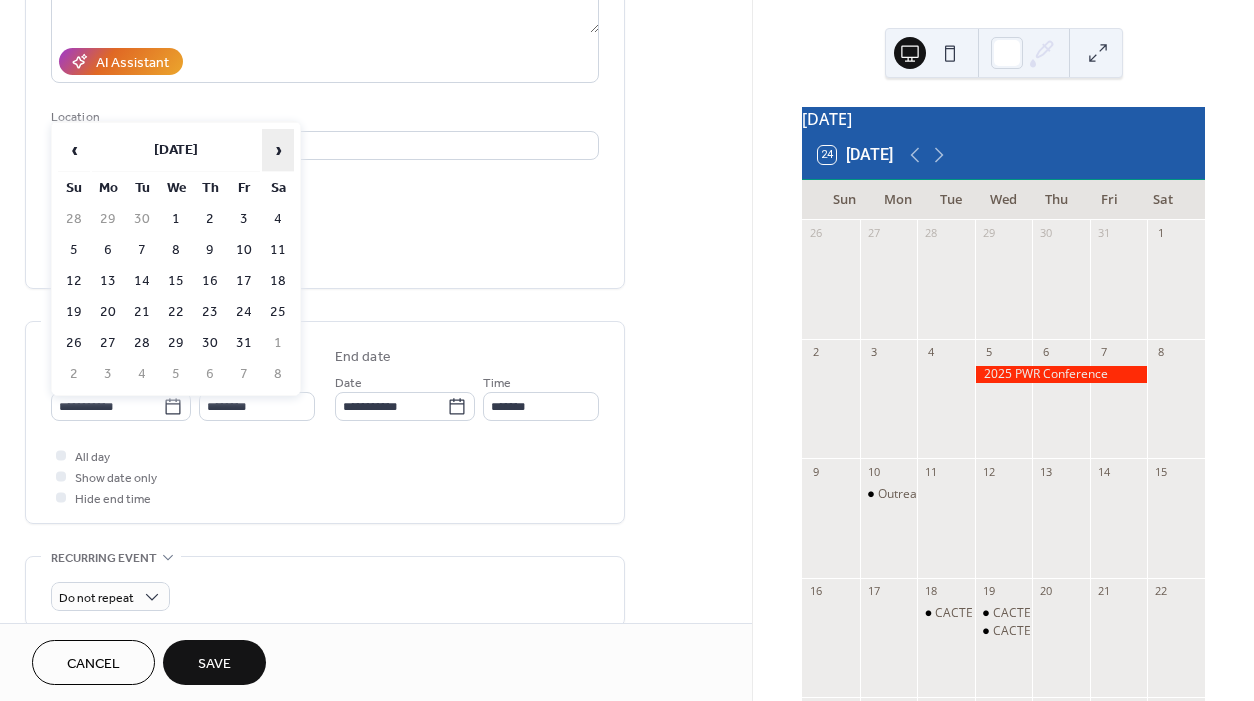 click on "›" at bounding box center [278, 150] 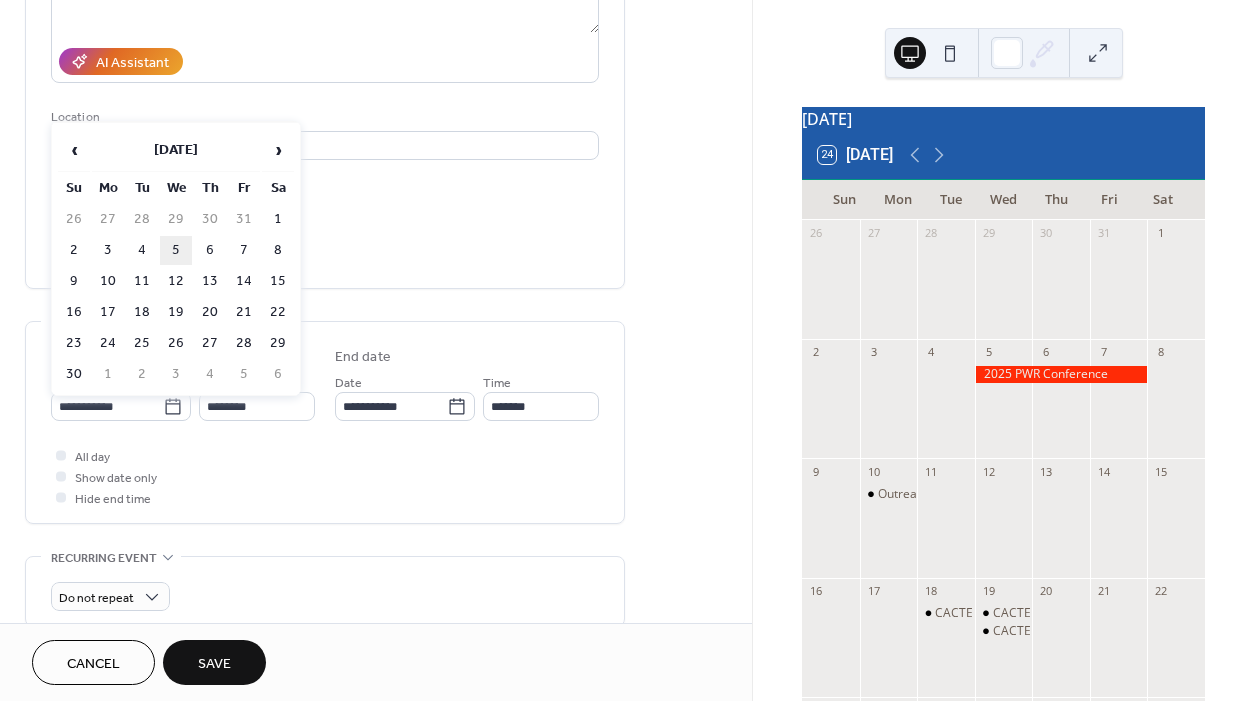 click on "5" at bounding box center (176, 250) 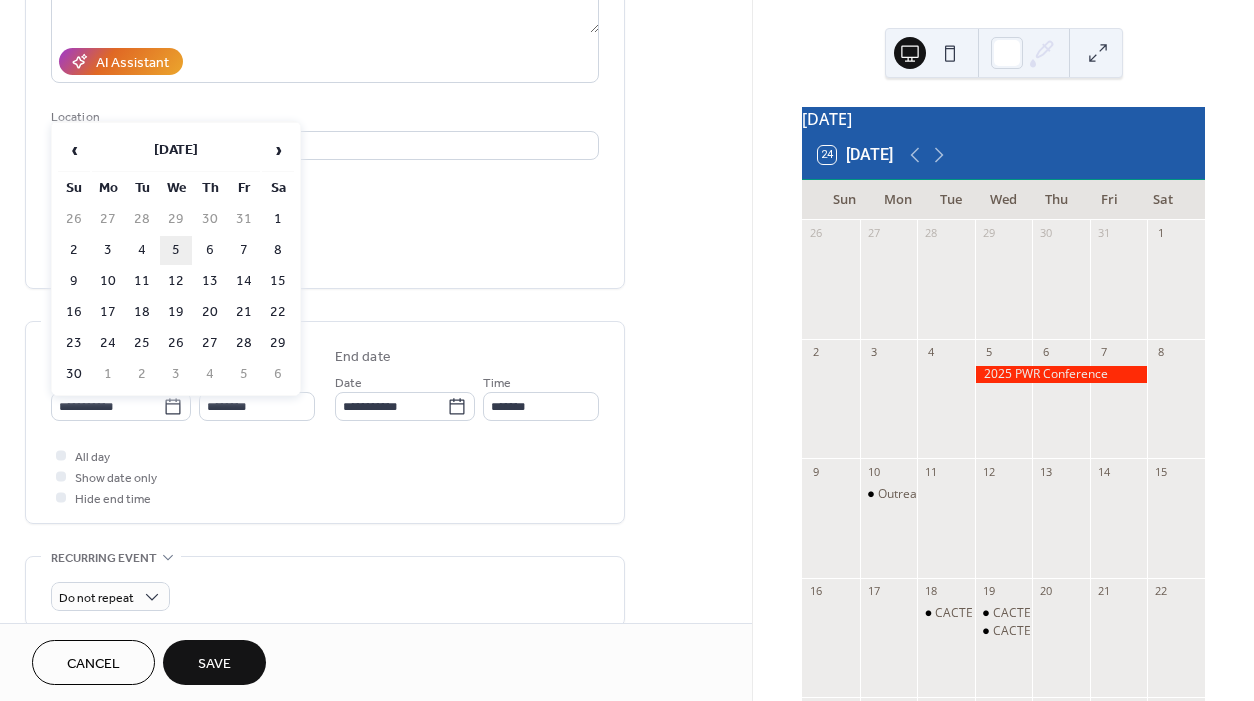 type on "**********" 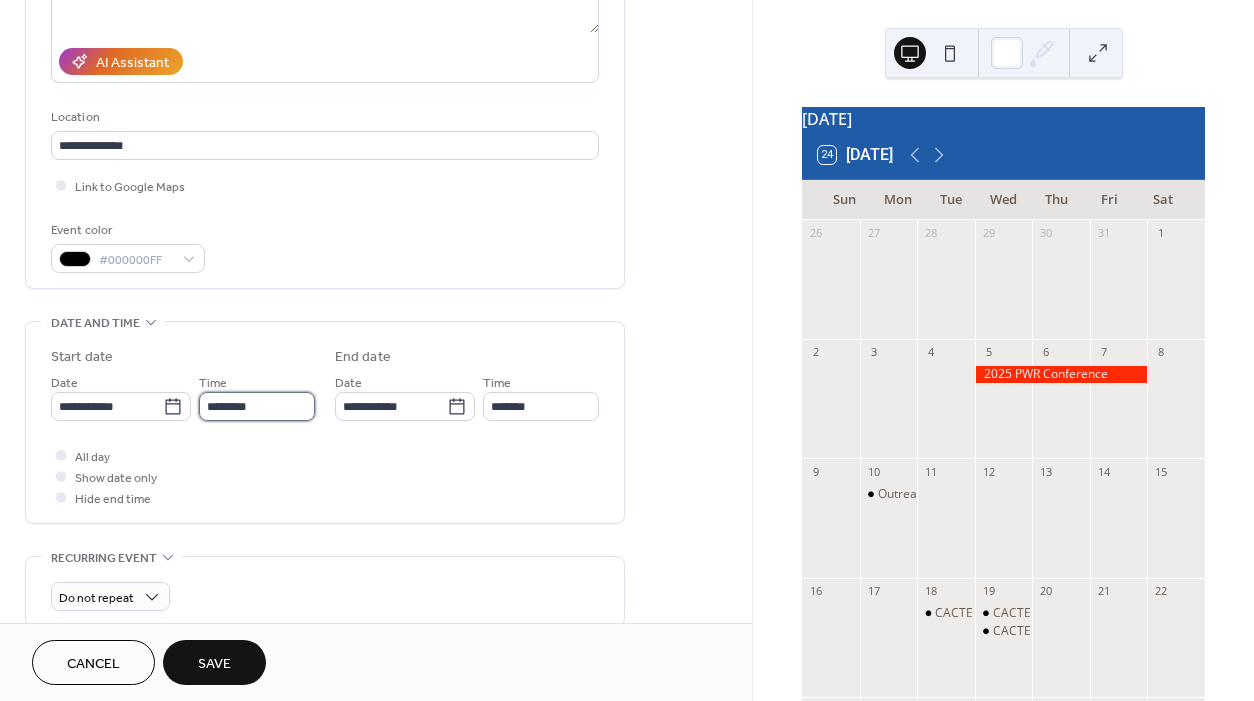 click on "********" at bounding box center [257, 406] 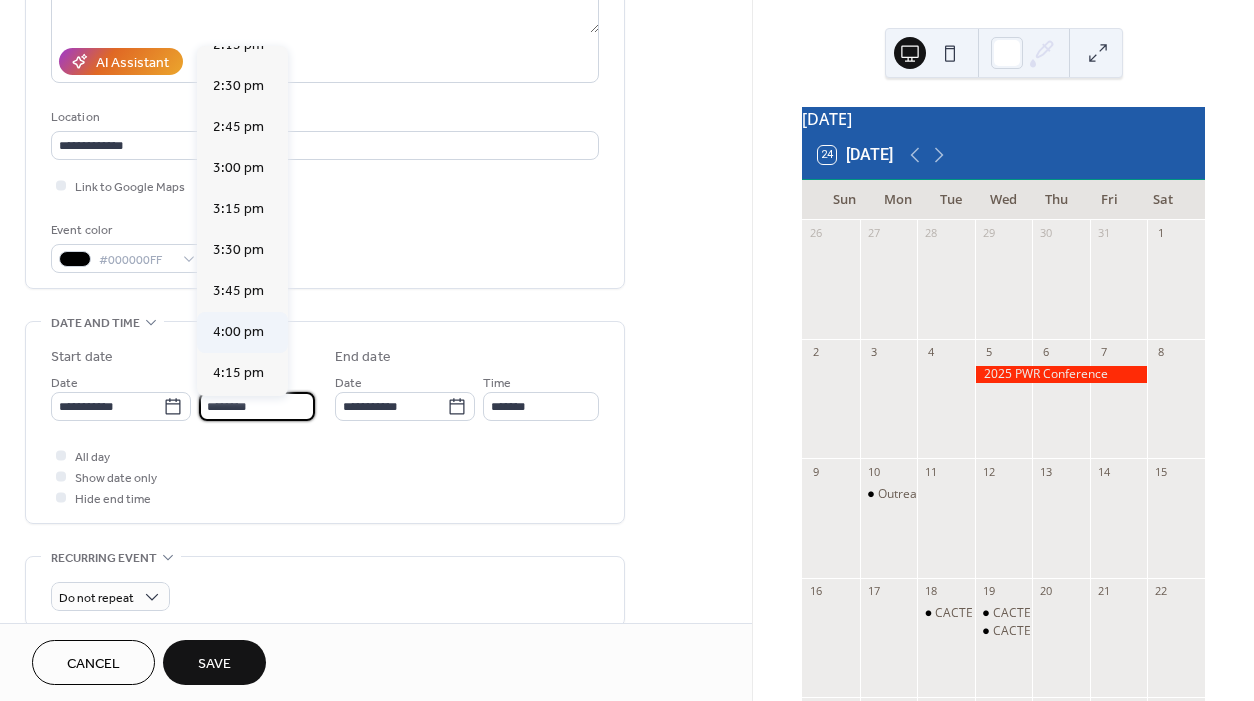 scroll, scrollTop: 2363, scrollLeft: 0, axis: vertical 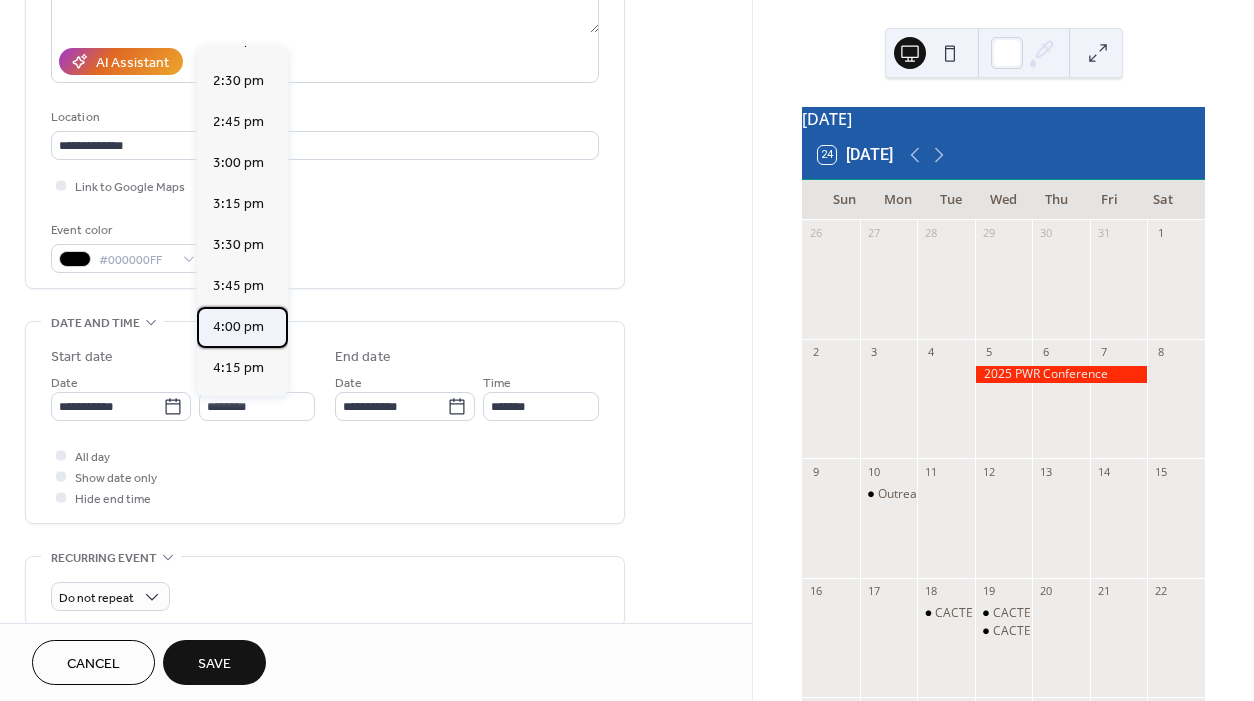 click on "4:00 pm" at bounding box center (238, 327) 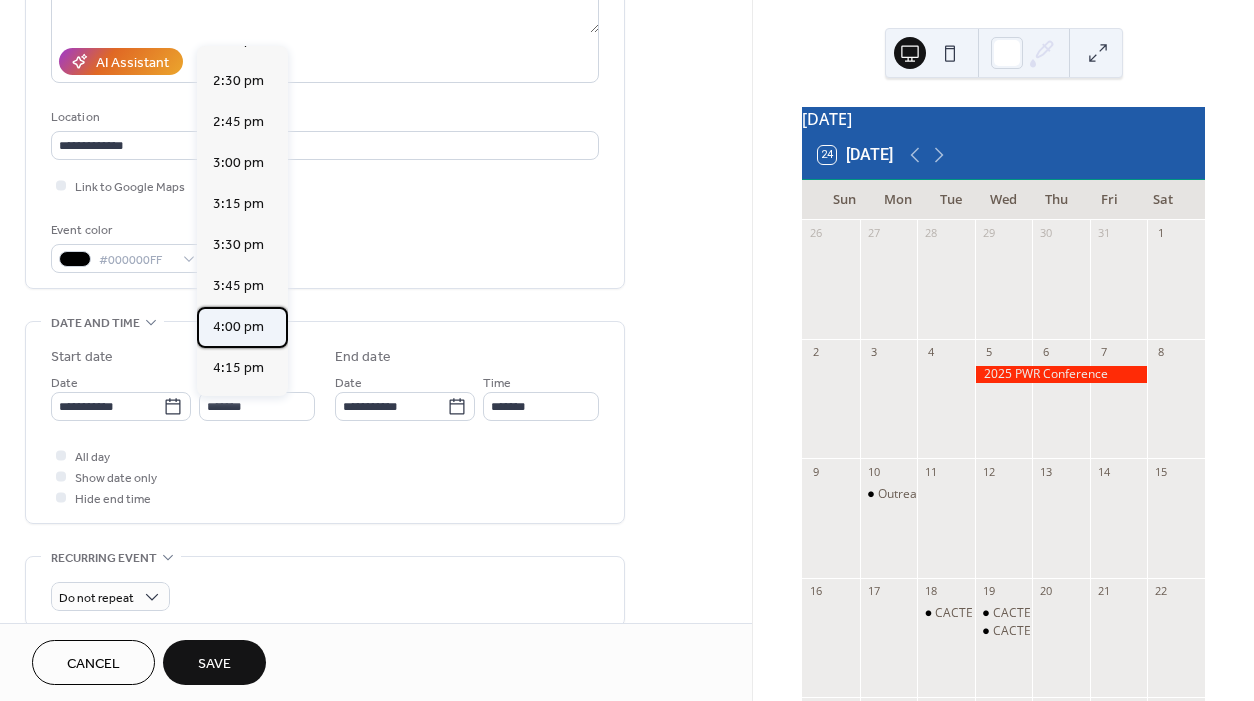type on "*******" 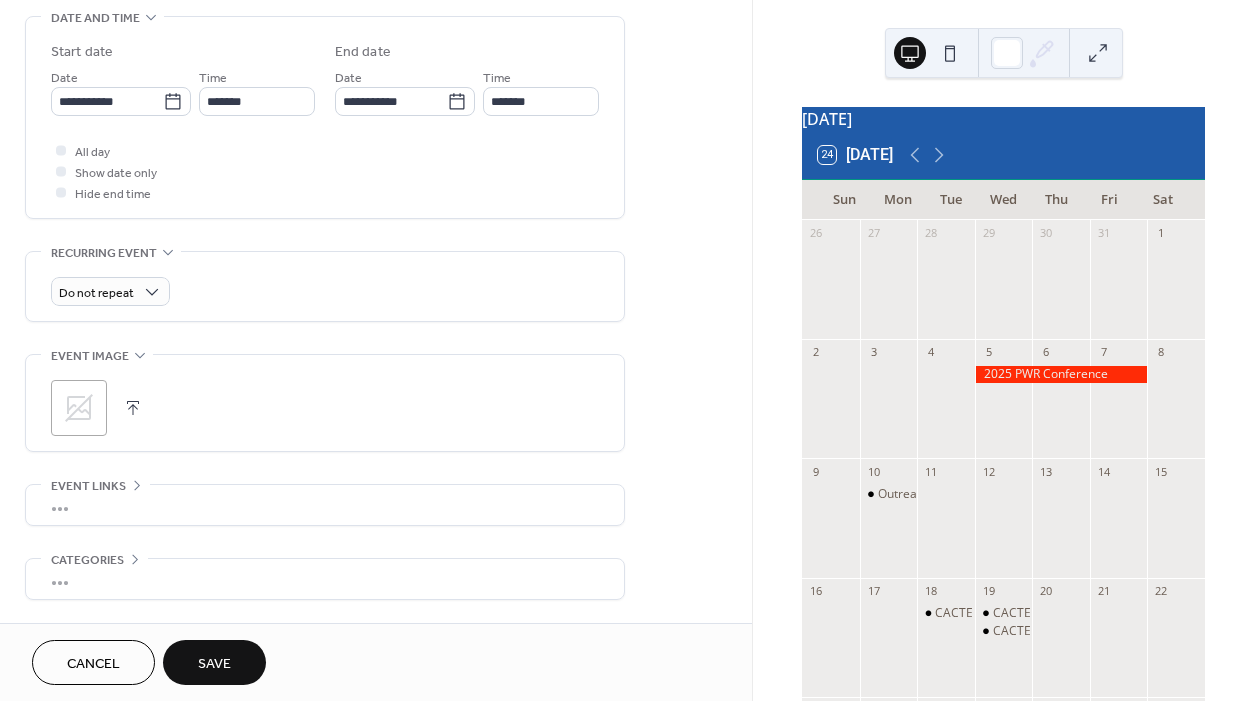 scroll, scrollTop: 650, scrollLeft: 0, axis: vertical 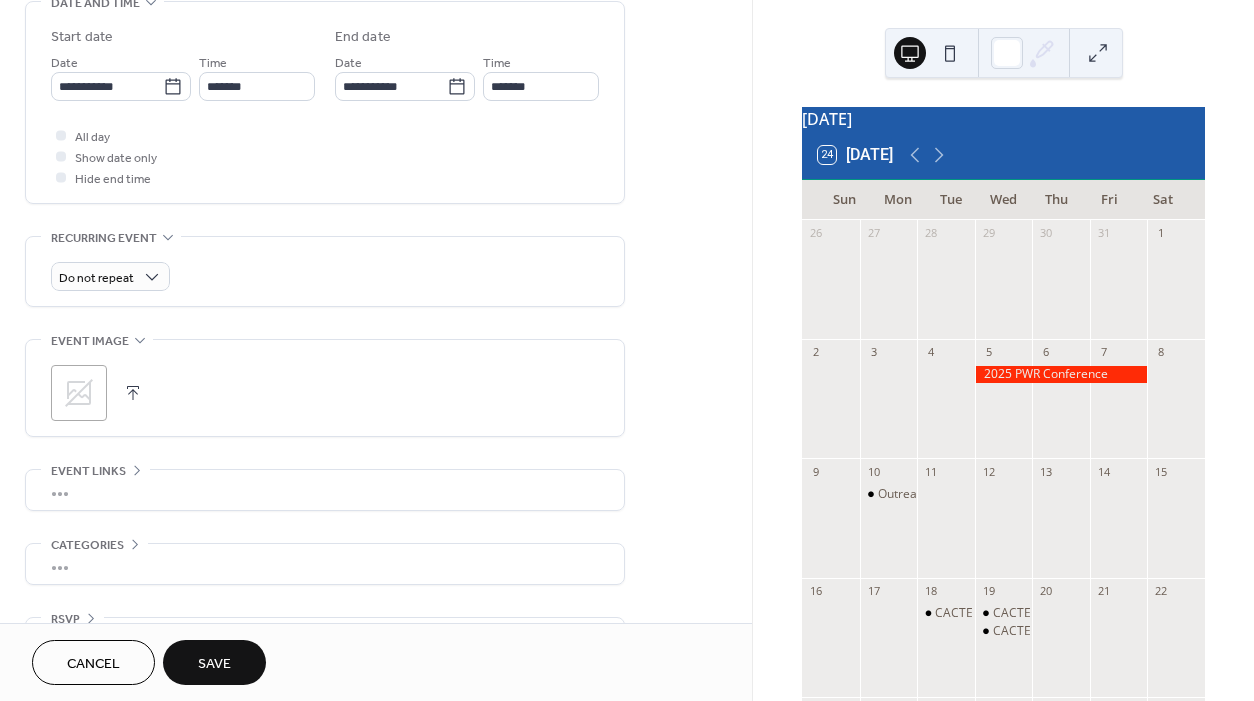 click at bounding box center (133, 393) 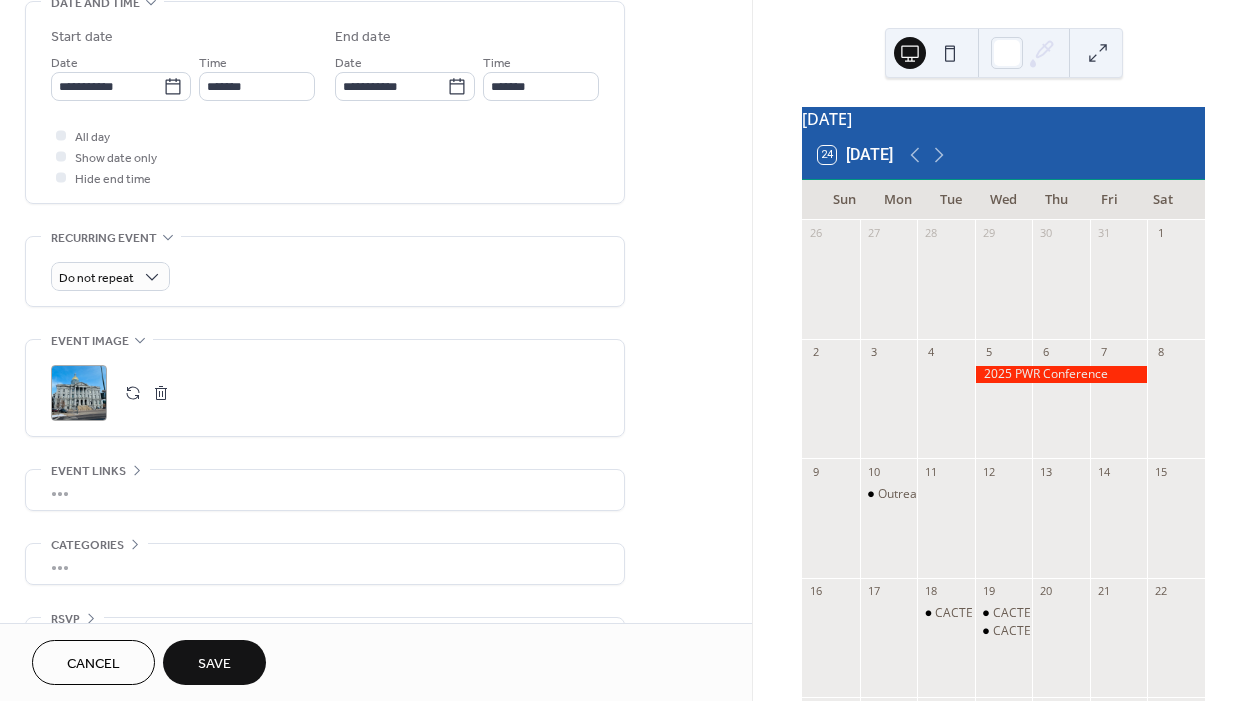 click on "Save" at bounding box center (214, 664) 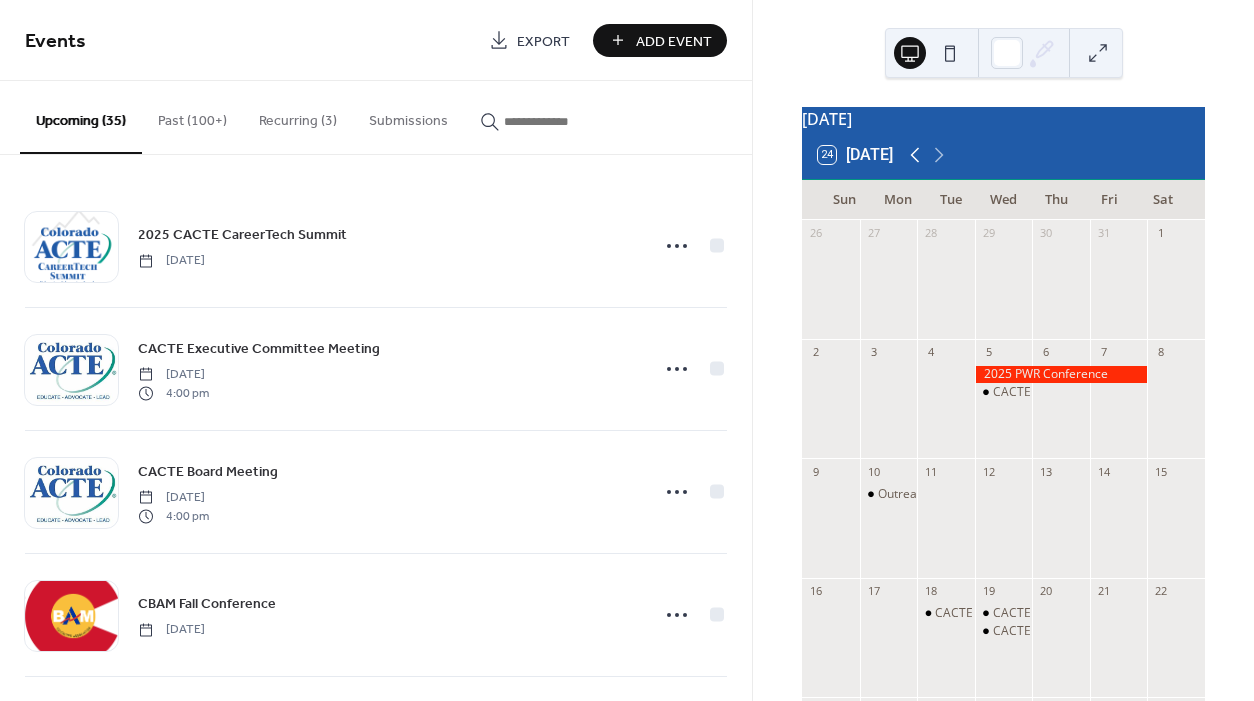 click 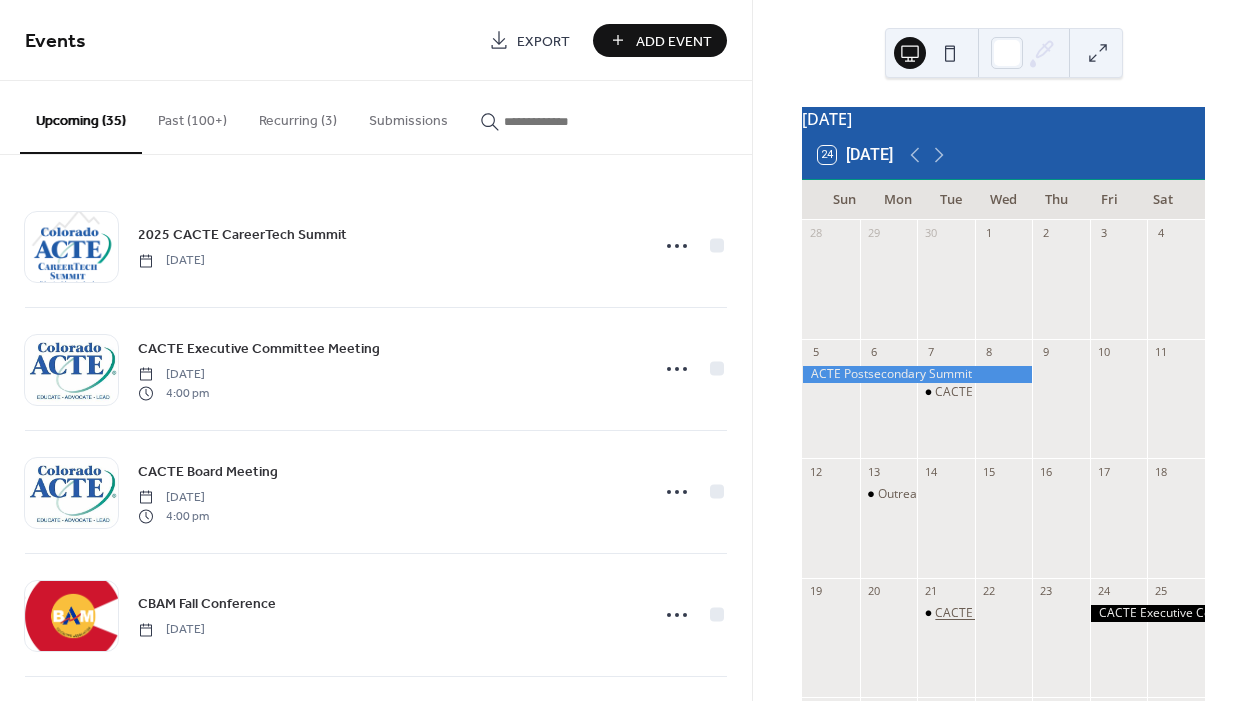 click on "CACTE Legislative Committee" at bounding box center [1017, 613] 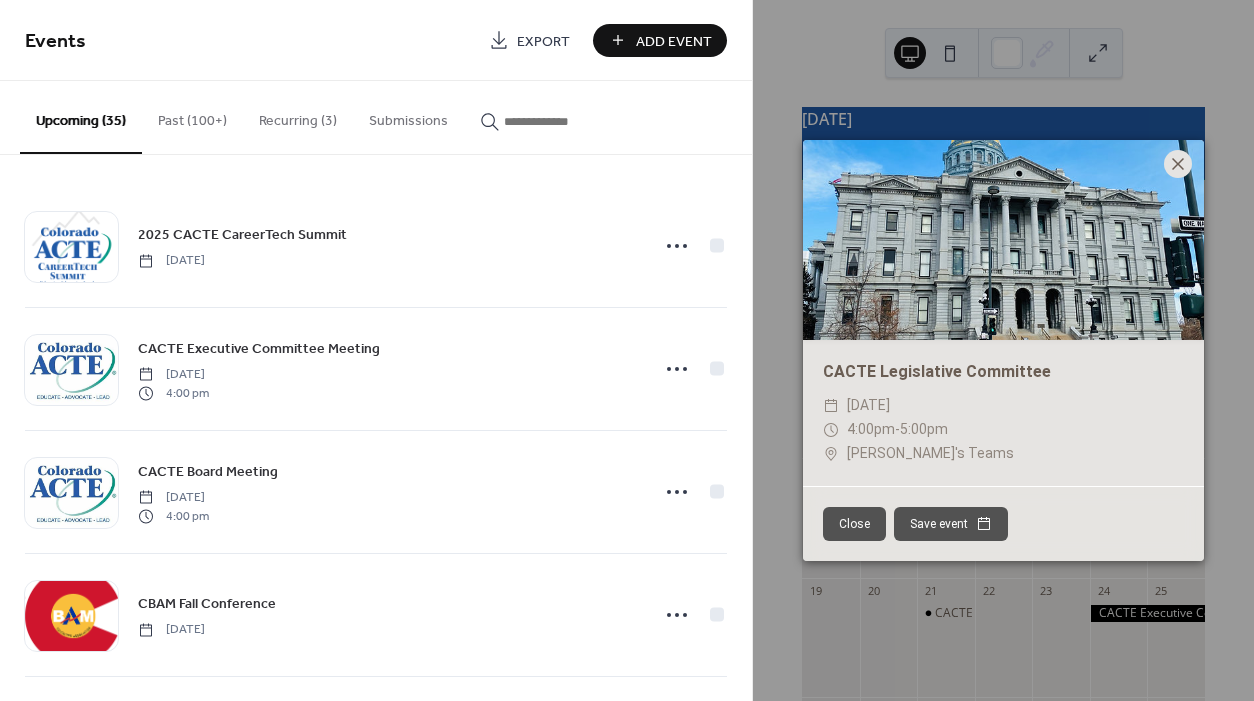 click 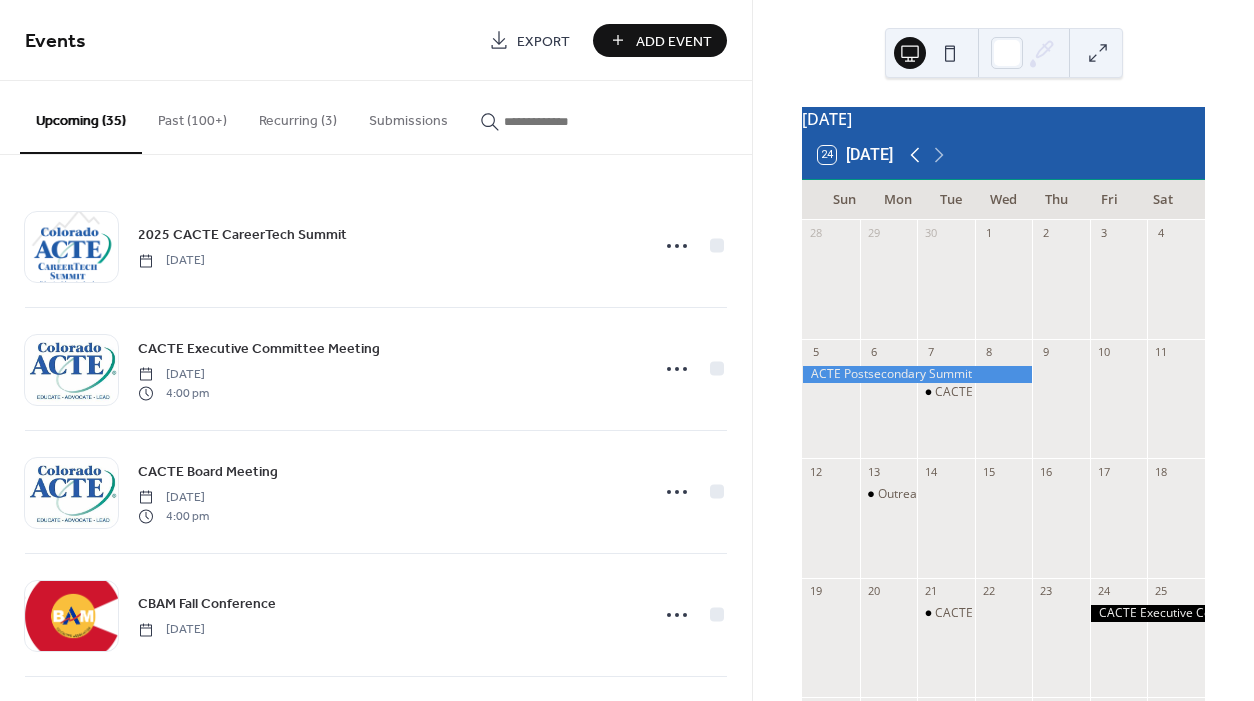 click 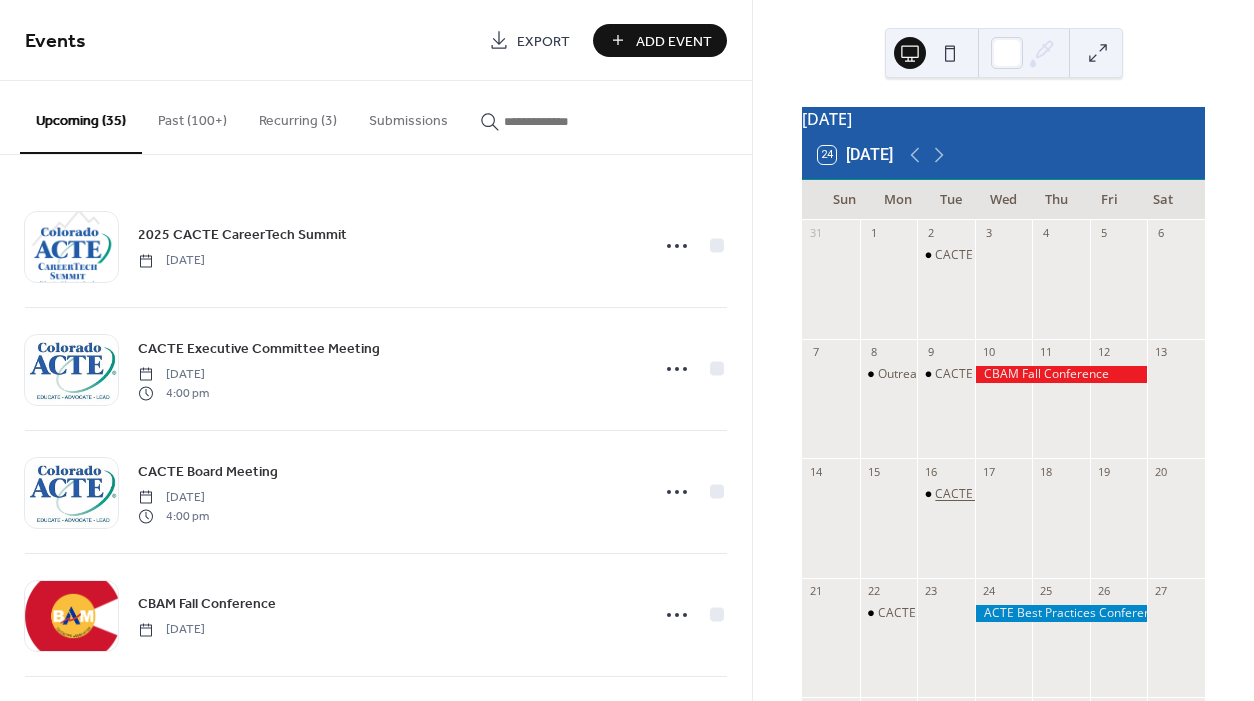 click on "CACTE Legislative Committee" at bounding box center (1017, 494) 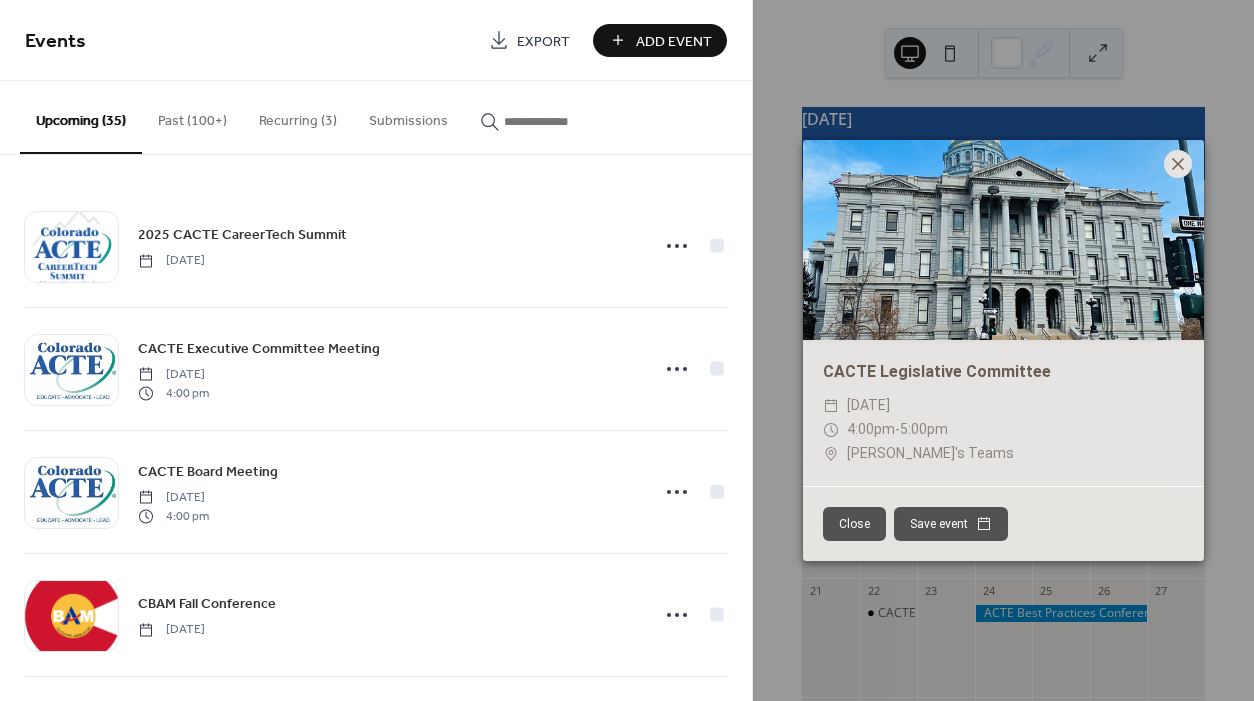 click 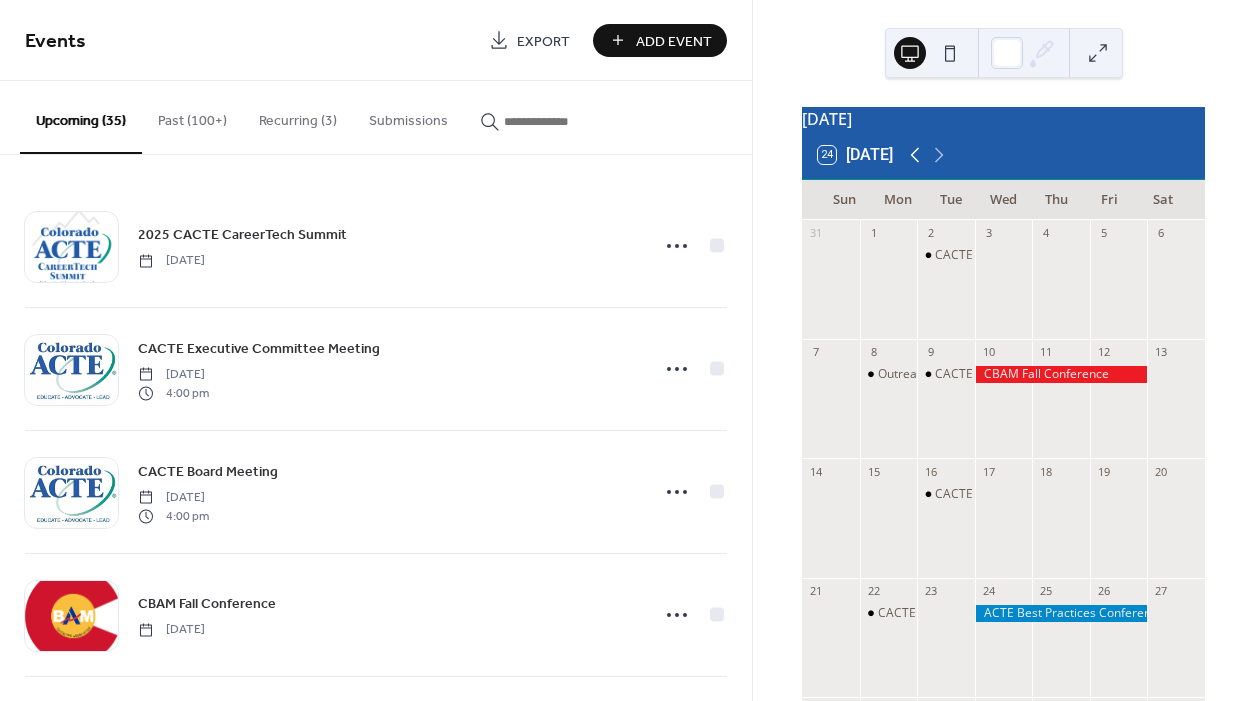 click 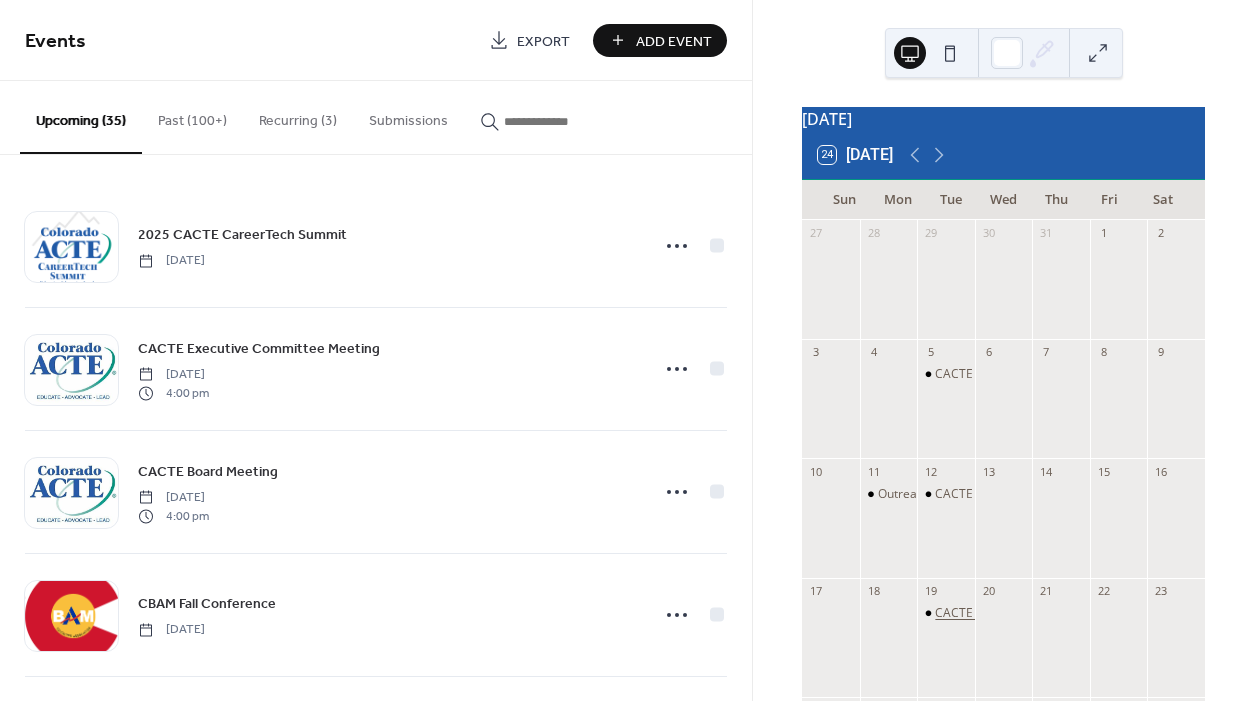 click on "CACTE Legislative Committee" at bounding box center (1017, 613) 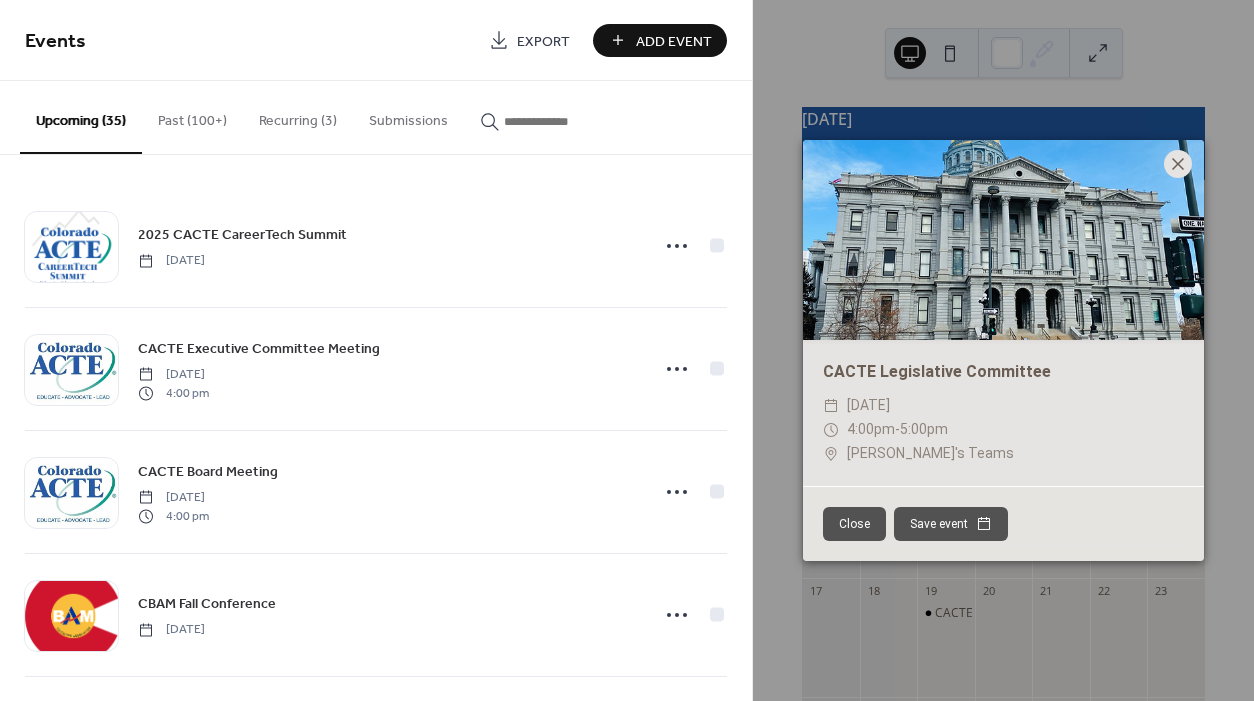 click 